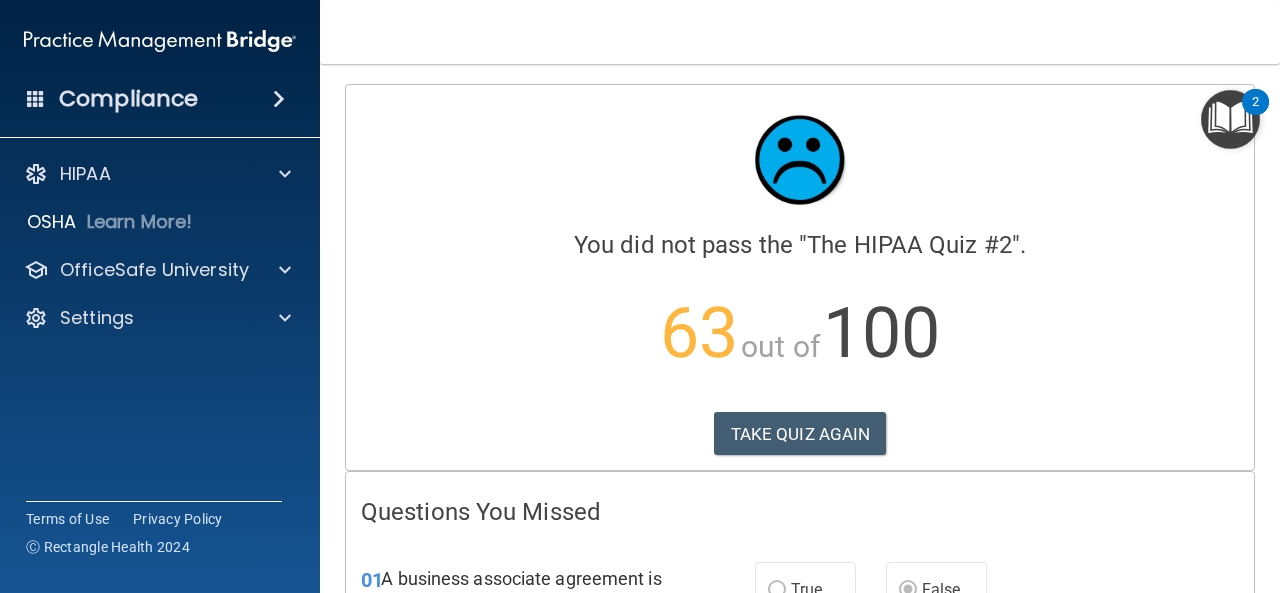 scroll, scrollTop: 0, scrollLeft: 0, axis: both 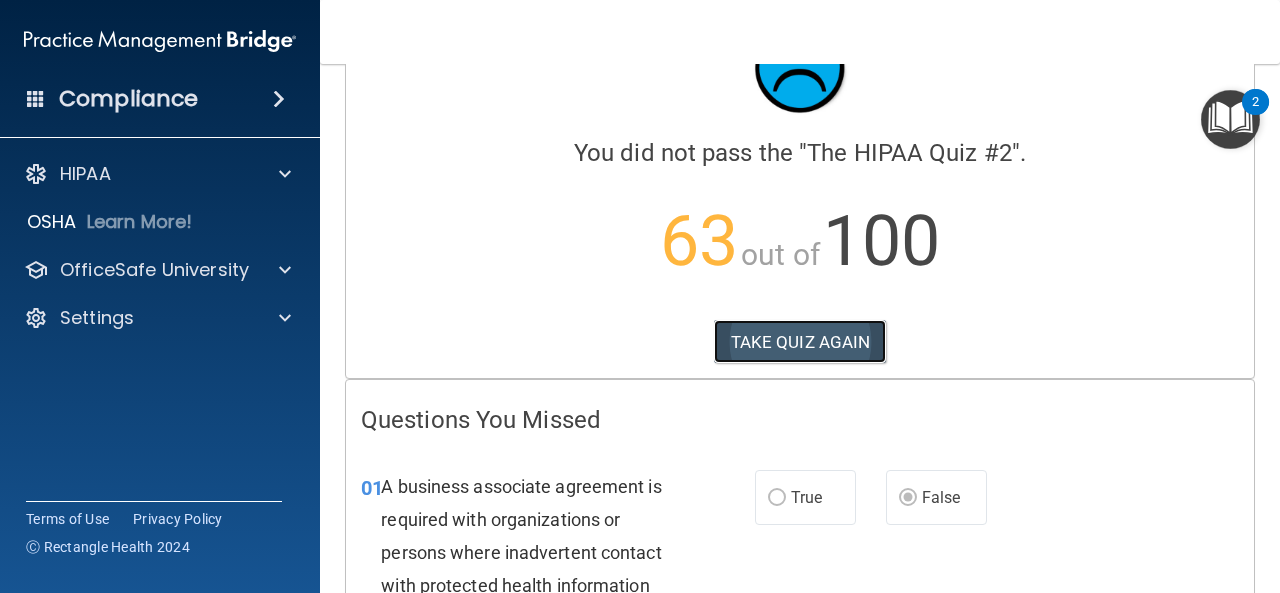 click on "TAKE QUIZ AGAIN" at bounding box center [800, 342] 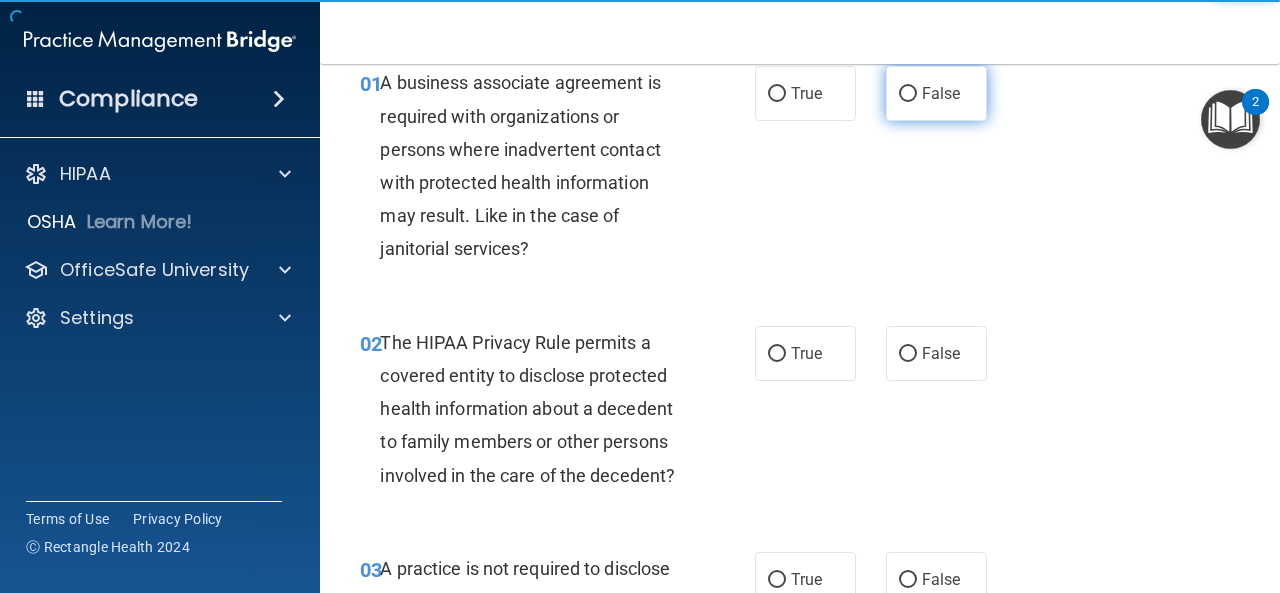 click on "False" at bounding box center [936, 93] 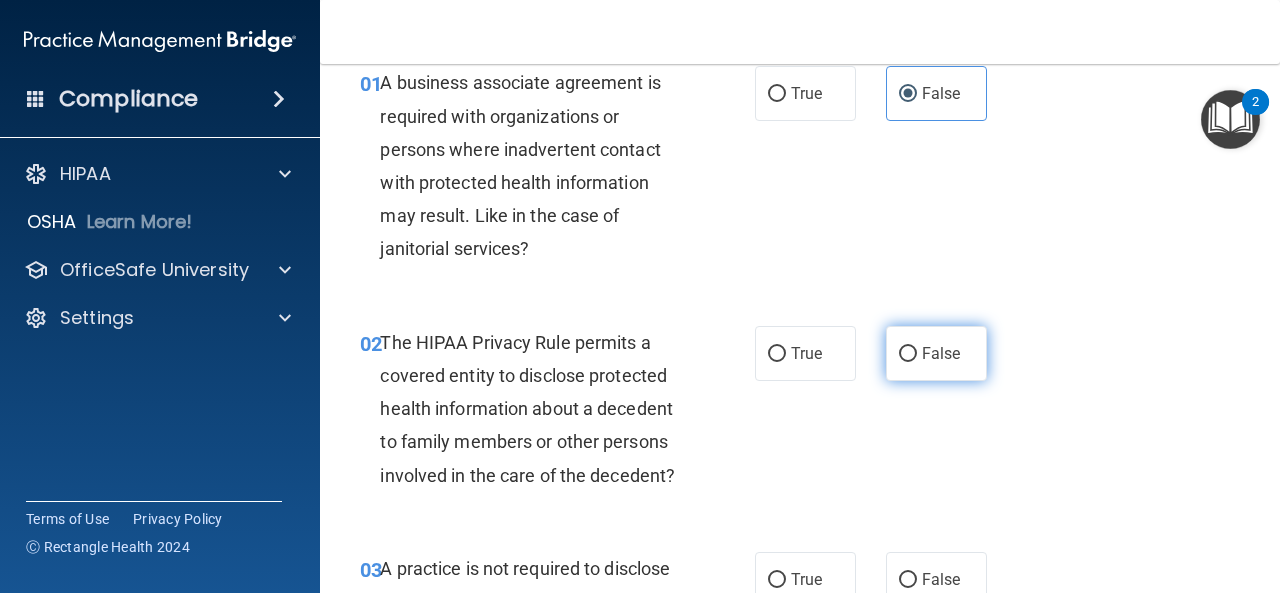 click on "False" at bounding box center (908, 354) 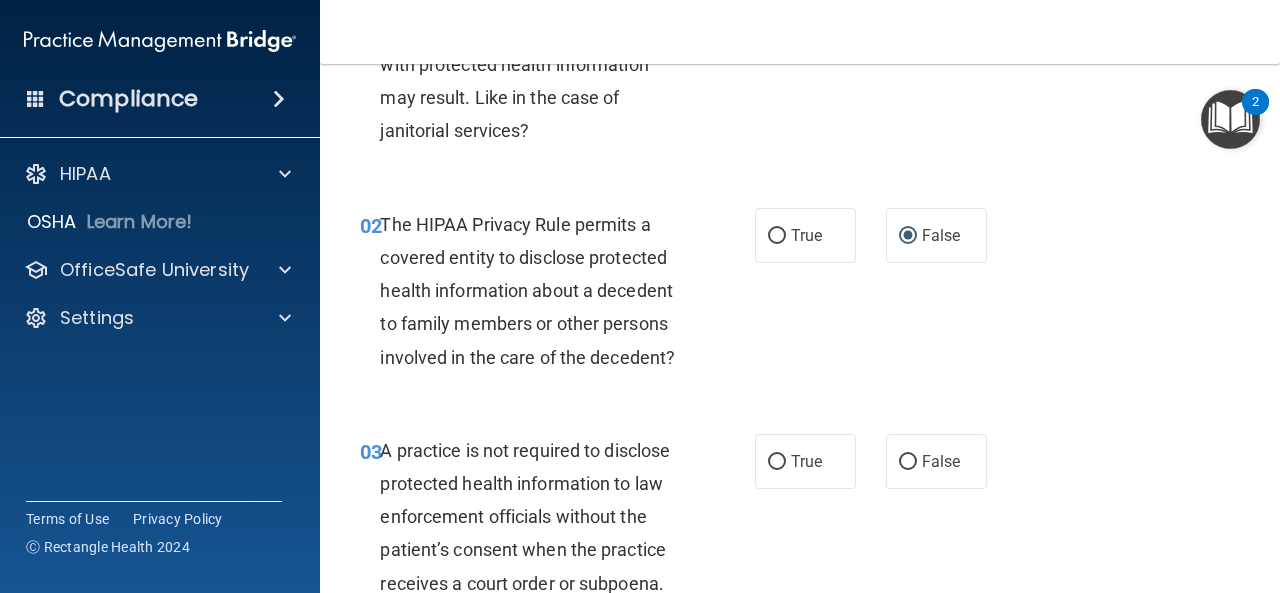 scroll, scrollTop: 392, scrollLeft: 0, axis: vertical 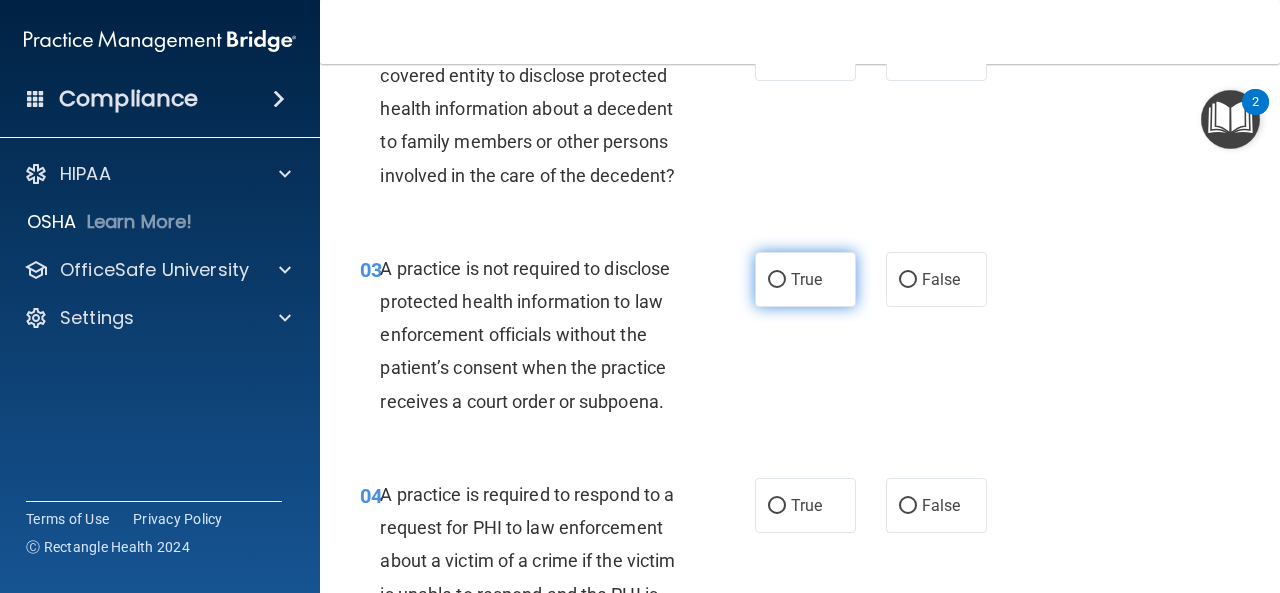 click on "True" at bounding box center [777, 280] 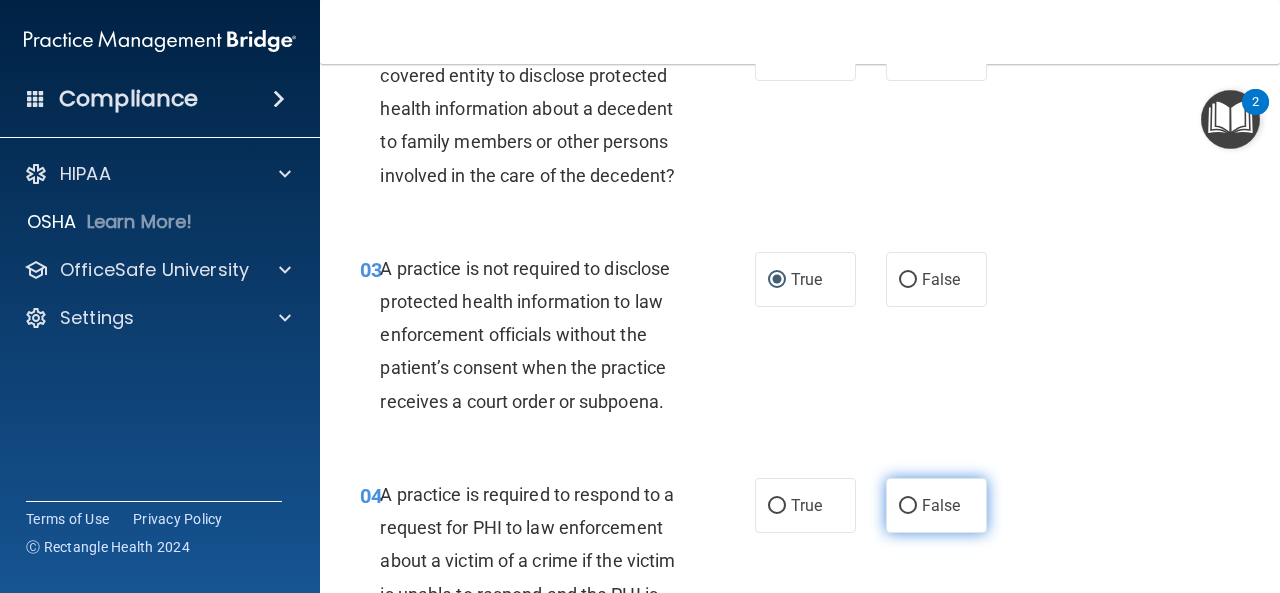 scroll, scrollTop: 692, scrollLeft: 0, axis: vertical 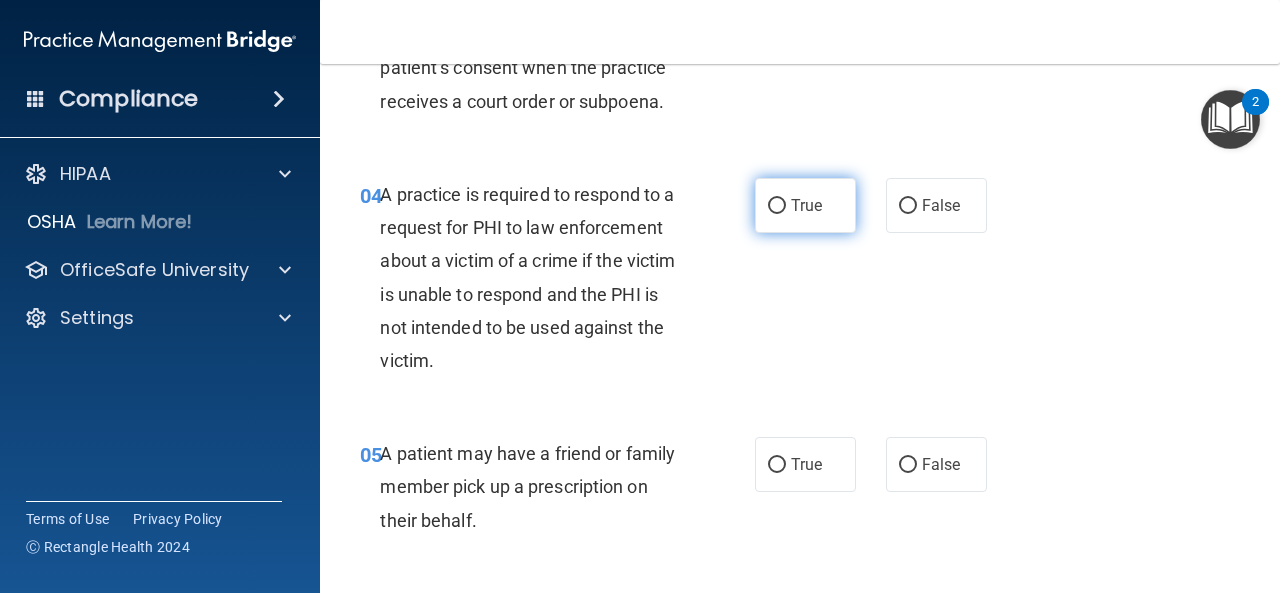 click on "True" at bounding box center [777, 206] 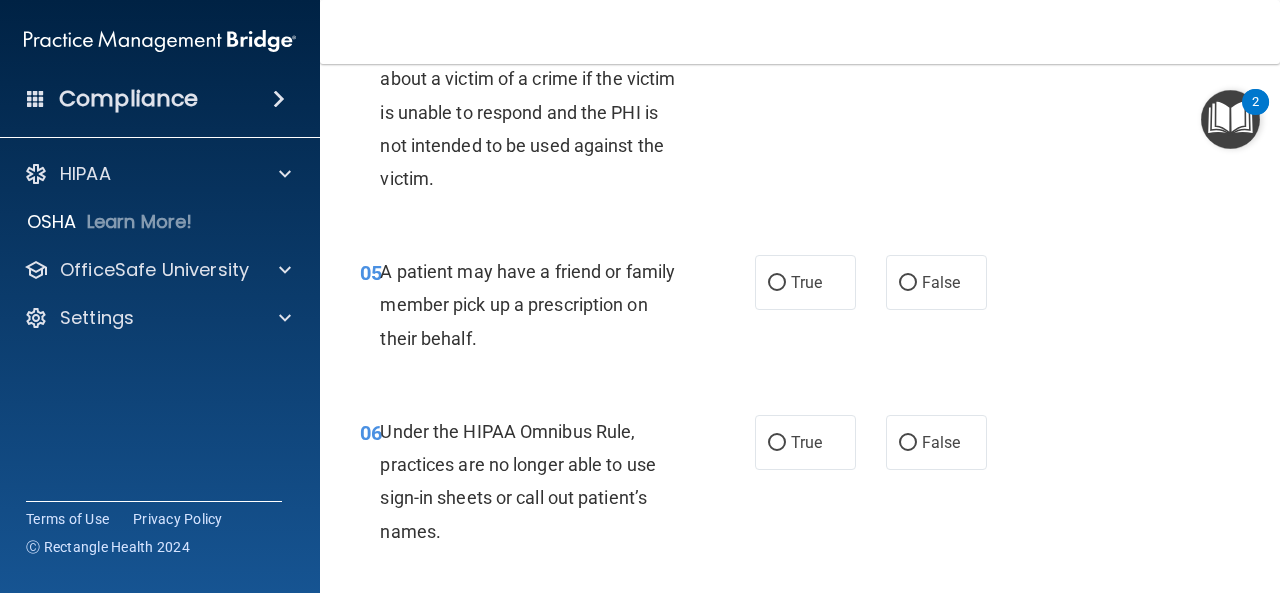 scroll, scrollTop: 892, scrollLeft: 0, axis: vertical 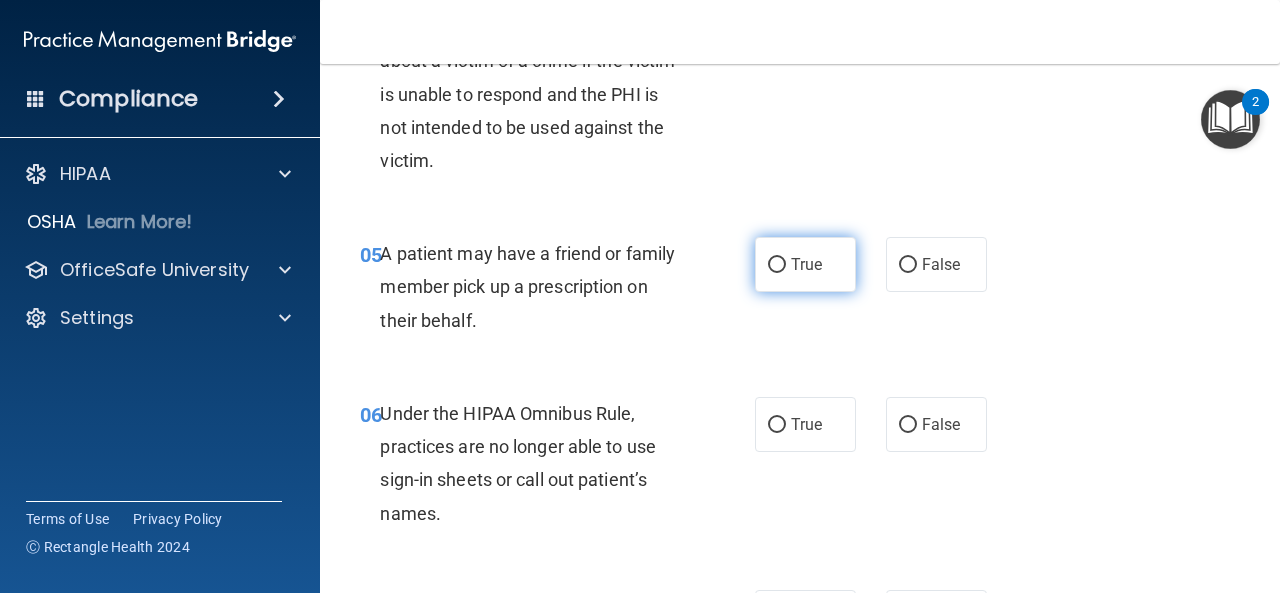 click on "True" at bounding box center [805, 264] 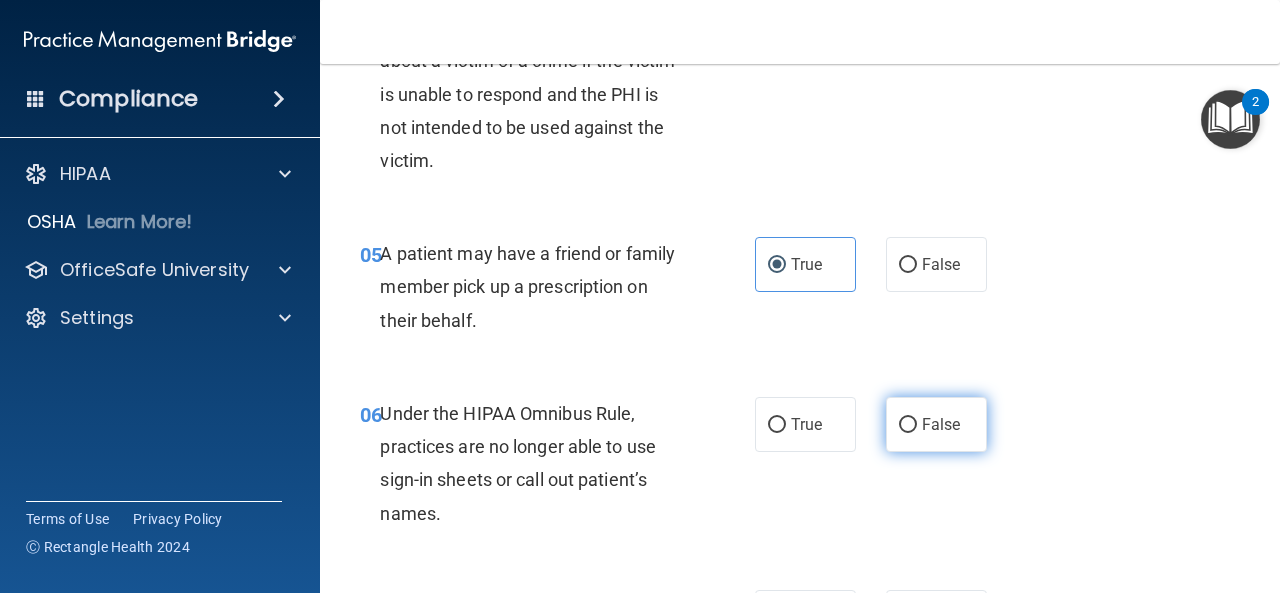 click on "False" at bounding box center (936, 424) 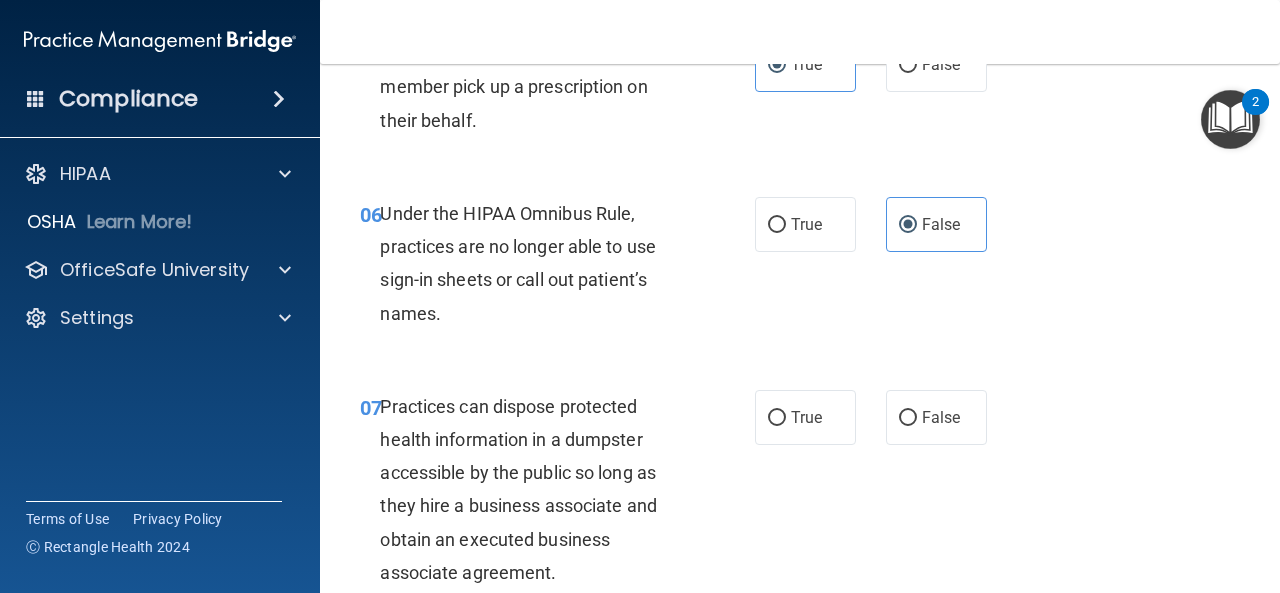 scroll, scrollTop: 1192, scrollLeft: 0, axis: vertical 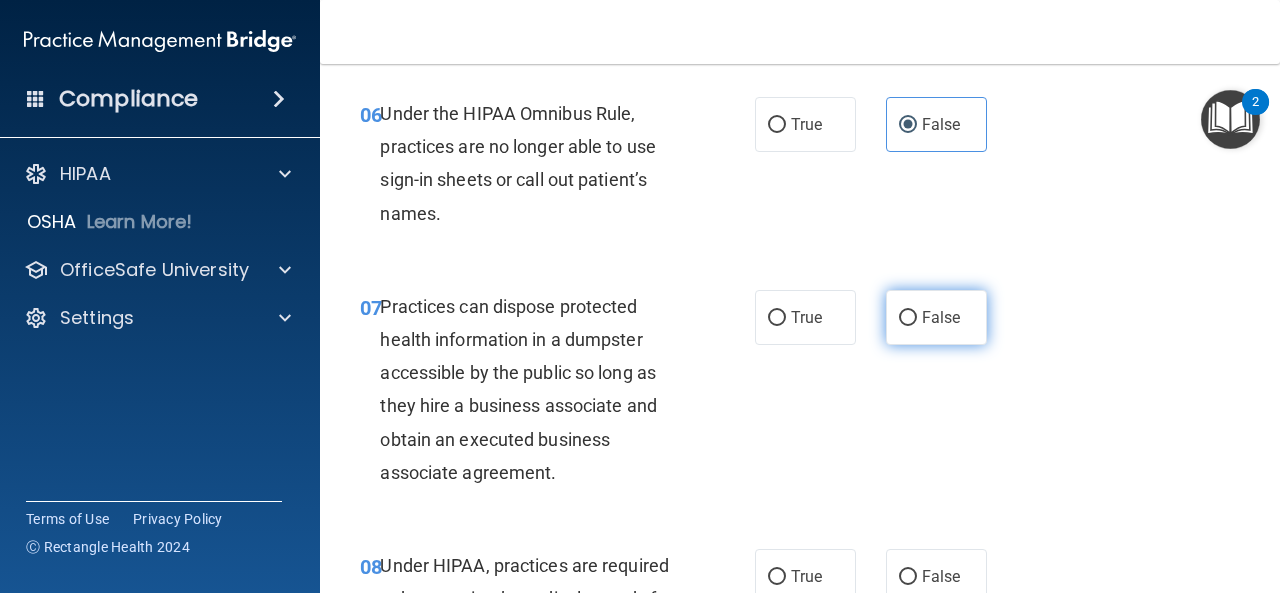 click on "False" at bounding box center [908, 318] 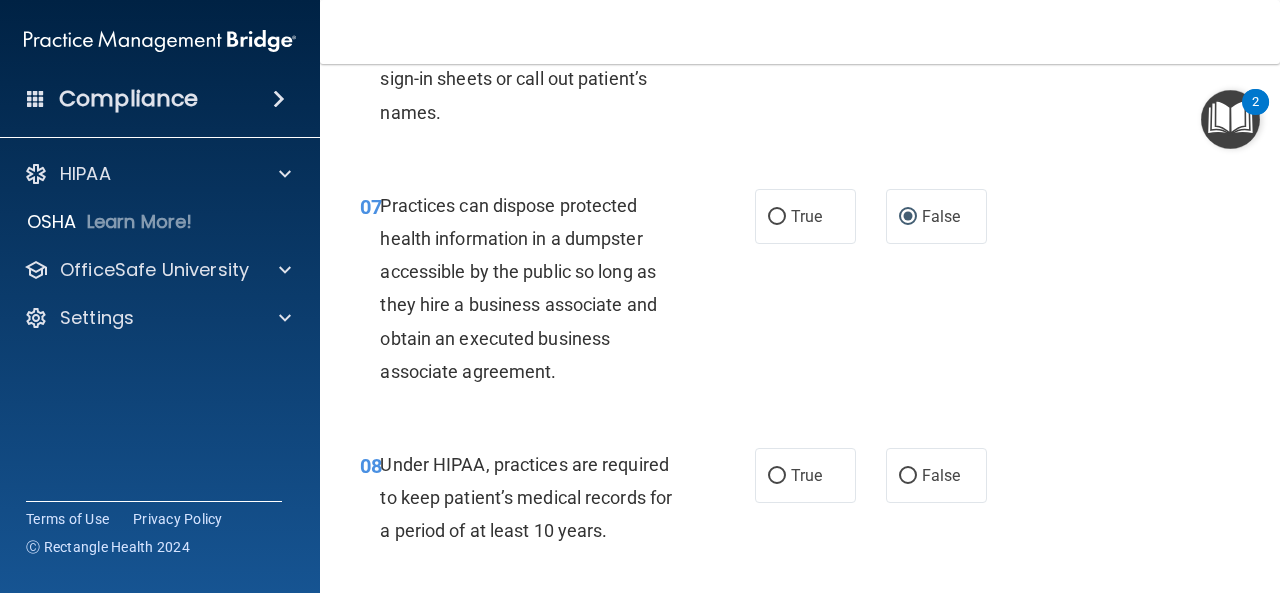 scroll, scrollTop: 1392, scrollLeft: 0, axis: vertical 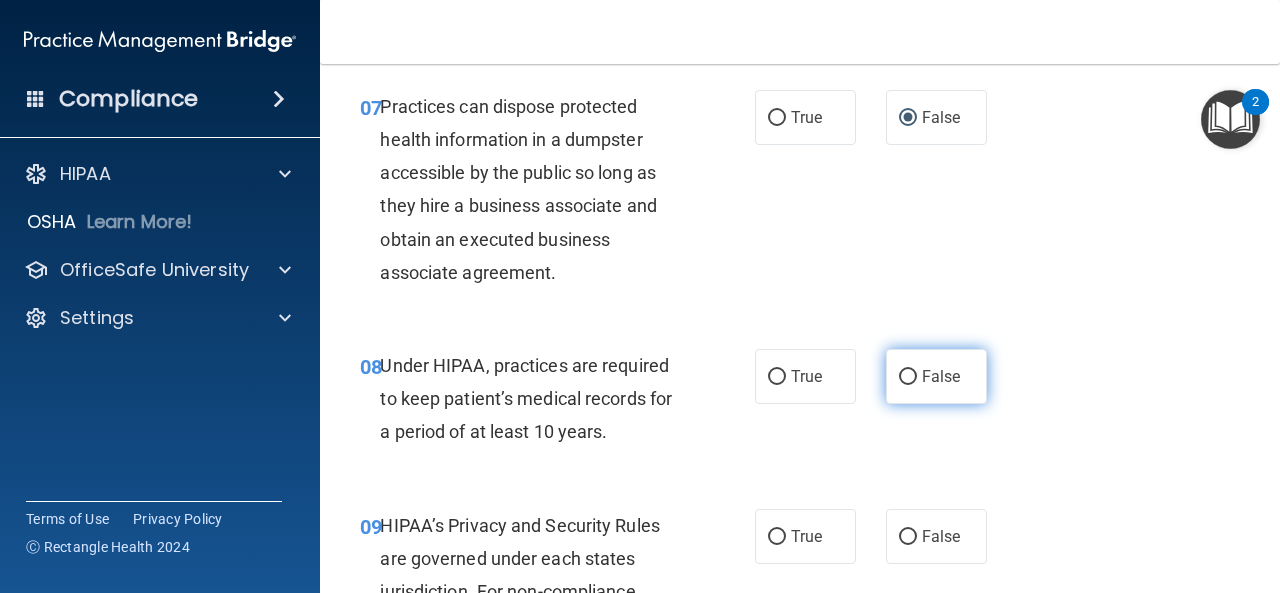 click on "False" at bounding box center [908, 377] 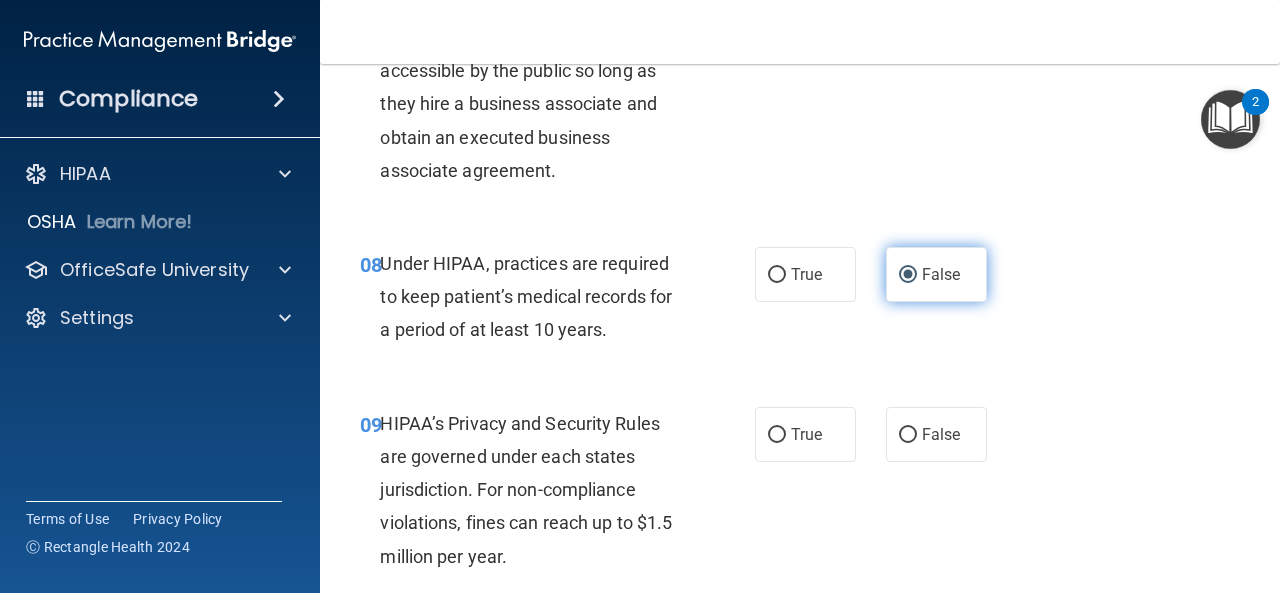 scroll, scrollTop: 1592, scrollLeft: 0, axis: vertical 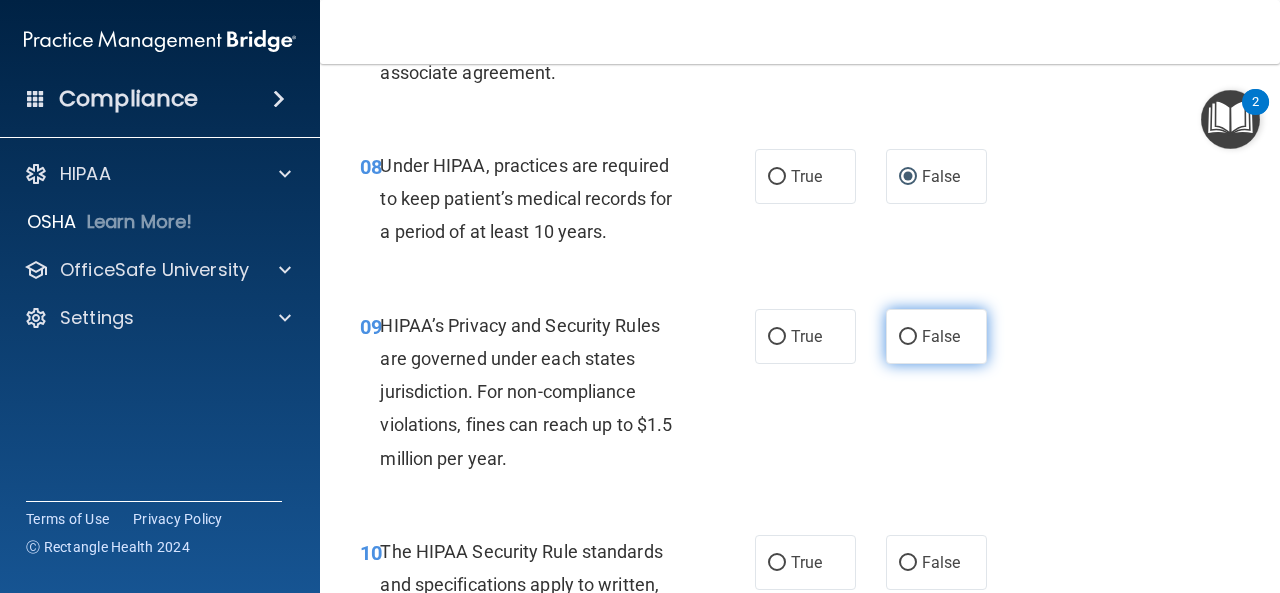 click on "False" at bounding box center (908, 337) 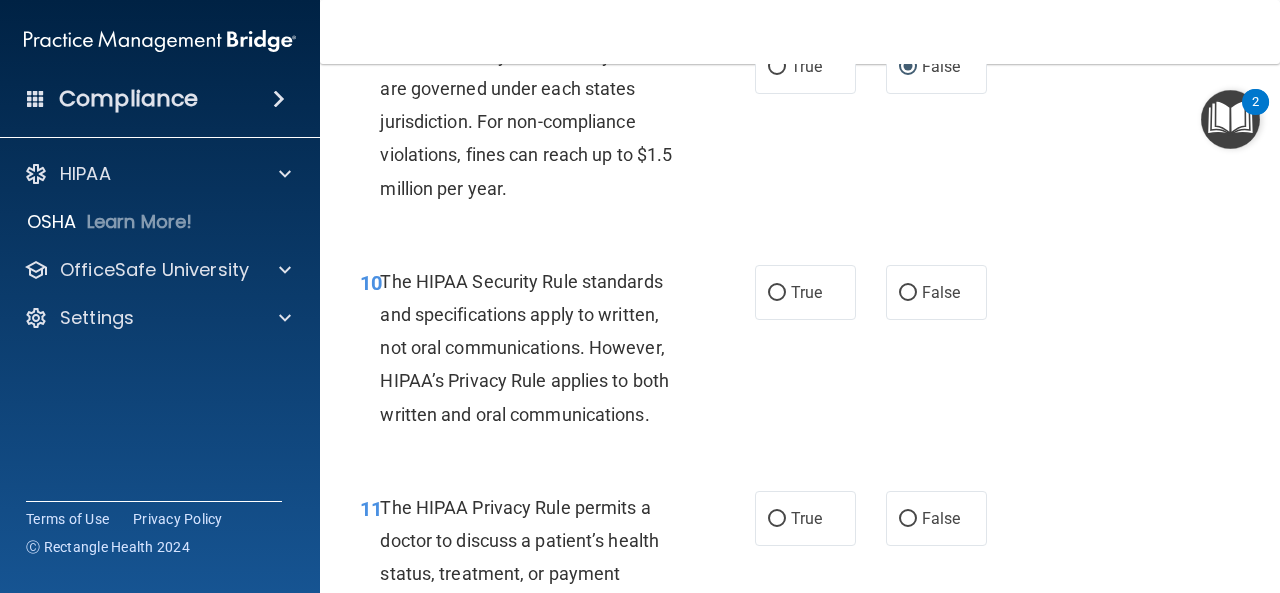 scroll, scrollTop: 1892, scrollLeft: 0, axis: vertical 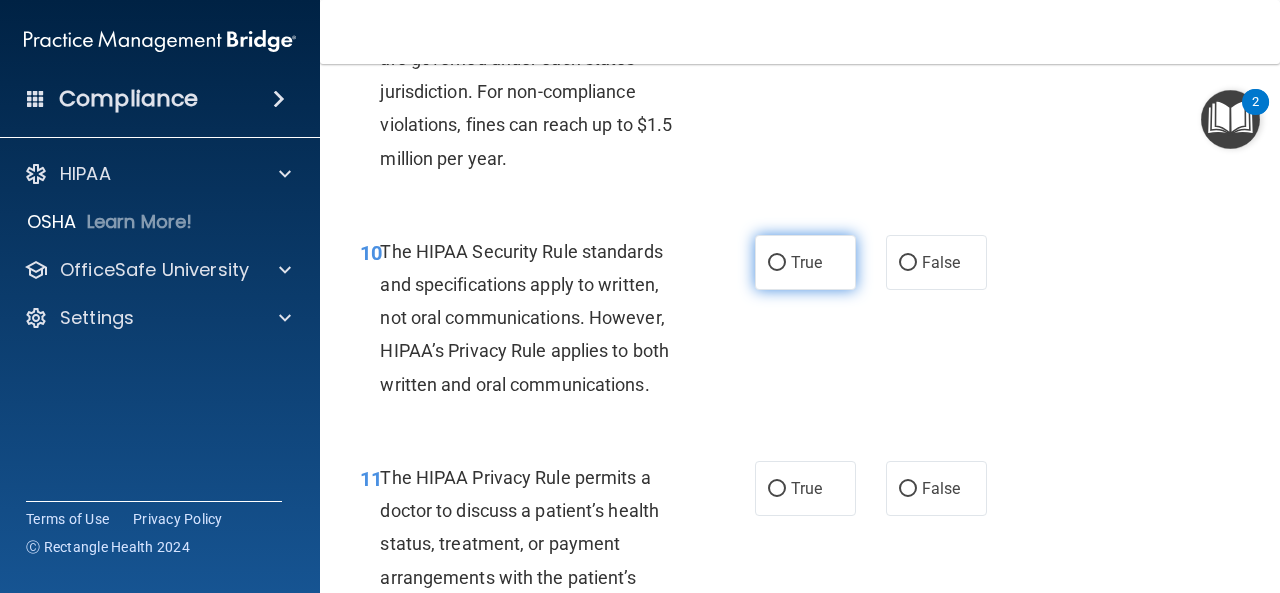 click on "True" at bounding box center (777, 263) 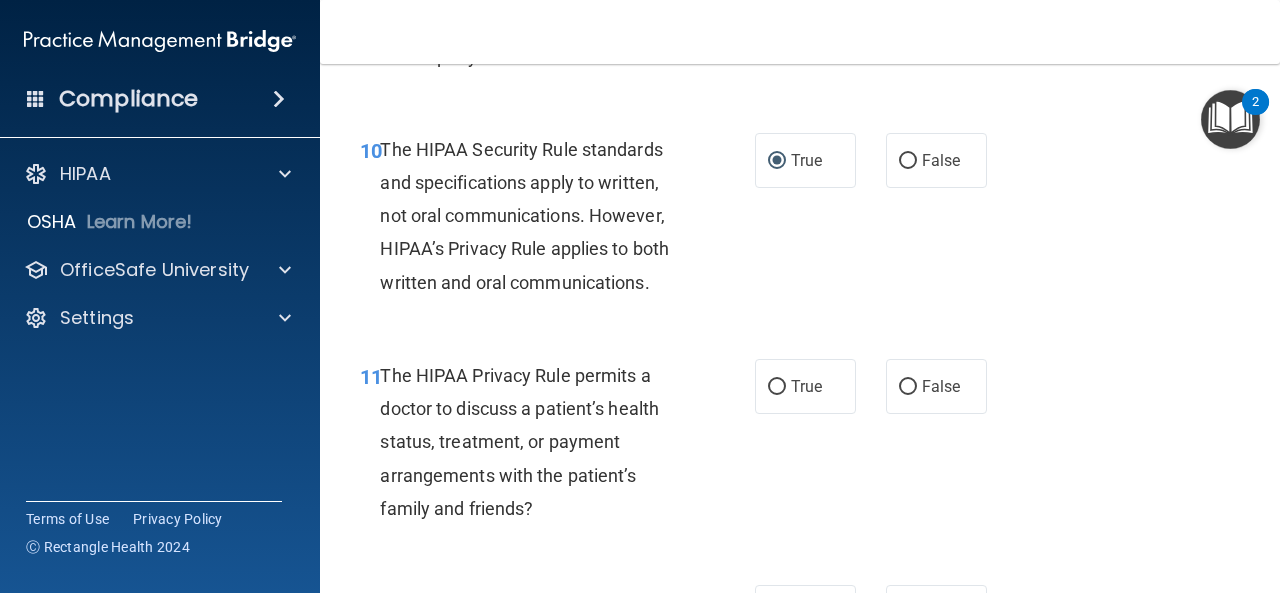 scroll, scrollTop: 2092, scrollLeft: 0, axis: vertical 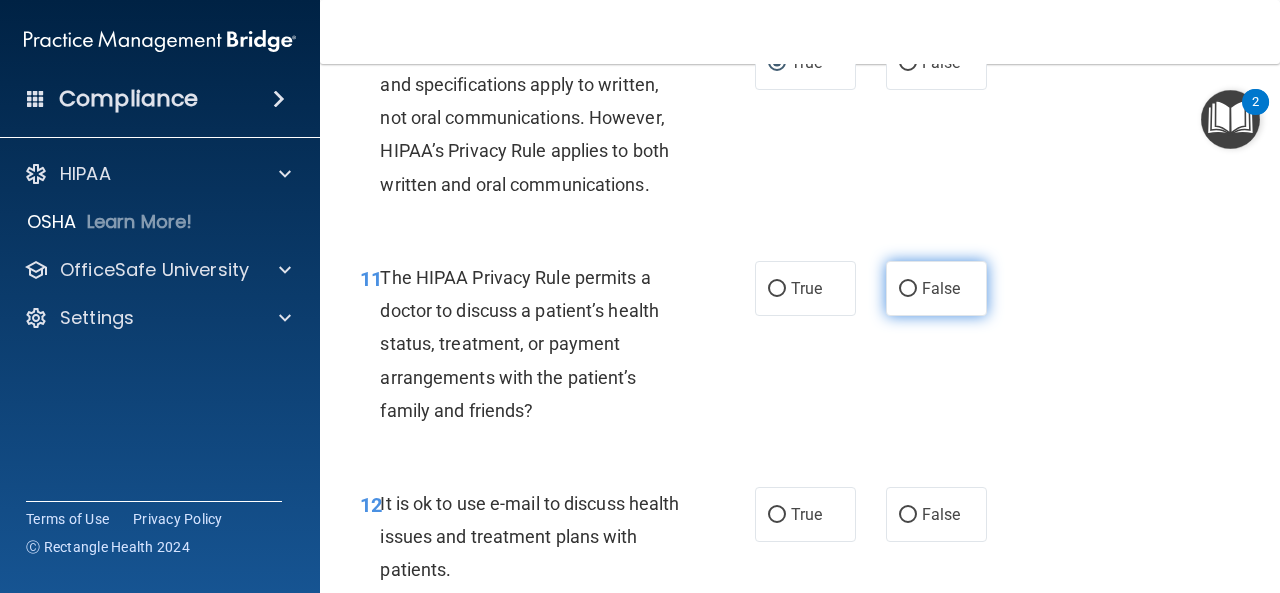click on "False" at bounding box center [908, 289] 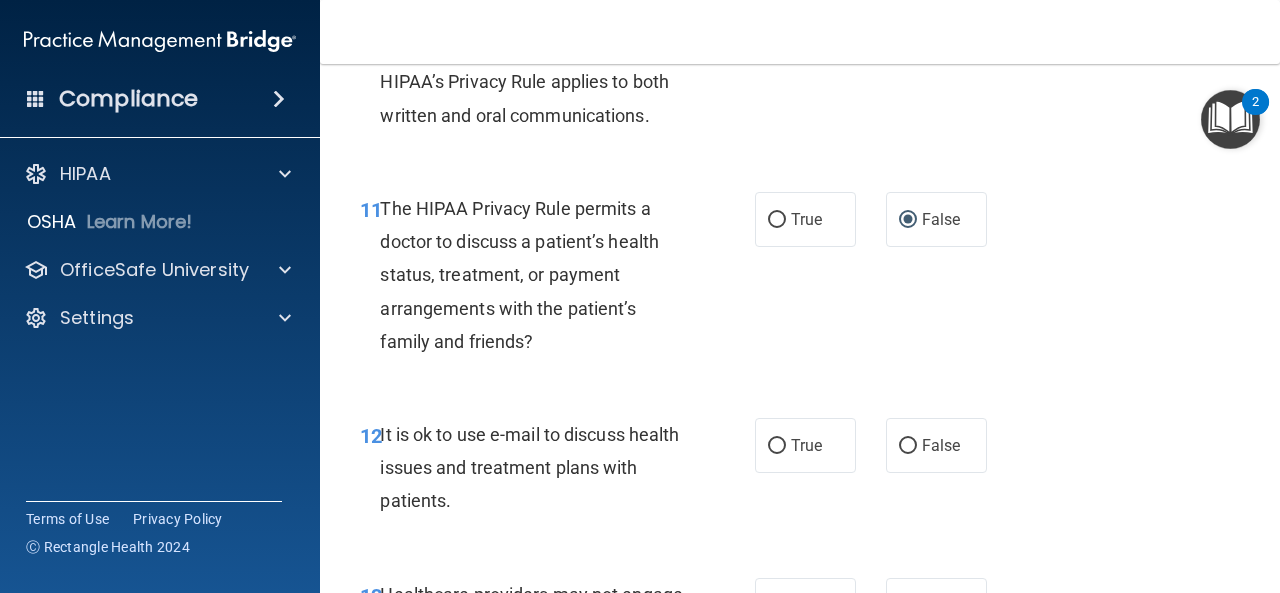 scroll, scrollTop: 2192, scrollLeft: 0, axis: vertical 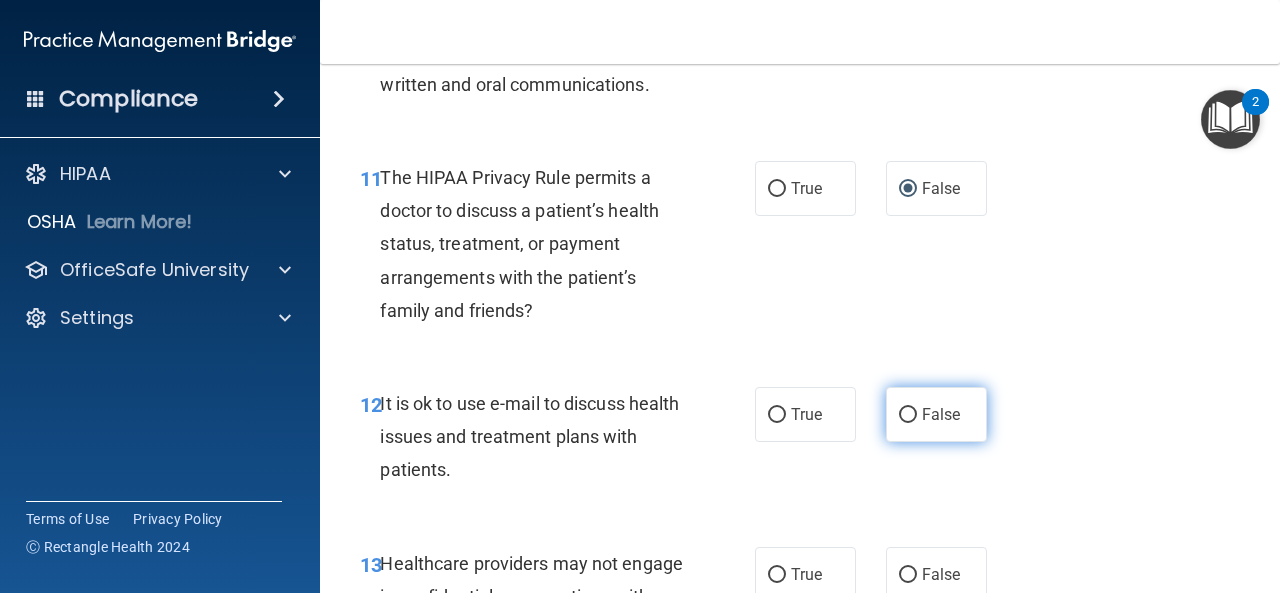 click on "False" at bounding box center [908, 415] 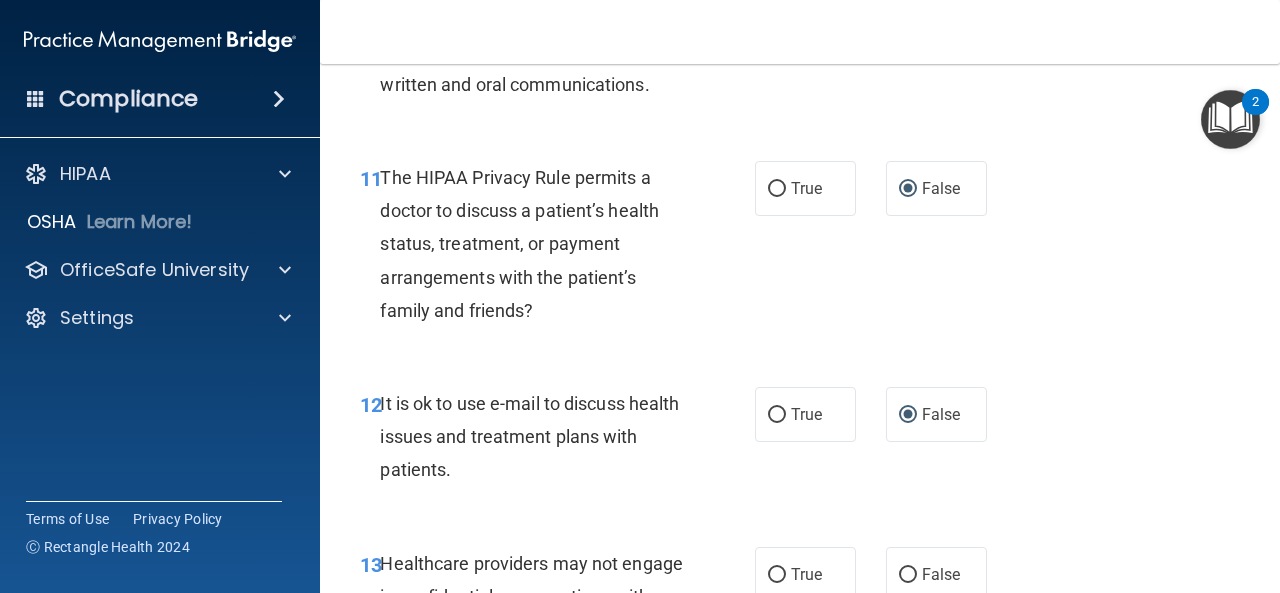scroll, scrollTop: 2492, scrollLeft: 0, axis: vertical 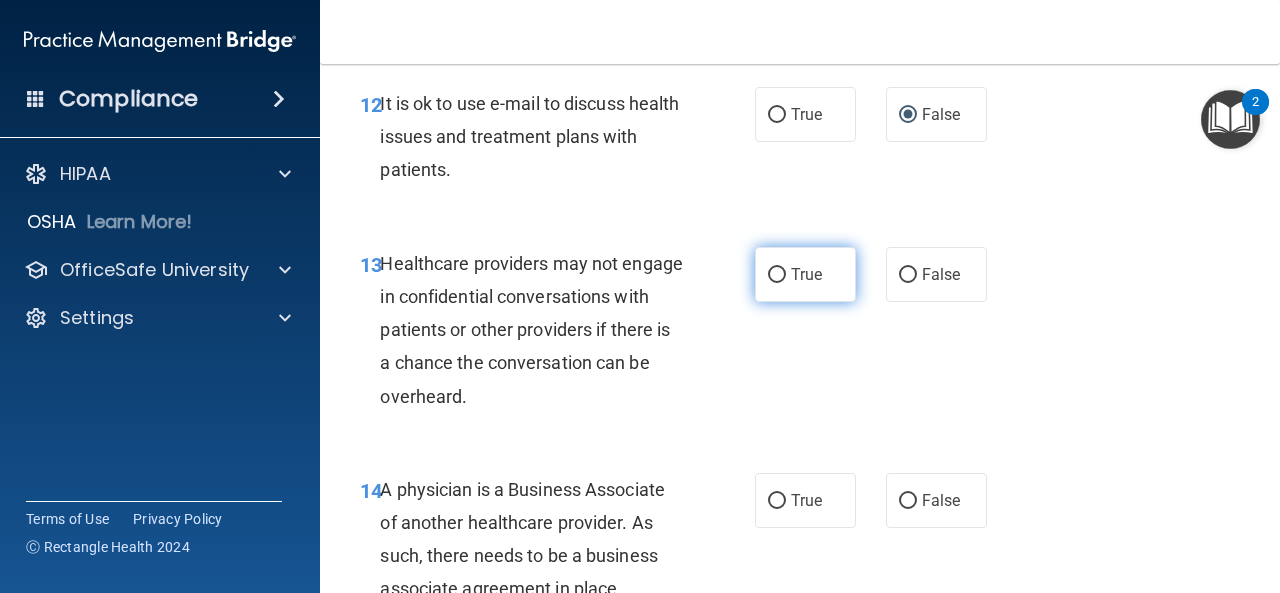 click on "True" at bounding box center (805, 274) 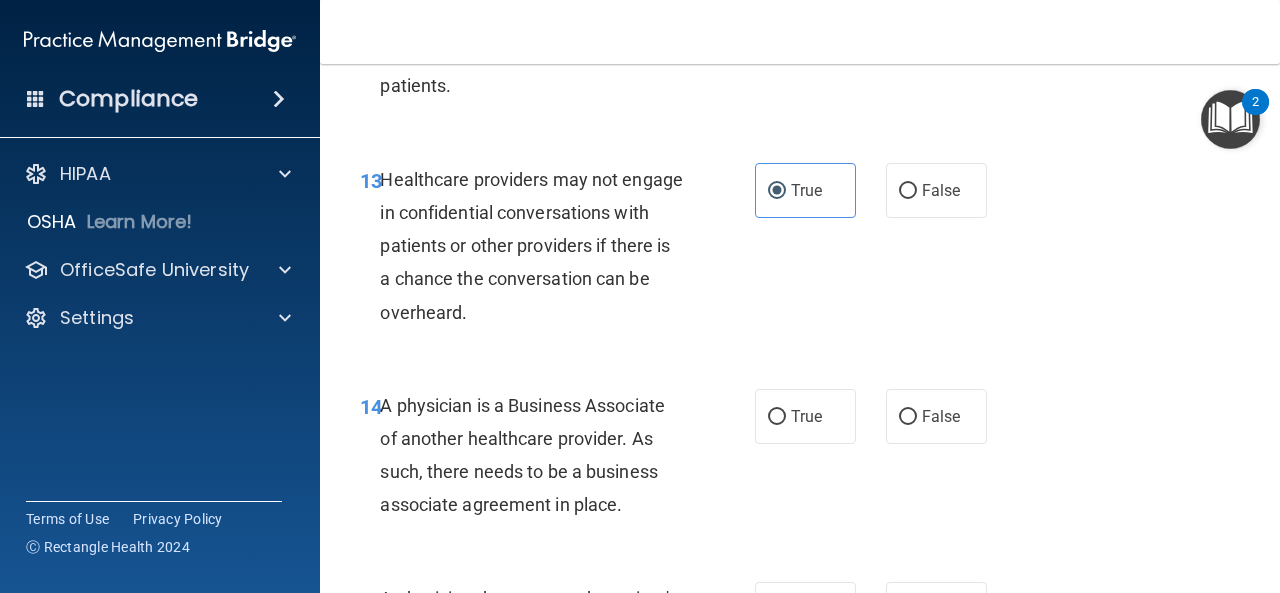 scroll, scrollTop: 2692, scrollLeft: 0, axis: vertical 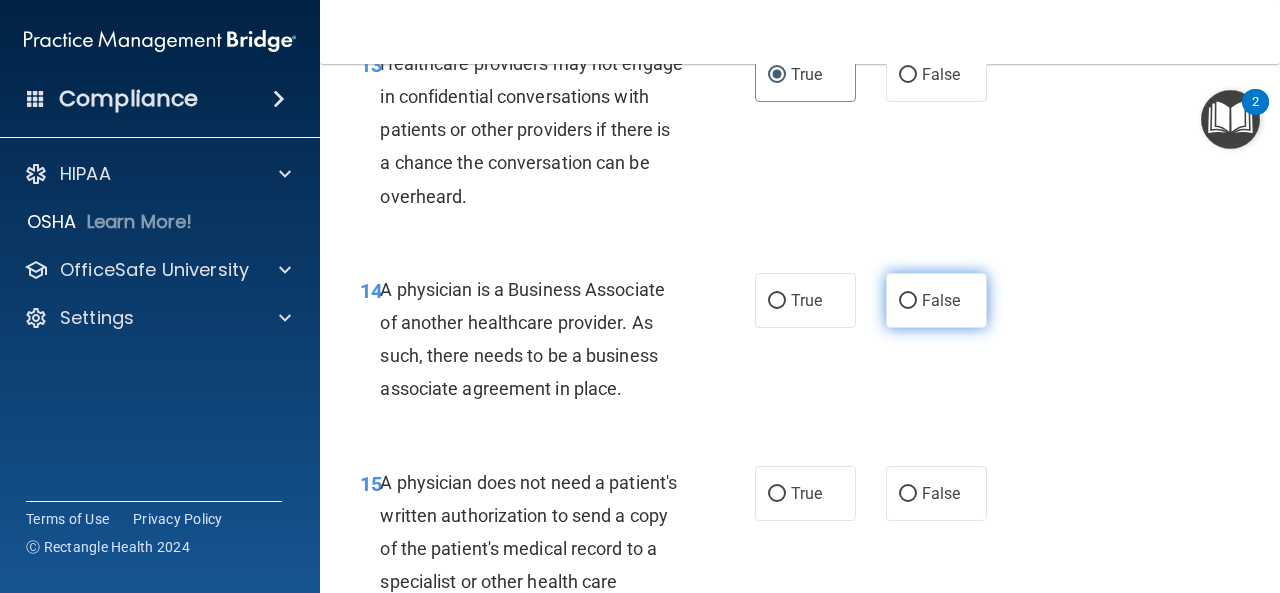 click on "False" at bounding box center [908, 301] 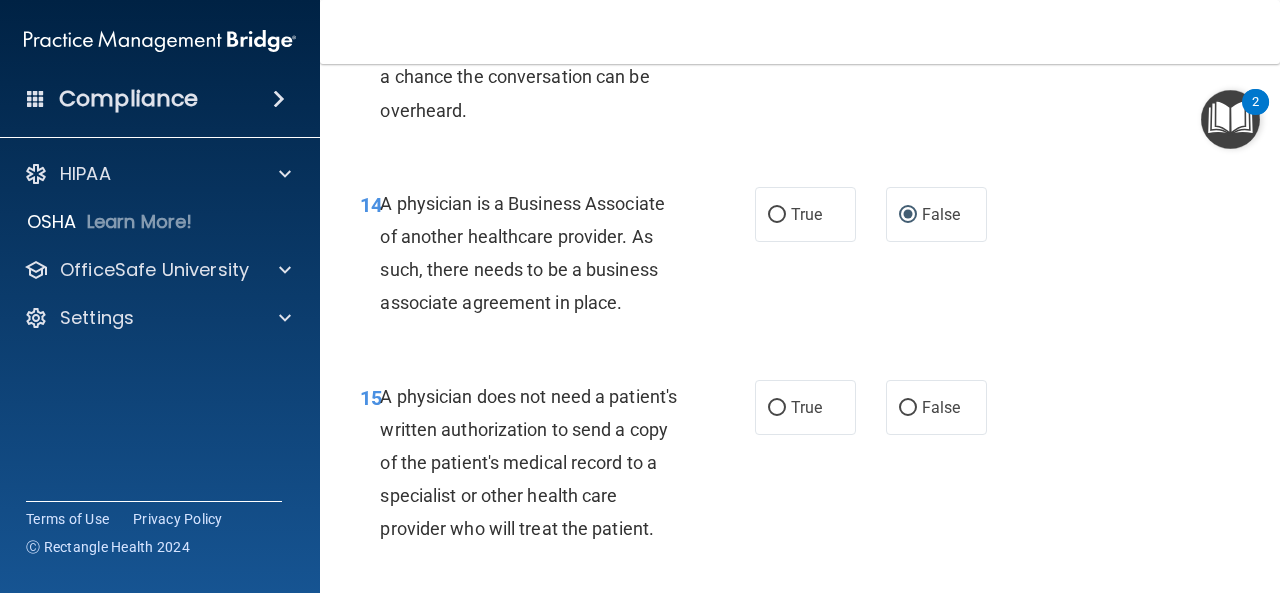 scroll, scrollTop: 2892, scrollLeft: 0, axis: vertical 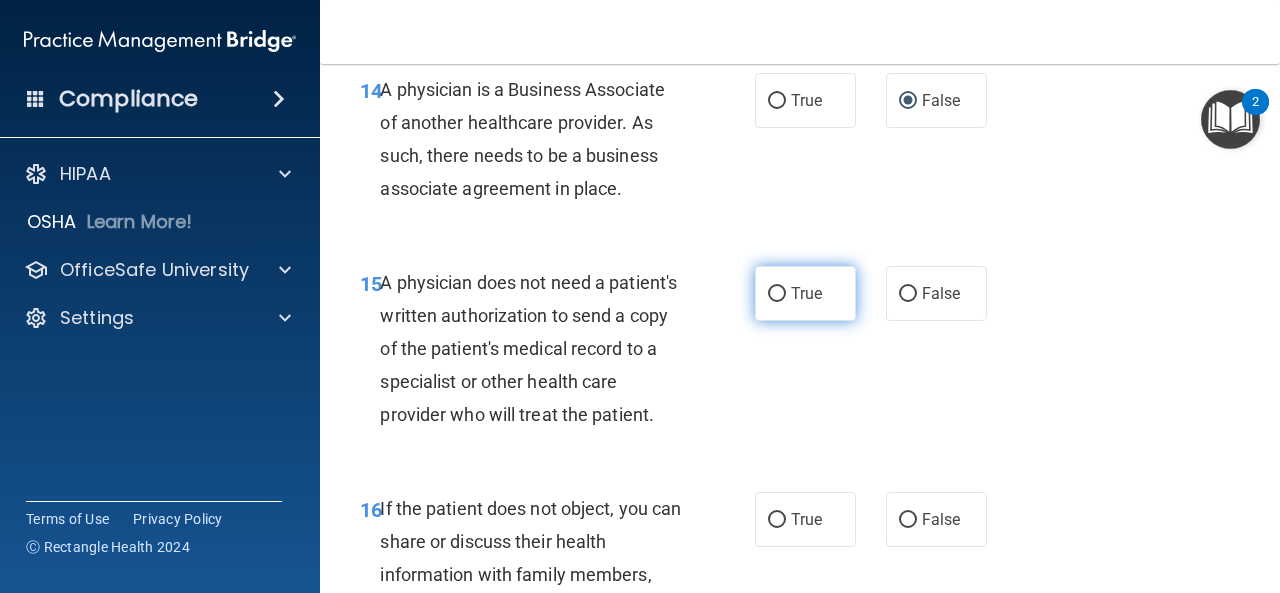 click on "True" at bounding box center [806, 293] 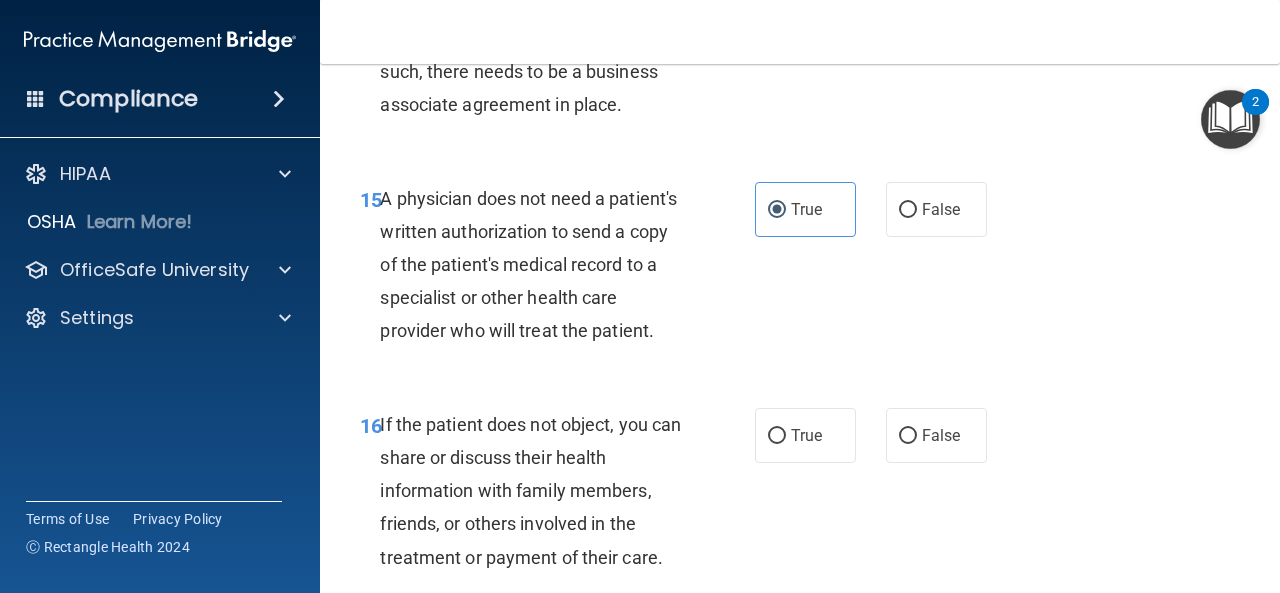 scroll, scrollTop: 3092, scrollLeft: 0, axis: vertical 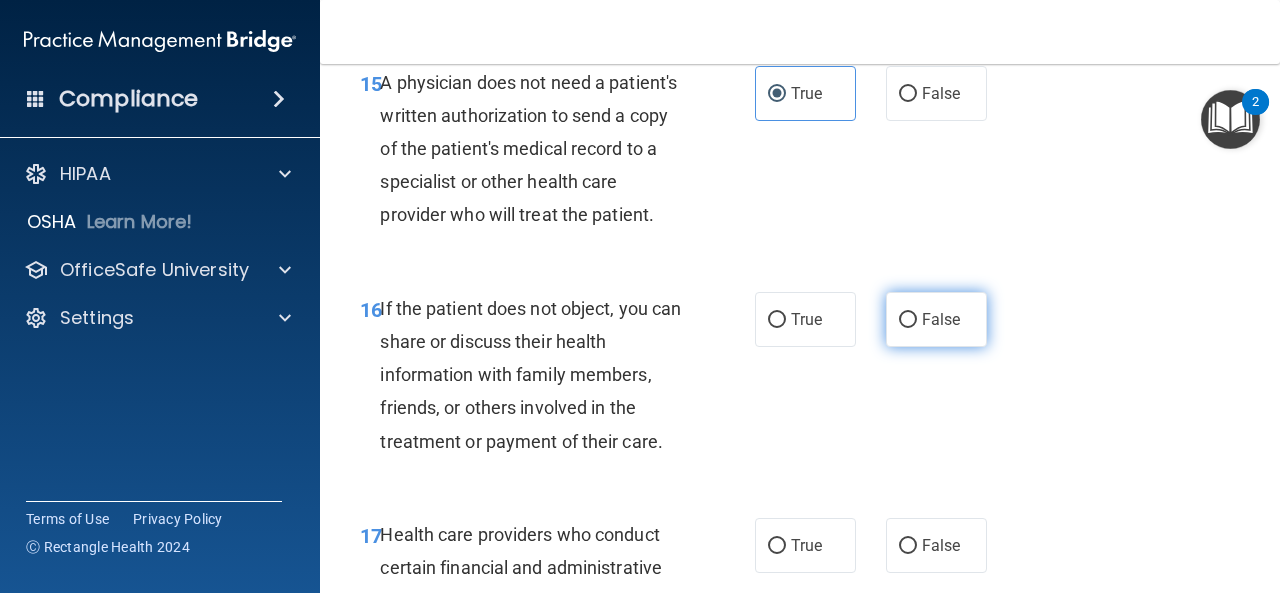 click on "False" at bounding box center (908, 320) 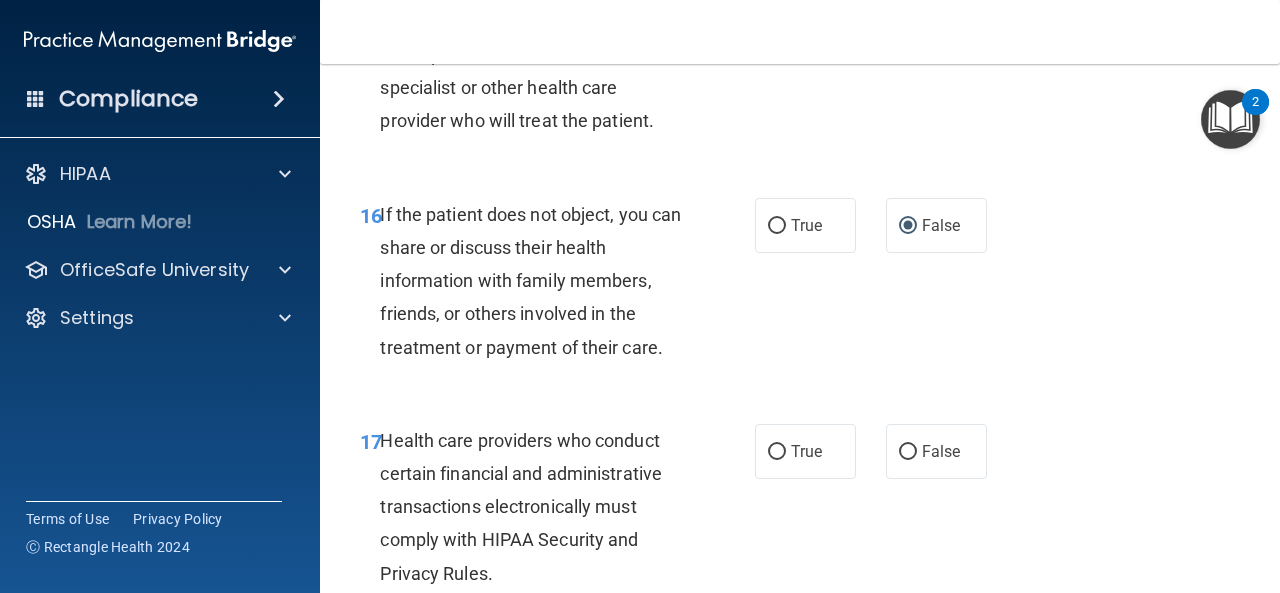 scroll, scrollTop: 3292, scrollLeft: 0, axis: vertical 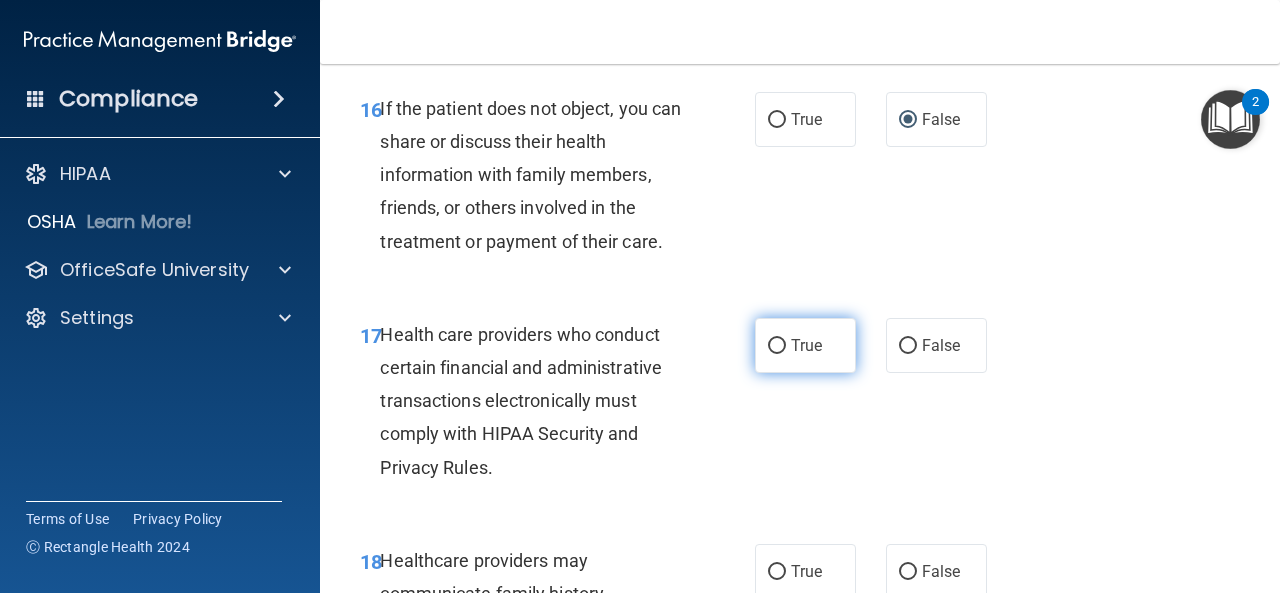 click on "True" at bounding box center (806, 345) 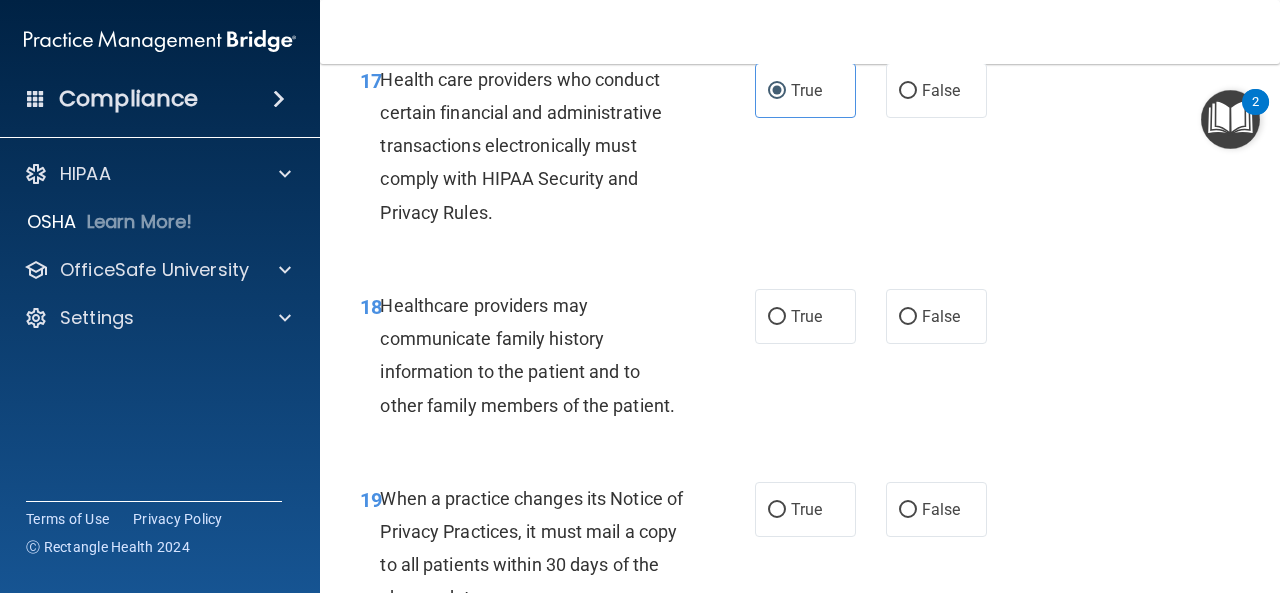 scroll, scrollTop: 3692, scrollLeft: 0, axis: vertical 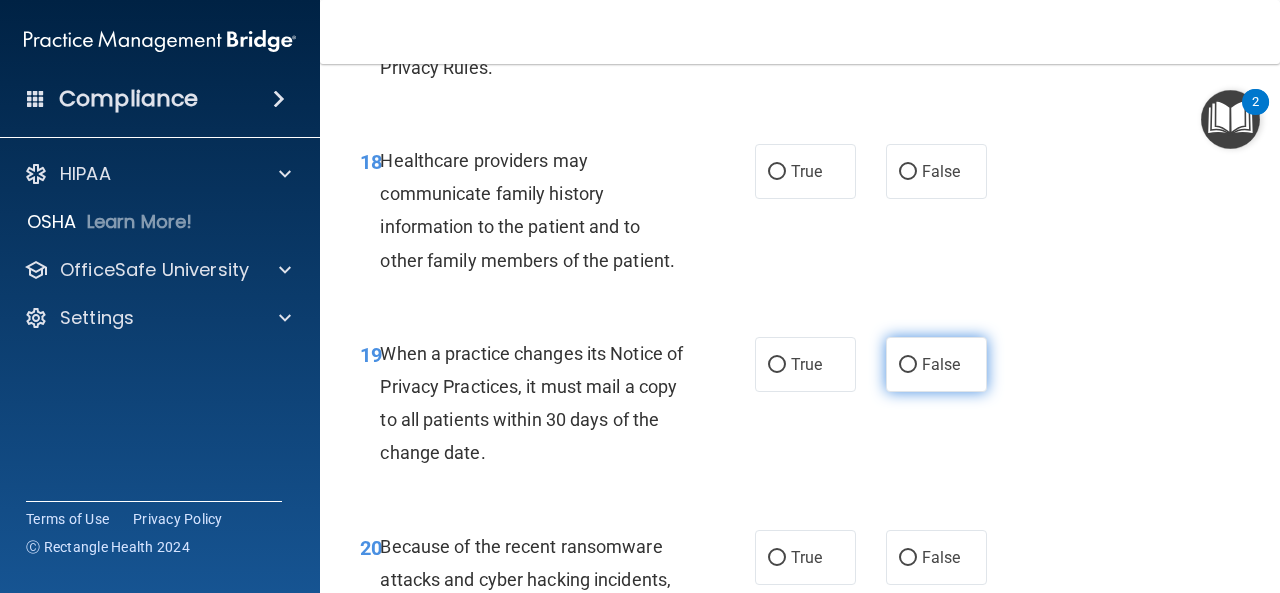 click on "False" at bounding box center (908, 365) 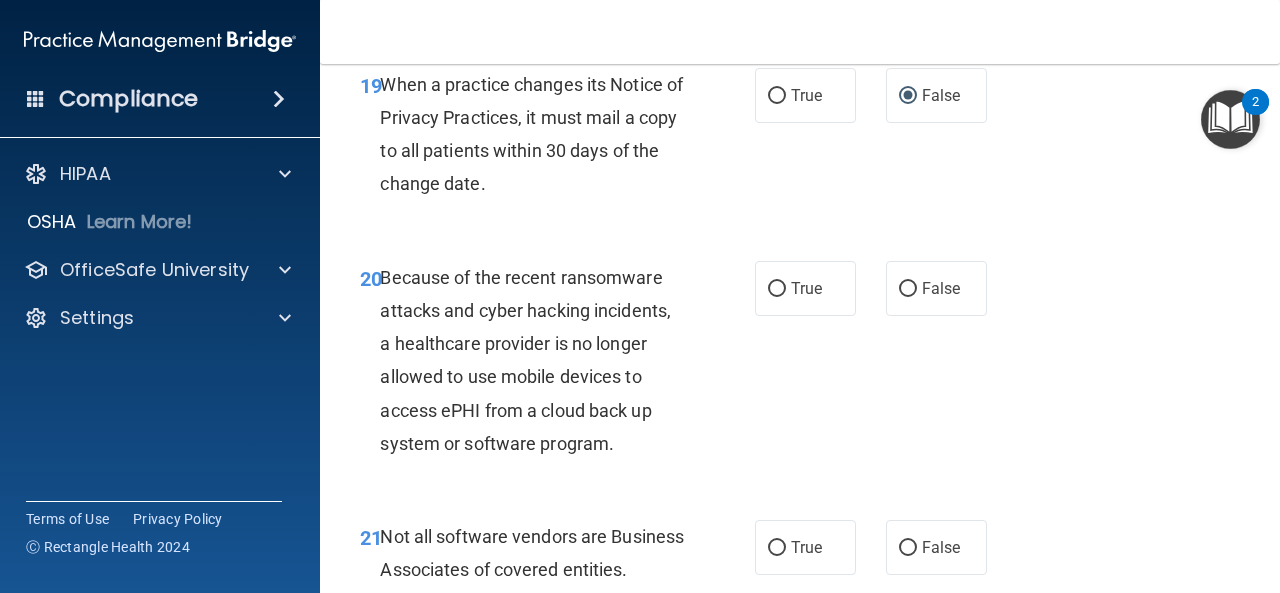scroll, scrollTop: 3992, scrollLeft: 0, axis: vertical 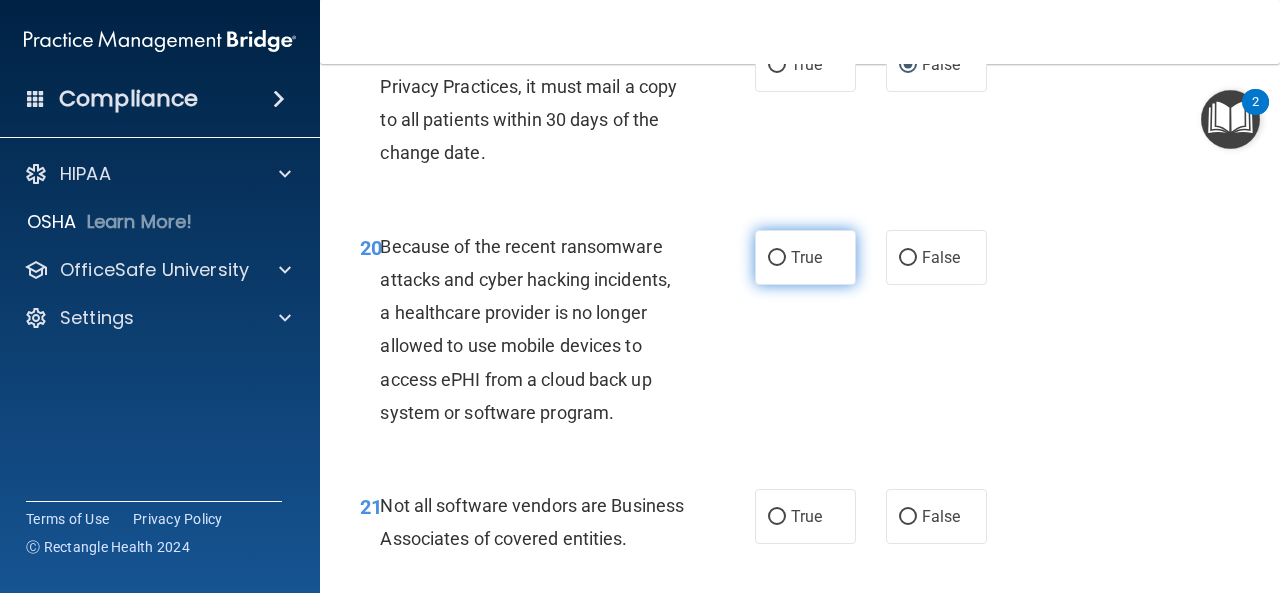 click on "True" at bounding box center [806, 257] 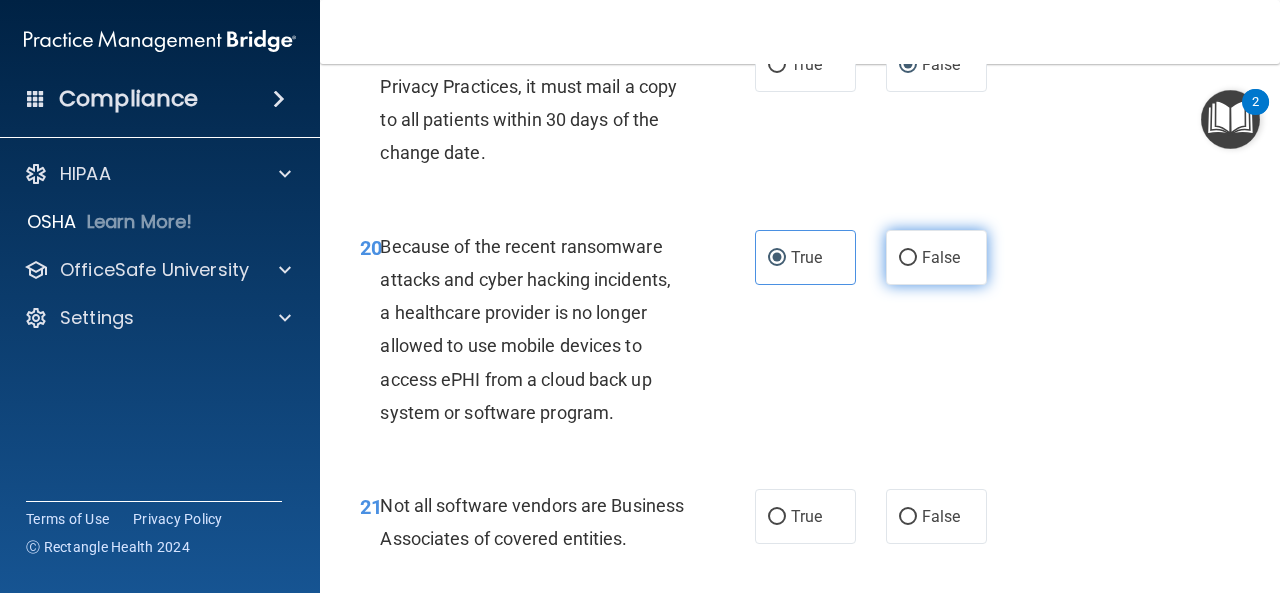 click on "False" at bounding box center [908, 258] 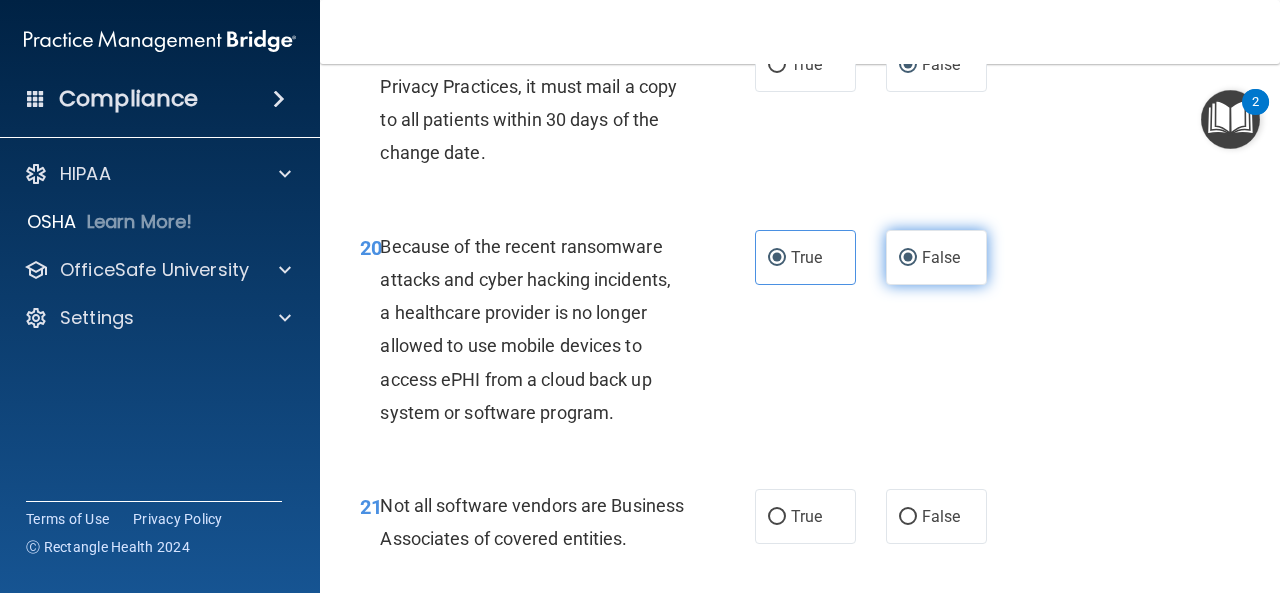 radio on "false" 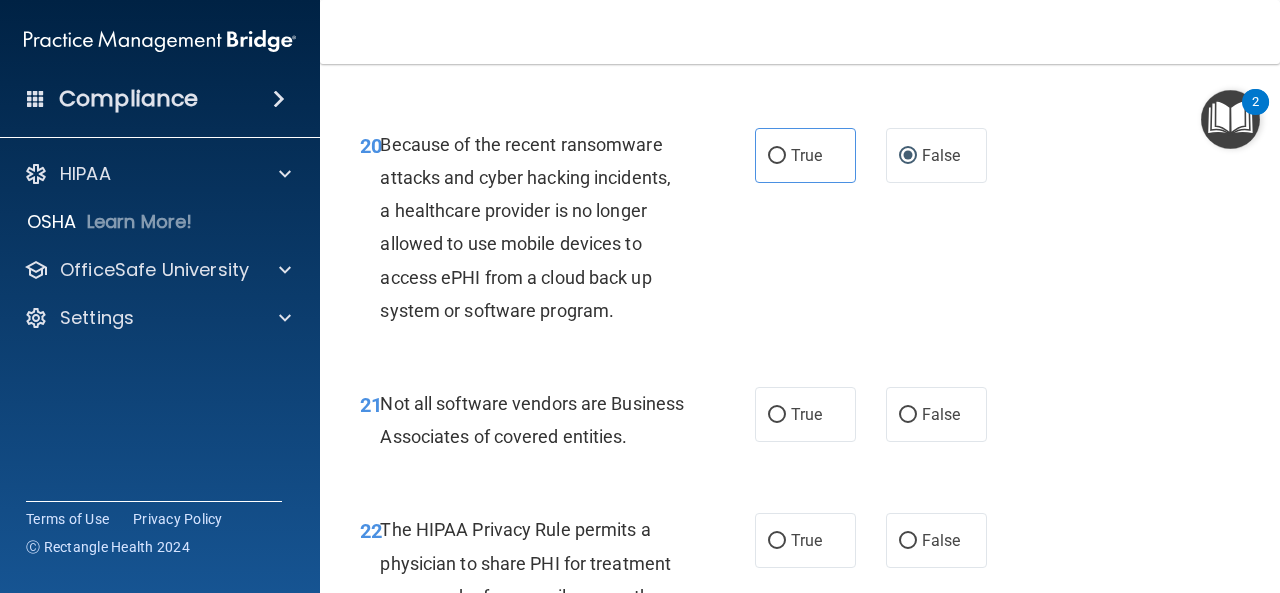 scroll, scrollTop: 4292, scrollLeft: 0, axis: vertical 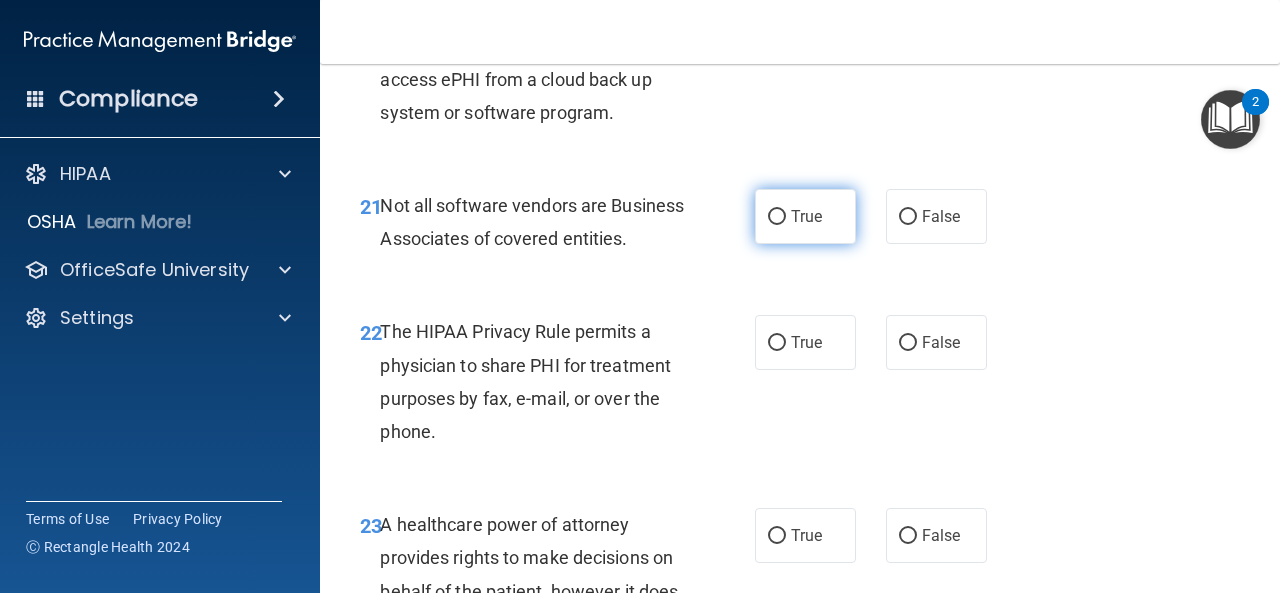 click on "True" at bounding box center (806, 216) 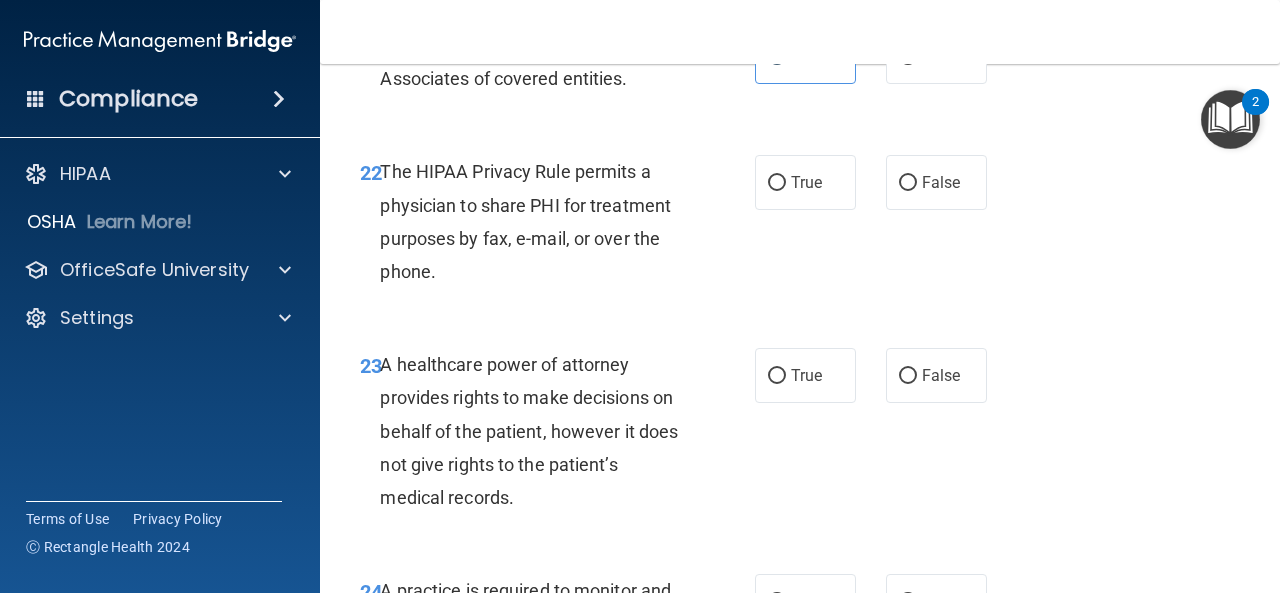 scroll, scrollTop: 4492, scrollLeft: 0, axis: vertical 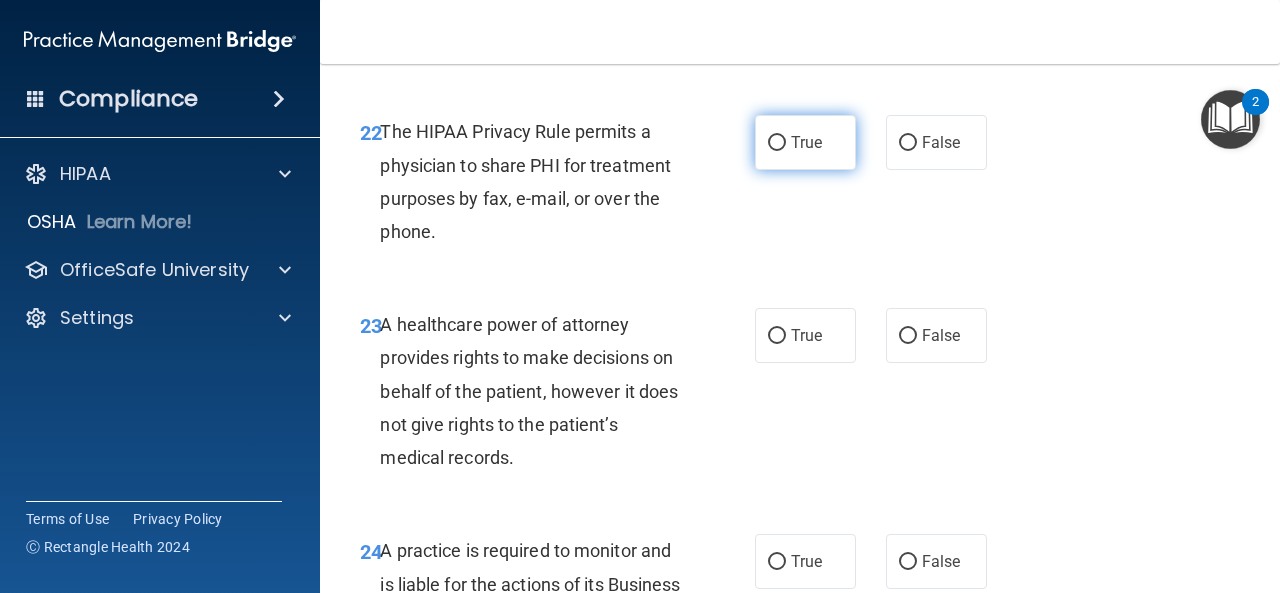 click on "True" at bounding box center [805, 142] 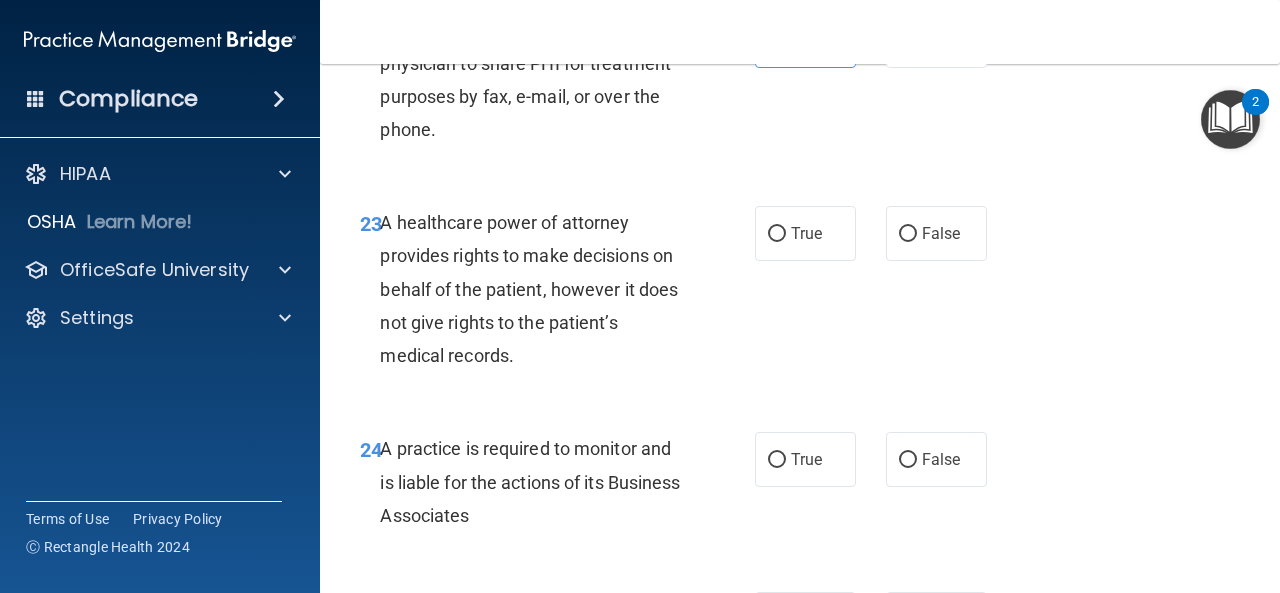 scroll, scrollTop: 4692, scrollLeft: 0, axis: vertical 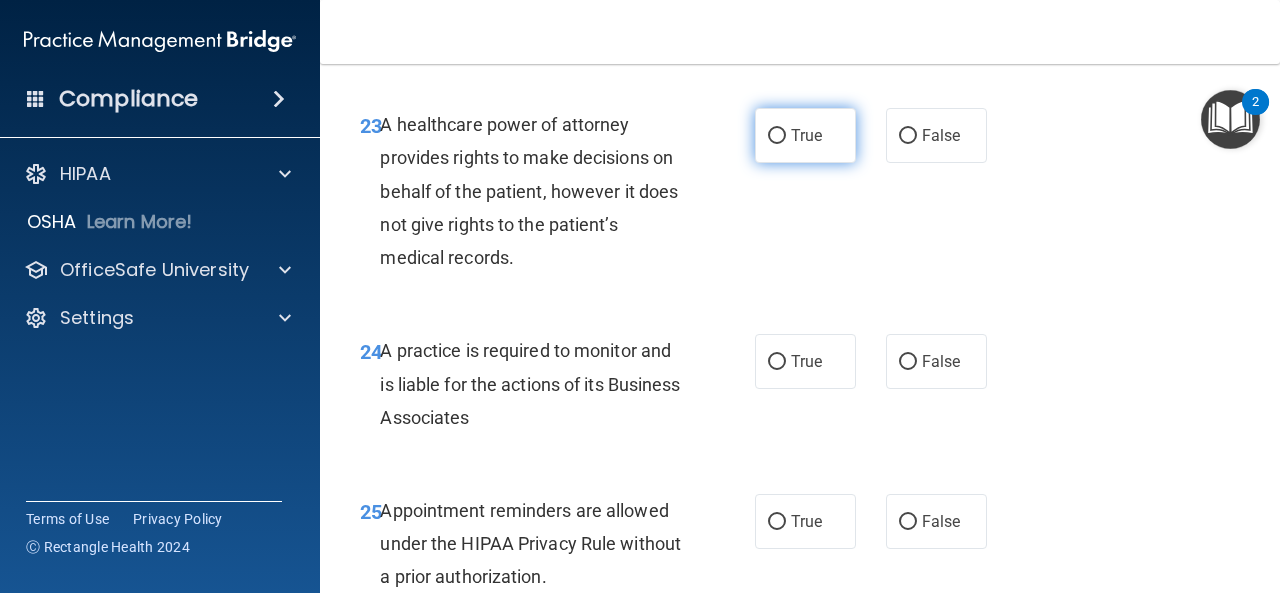 click on "True" at bounding box center (777, 136) 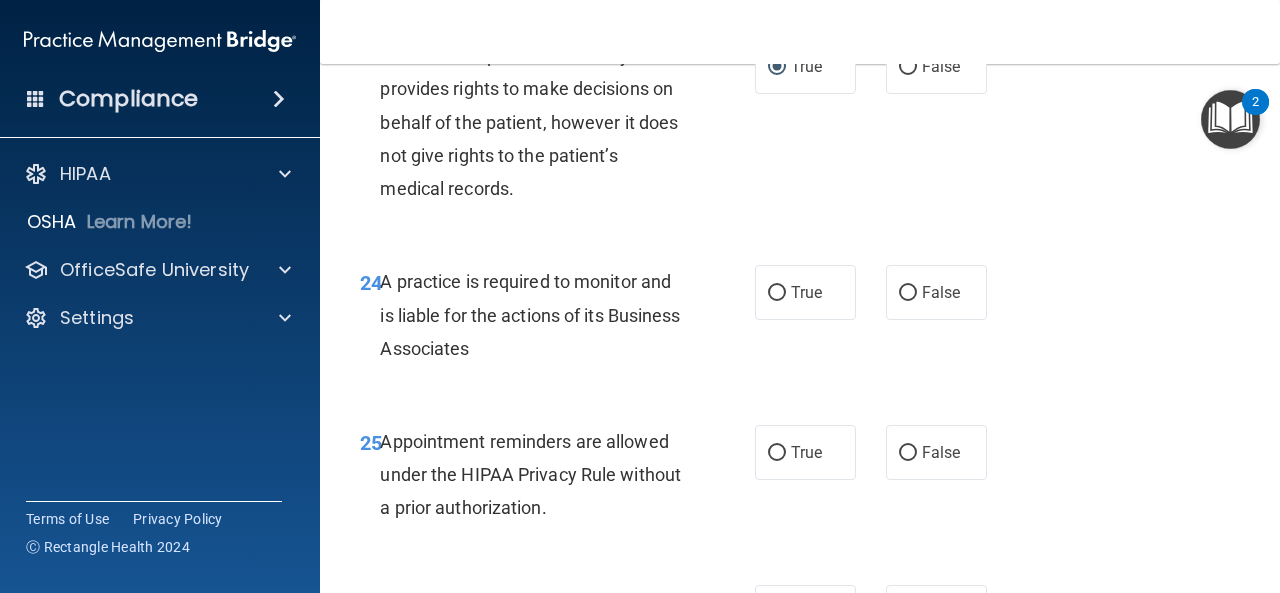 scroll, scrollTop: 4792, scrollLeft: 0, axis: vertical 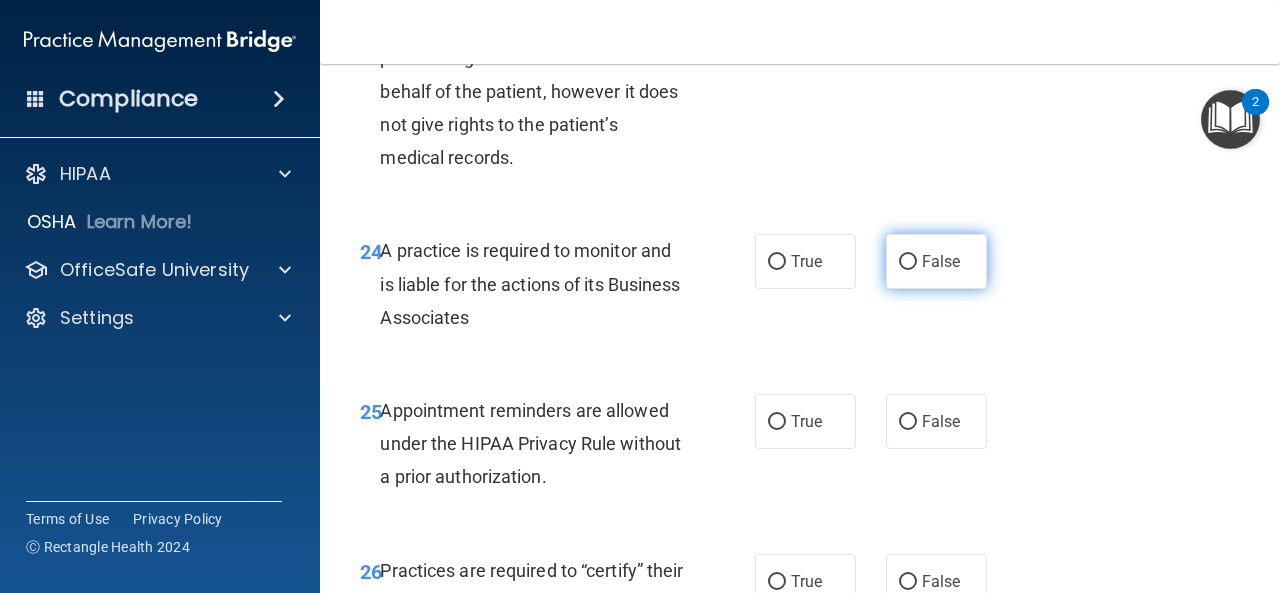click on "False" at bounding box center [936, 261] 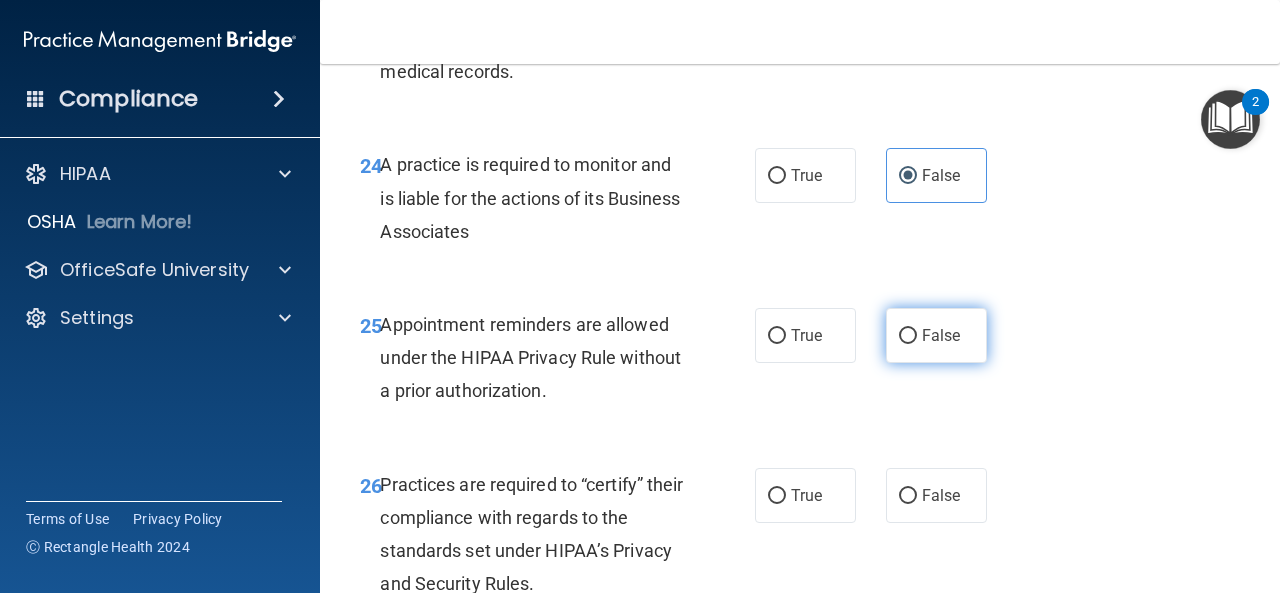 scroll, scrollTop: 5092, scrollLeft: 0, axis: vertical 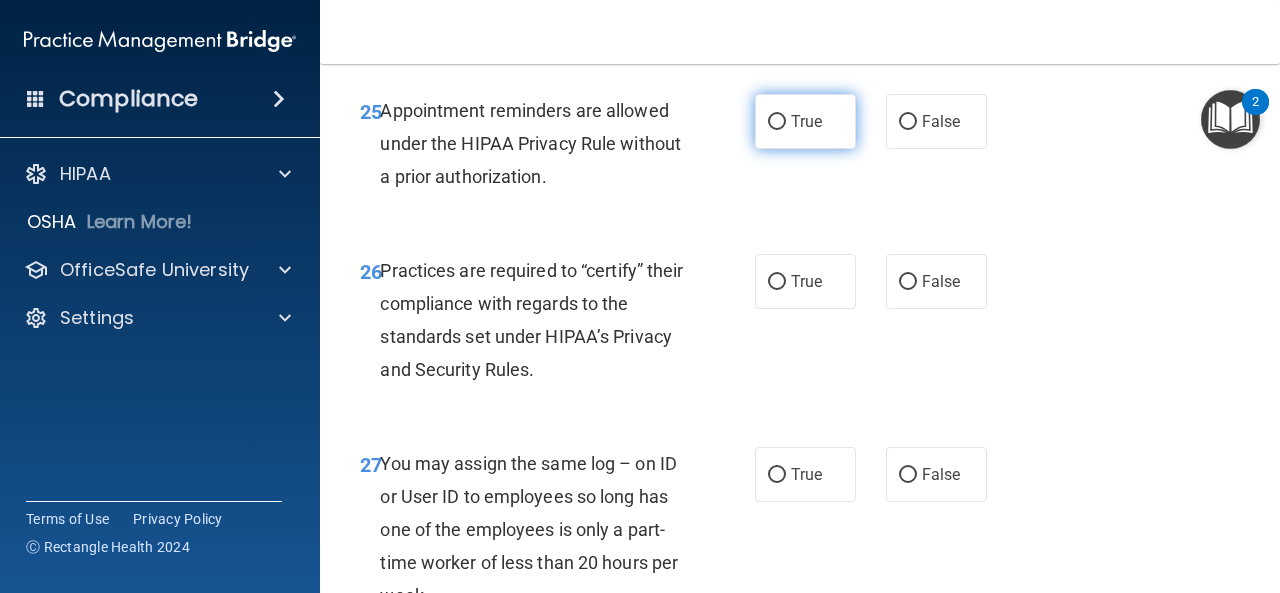 click on "True" at bounding box center (806, 121) 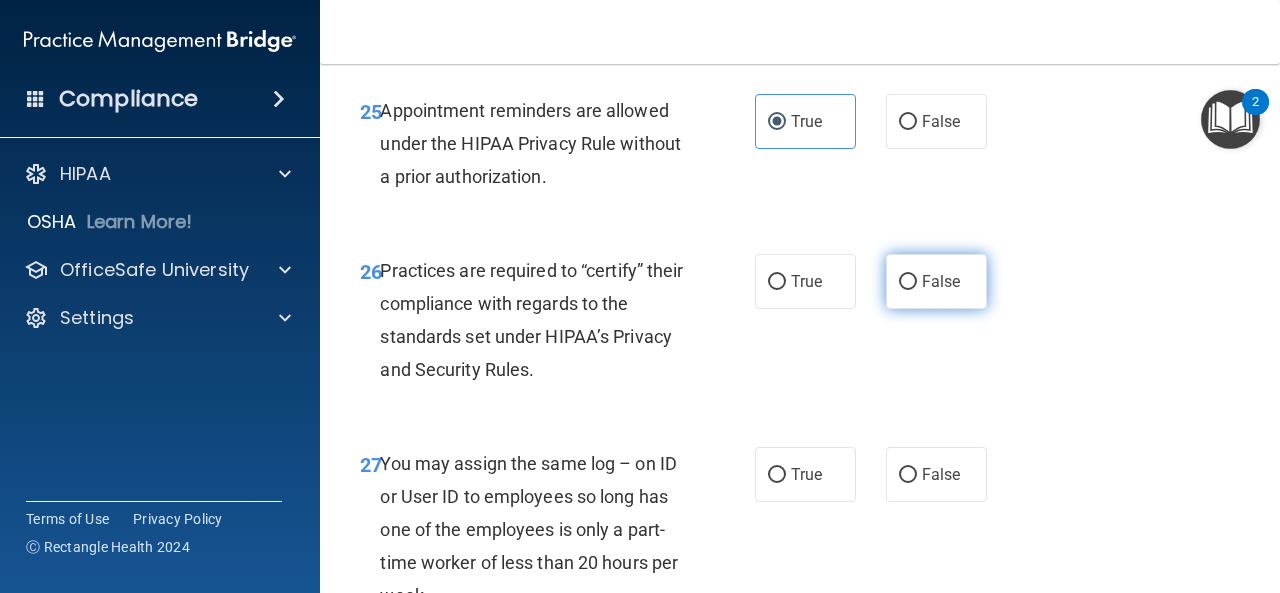 click on "False" at bounding box center [936, 281] 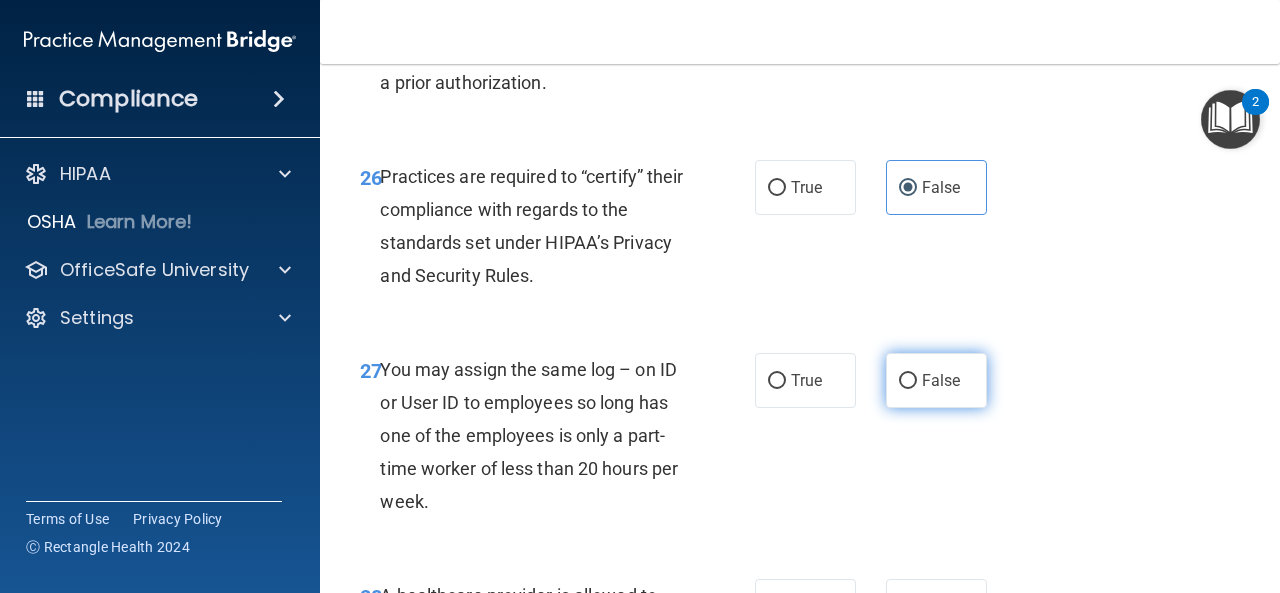 scroll, scrollTop: 5292, scrollLeft: 0, axis: vertical 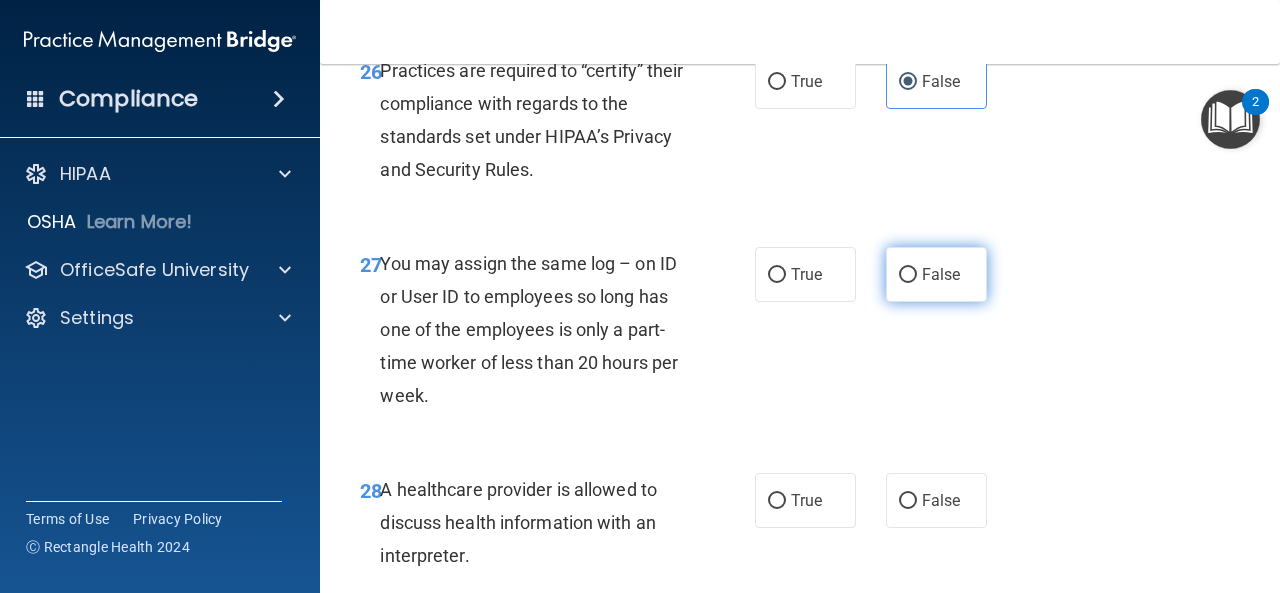 click on "False" at bounding box center (908, 275) 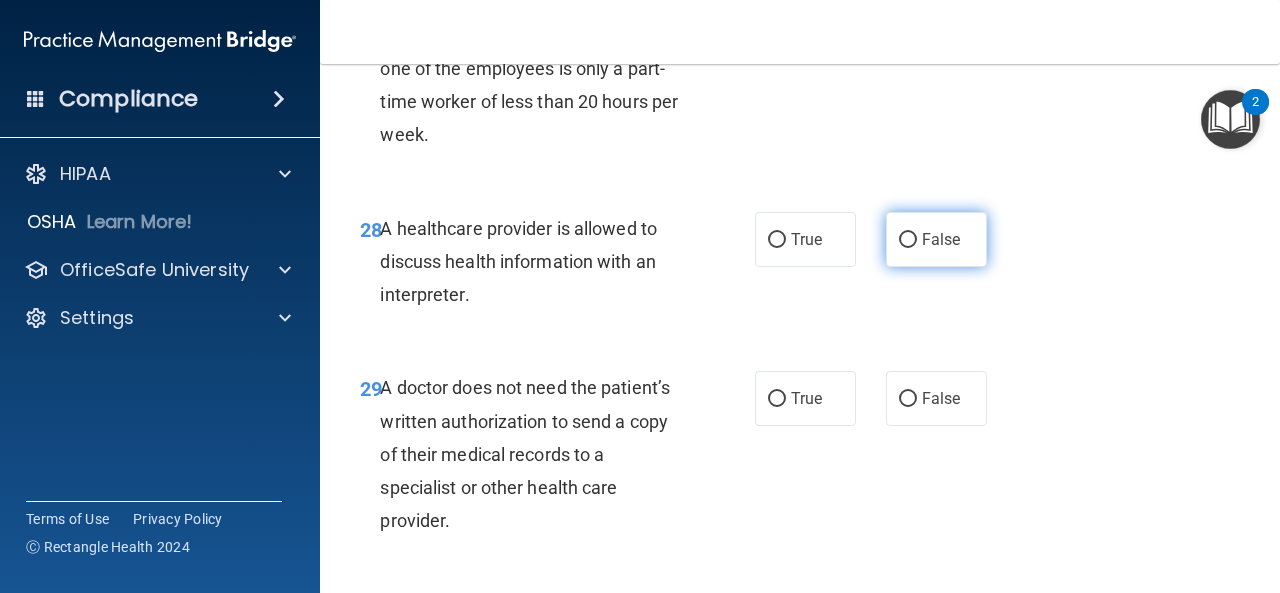 scroll, scrollTop: 5692, scrollLeft: 0, axis: vertical 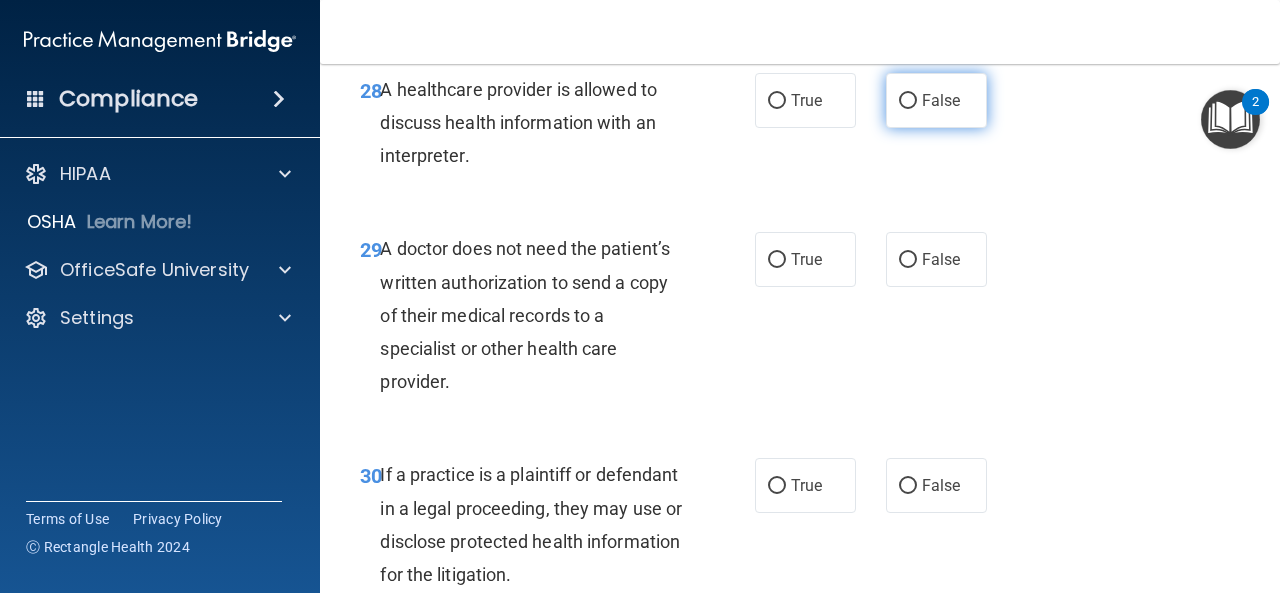 click on "False" at bounding box center (908, 101) 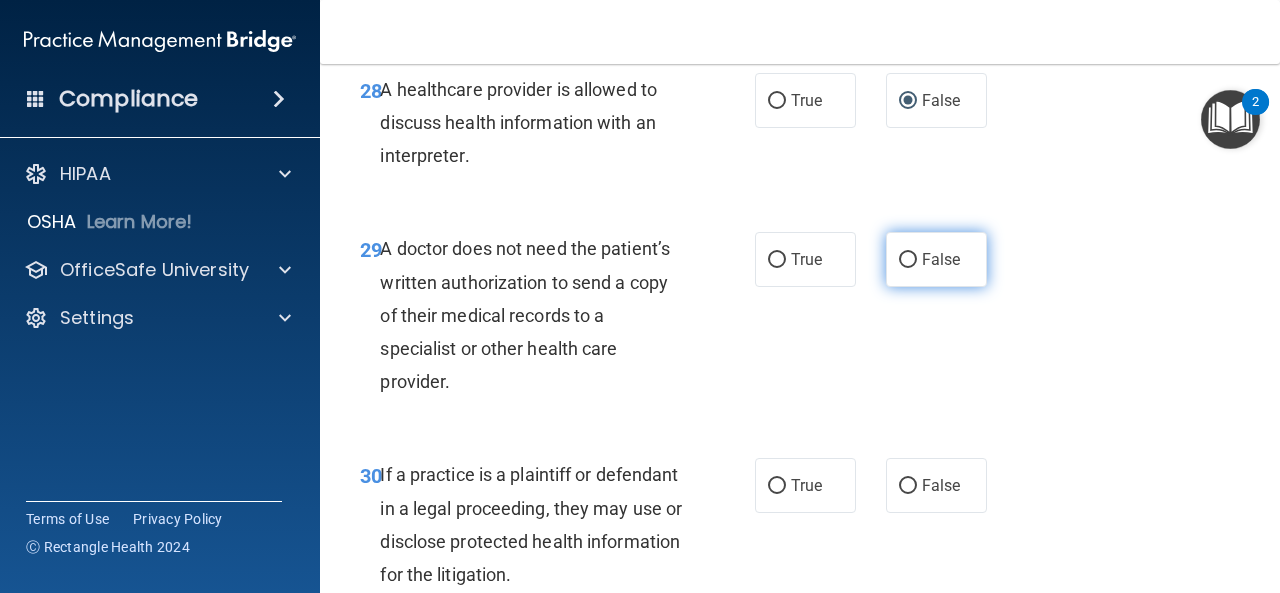 click on "False" at bounding box center [936, 259] 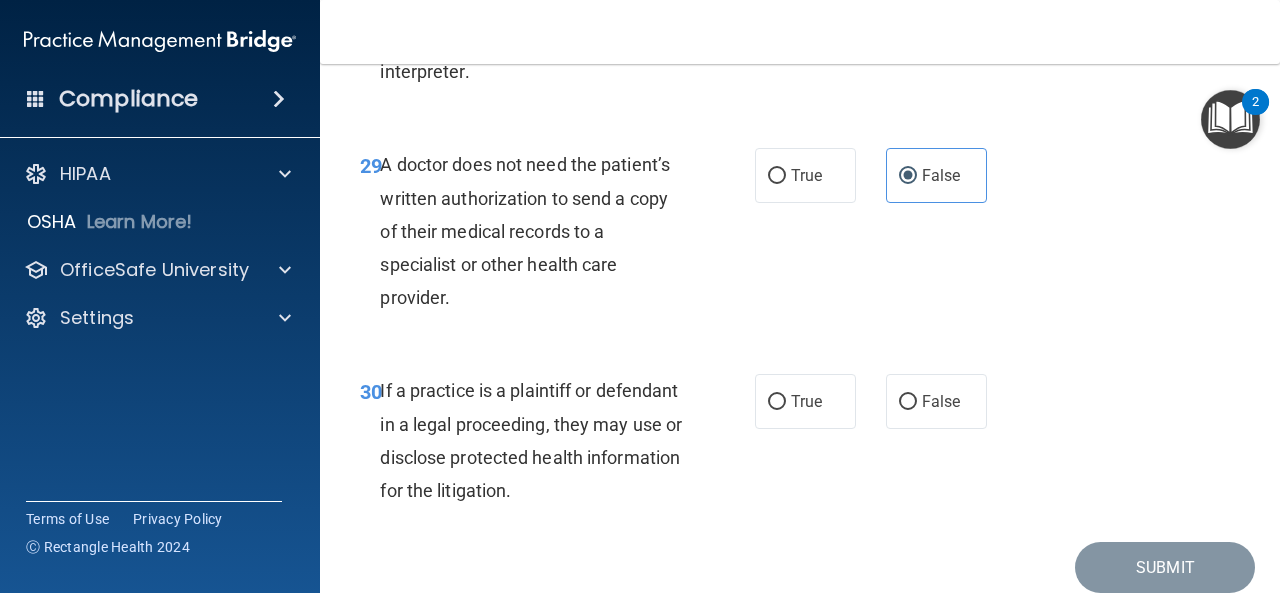 scroll, scrollTop: 5892, scrollLeft: 0, axis: vertical 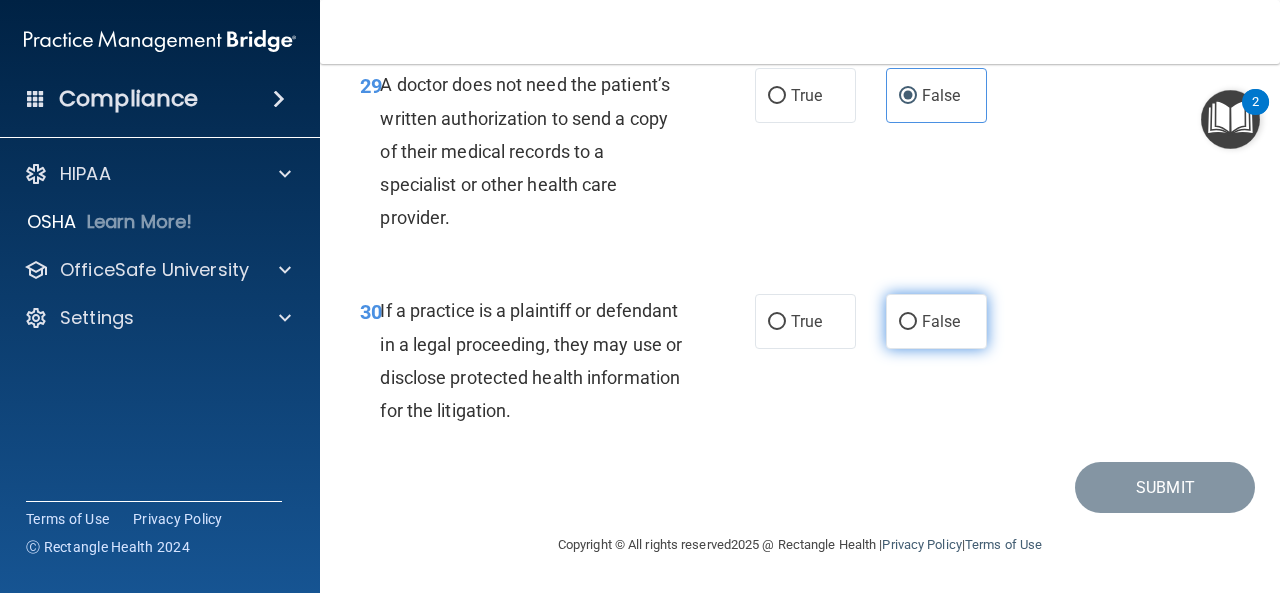 click on "False" at bounding box center [936, 321] 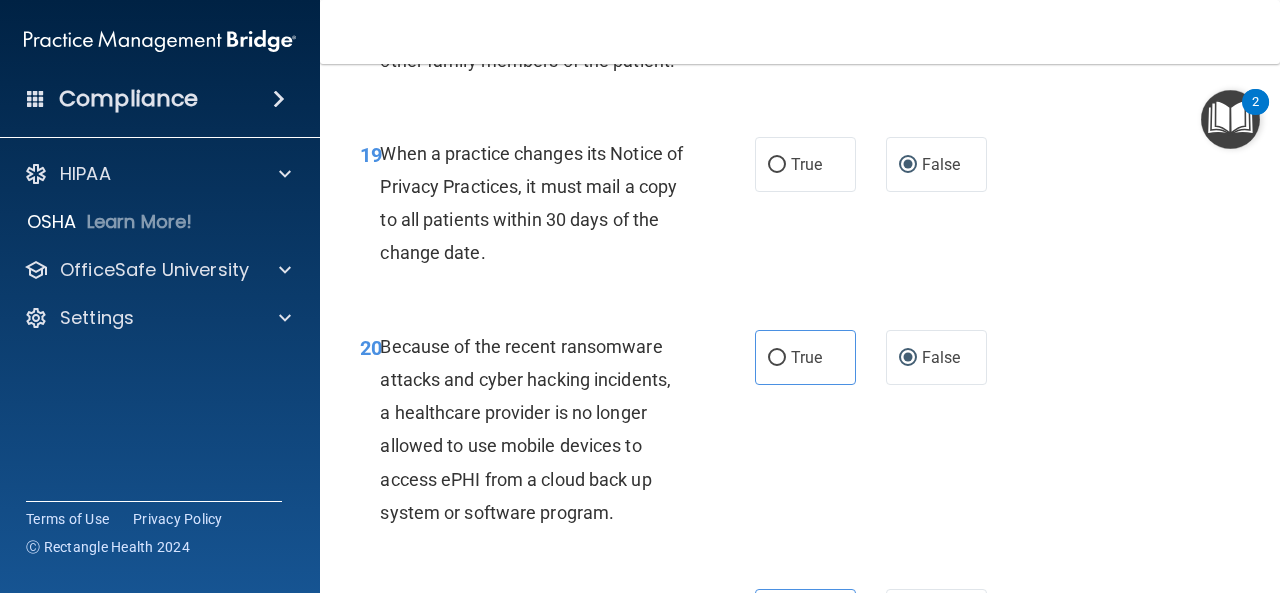 scroll, scrollTop: 3592, scrollLeft: 0, axis: vertical 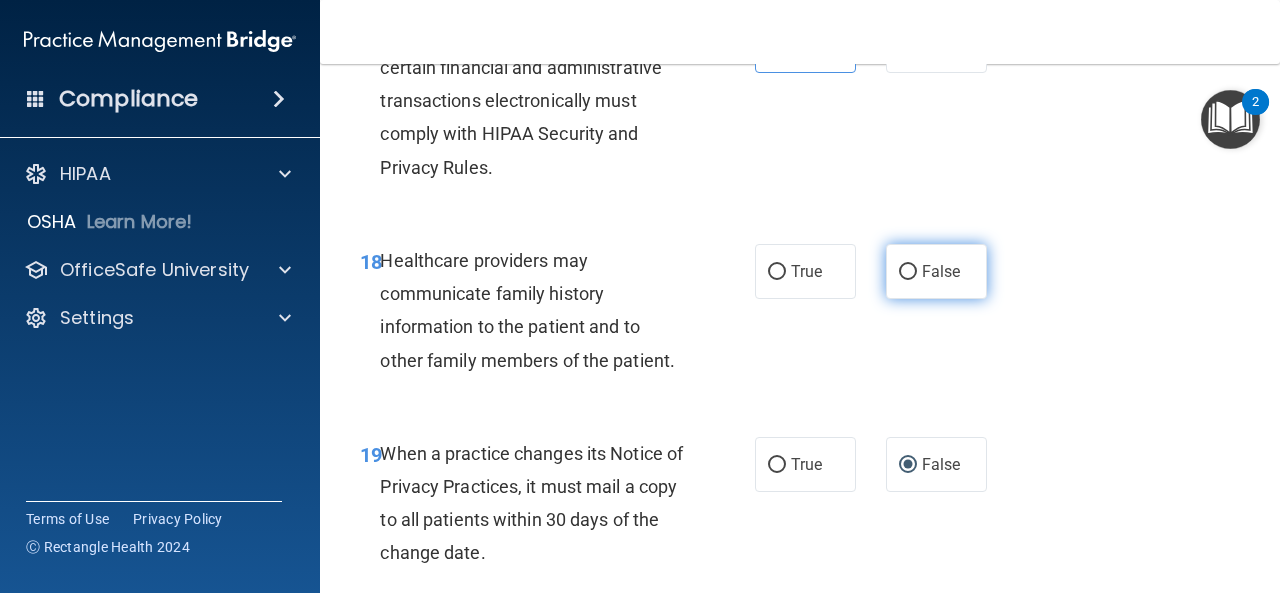 click on "False" at bounding box center [908, 272] 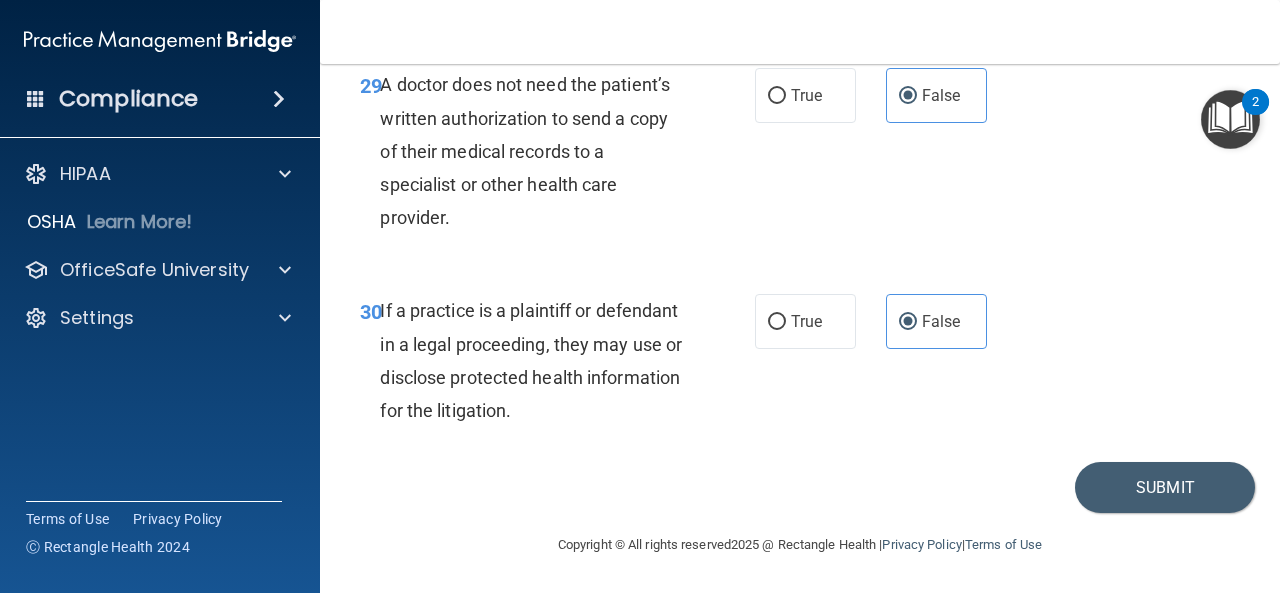 scroll, scrollTop: 5921, scrollLeft: 0, axis: vertical 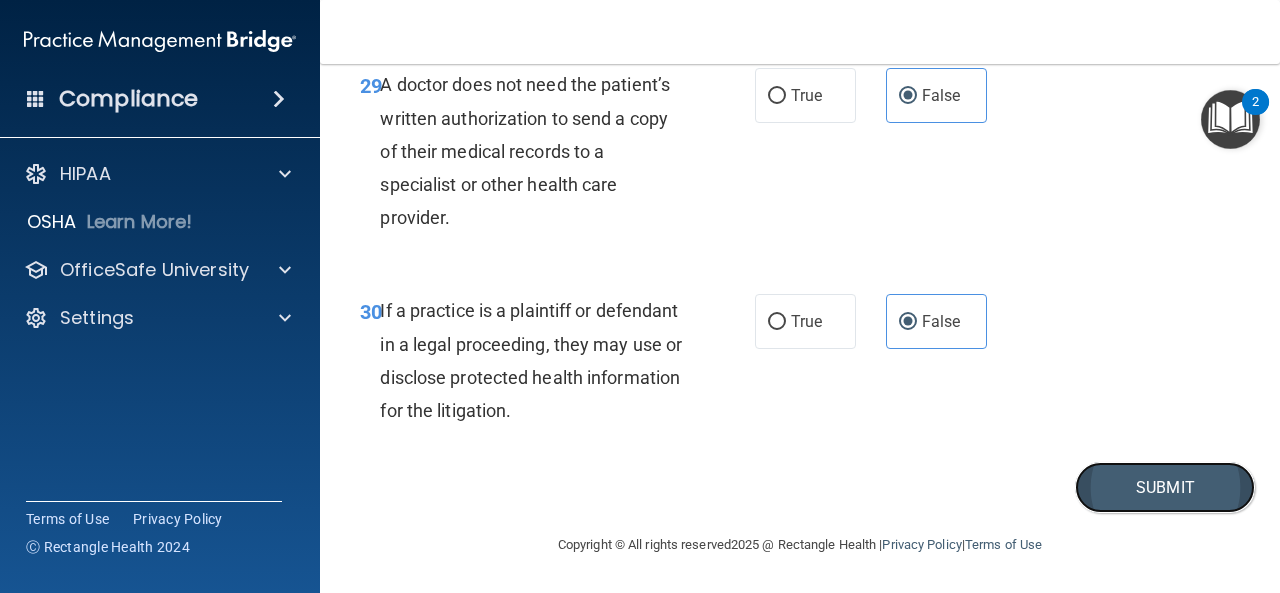 click on "Submit" at bounding box center [1165, 487] 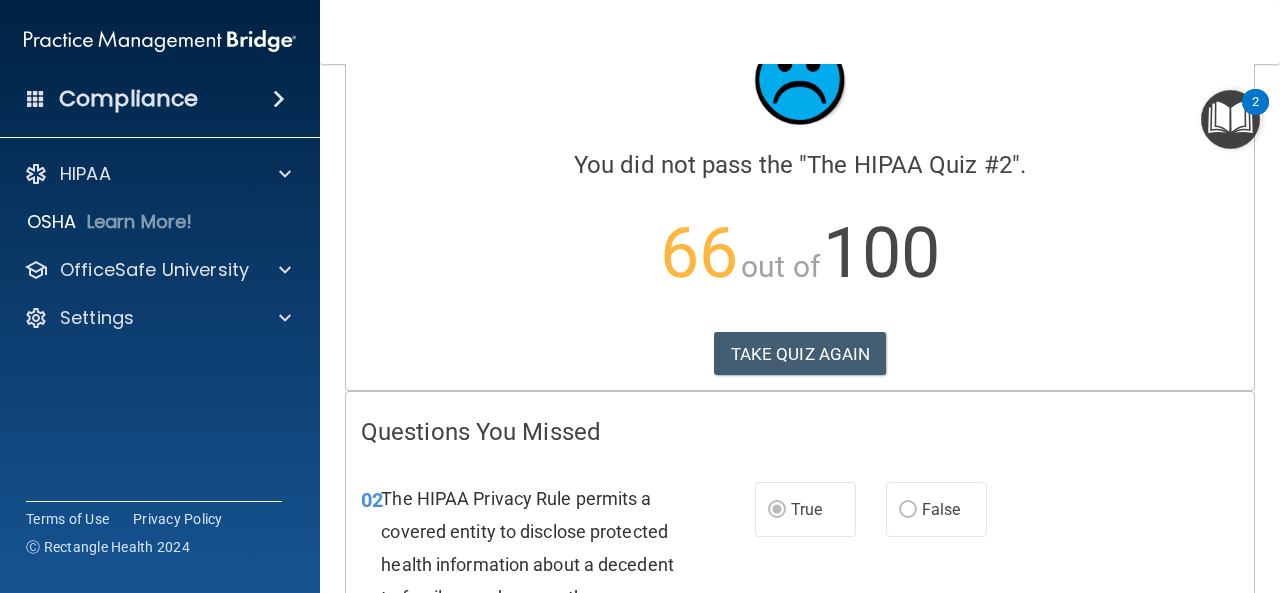 scroll, scrollTop: 0, scrollLeft: 0, axis: both 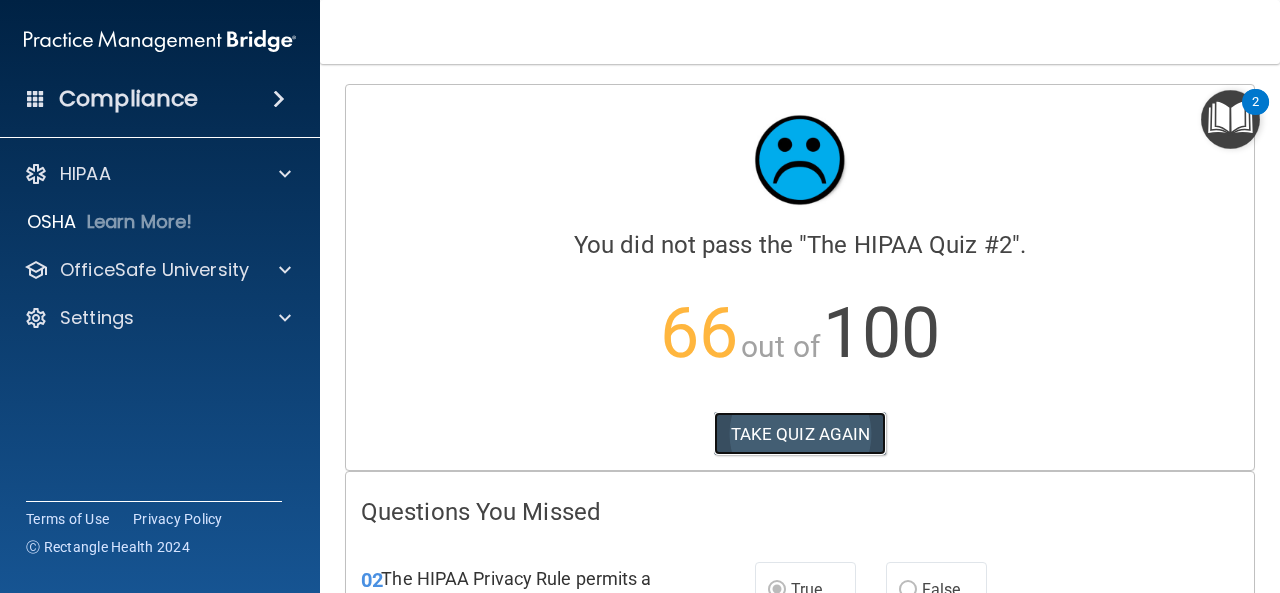 click on "TAKE QUIZ AGAIN" at bounding box center (800, 434) 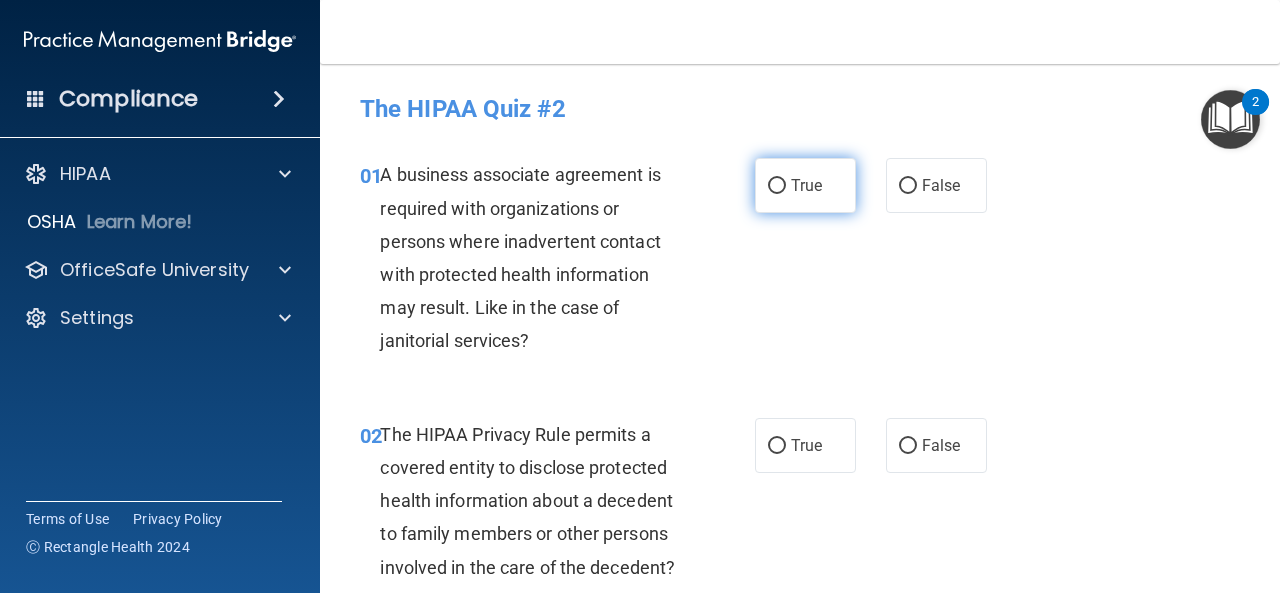 click on "True" at bounding box center (806, 185) 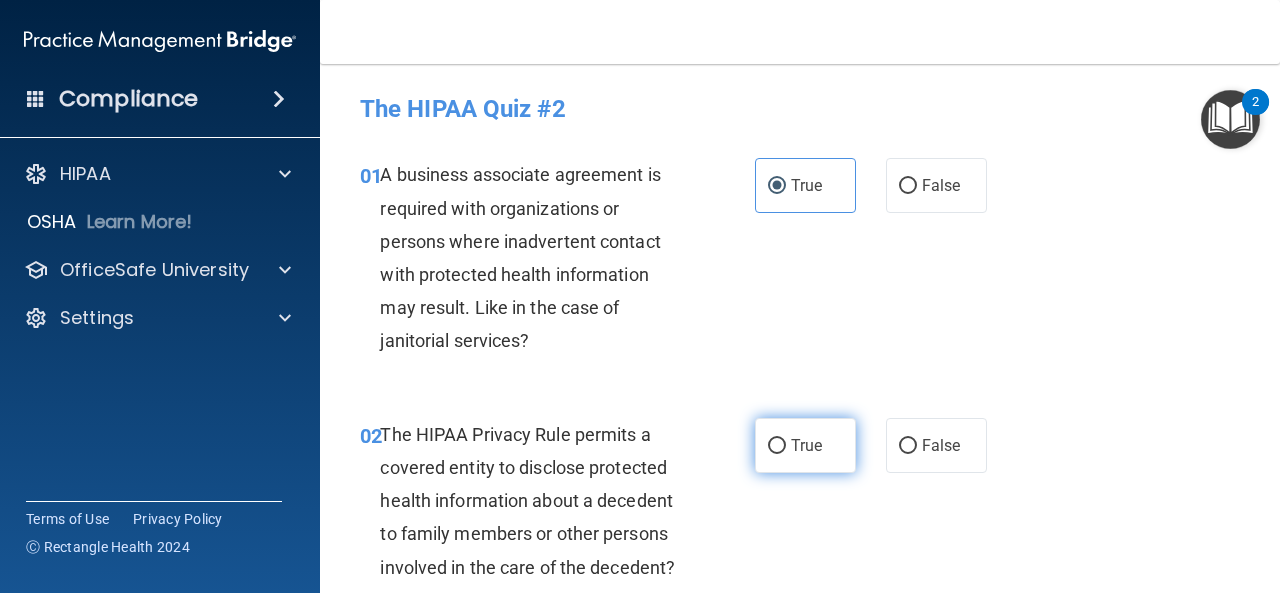 click on "True" at bounding box center [805, 445] 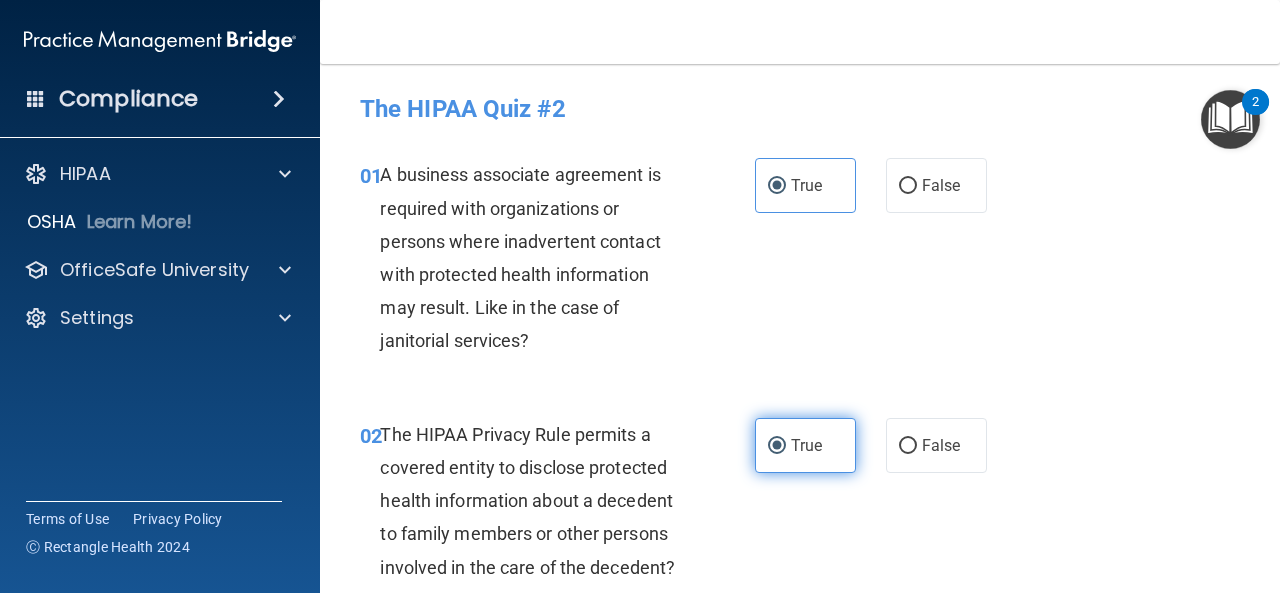 scroll, scrollTop: 300, scrollLeft: 0, axis: vertical 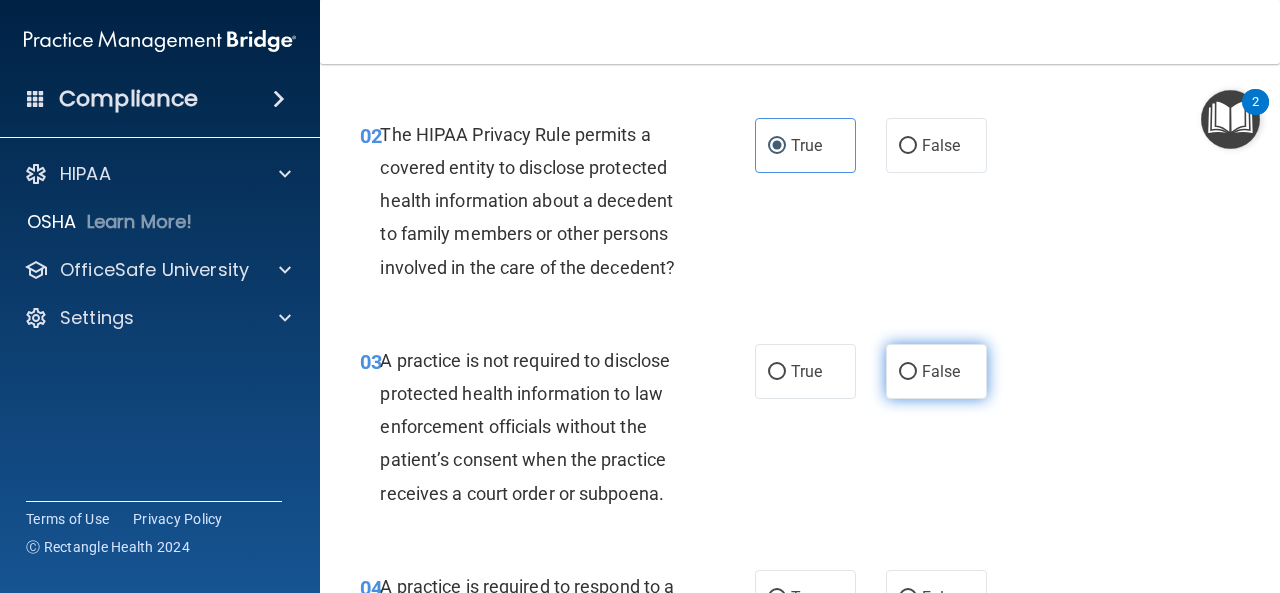click on "False" at bounding box center [908, 372] 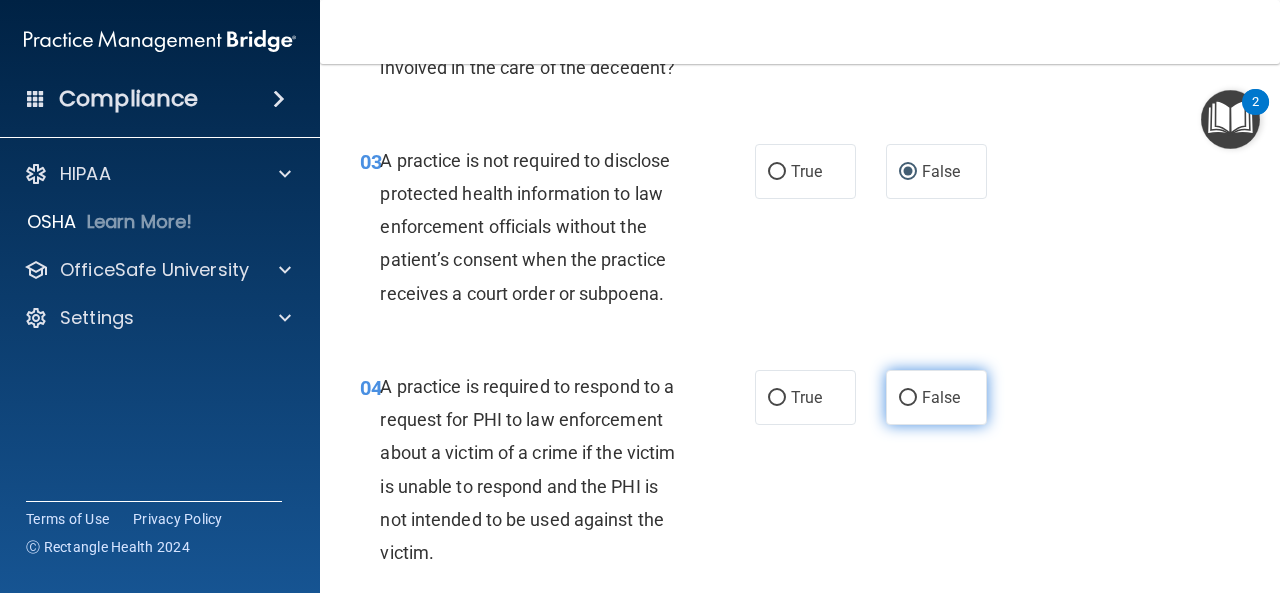 scroll, scrollTop: 600, scrollLeft: 0, axis: vertical 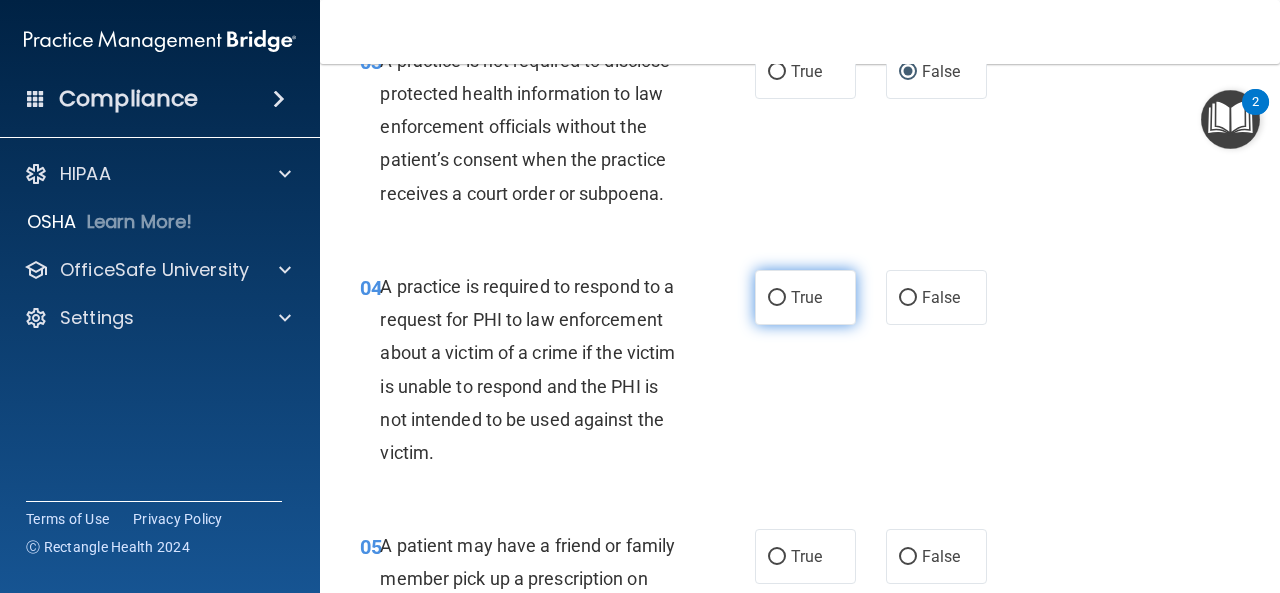 click on "True" at bounding box center (806, 297) 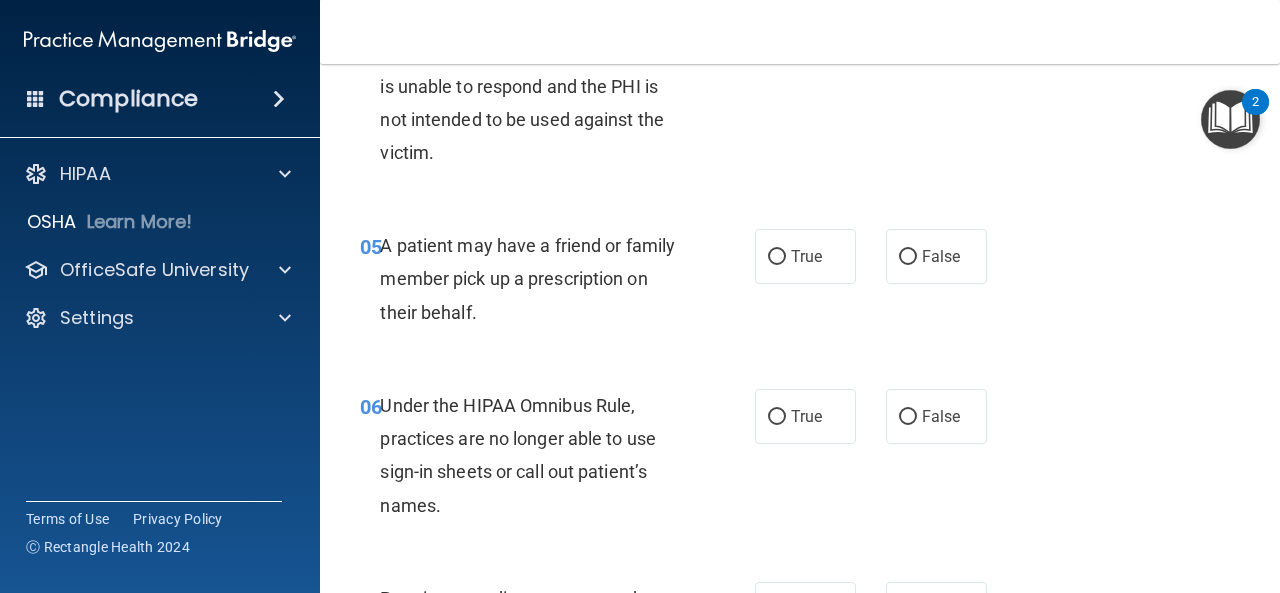 scroll, scrollTop: 700, scrollLeft: 0, axis: vertical 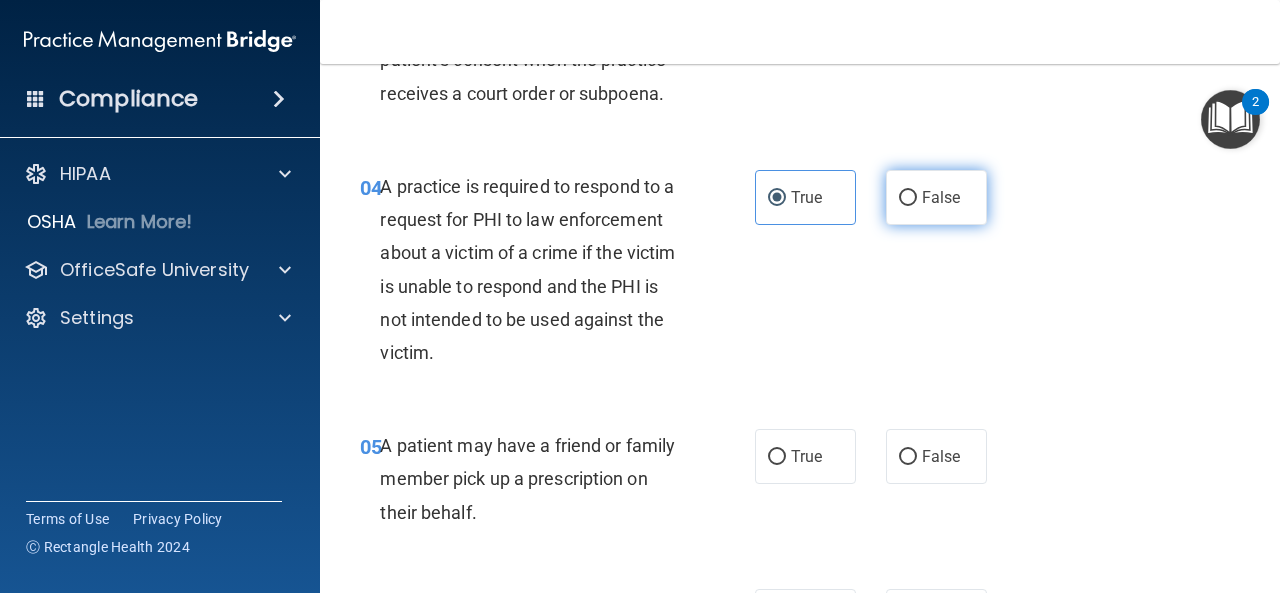 click on "False" at bounding box center (908, 198) 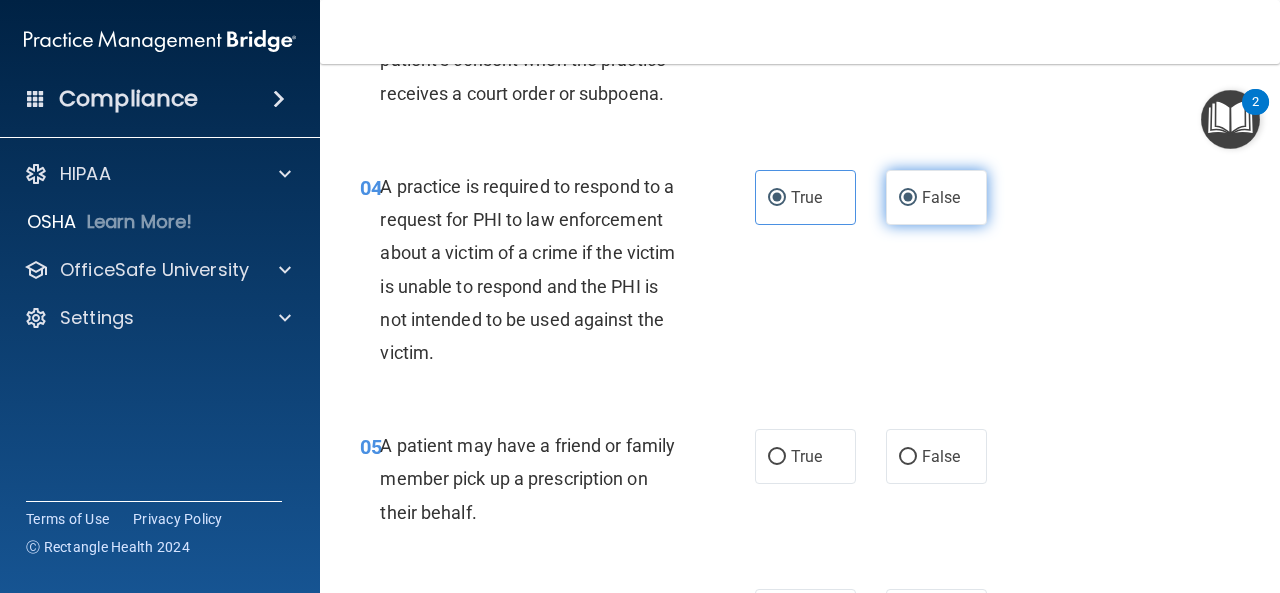 radio on "false" 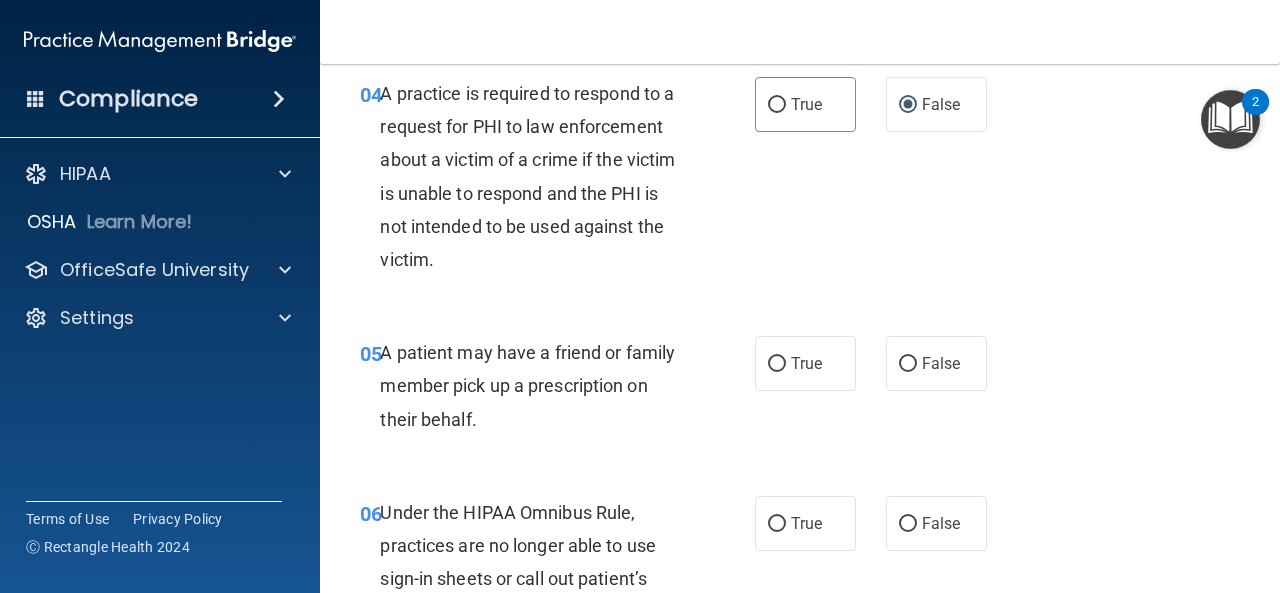 scroll, scrollTop: 900, scrollLeft: 0, axis: vertical 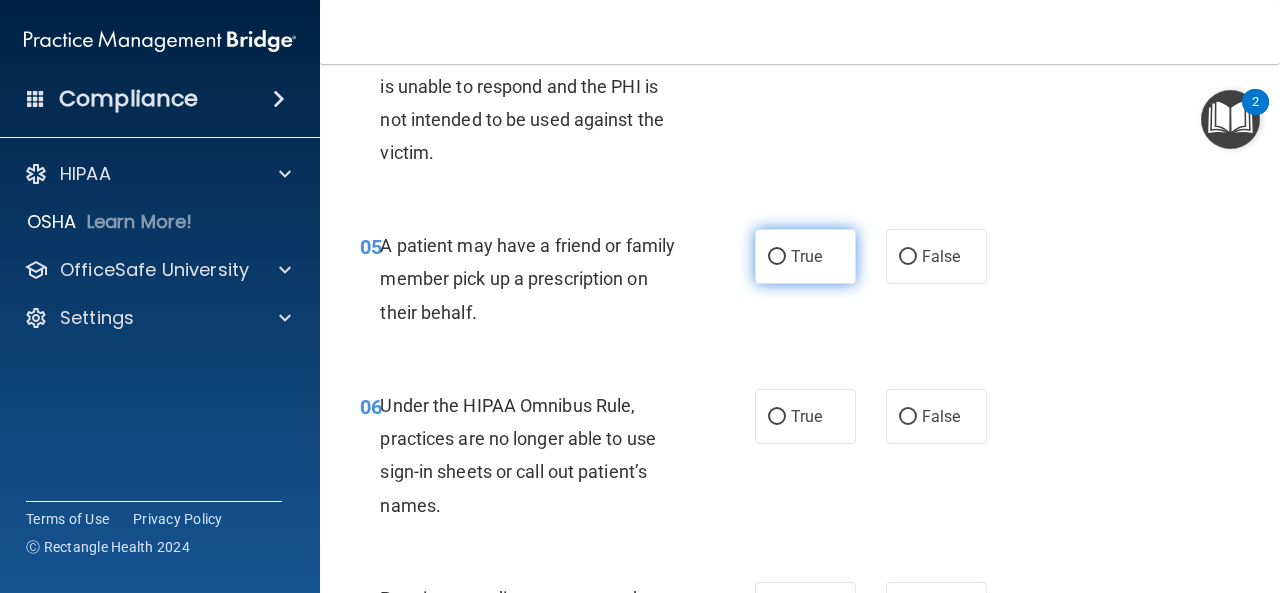 click on "True" at bounding box center [806, 256] 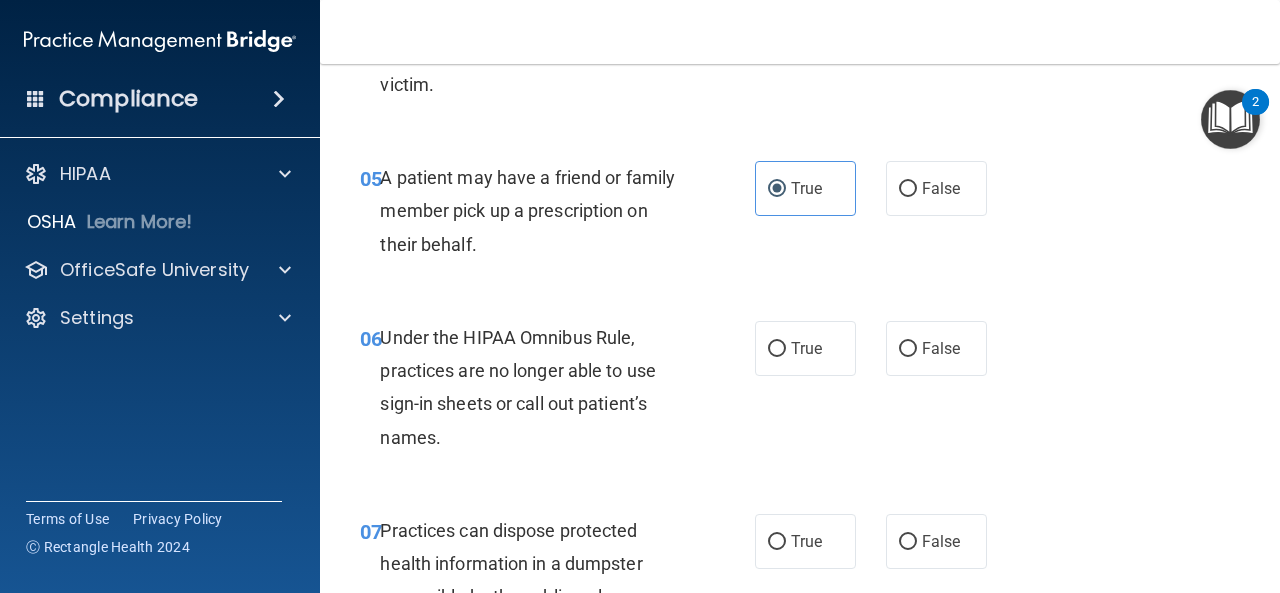 scroll, scrollTop: 1000, scrollLeft: 0, axis: vertical 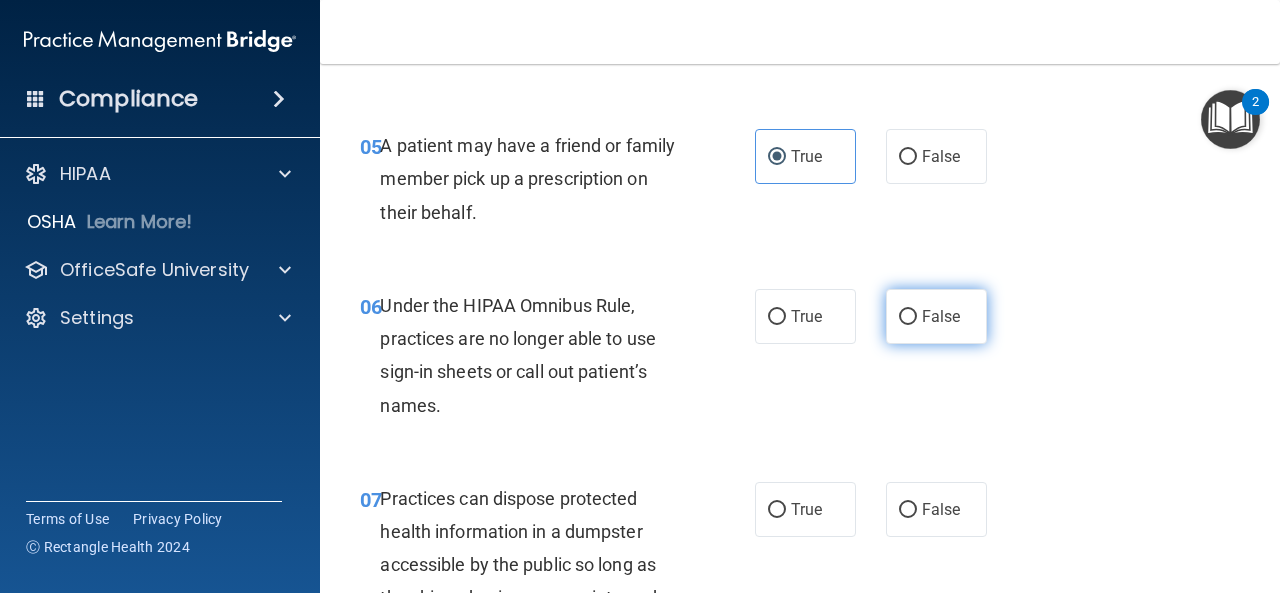 click on "False" at bounding box center [908, 317] 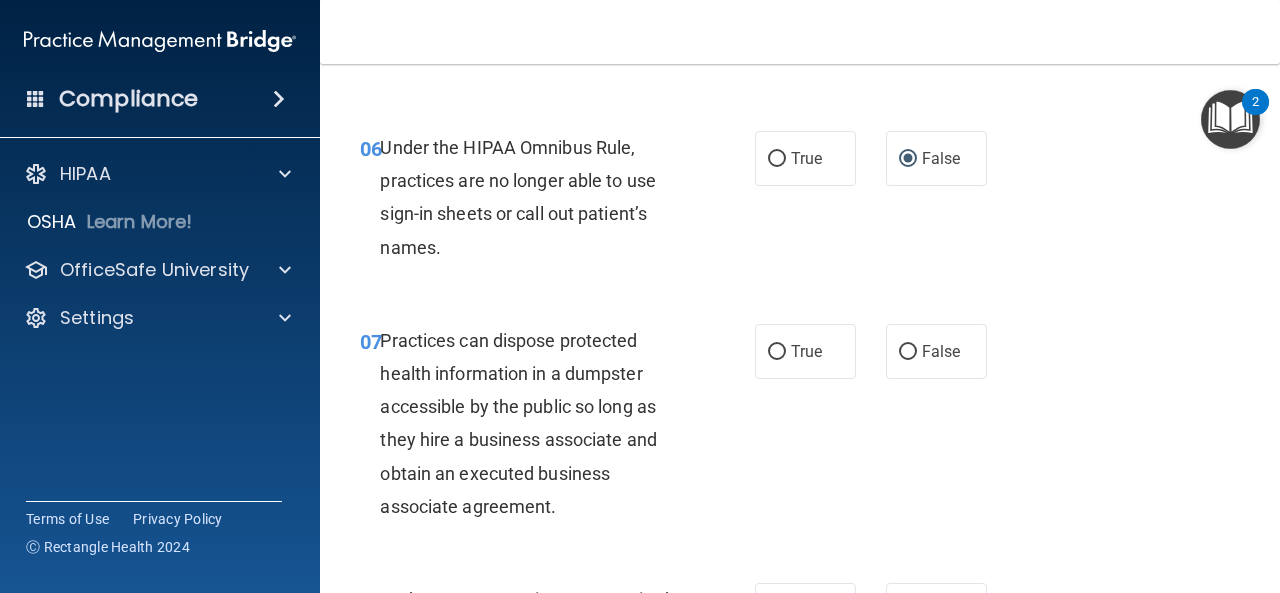 scroll, scrollTop: 1200, scrollLeft: 0, axis: vertical 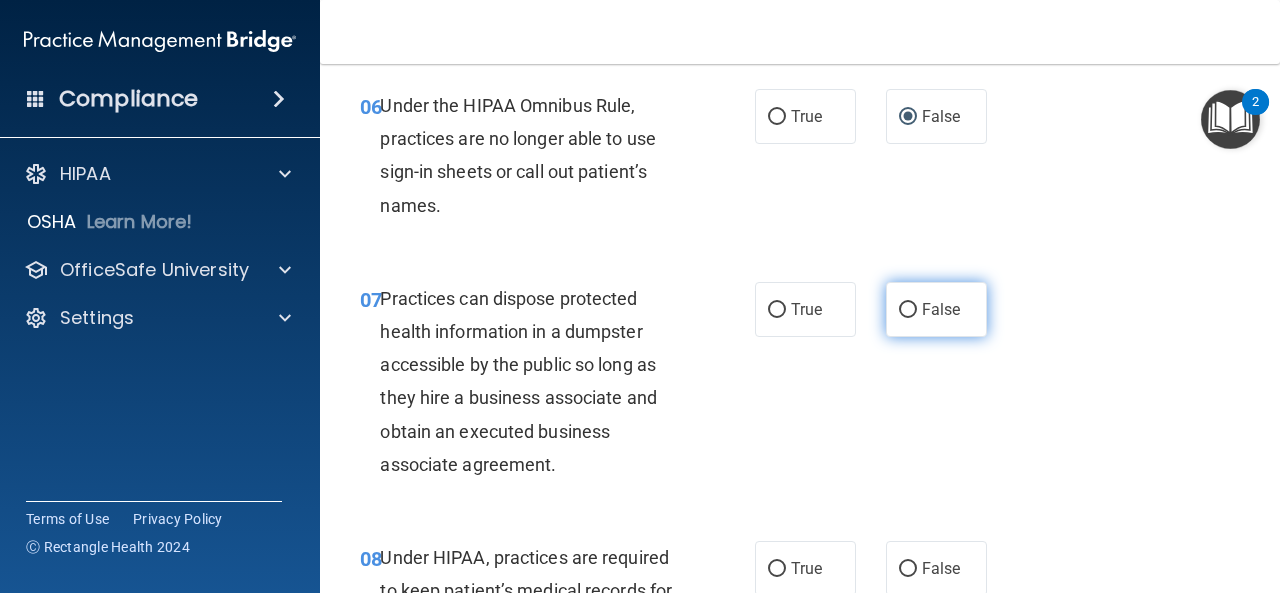click on "False" at bounding box center [908, 310] 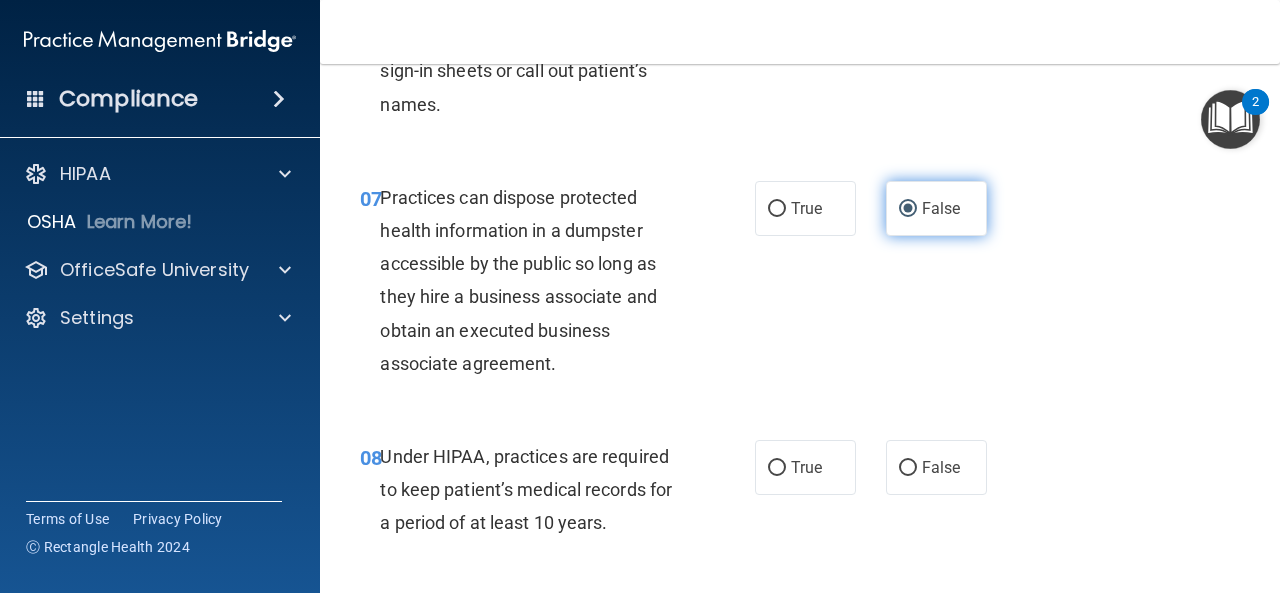 scroll, scrollTop: 1400, scrollLeft: 0, axis: vertical 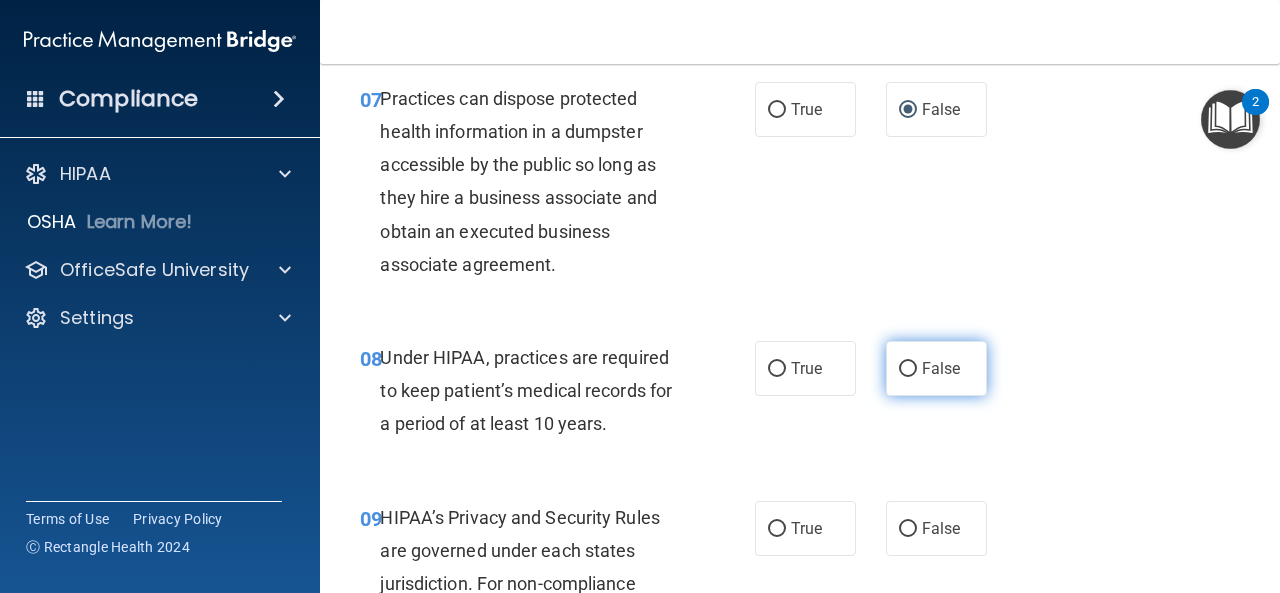 click on "False" at bounding box center [936, 368] 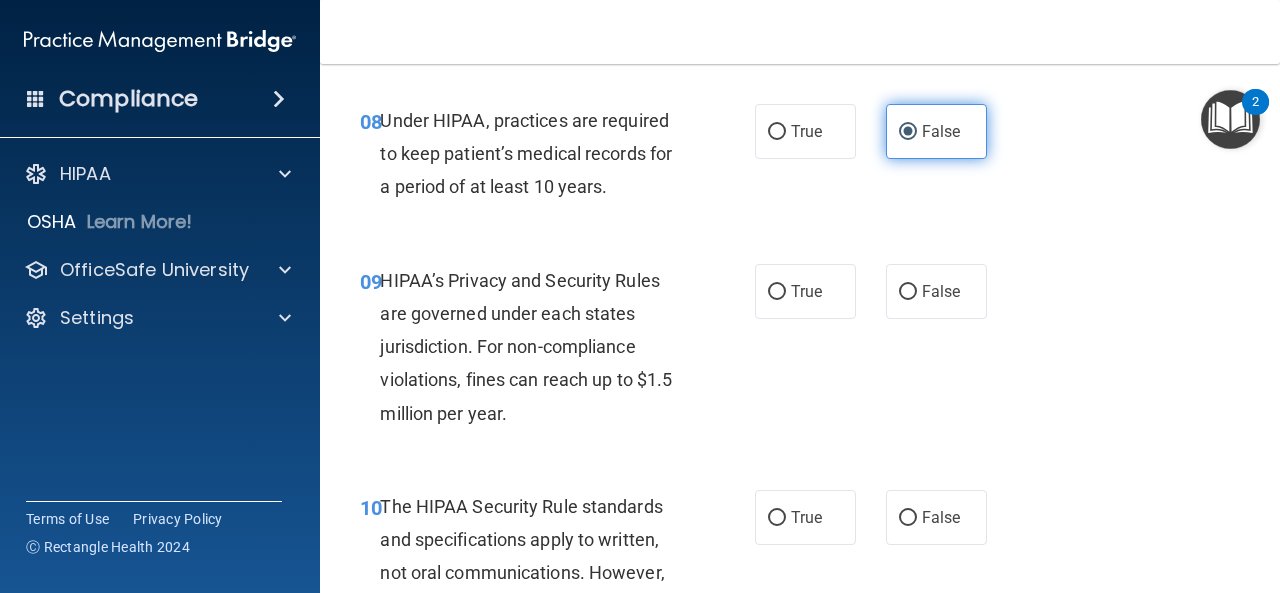 scroll, scrollTop: 1700, scrollLeft: 0, axis: vertical 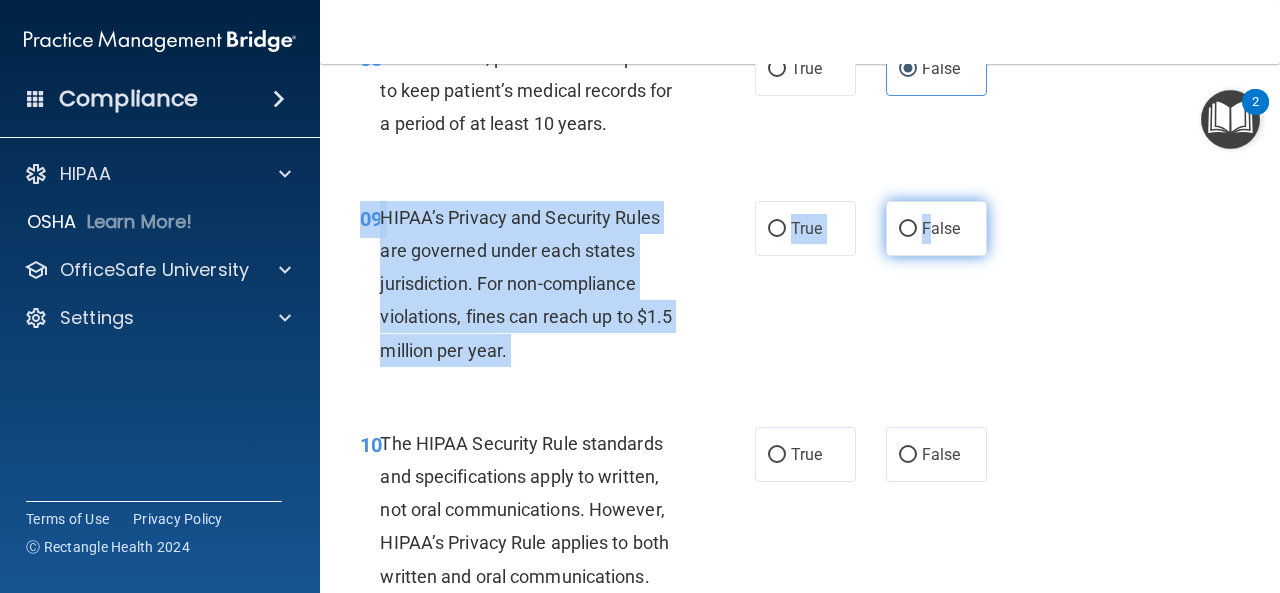 click on "09       HIPAA’s Privacy and Security Rules are governed under each states jurisdiction.  For non-compliance violations, fines can reach up to $1.5 million per year.                 True           False" at bounding box center (800, 289) 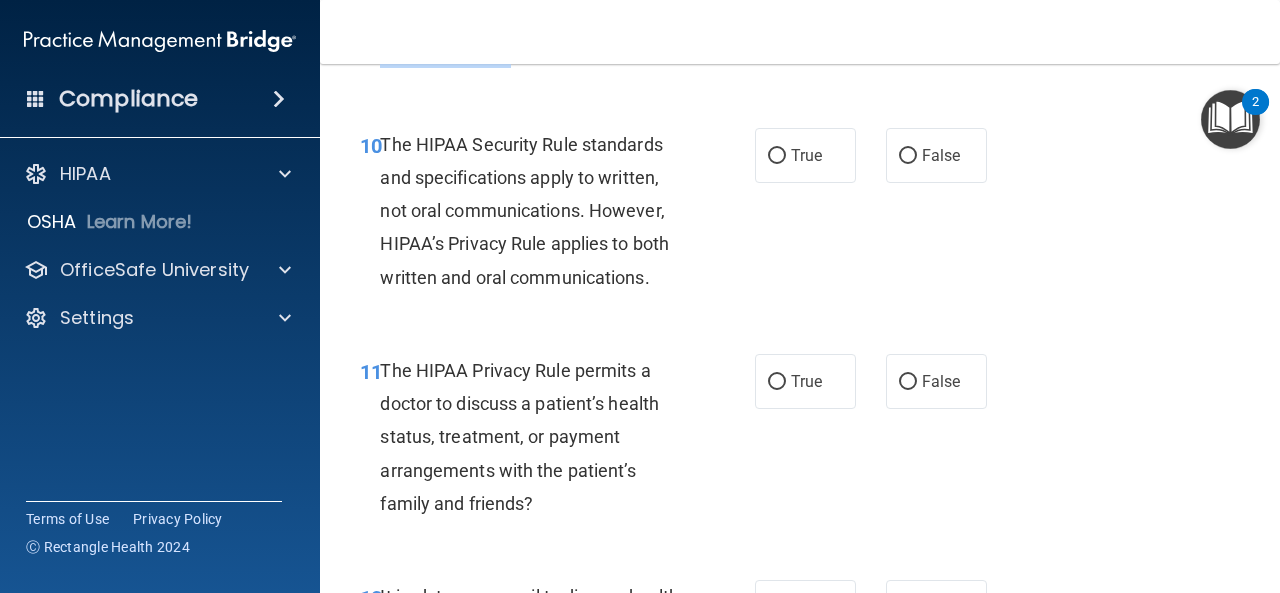 scroll, scrollTop: 2000, scrollLeft: 0, axis: vertical 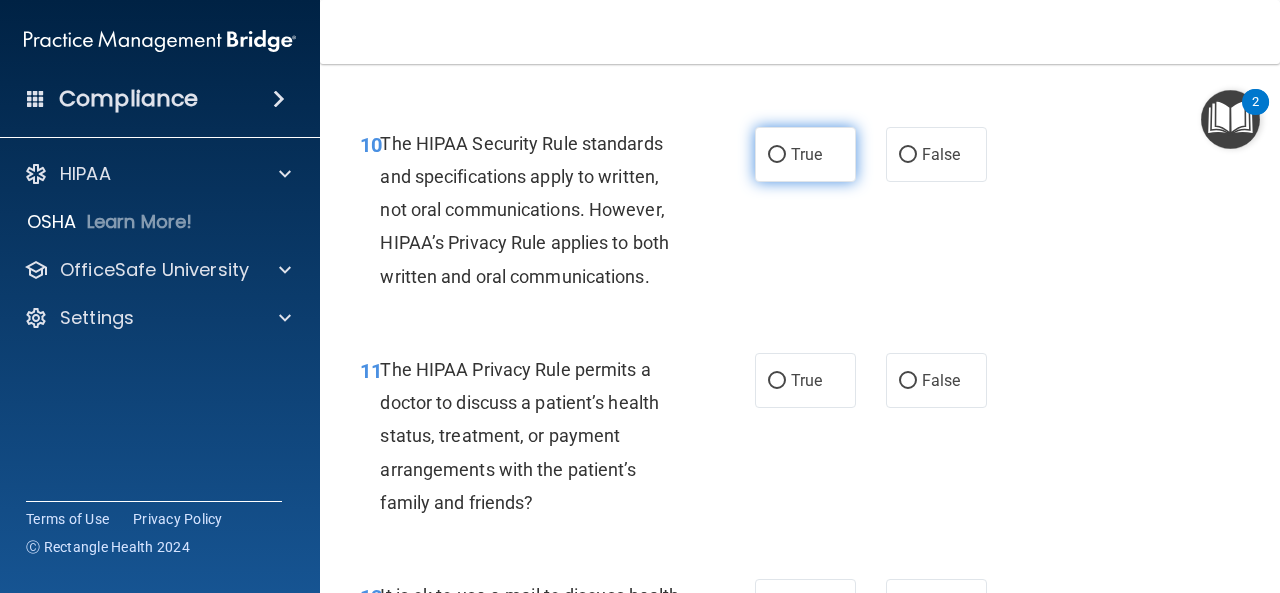 click on "True" at bounding box center [805, 154] 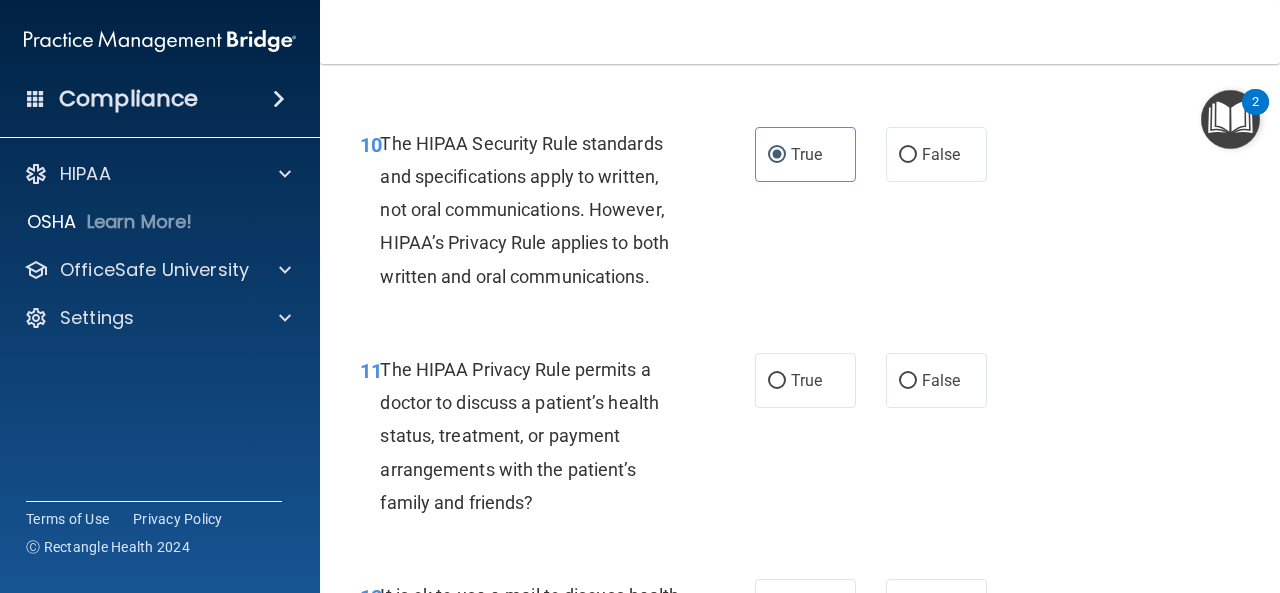 scroll, scrollTop: 2100, scrollLeft: 0, axis: vertical 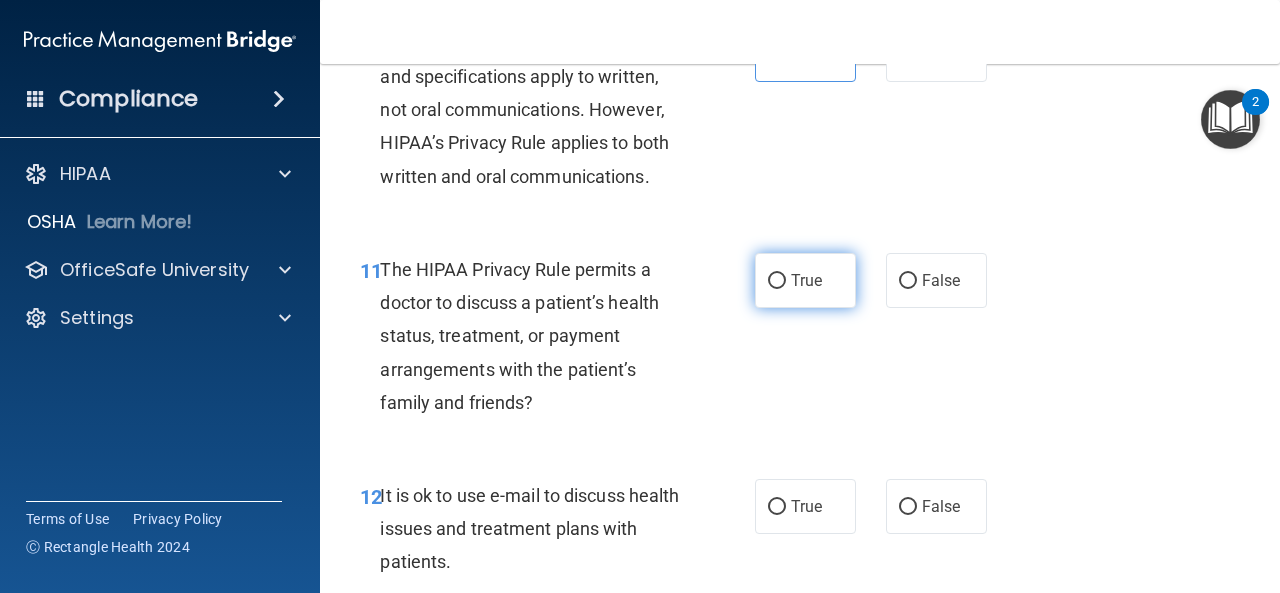 click on "True" at bounding box center (806, 280) 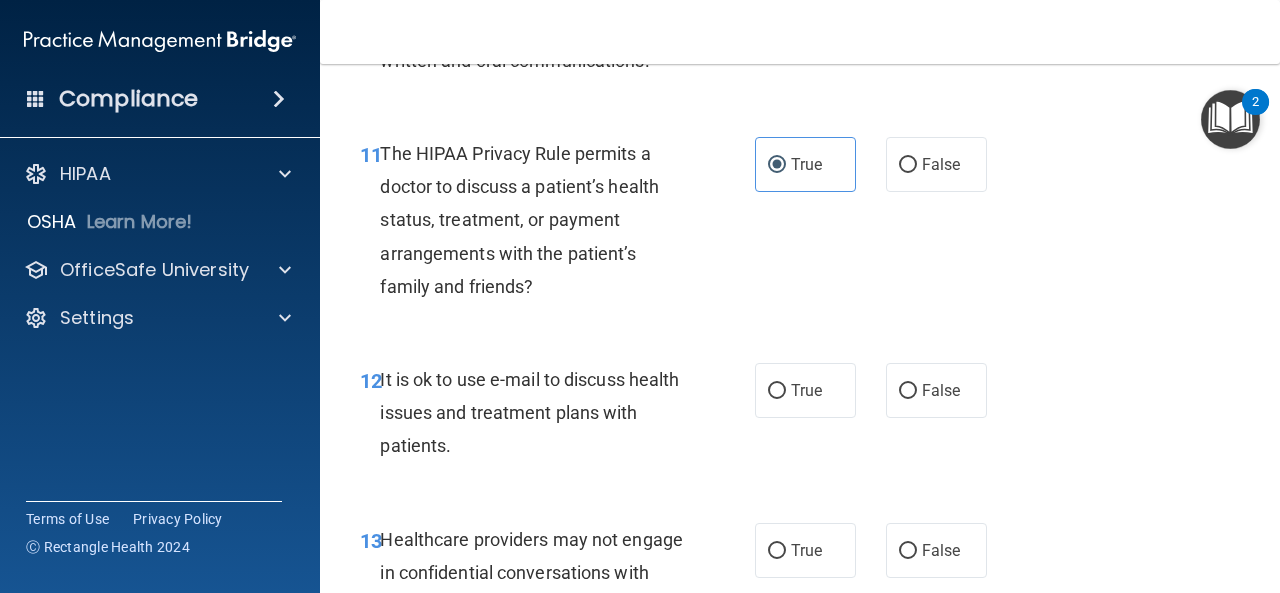 scroll, scrollTop: 2300, scrollLeft: 0, axis: vertical 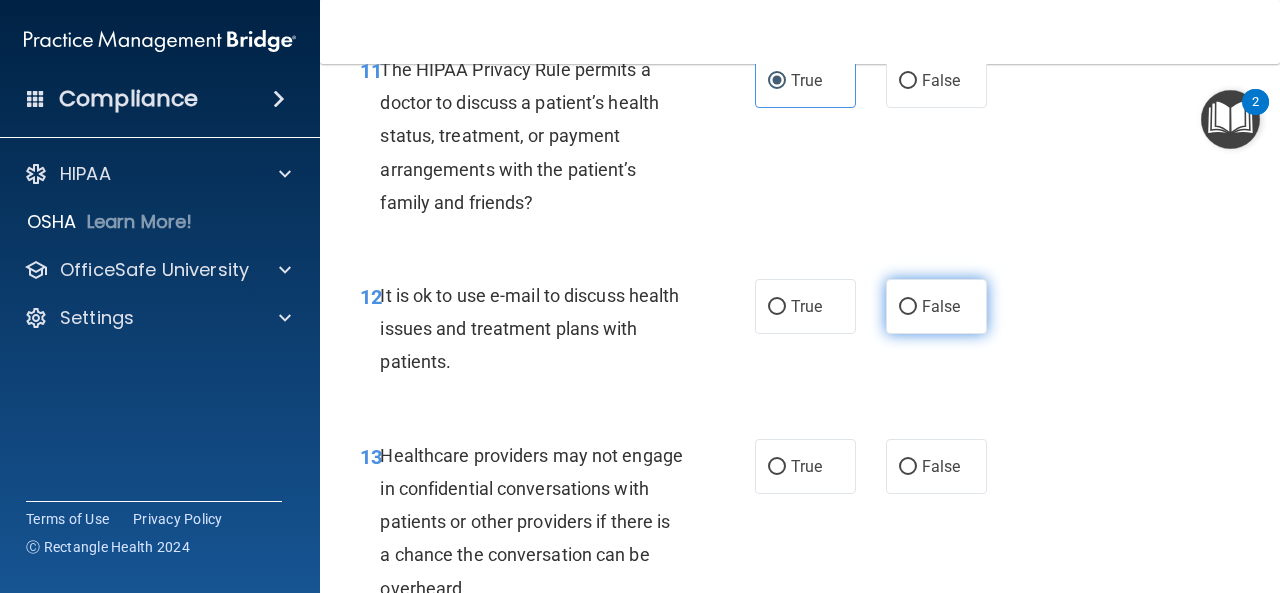 click on "False" at bounding box center (936, 306) 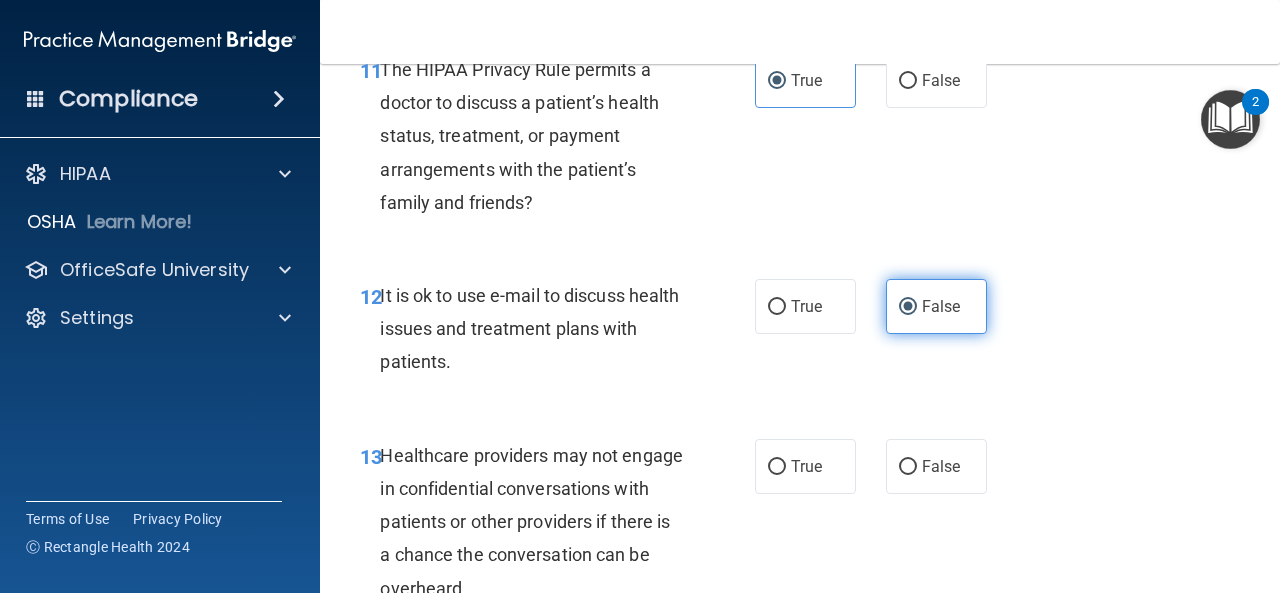 scroll, scrollTop: 2500, scrollLeft: 0, axis: vertical 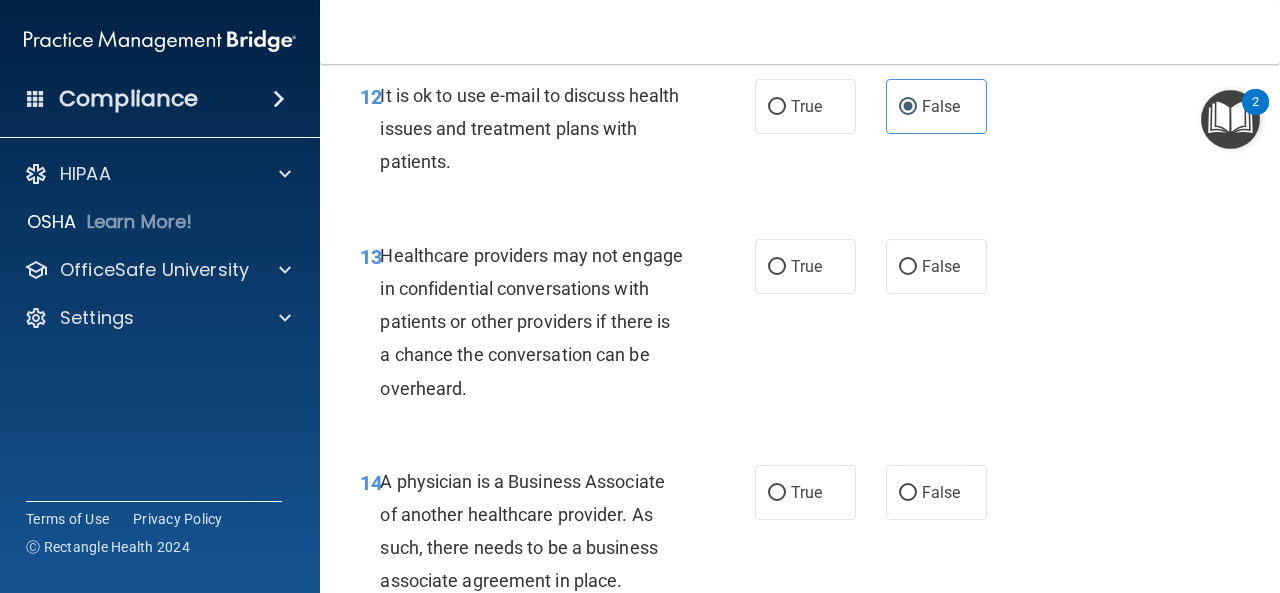 drag, startPoint x: 906, startPoint y: 274, endPoint x: 912, endPoint y: 326, distance: 52.34501 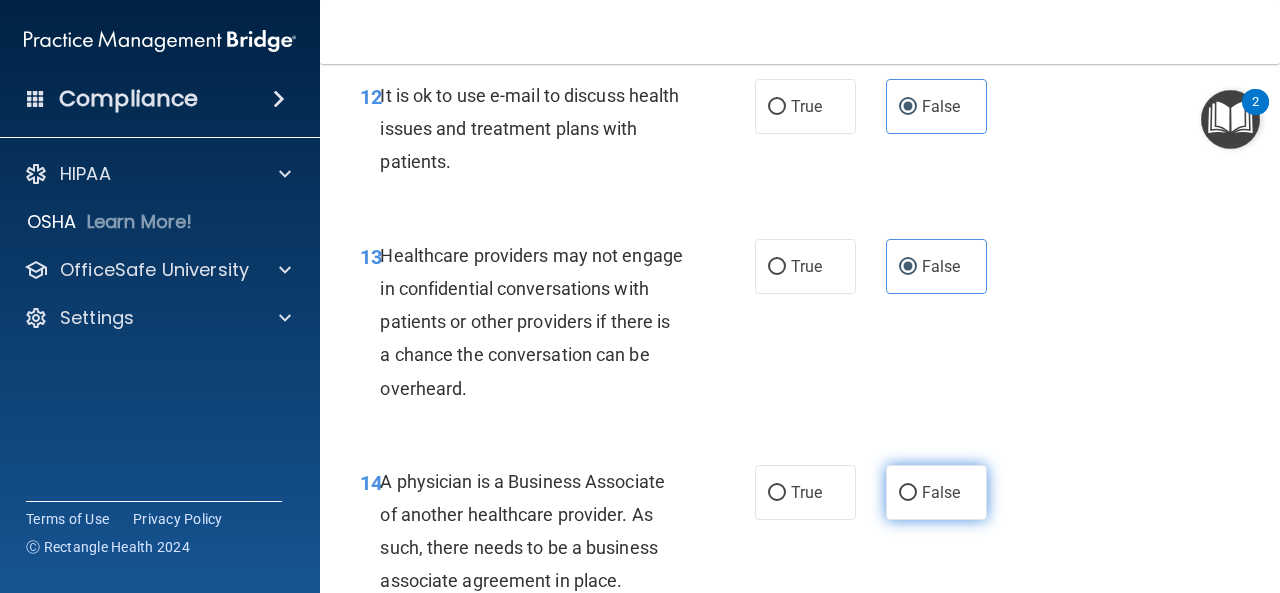 click on "False" at bounding box center (936, 492) 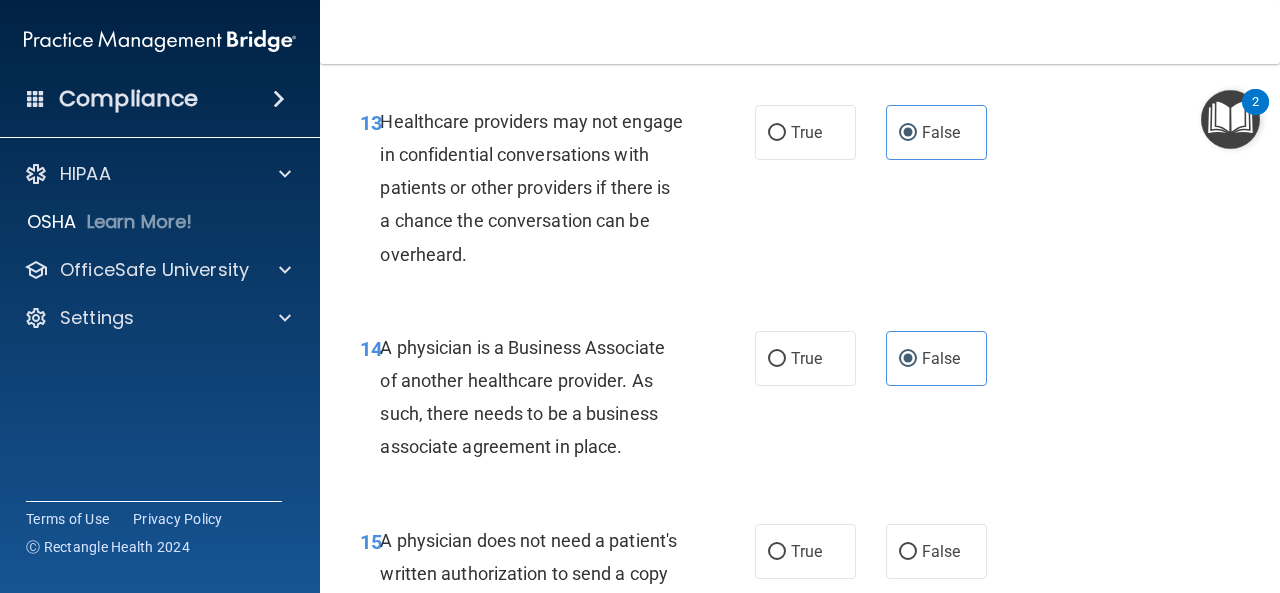 scroll, scrollTop: 2900, scrollLeft: 0, axis: vertical 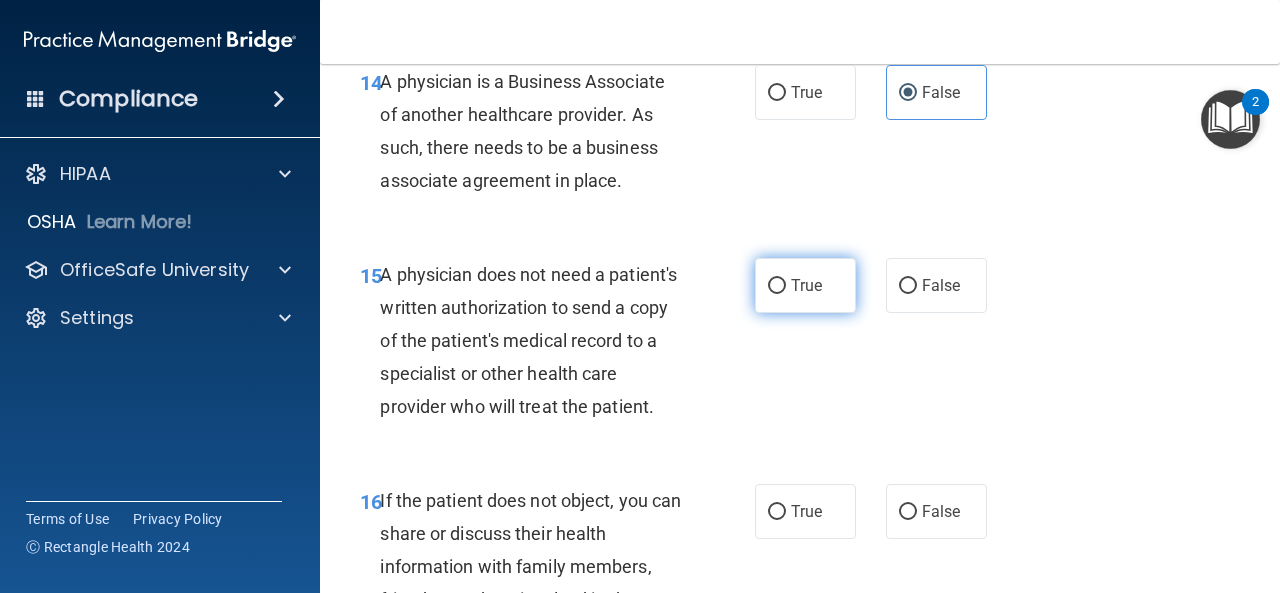 click on "True" at bounding box center [806, 285] 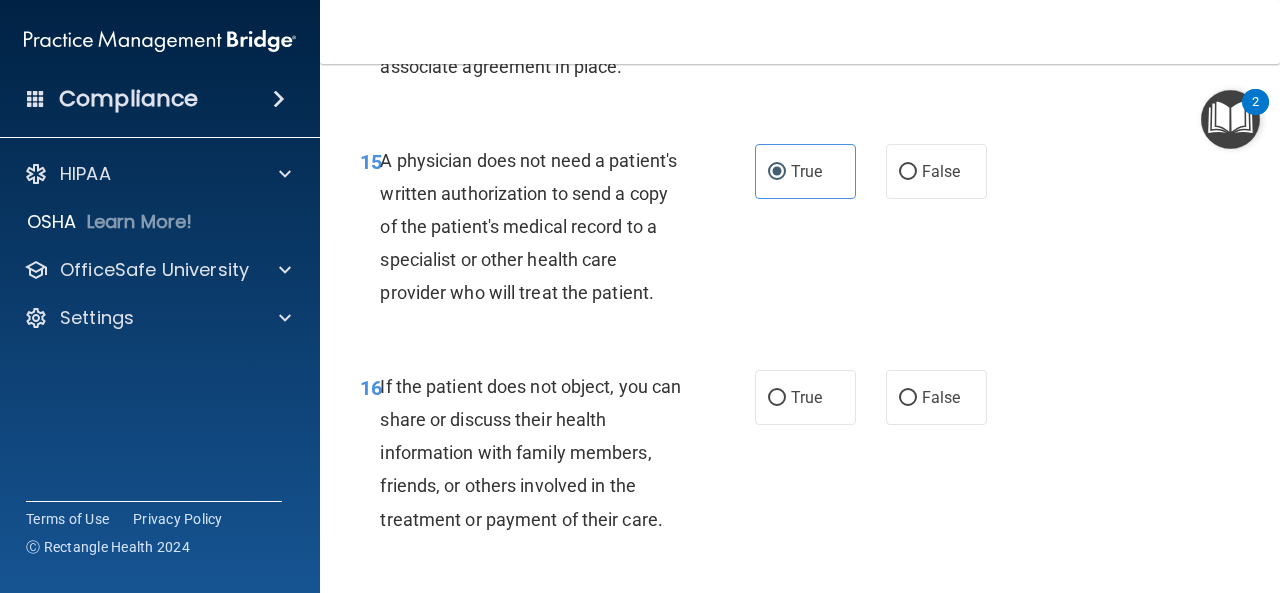 scroll, scrollTop: 3200, scrollLeft: 0, axis: vertical 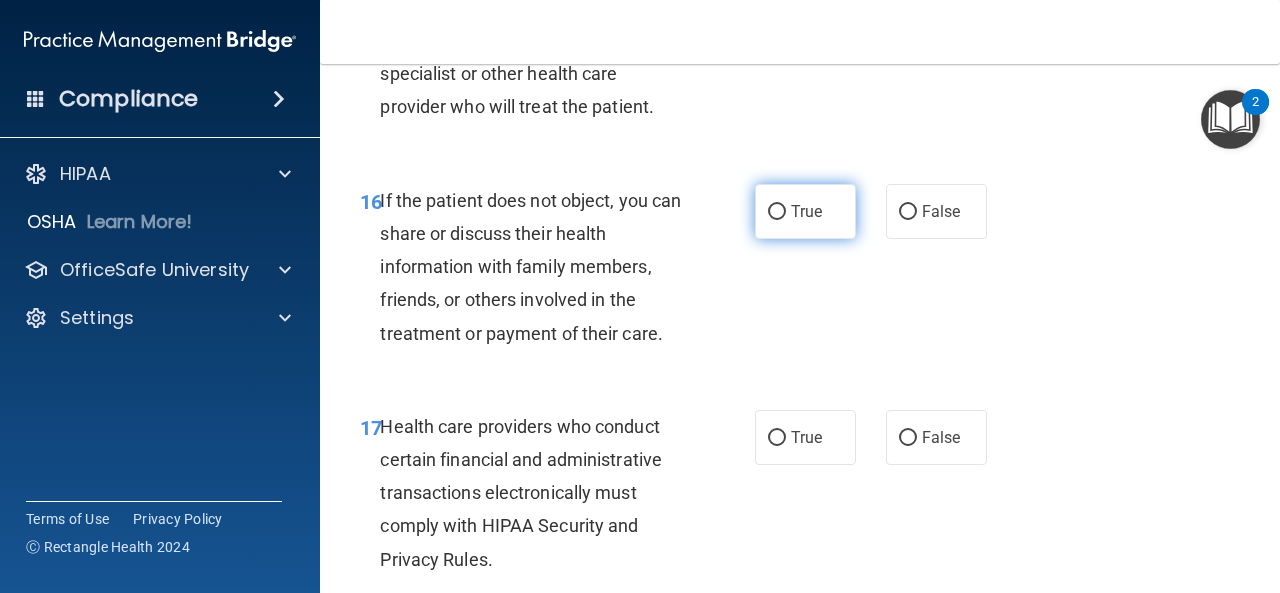 click on "True" at bounding box center [805, 211] 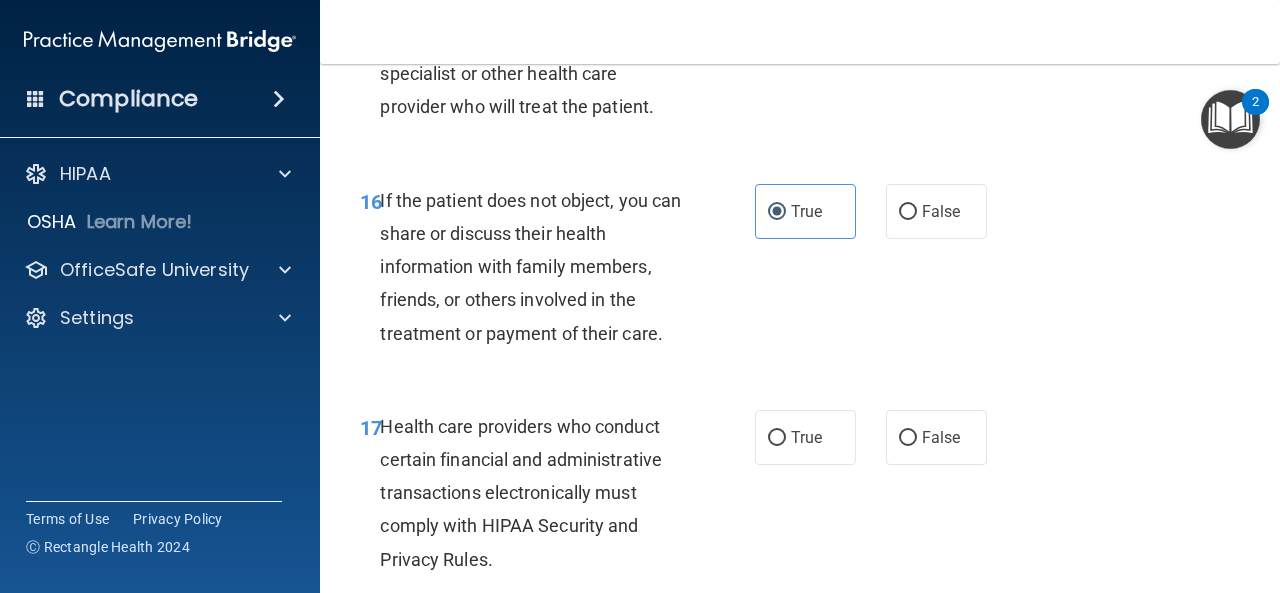 scroll, scrollTop: 3400, scrollLeft: 0, axis: vertical 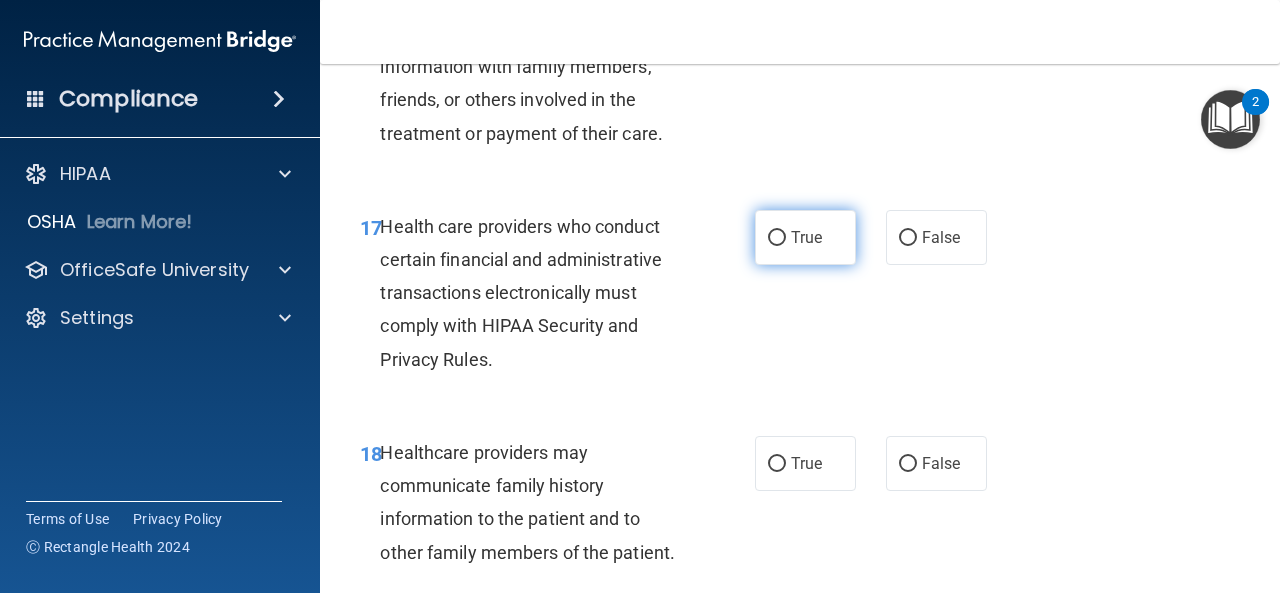 click on "True" at bounding box center (806, 237) 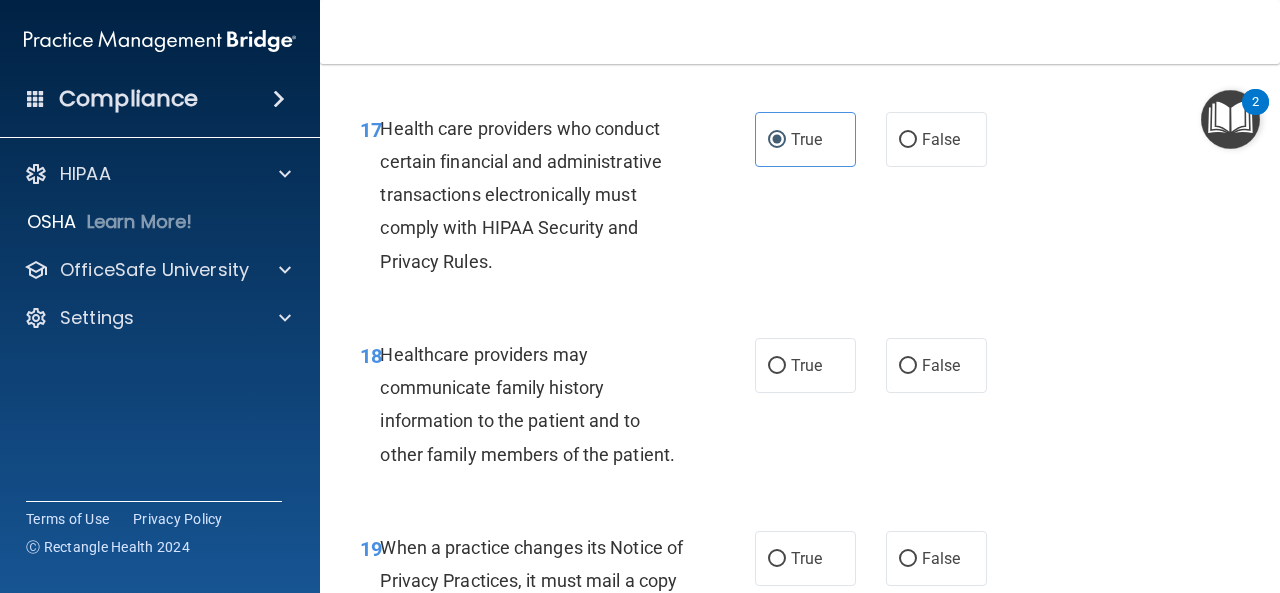 scroll, scrollTop: 3700, scrollLeft: 0, axis: vertical 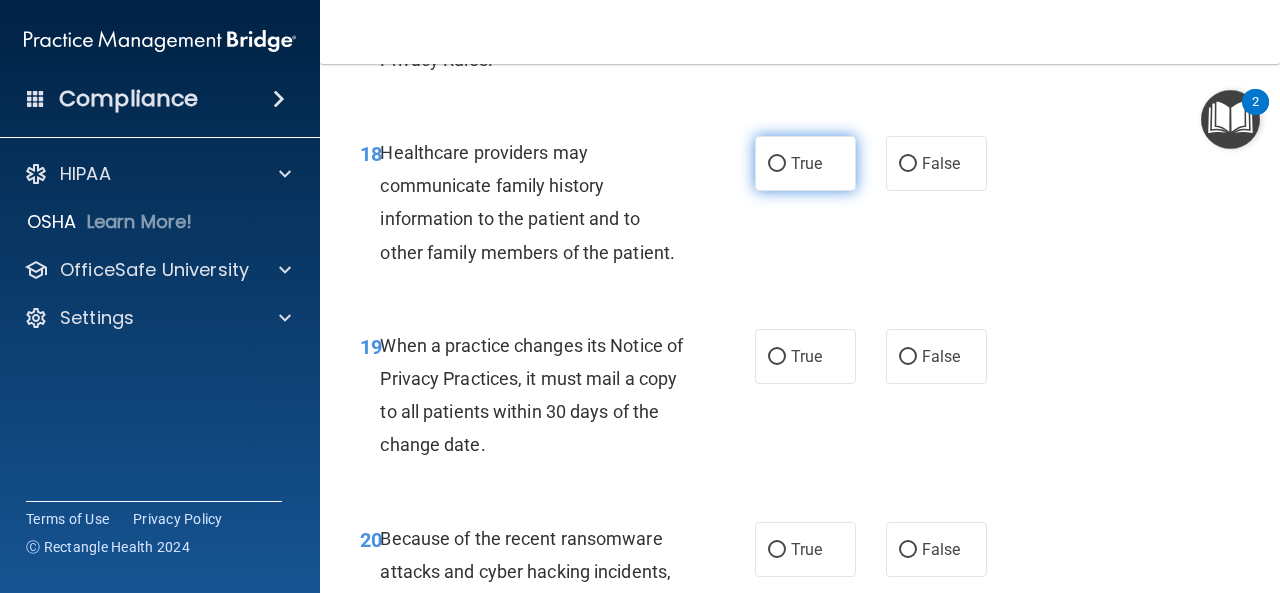 click on "True" at bounding box center [805, 163] 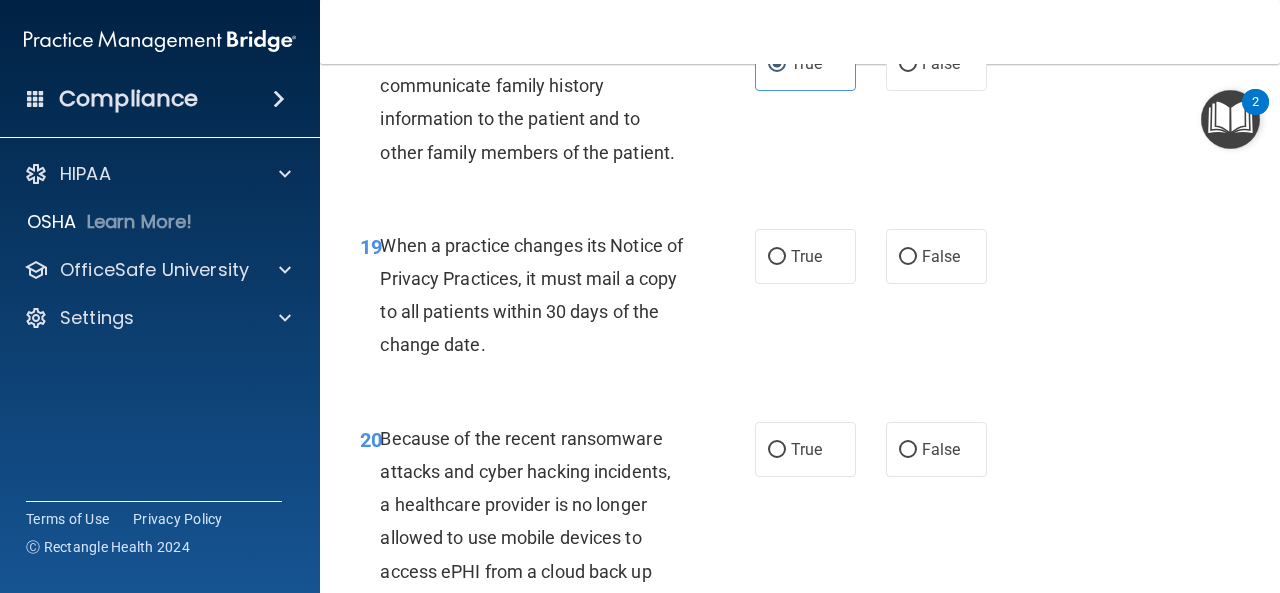 scroll, scrollTop: 3900, scrollLeft: 0, axis: vertical 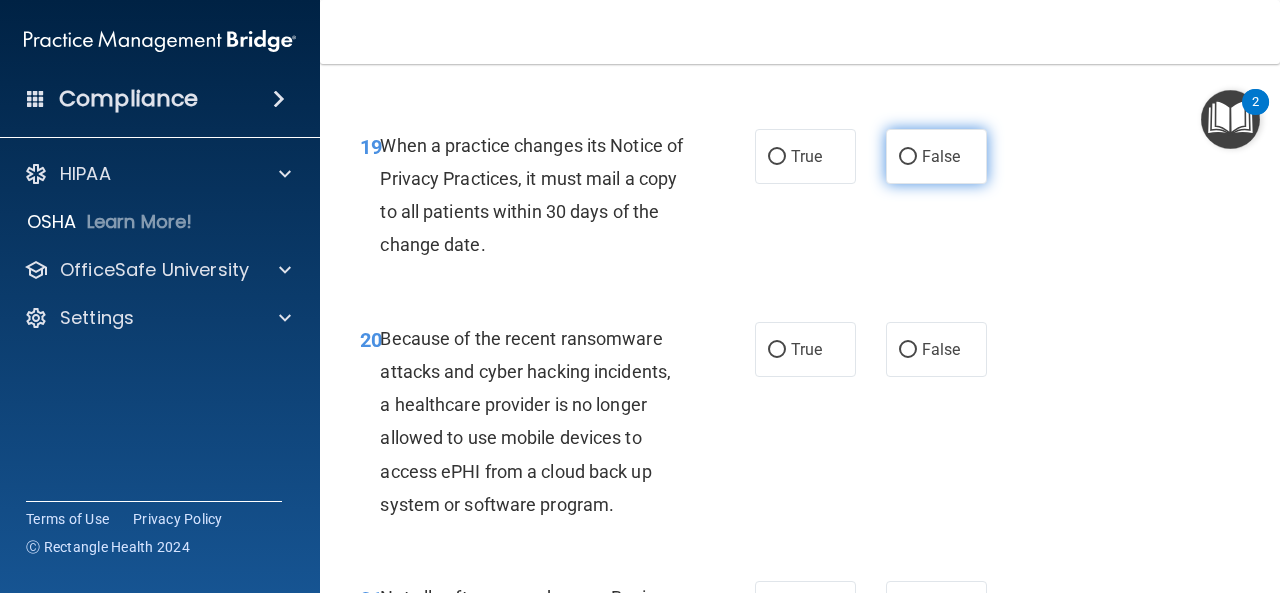 click on "False" at bounding box center (941, 156) 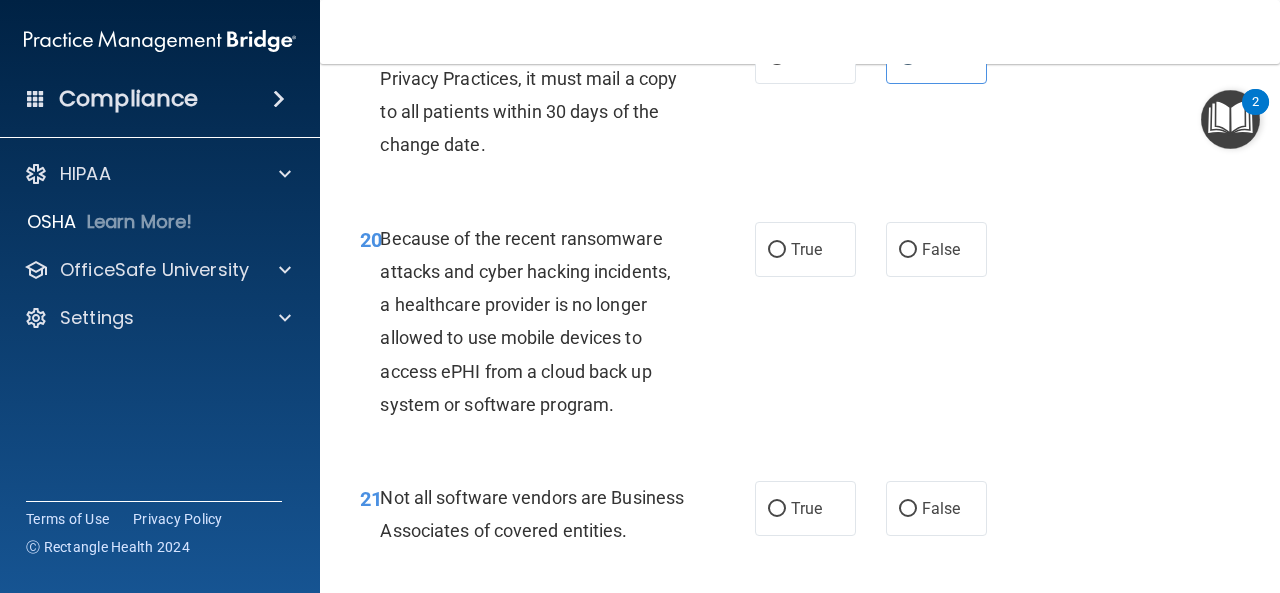 scroll, scrollTop: 4100, scrollLeft: 0, axis: vertical 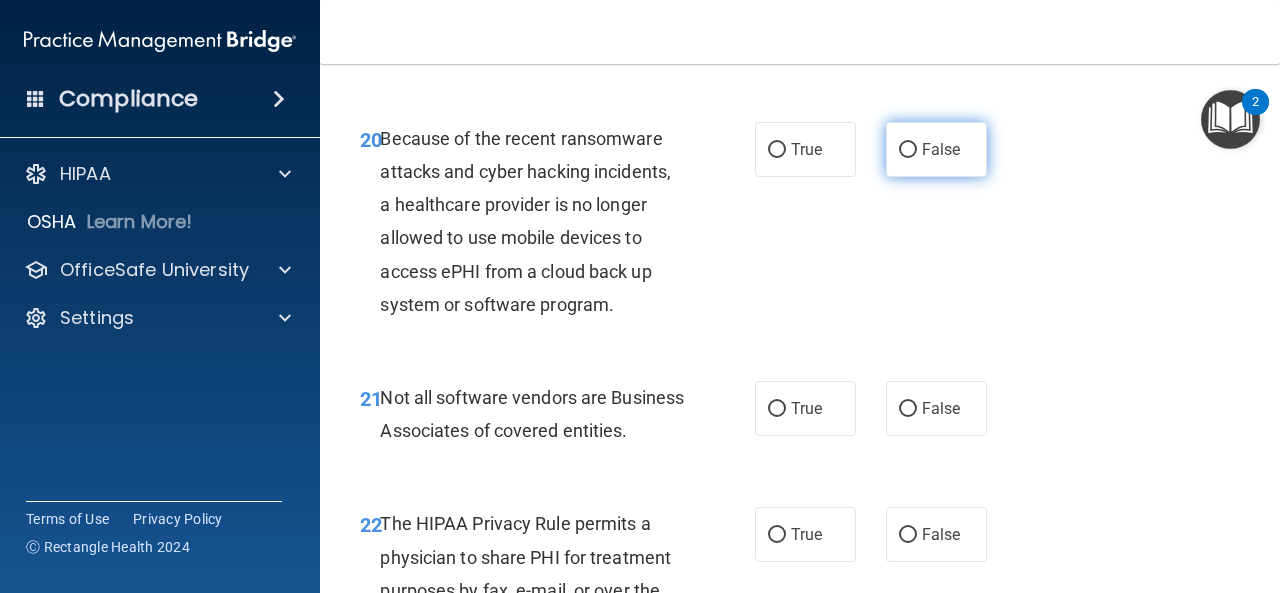 click on "False" at bounding box center (941, 149) 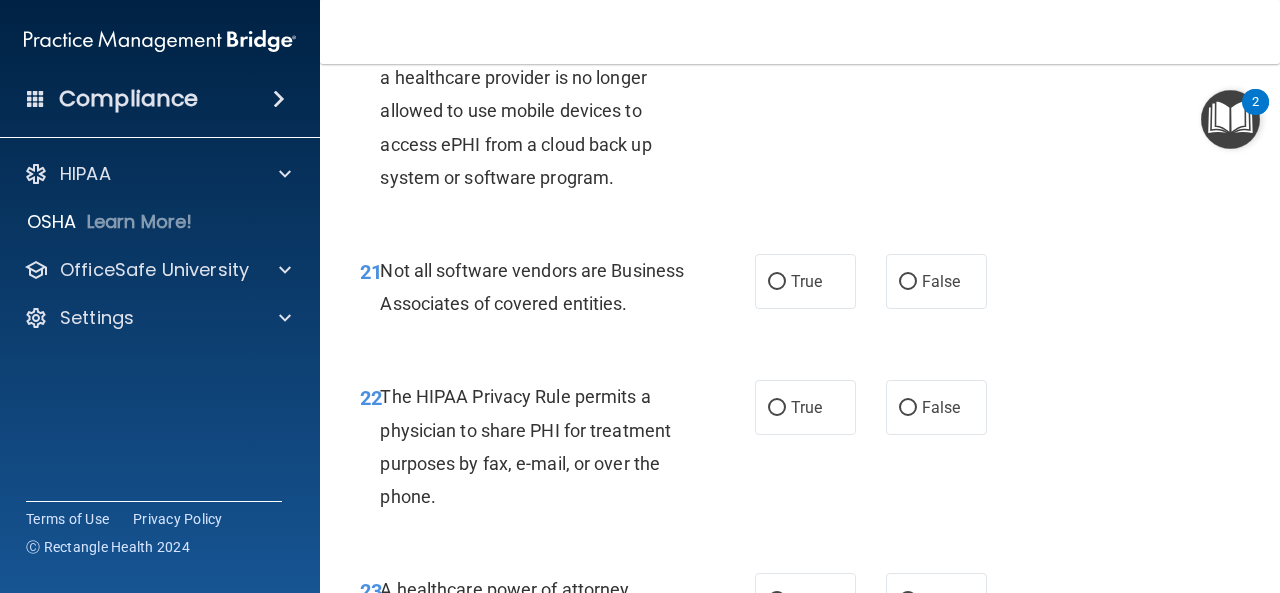 scroll, scrollTop: 4300, scrollLeft: 0, axis: vertical 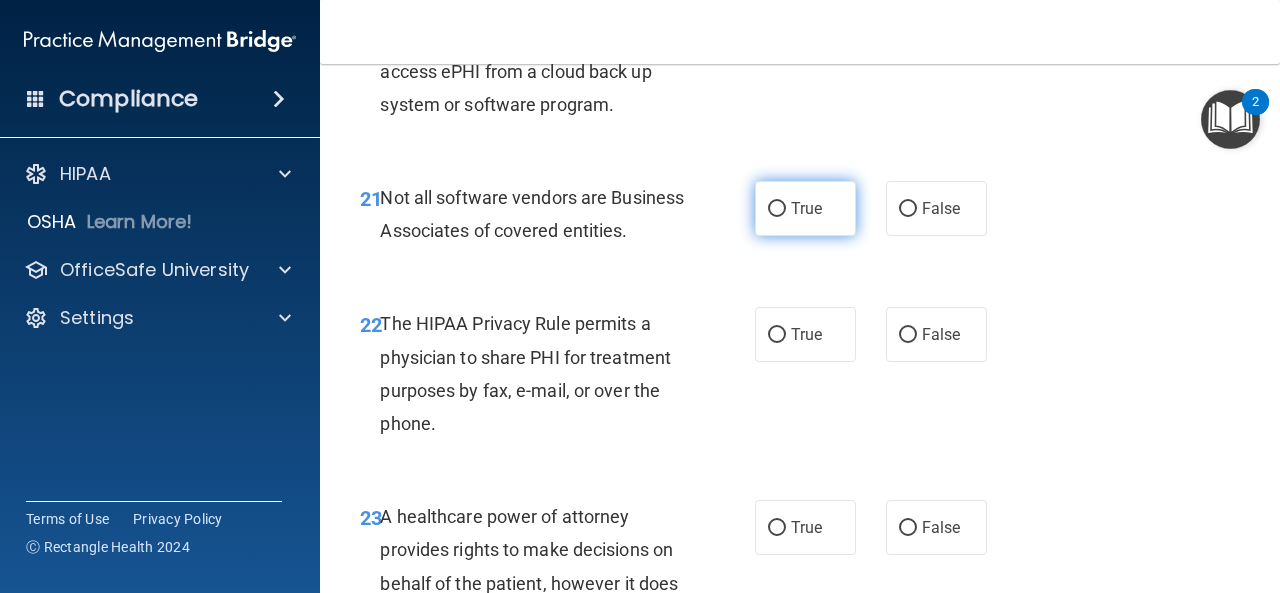 click on "True" at bounding box center [805, 208] 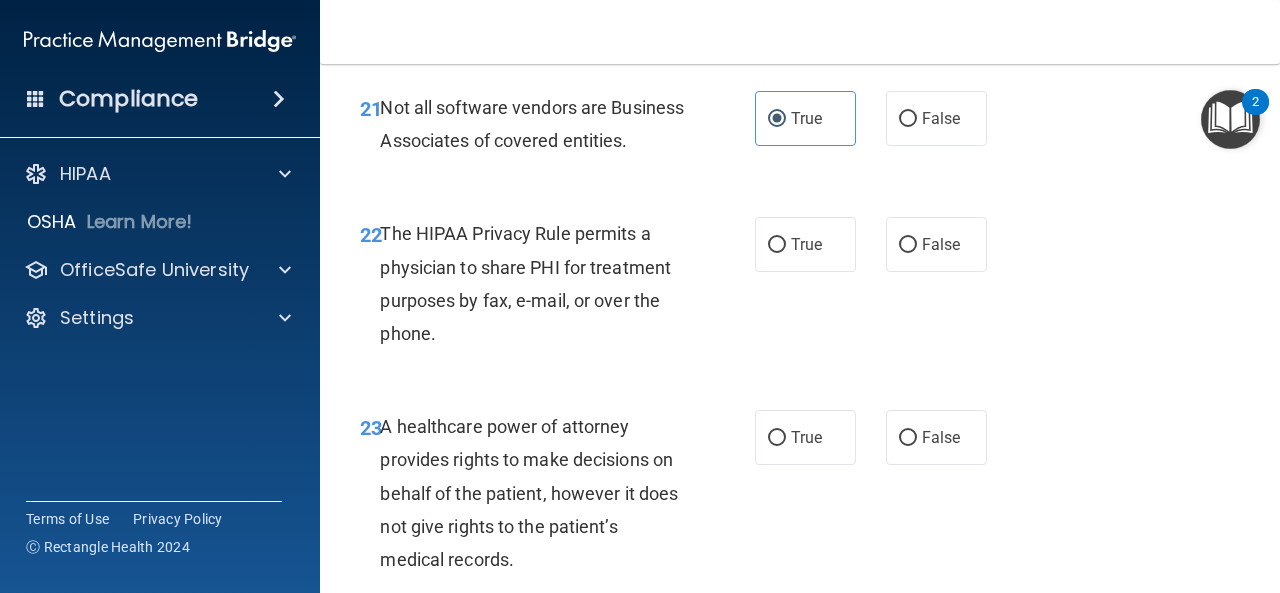 scroll, scrollTop: 4500, scrollLeft: 0, axis: vertical 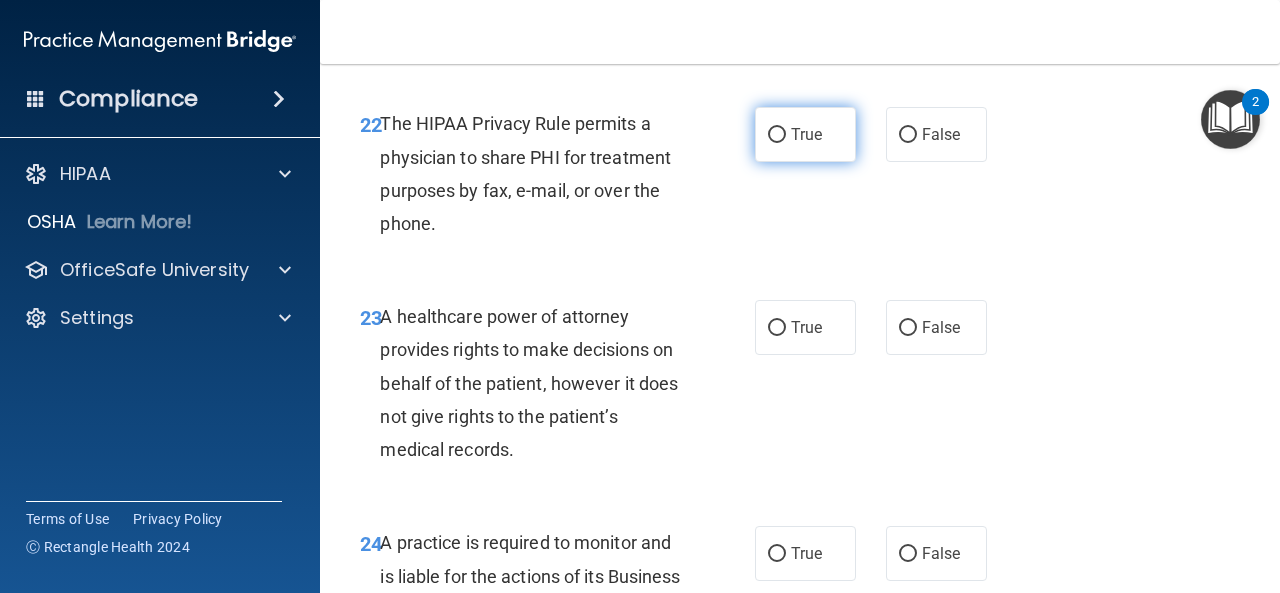 click on "True" at bounding box center (805, 134) 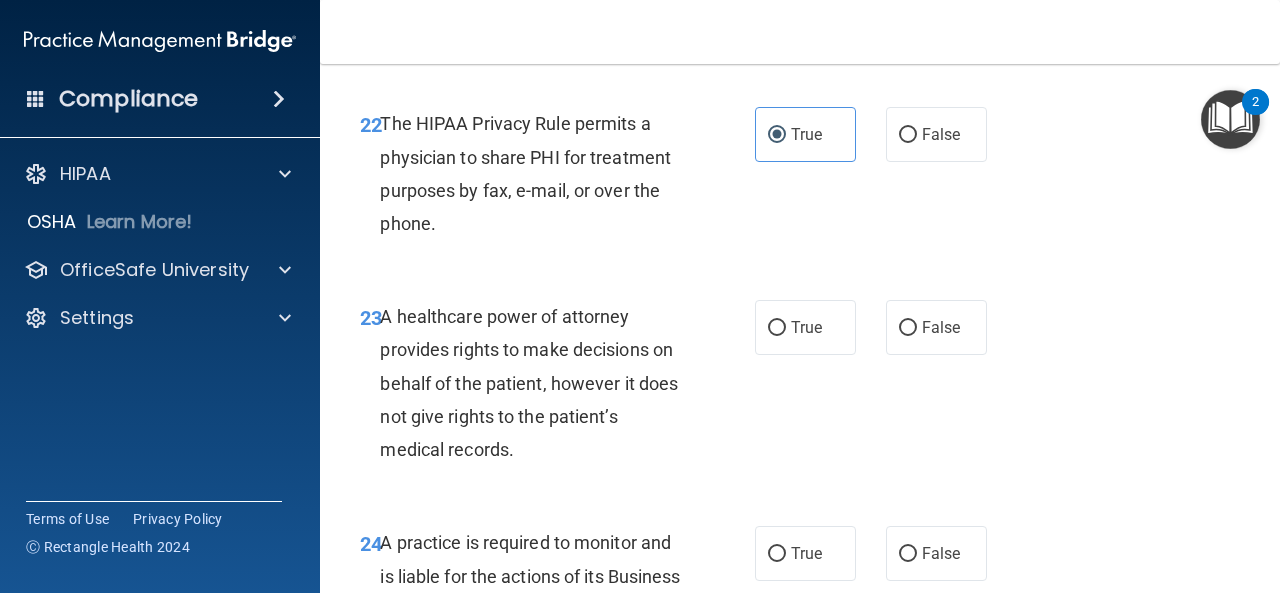 scroll, scrollTop: 4600, scrollLeft: 0, axis: vertical 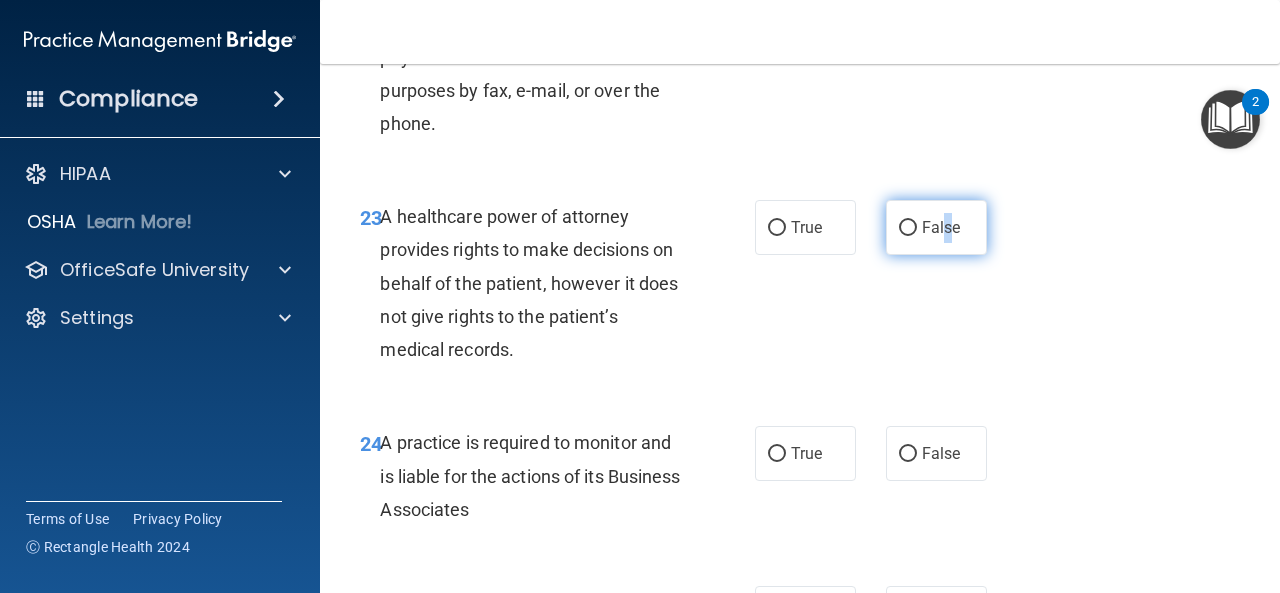 click on "False" at bounding box center [941, 227] 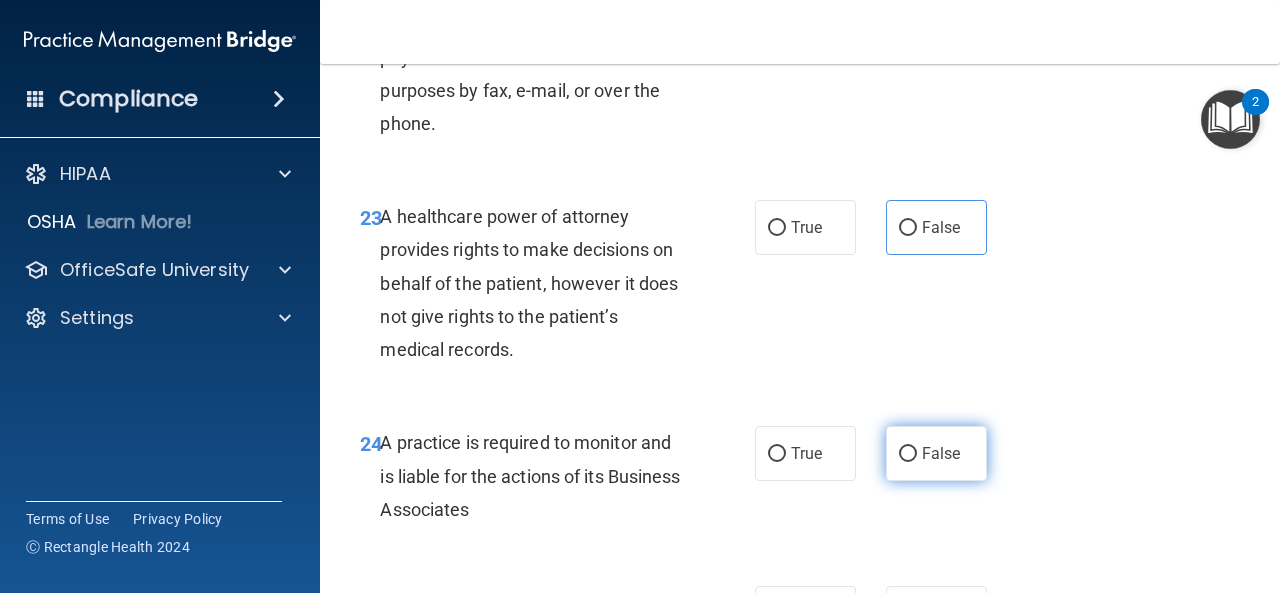 click on "False" at bounding box center [936, 453] 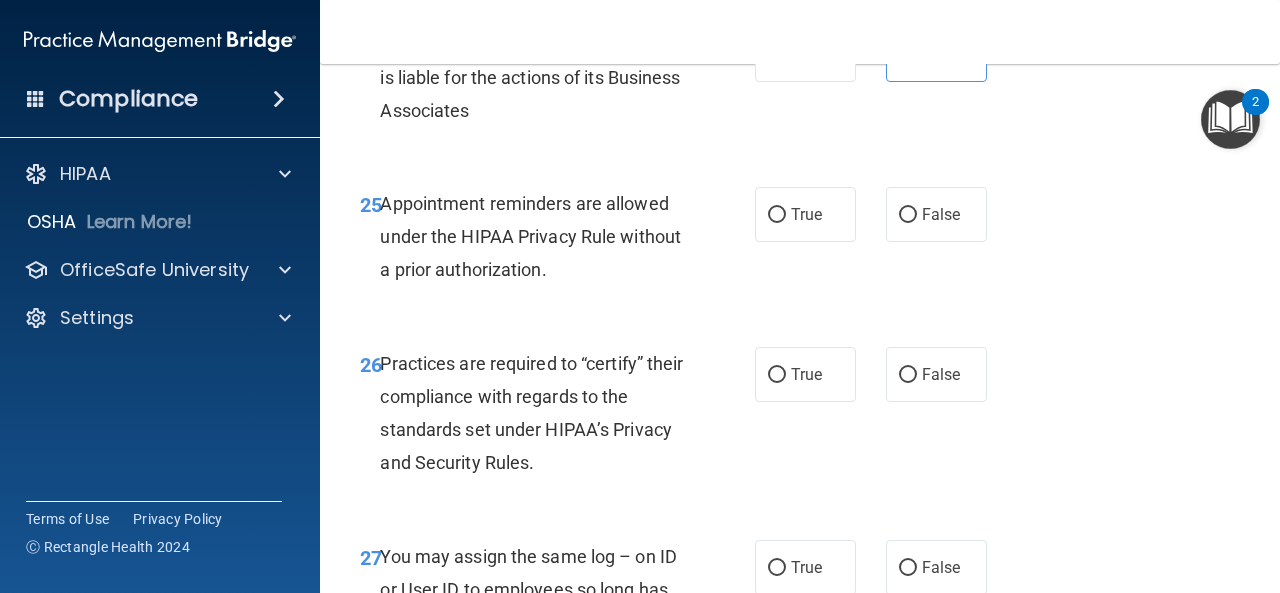 scroll, scrollTop: 5000, scrollLeft: 0, axis: vertical 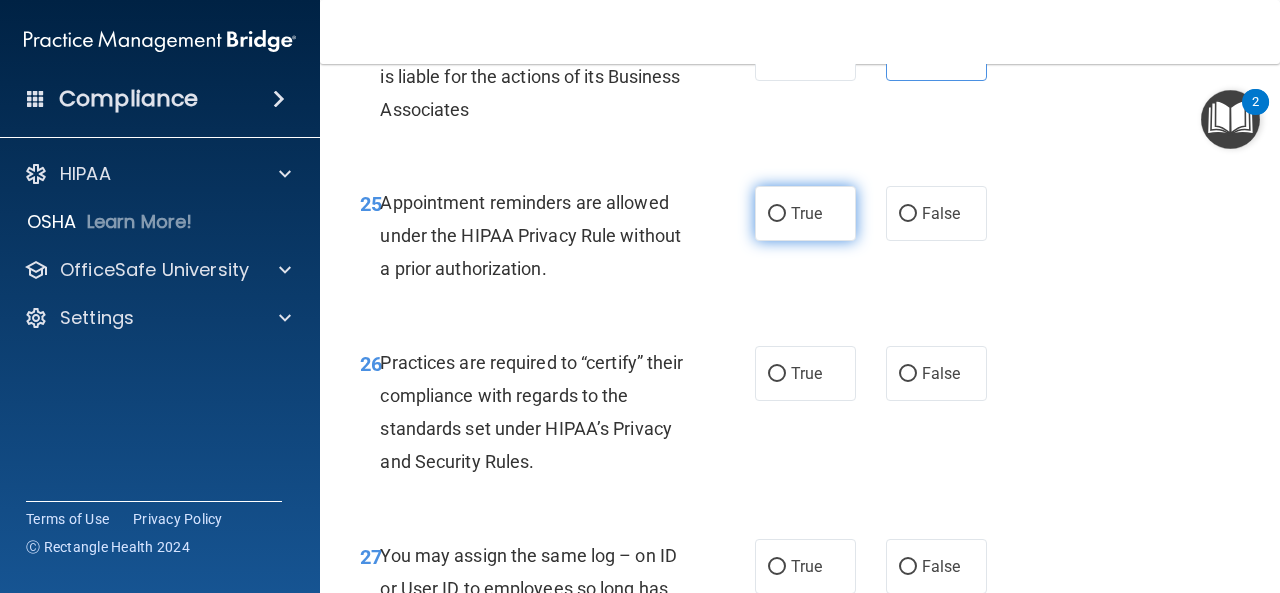 click on "True" at bounding box center [806, 213] 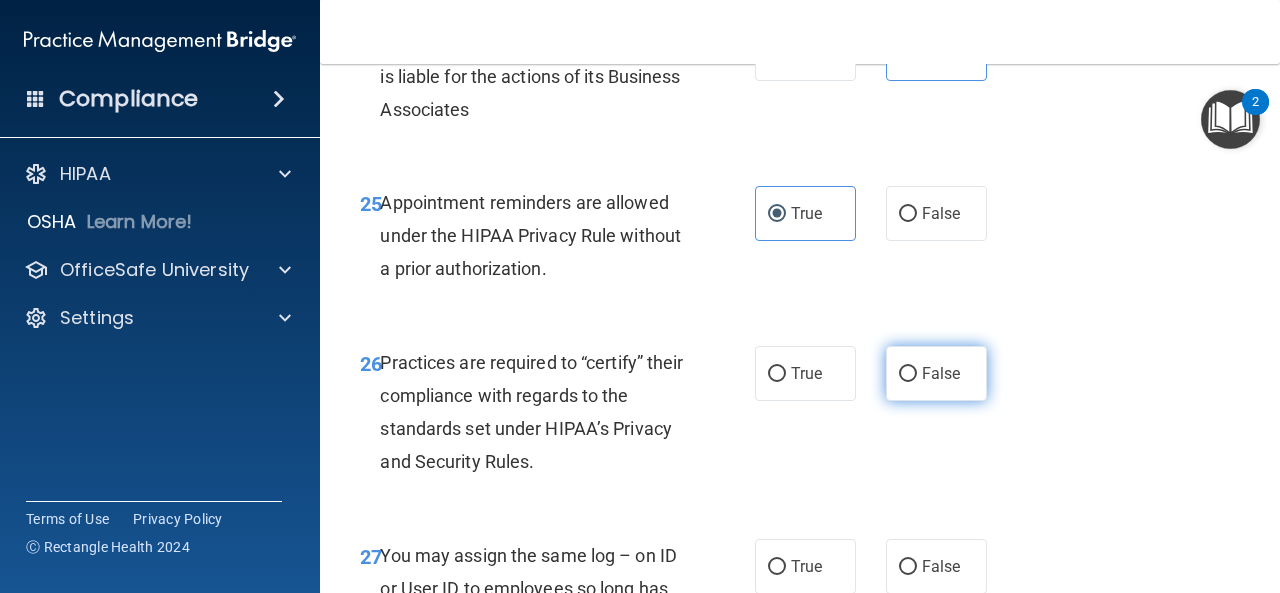click on "False" at bounding box center [941, 373] 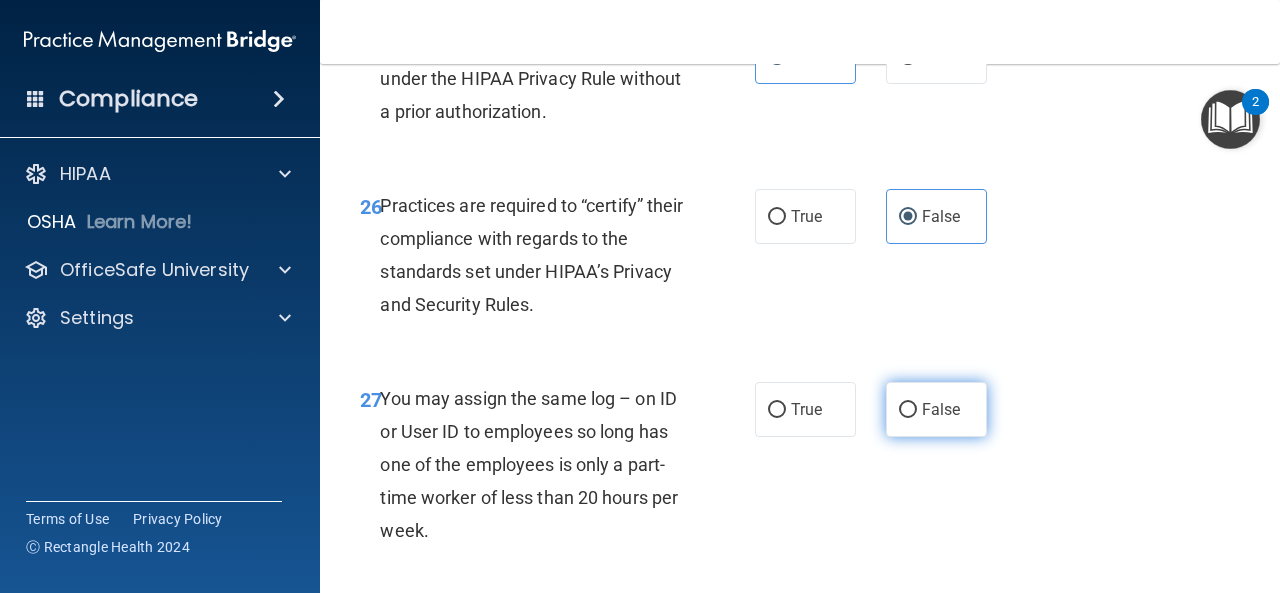 scroll, scrollTop: 5300, scrollLeft: 0, axis: vertical 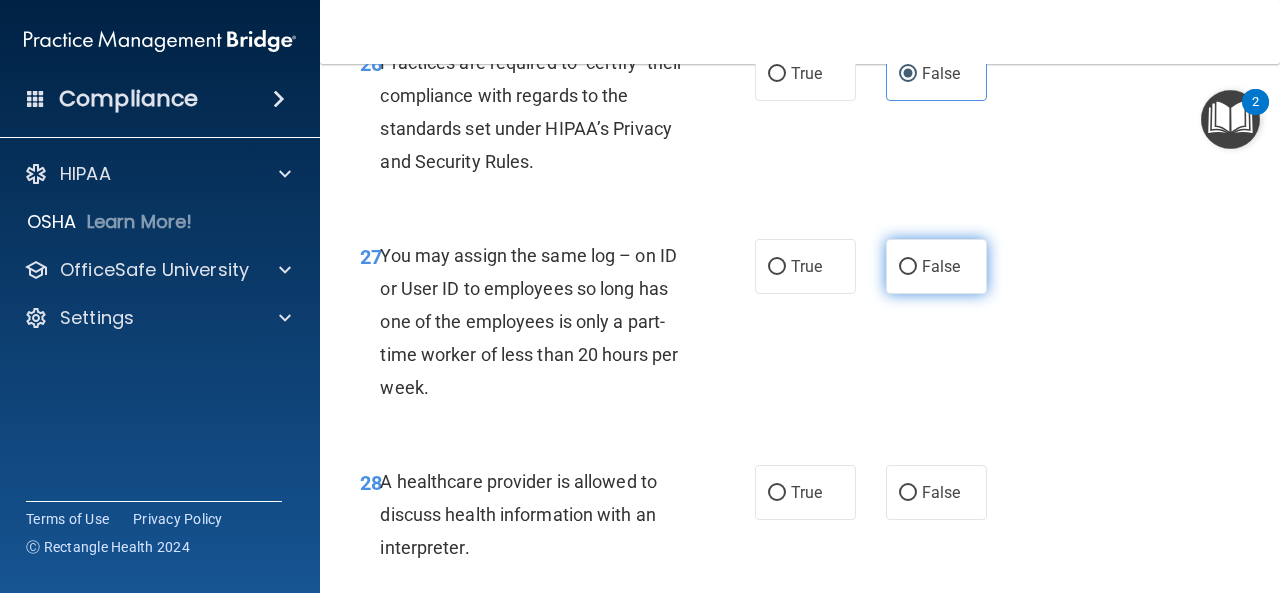 click on "False" at bounding box center (908, 267) 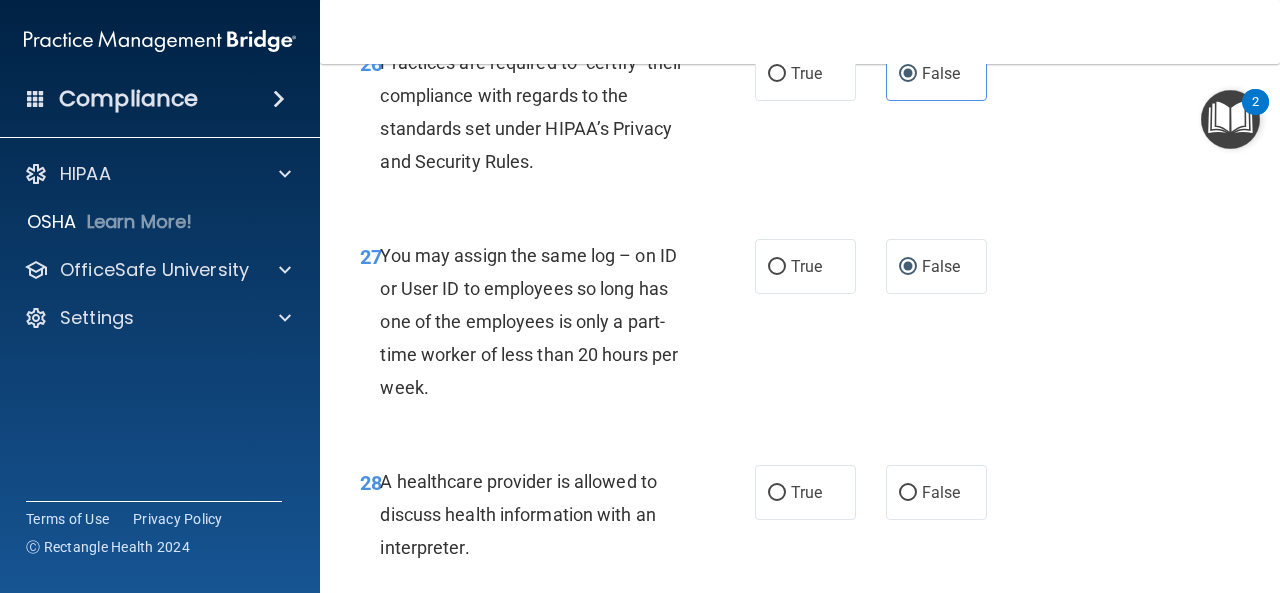 scroll, scrollTop: 5600, scrollLeft: 0, axis: vertical 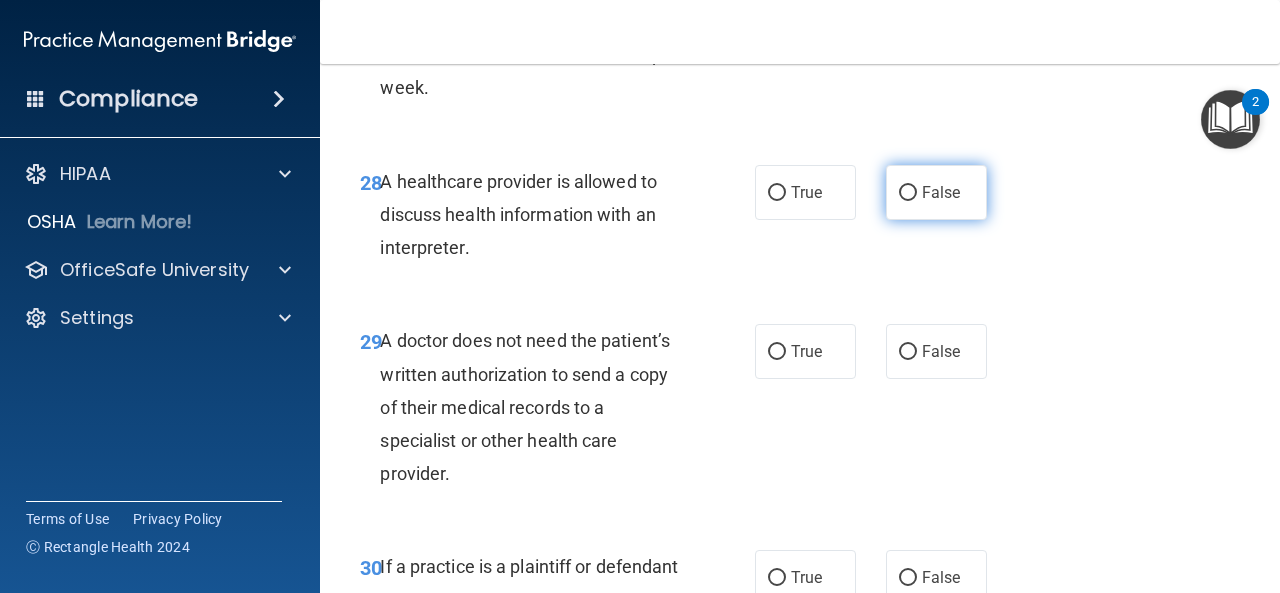 click on "False" at bounding box center [908, 193] 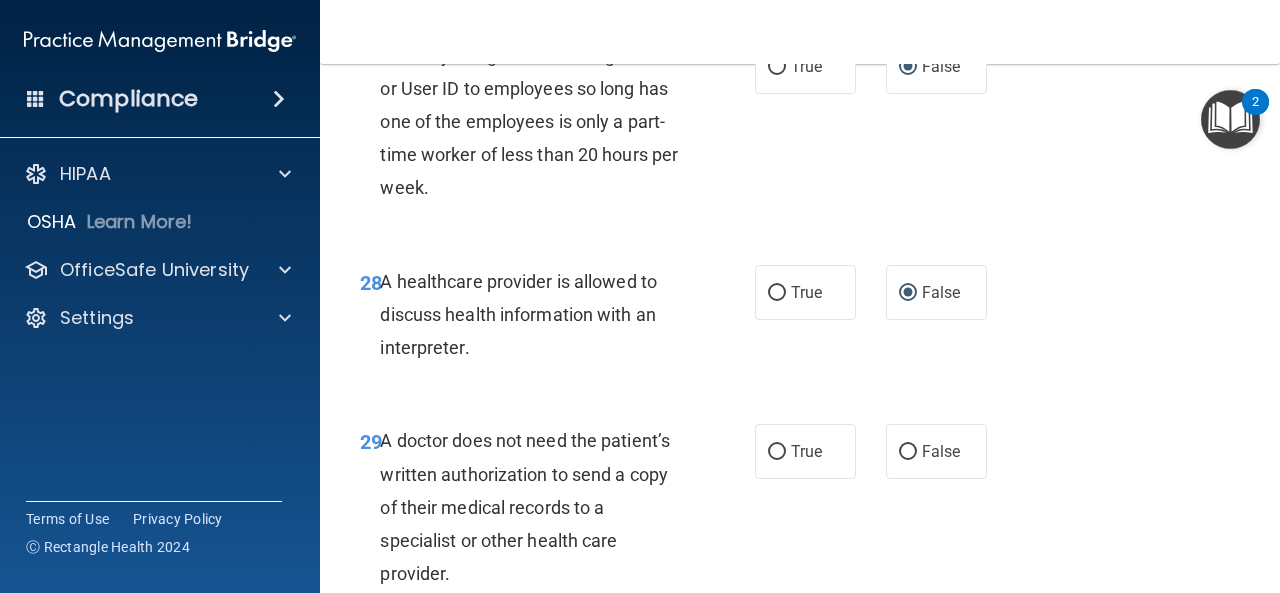 scroll, scrollTop: 5900, scrollLeft: 0, axis: vertical 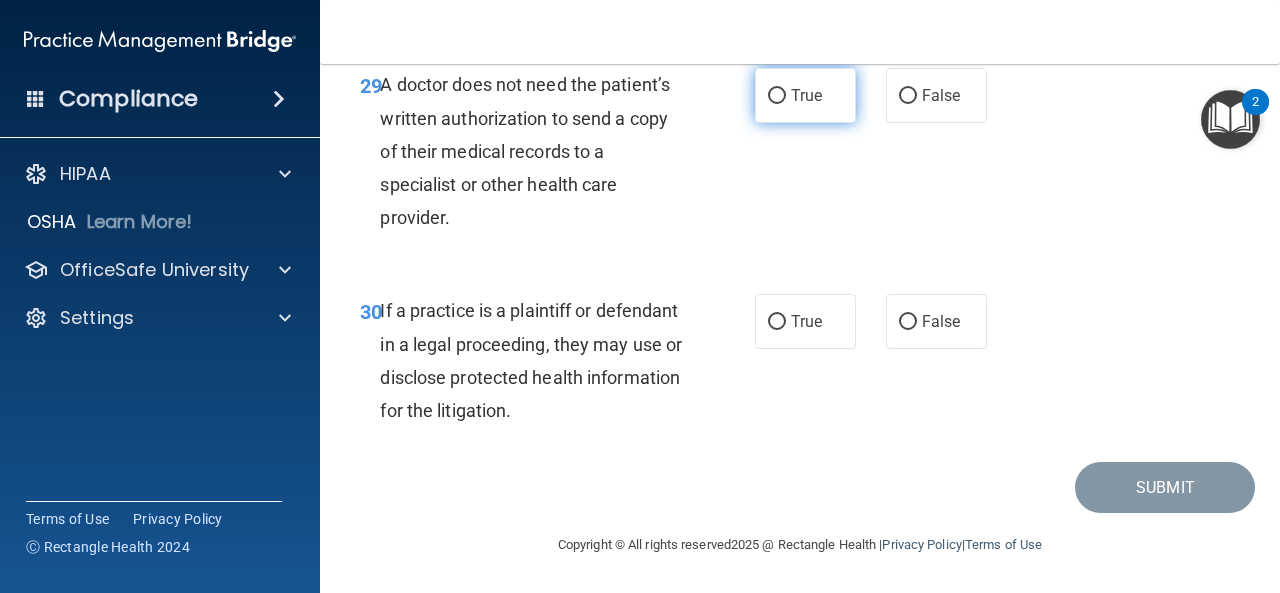 click on "True" at bounding box center (806, 95) 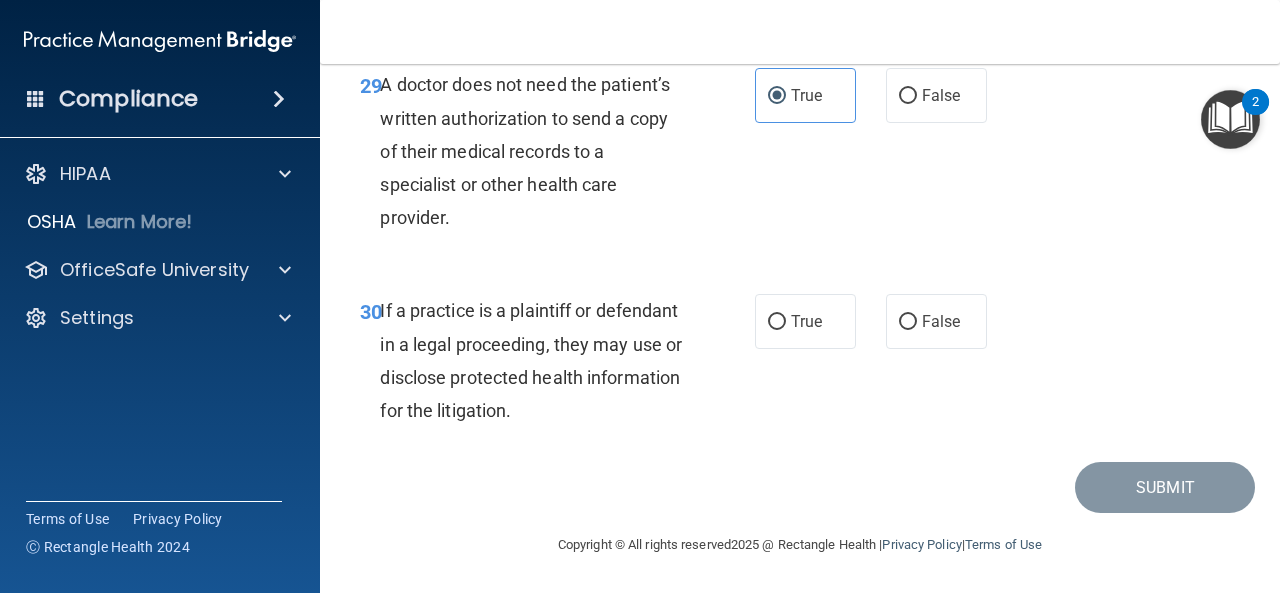 drag, startPoint x: 927, startPoint y: 347, endPoint x: 1206, endPoint y: 577, distance: 361.58124 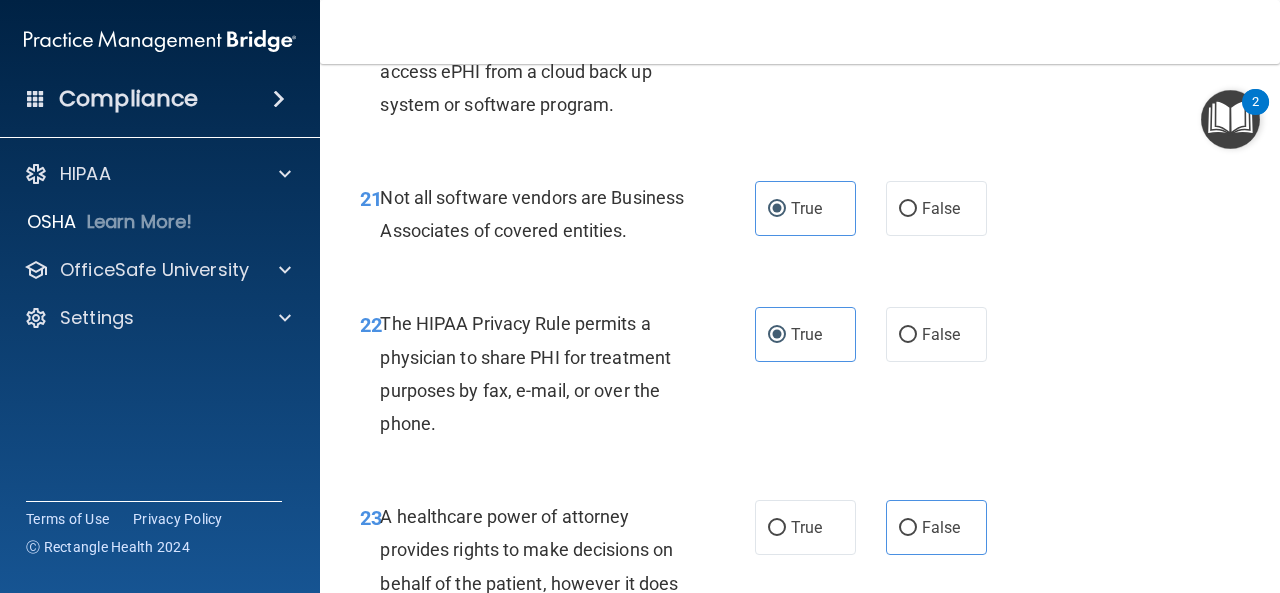 scroll, scrollTop: 4600, scrollLeft: 0, axis: vertical 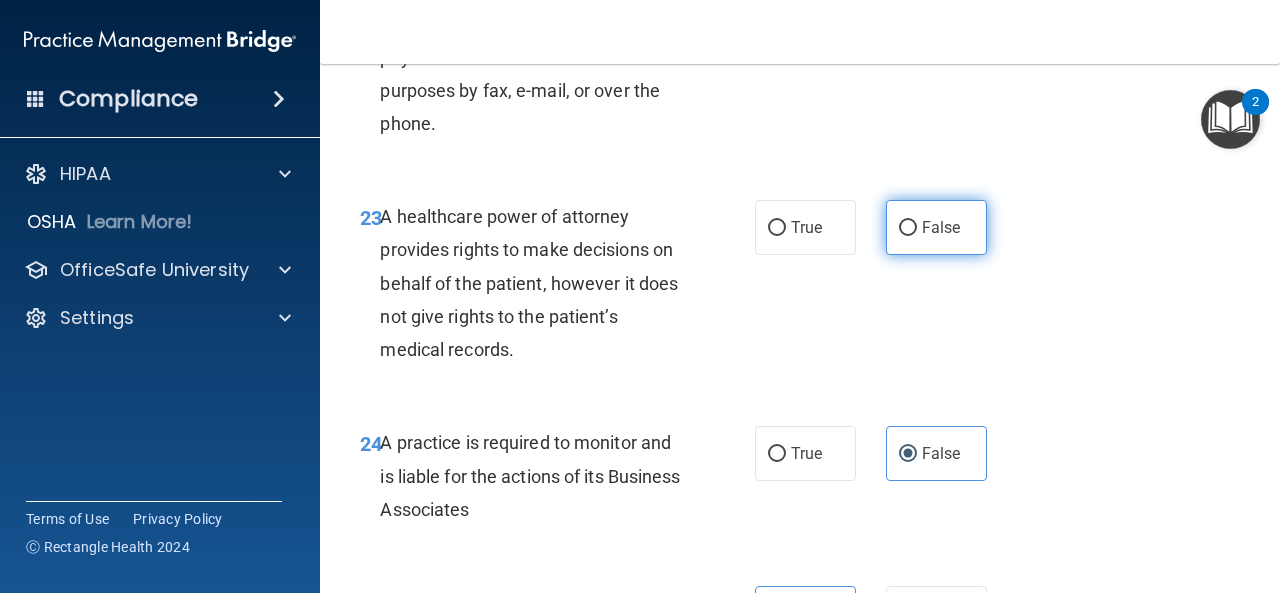 click on "False" at bounding box center [936, 227] 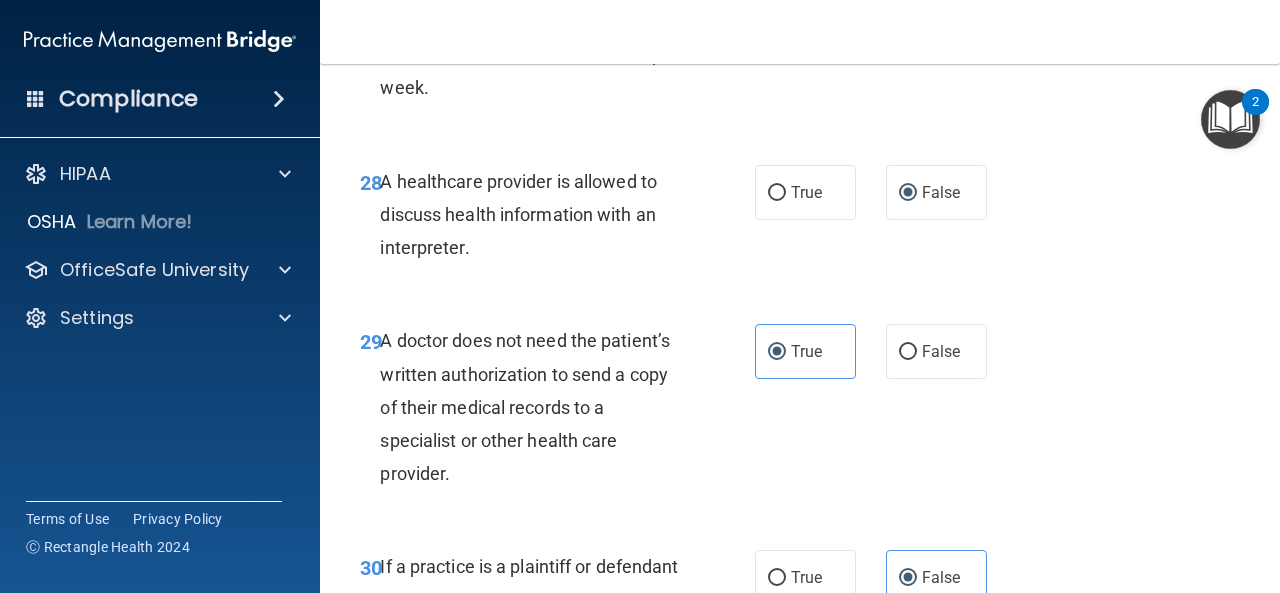 scroll, scrollTop: 5921, scrollLeft: 0, axis: vertical 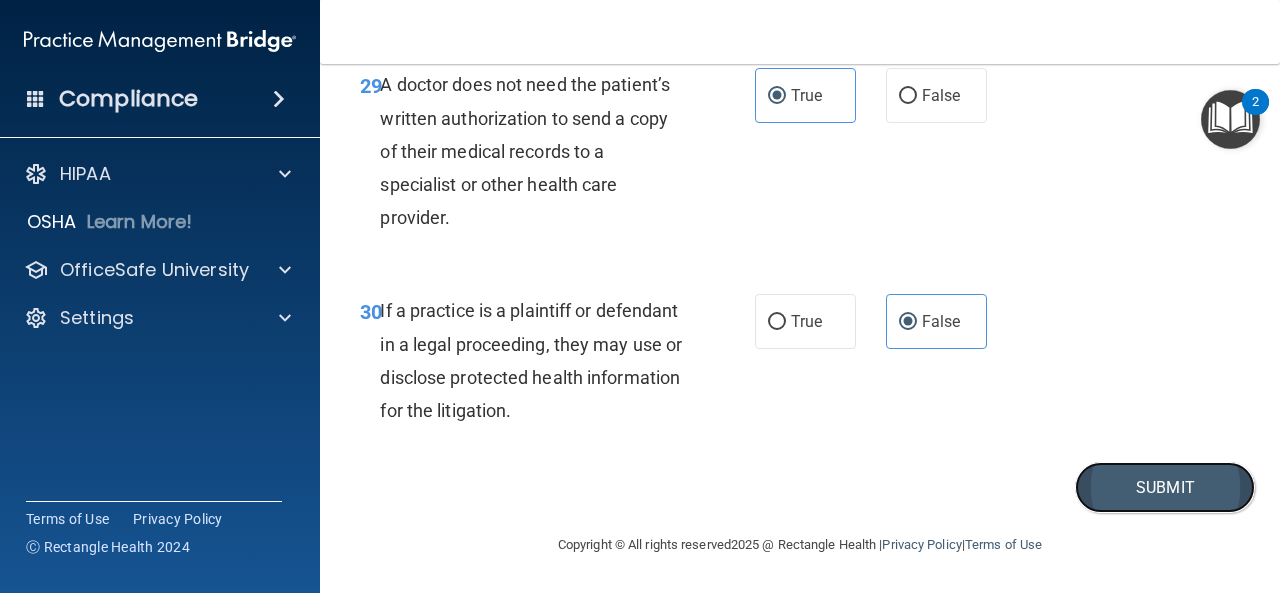 click on "Submit" at bounding box center (1165, 487) 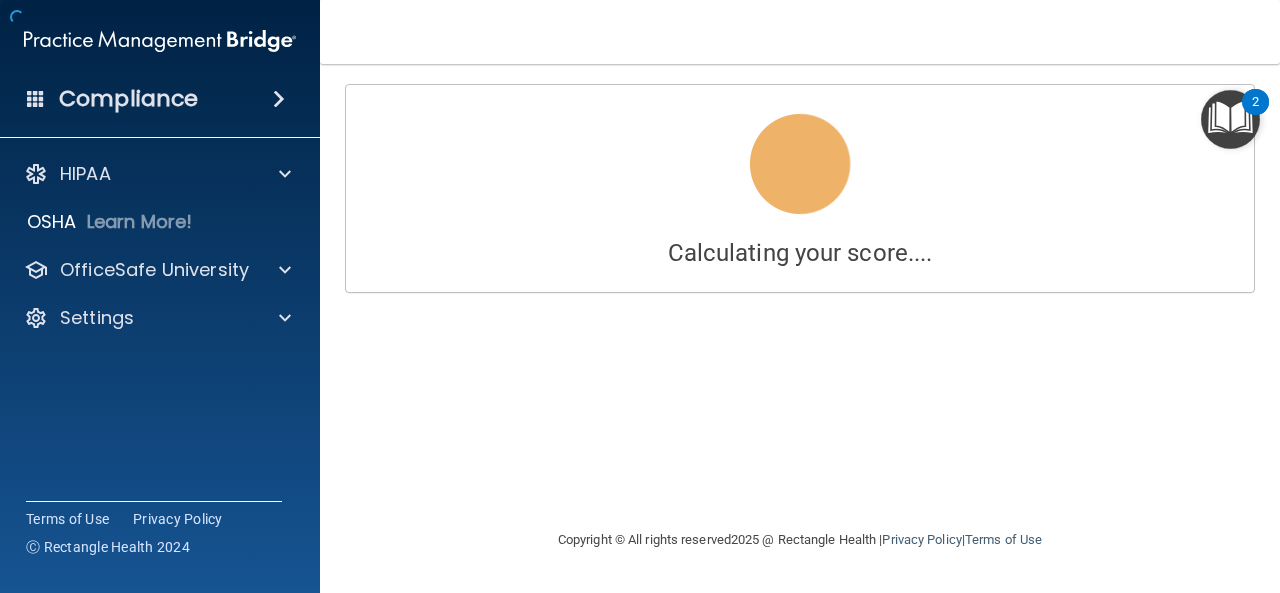 scroll, scrollTop: 0, scrollLeft: 0, axis: both 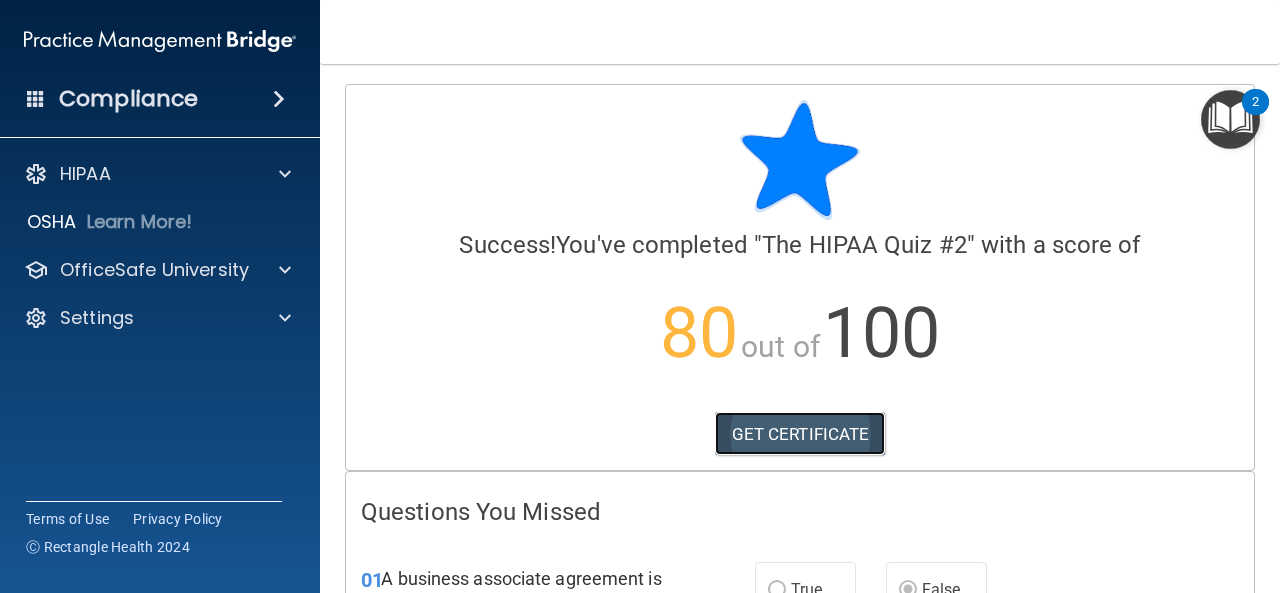 click on "GET CERTIFICATE" at bounding box center (800, 434) 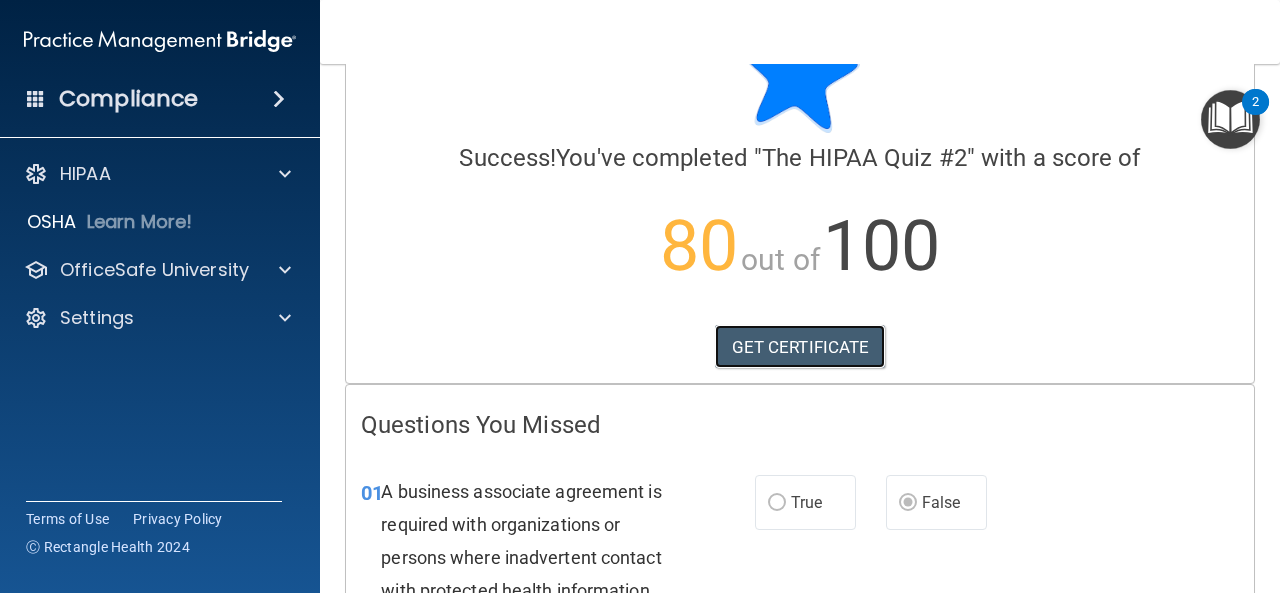 scroll, scrollTop: 0, scrollLeft: 0, axis: both 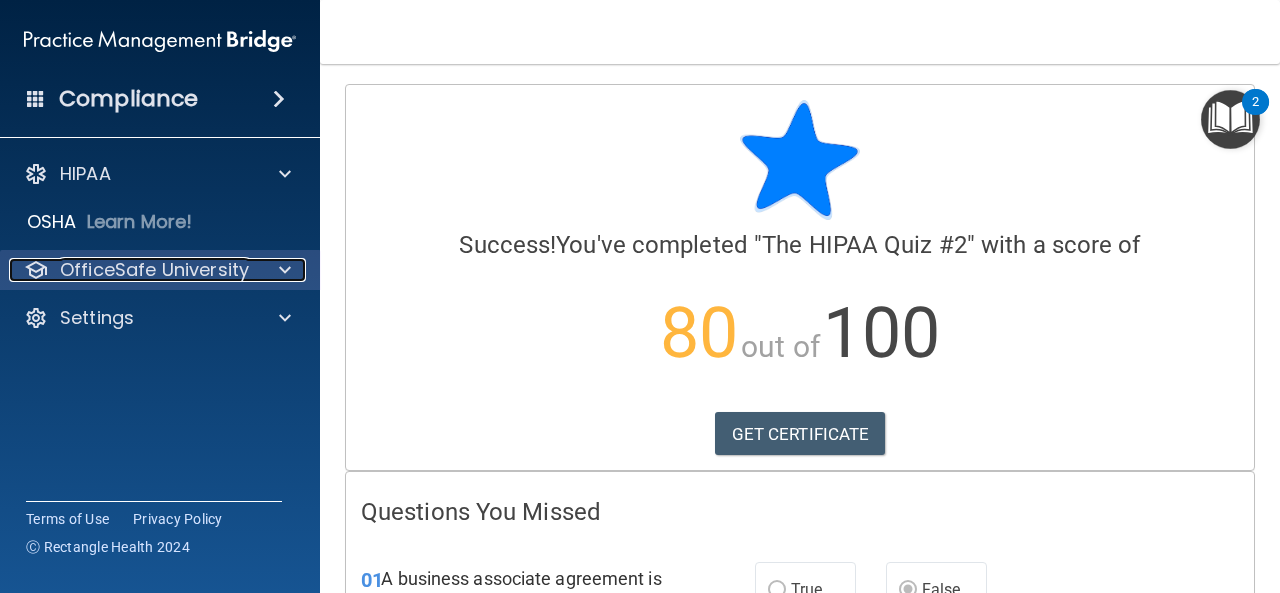 click at bounding box center [285, 270] 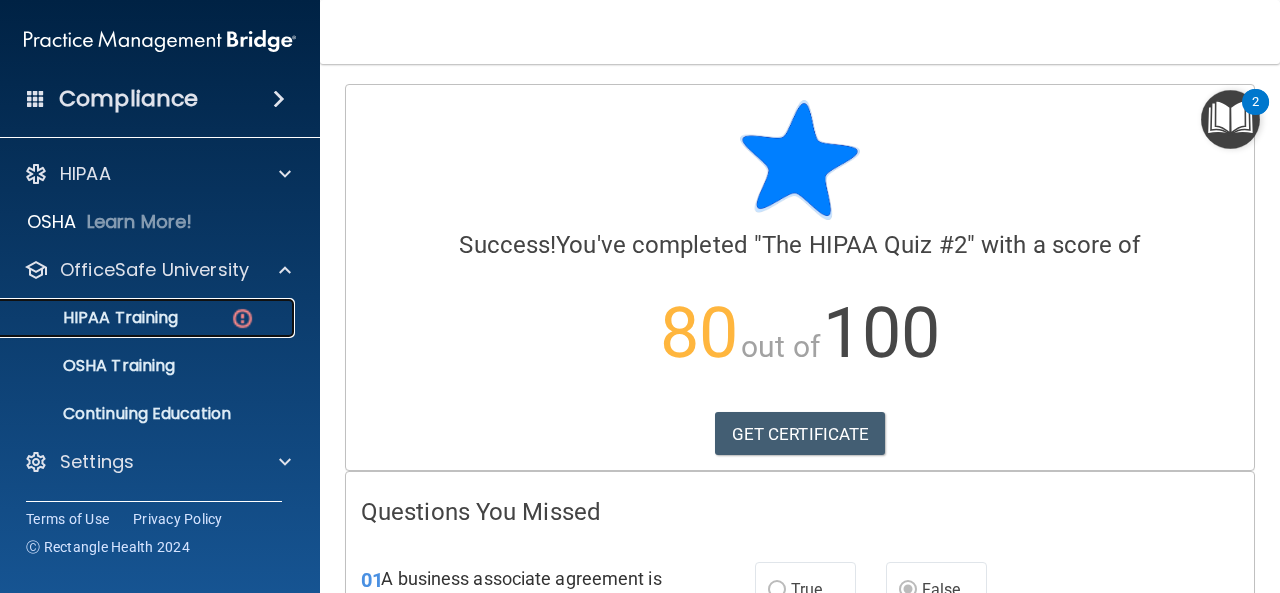 click on "HIPAA Training" at bounding box center (95, 318) 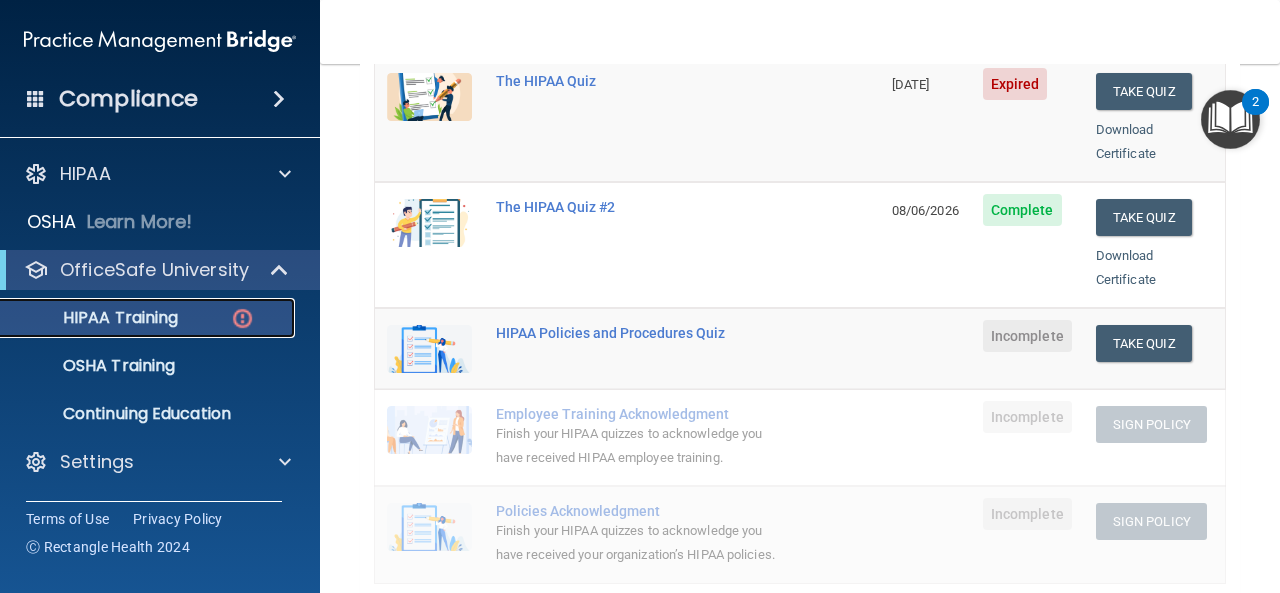 scroll, scrollTop: 200, scrollLeft: 0, axis: vertical 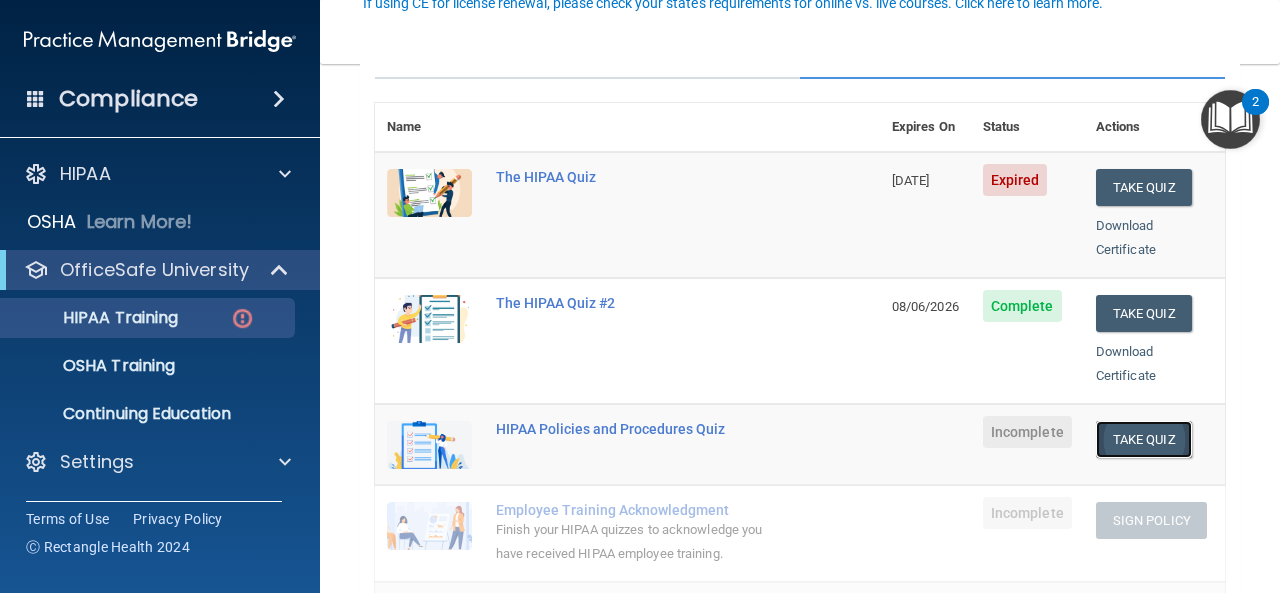 click on "Take Quiz" at bounding box center (1144, 439) 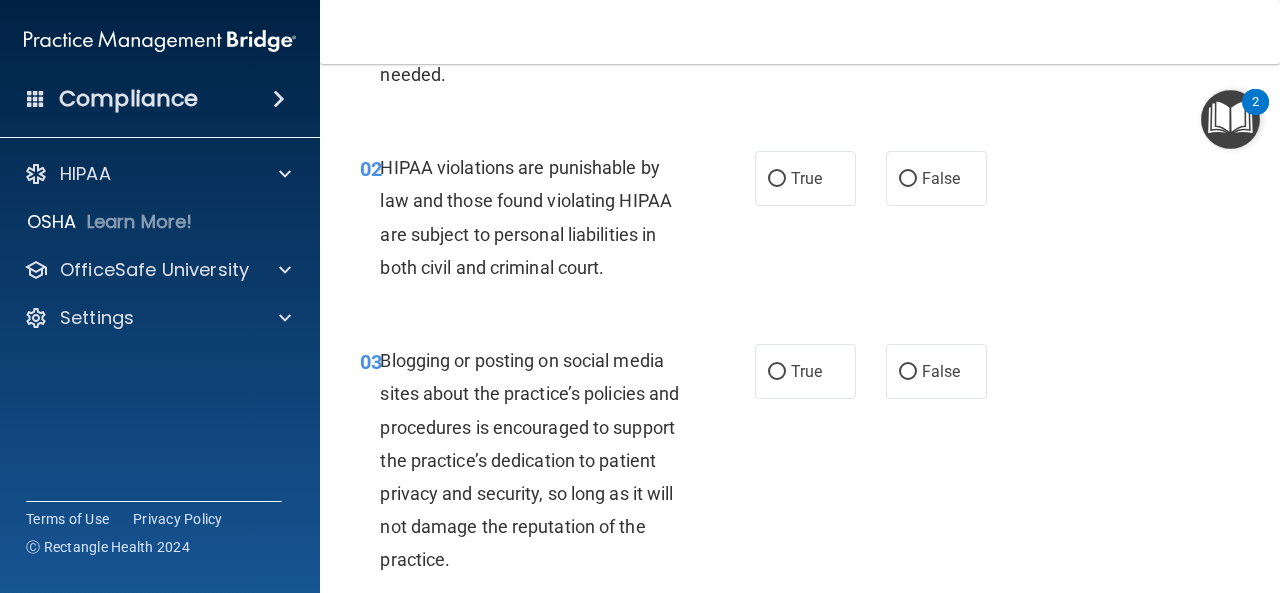 scroll, scrollTop: 0, scrollLeft: 0, axis: both 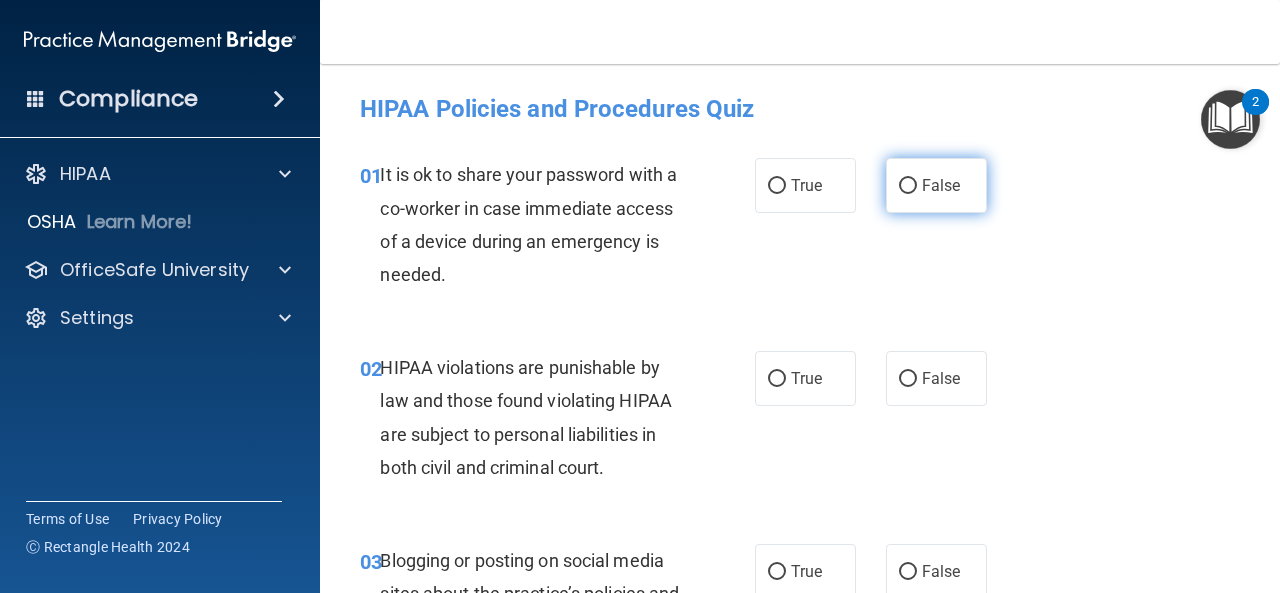 click on "False" at bounding box center [936, 185] 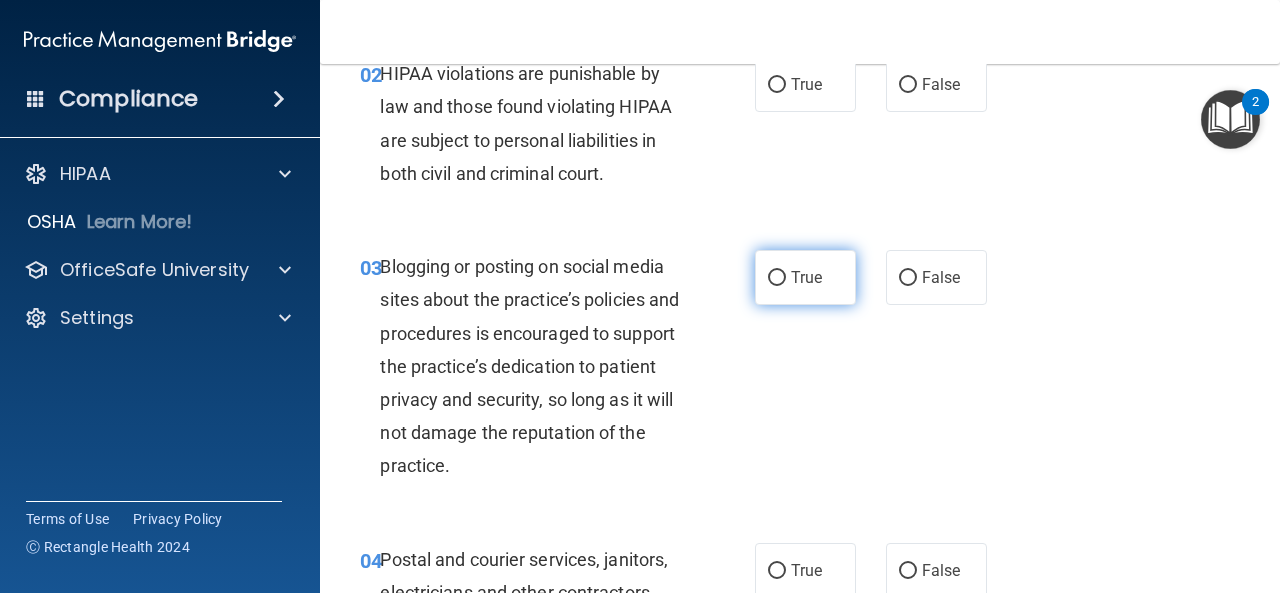 scroll, scrollTop: 300, scrollLeft: 0, axis: vertical 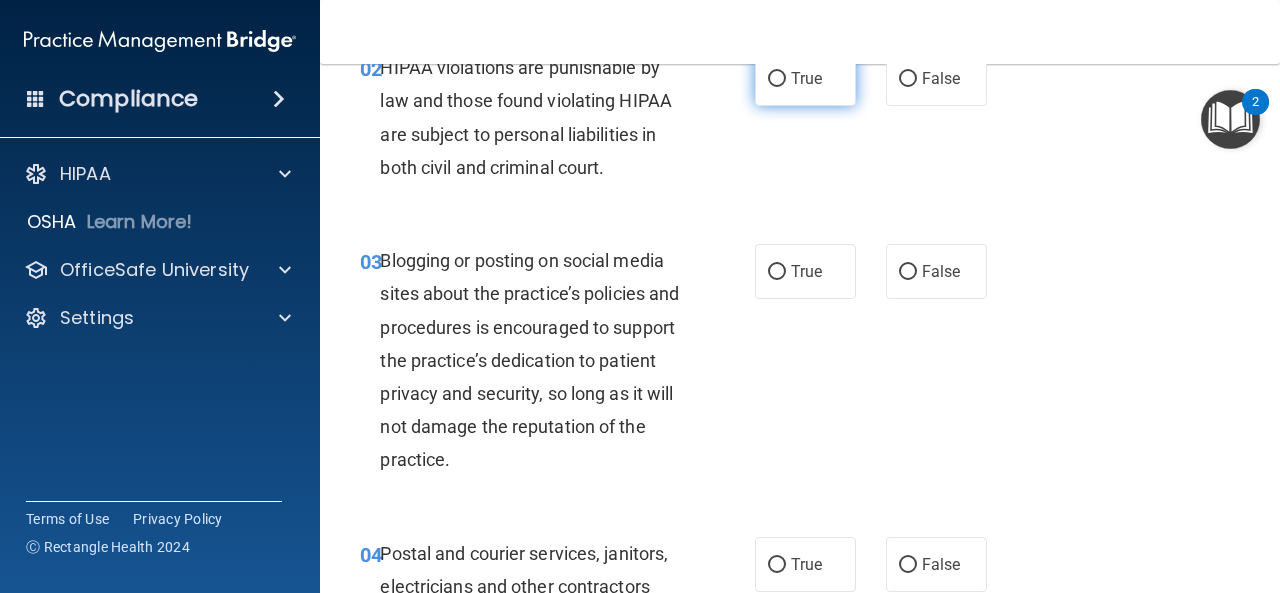 click on "True" at bounding box center (777, 79) 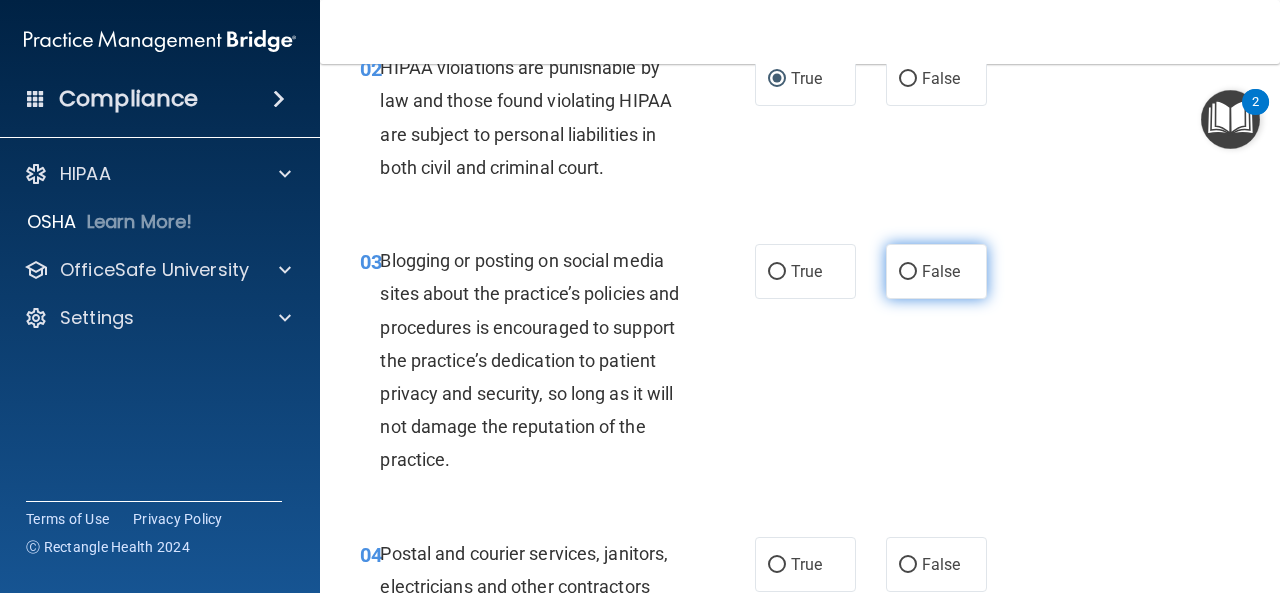 click on "False" at bounding box center [936, 271] 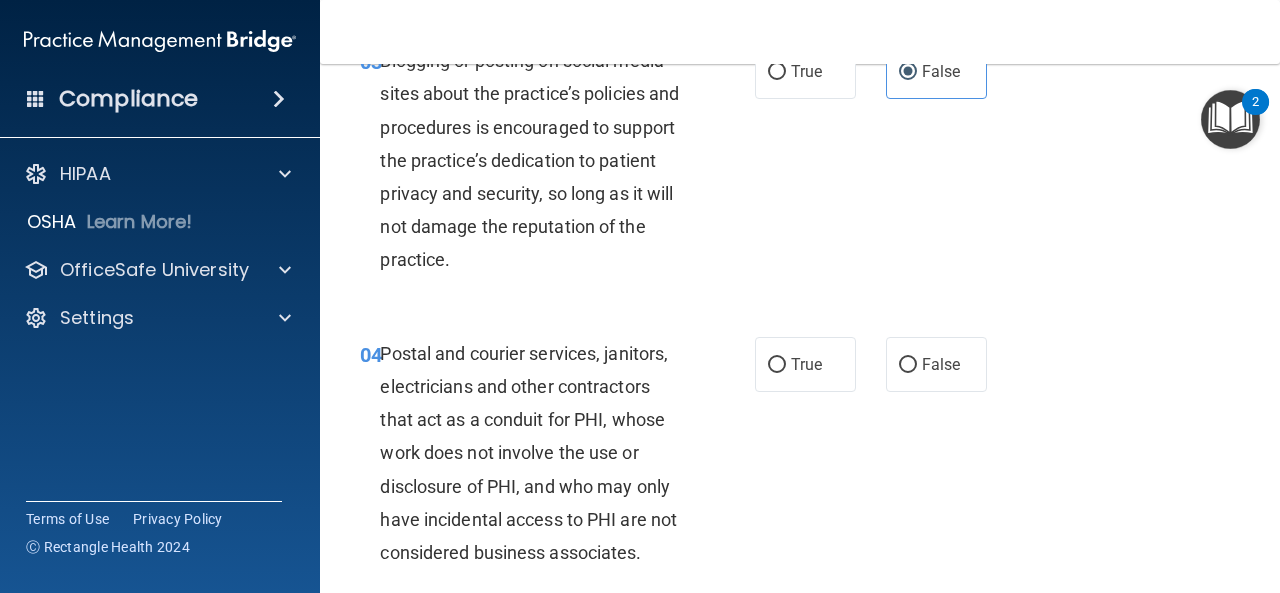 scroll, scrollTop: 700, scrollLeft: 0, axis: vertical 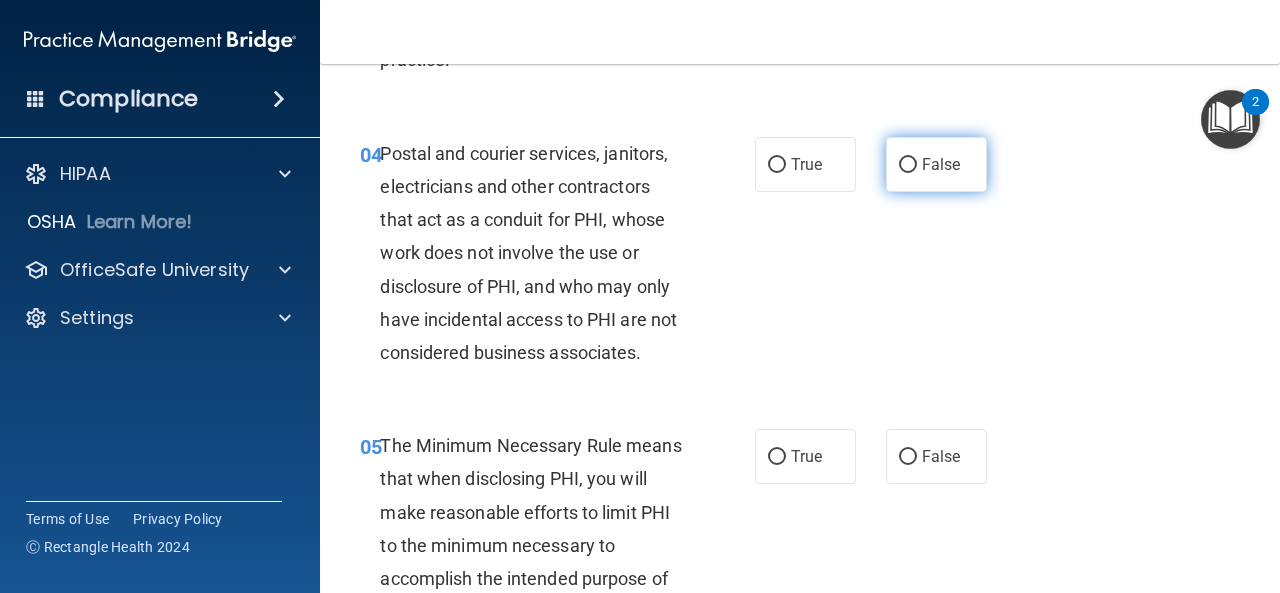 click on "False" at bounding box center (941, 164) 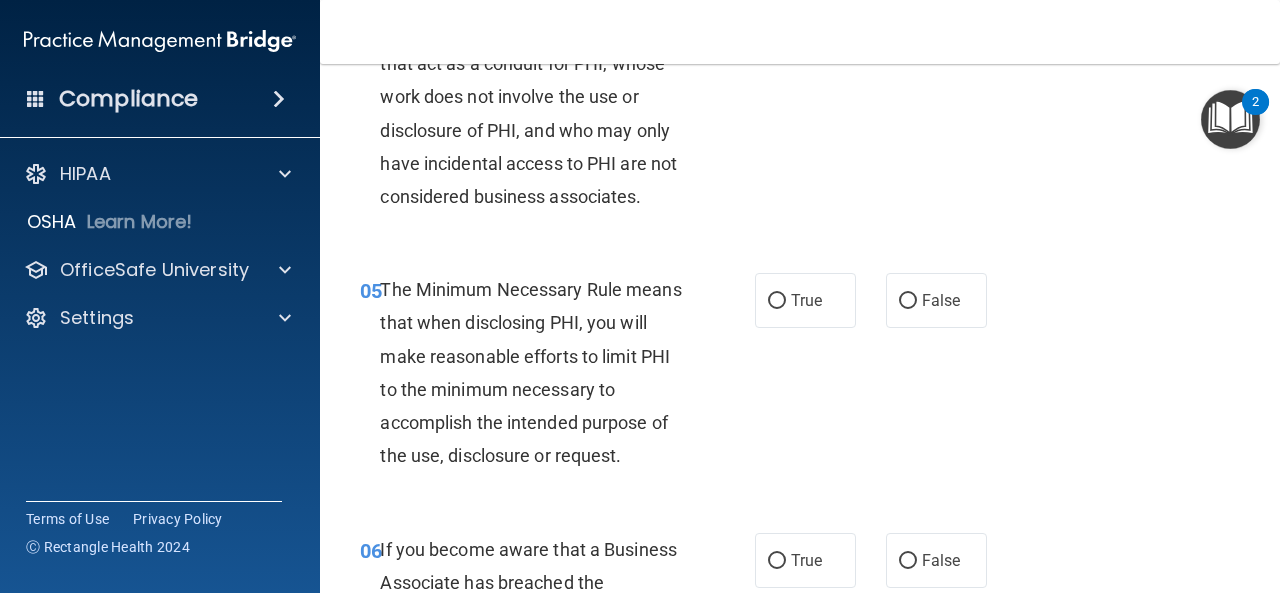 scroll, scrollTop: 1000, scrollLeft: 0, axis: vertical 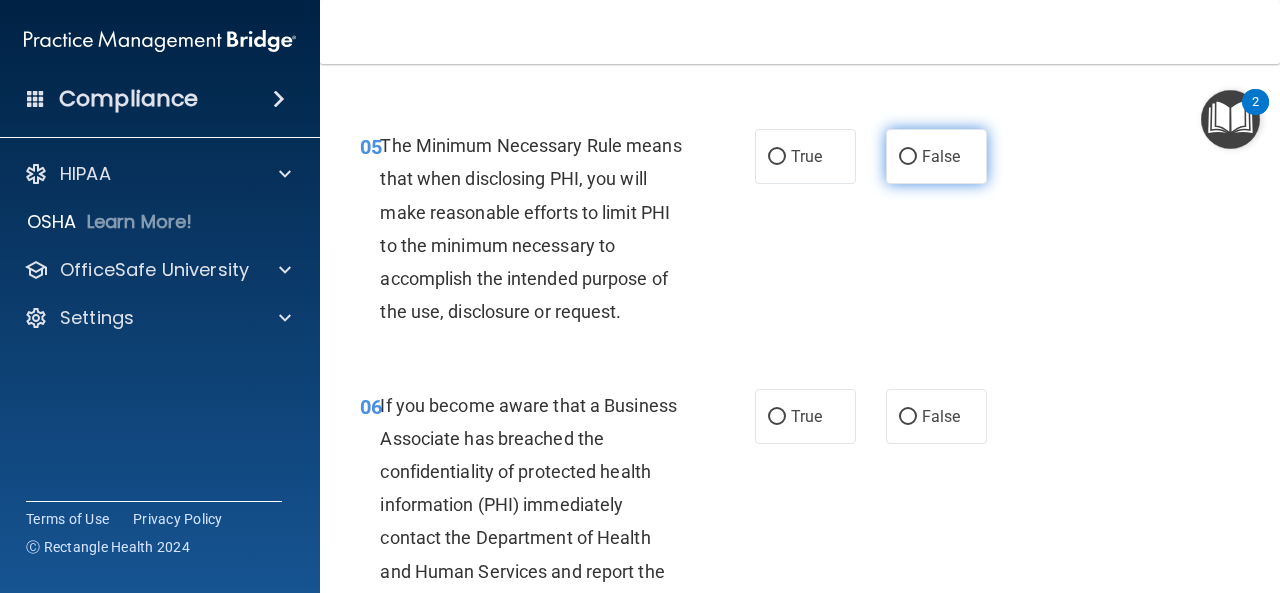 click on "False" at bounding box center (941, 156) 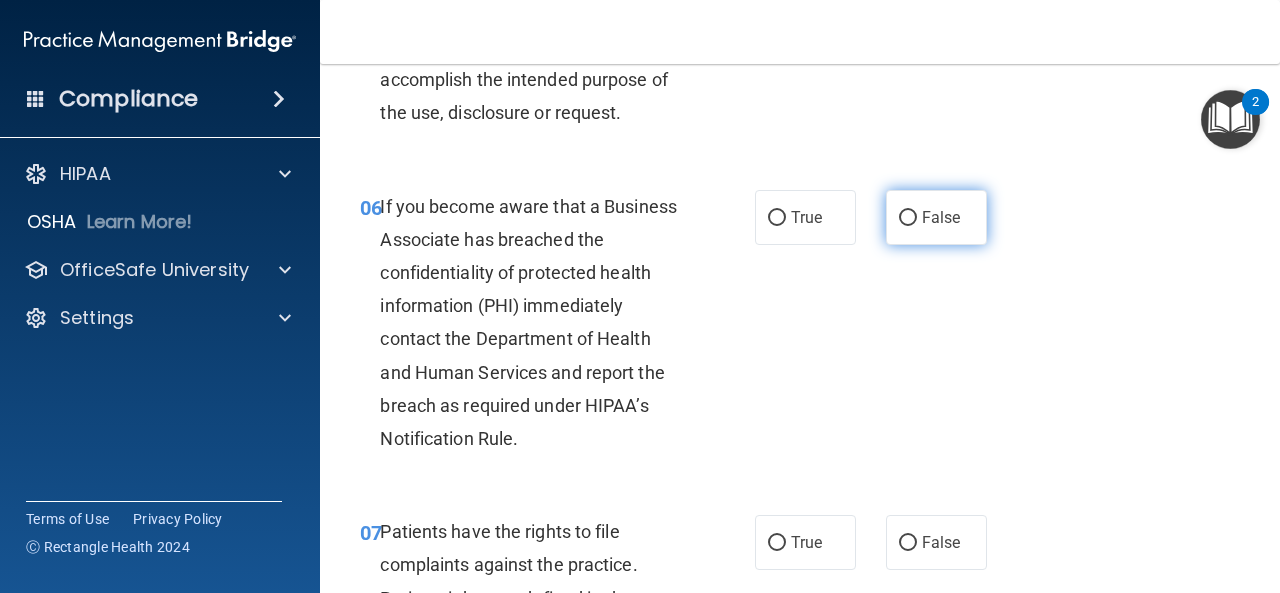 scroll, scrollTop: 1200, scrollLeft: 0, axis: vertical 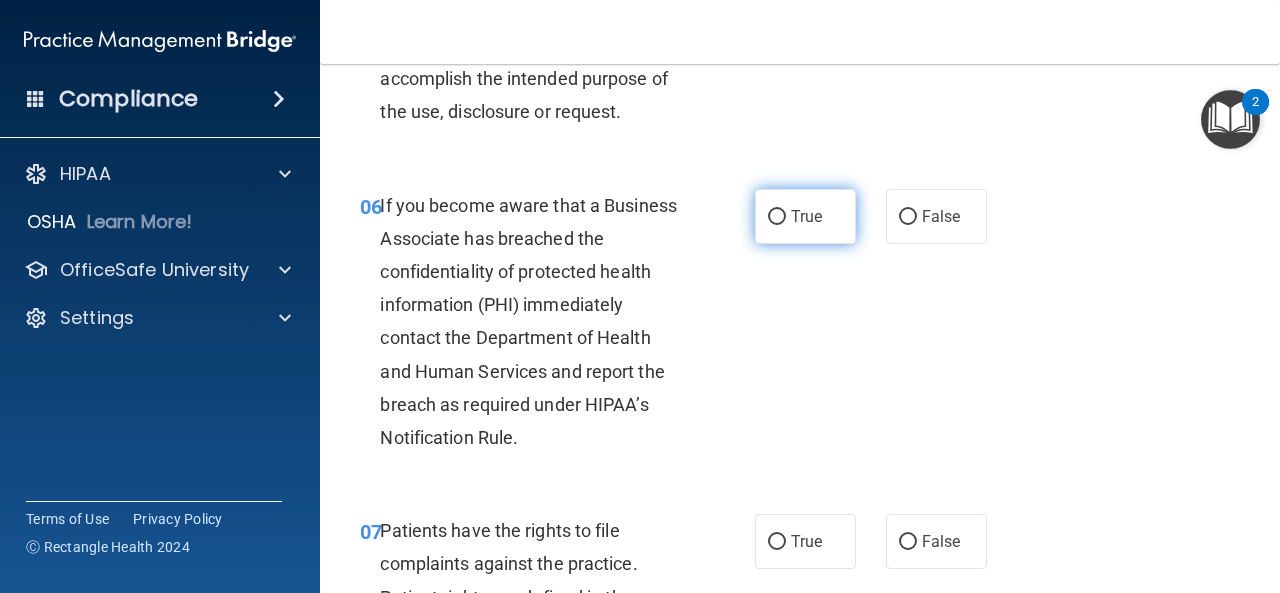 click on "True" at bounding box center [805, 216] 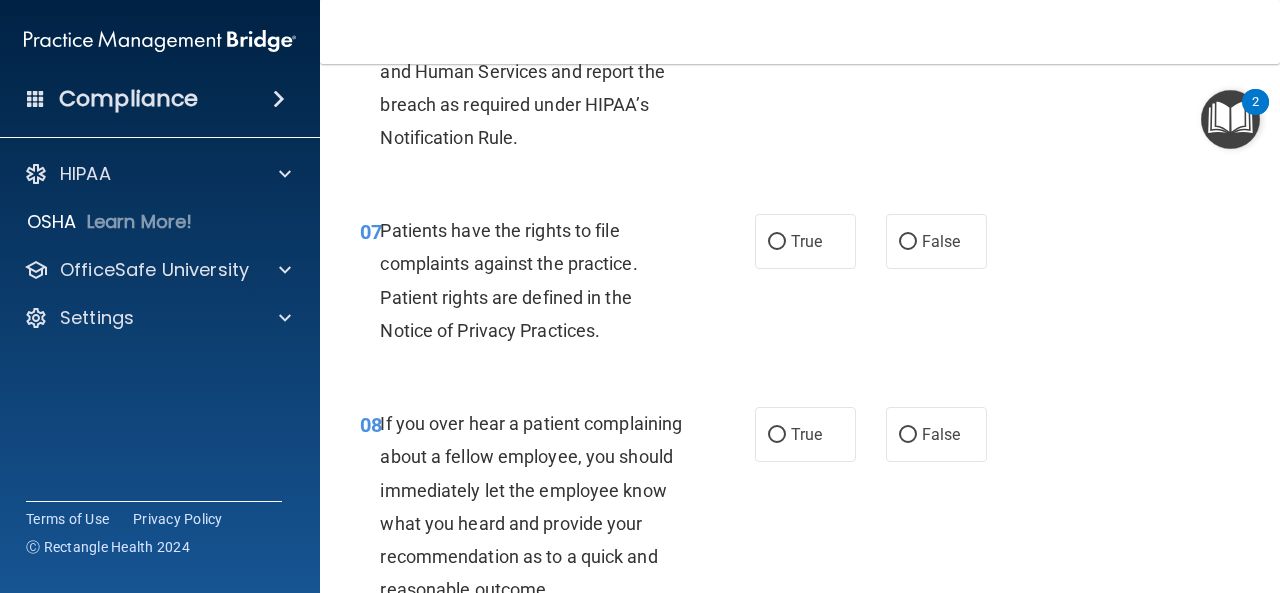 scroll, scrollTop: 1600, scrollLeft: 0, axis: vertical 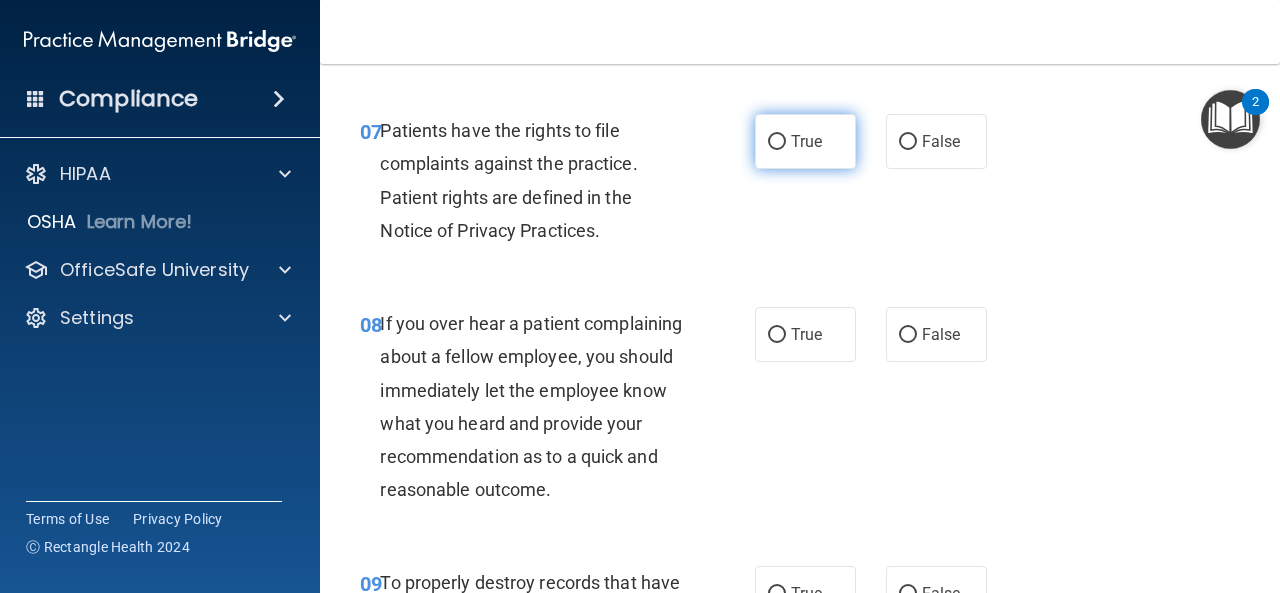 click on "True" at bounding box center [805, 141] 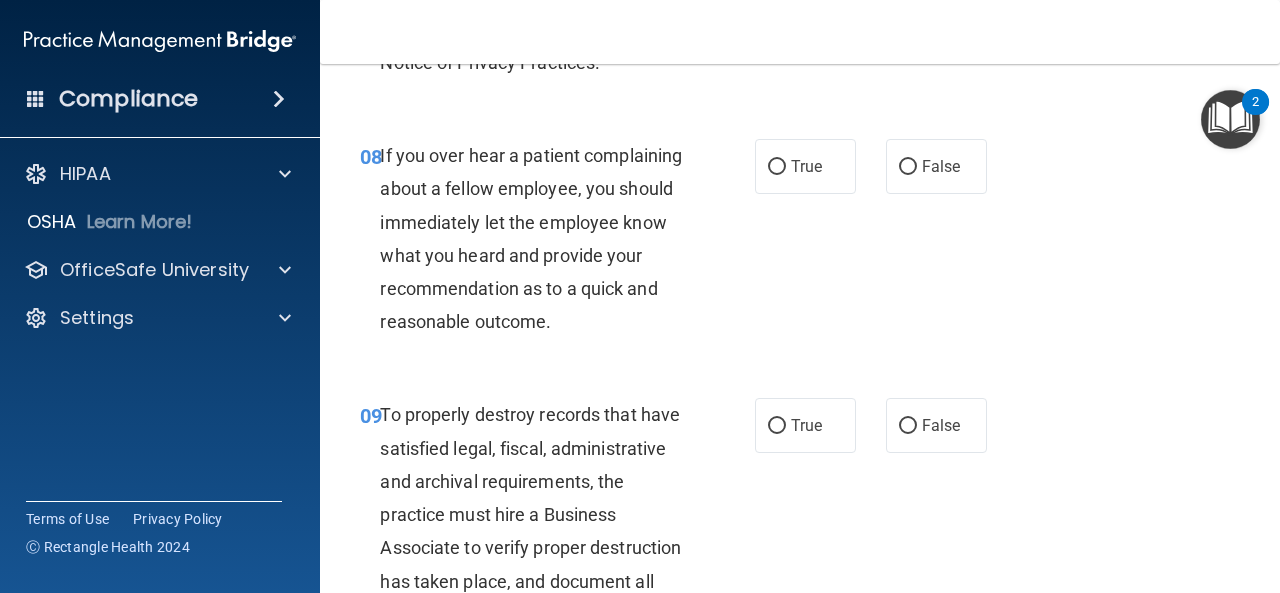 scroll, scrollTop: 1800, scrollLeft: 0, axis: vertical 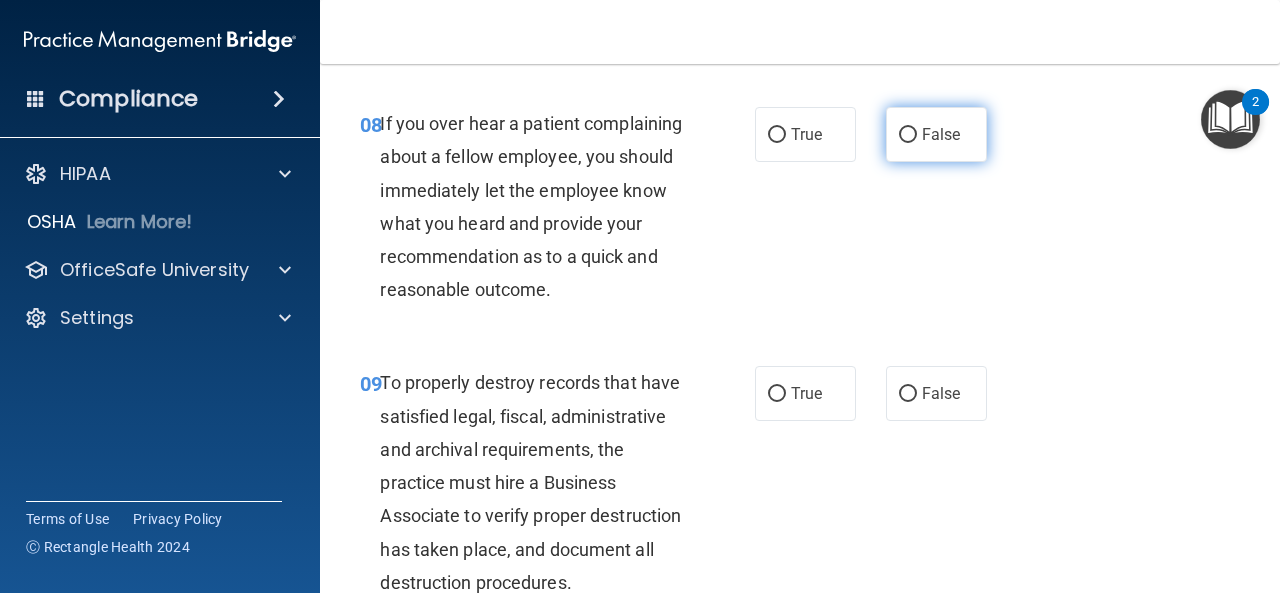 click on "False" at bounding box center [941, 134] 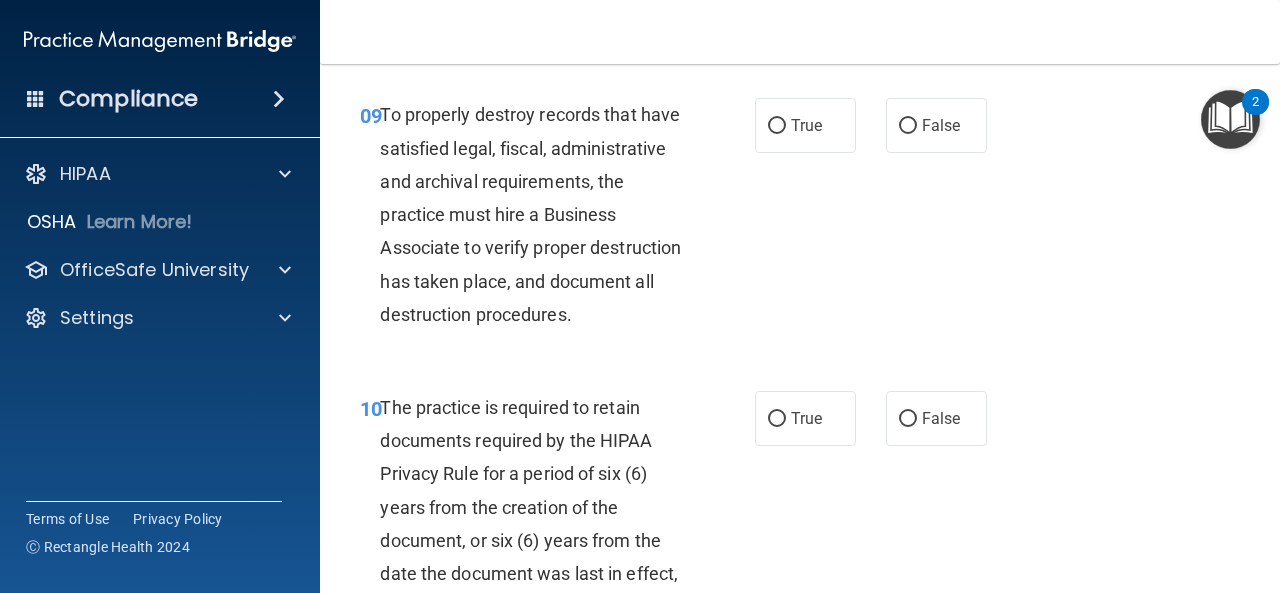 scroll, scrollTop: 2100, scrollLeft: 0, axis: vertical 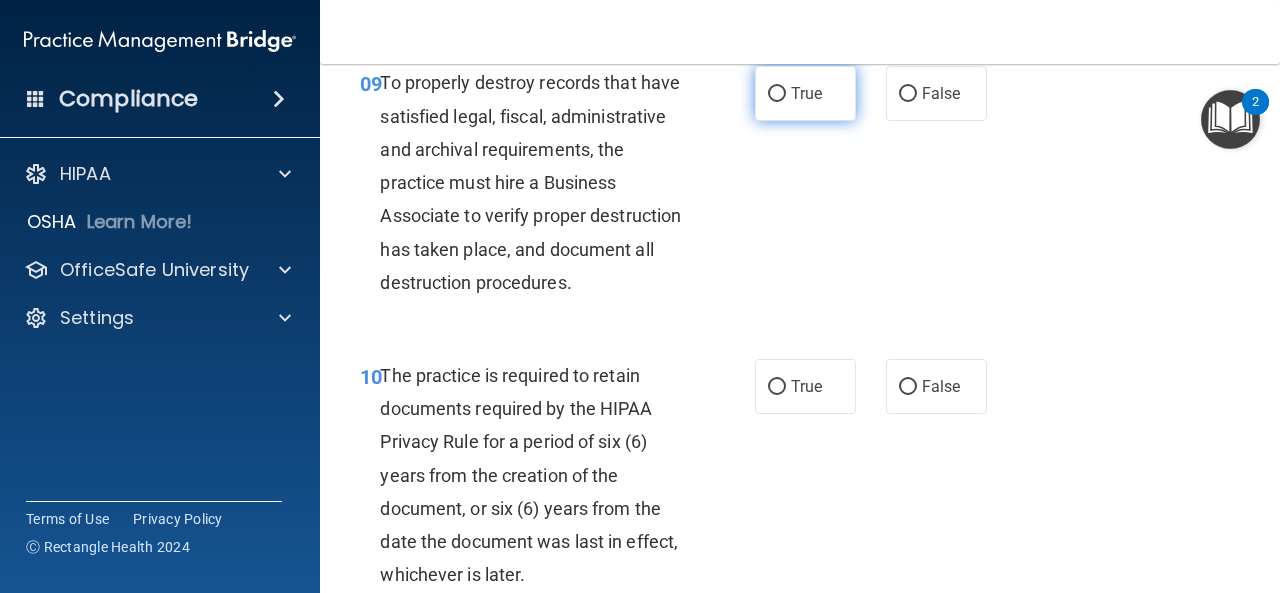click on "True" at bounding box center (805, 93) 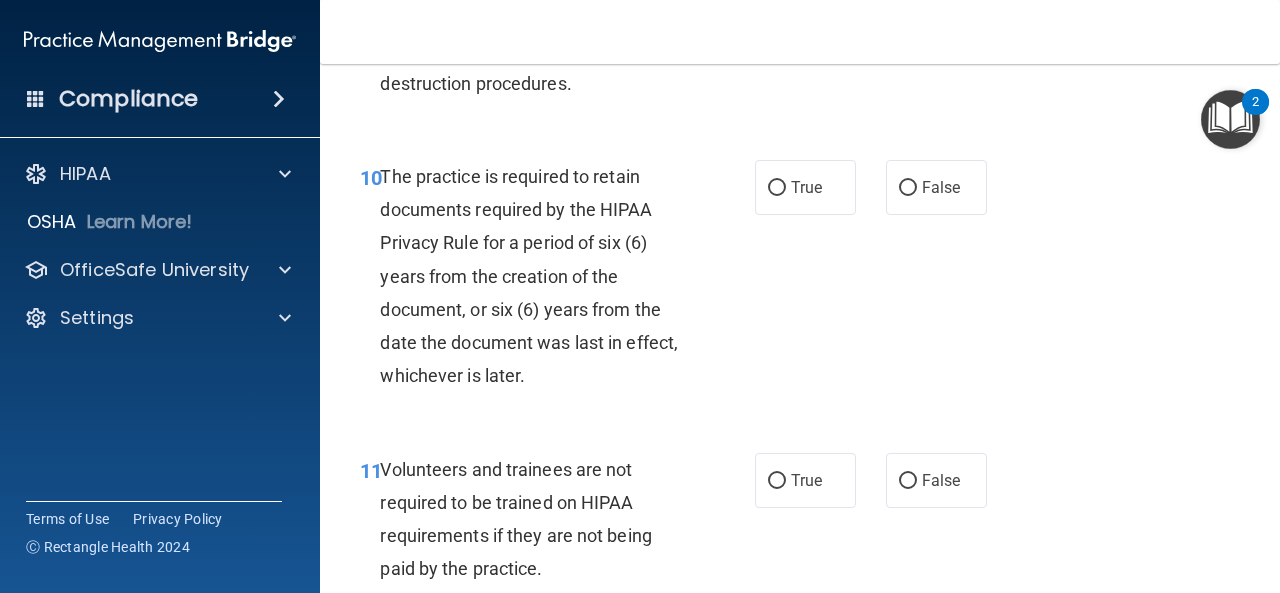 scroll, scrollTop: 2300, scrollLeft: 0, axis: vertical 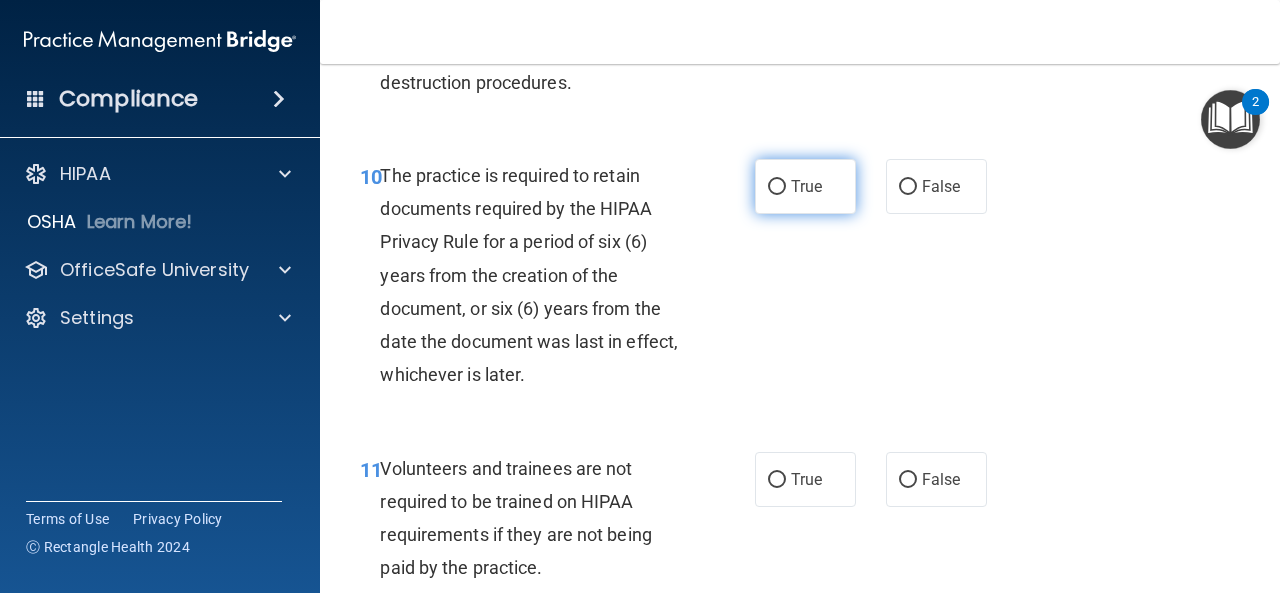 click on "True" at bounding box center (806, 186) 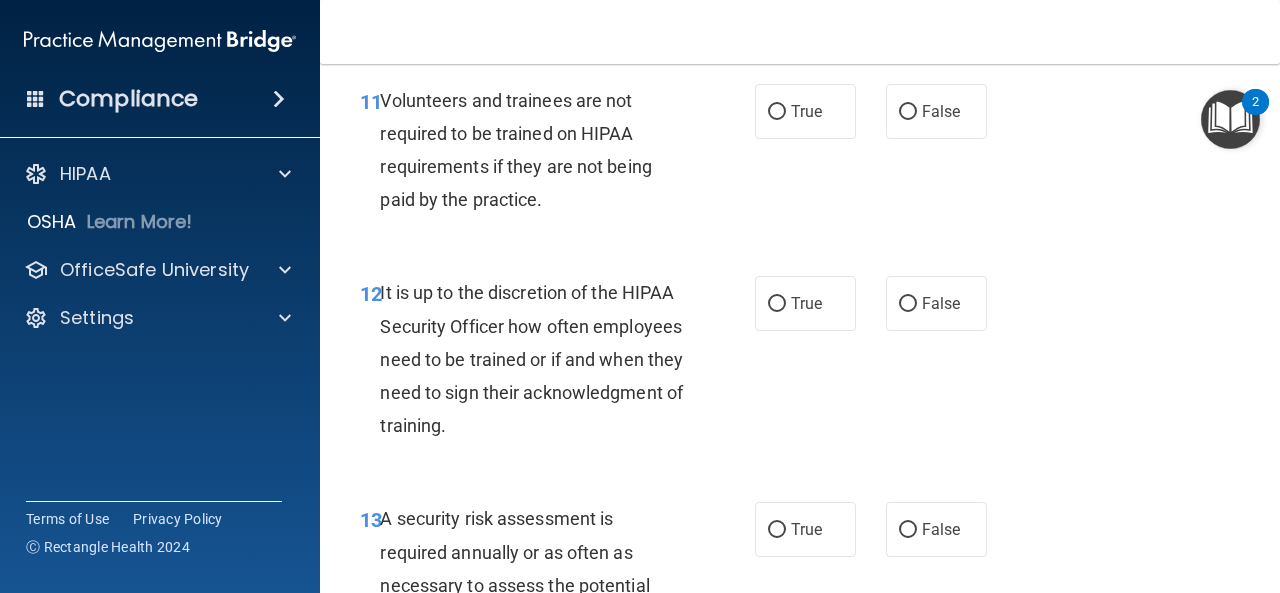 scroll, scrollTop: 2700, scrollLeft: 0, axis: vertical 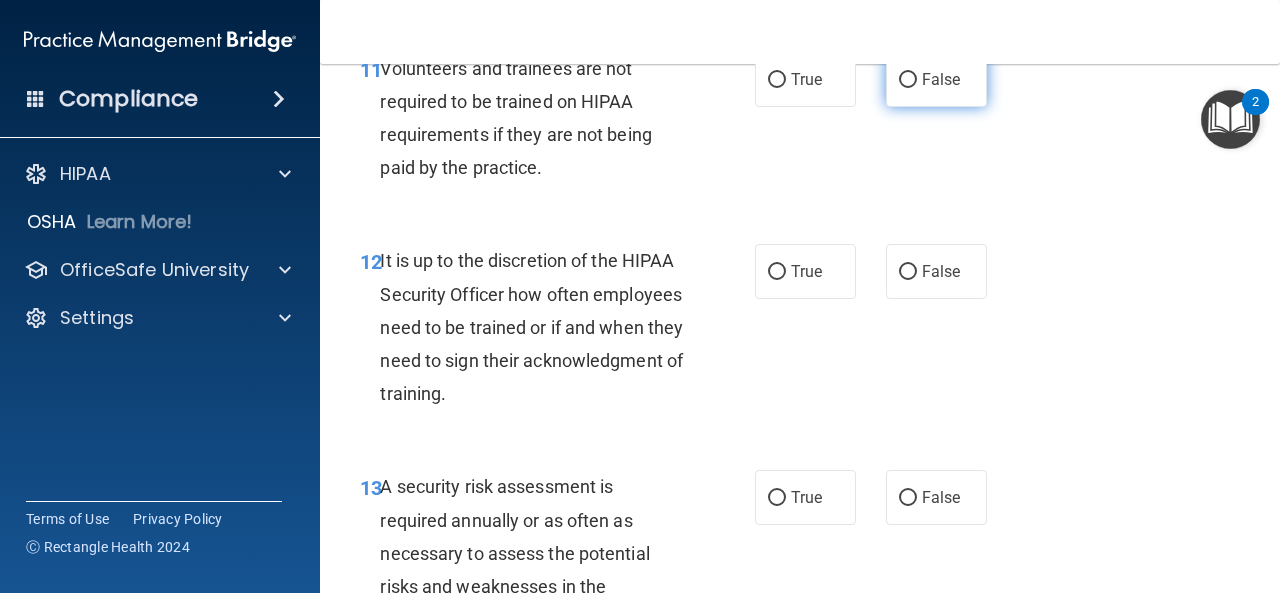 click on "False" at bounding box center [941, 79] 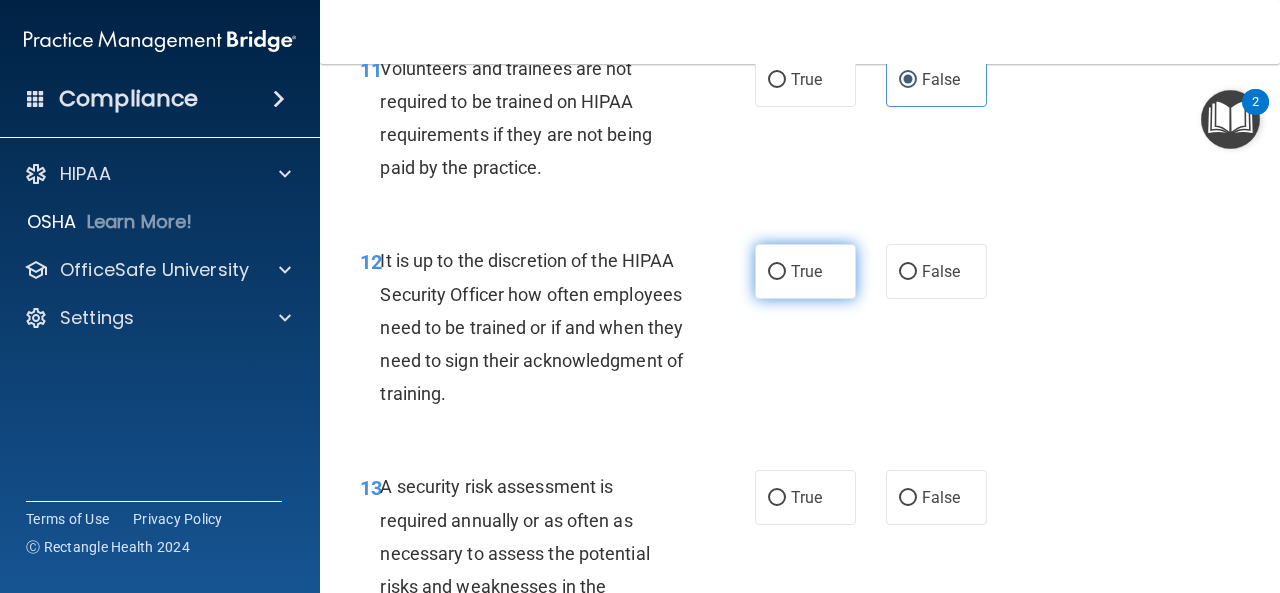 click on "True" at bounding box center [806, 271] 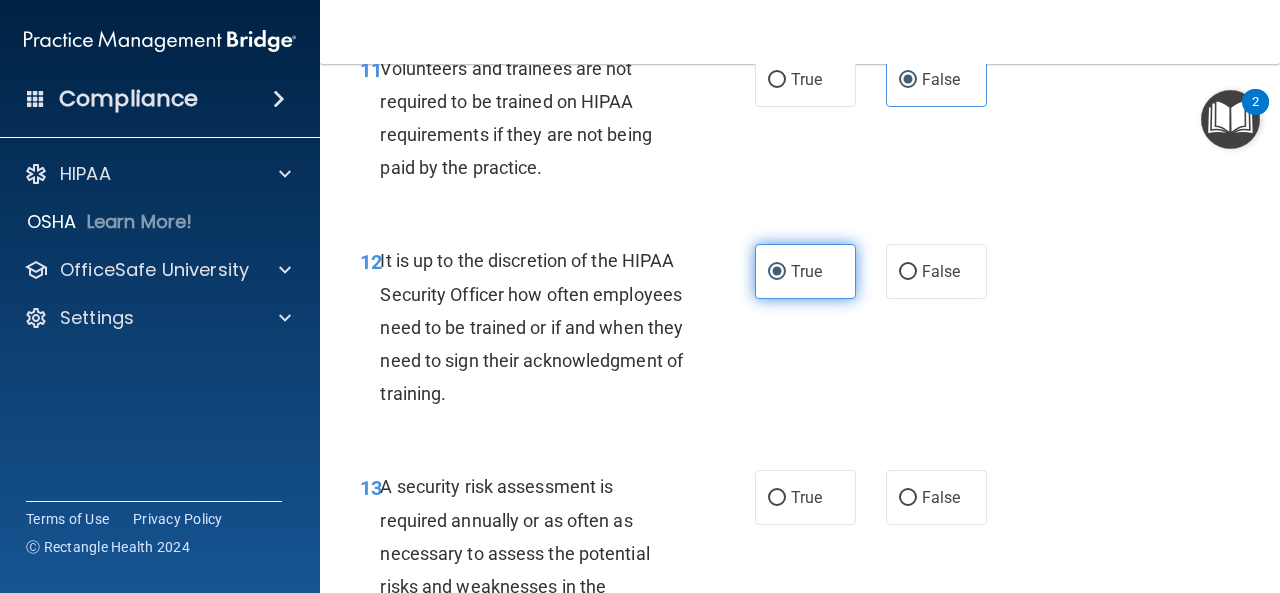 scroll, scrollTop: 3000, scrollLeft: 0, axis: vertical 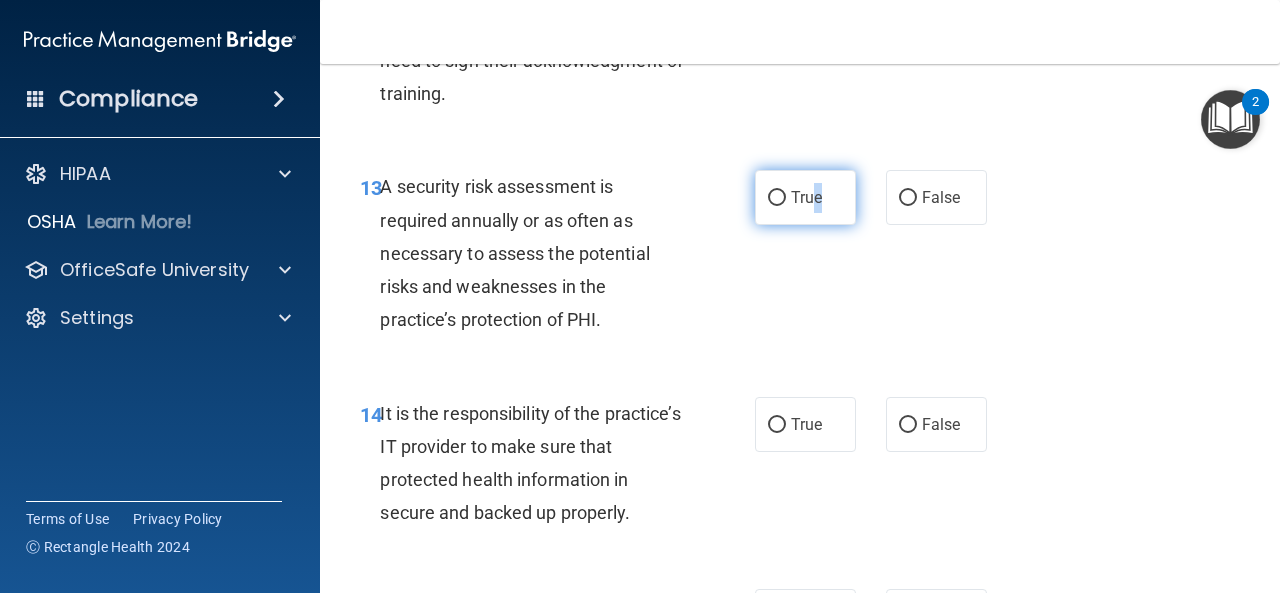 click on "True" at bounding box center (806, 197) 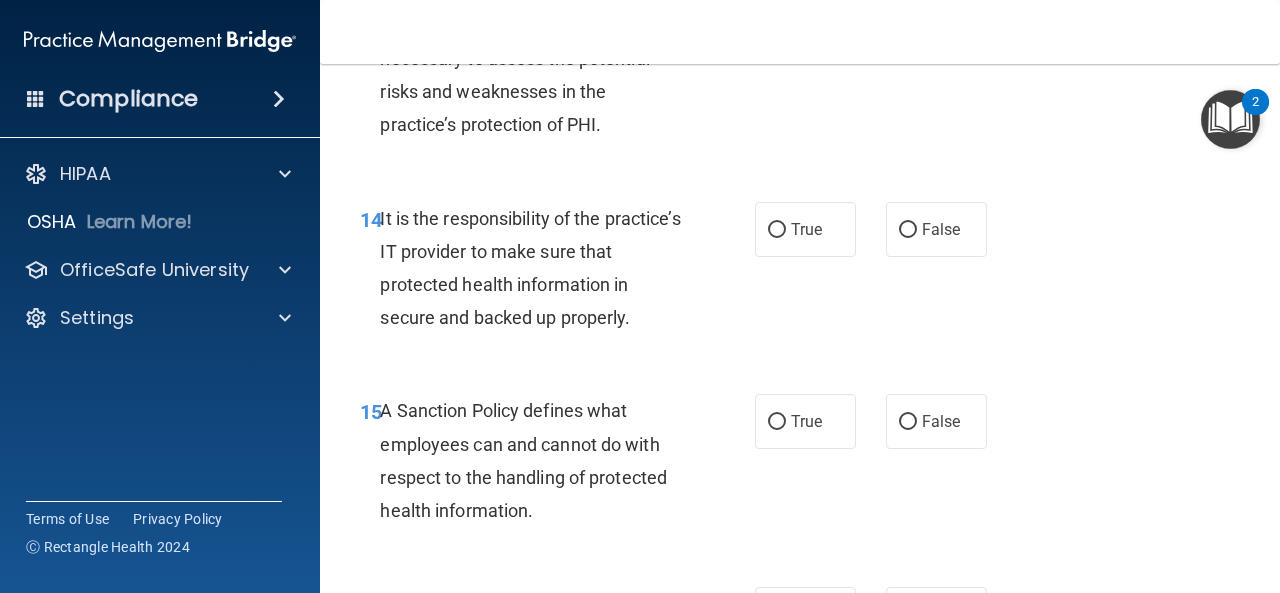 scroll, scrollTop: 3200, scrollLeft: 0, axis: vertical 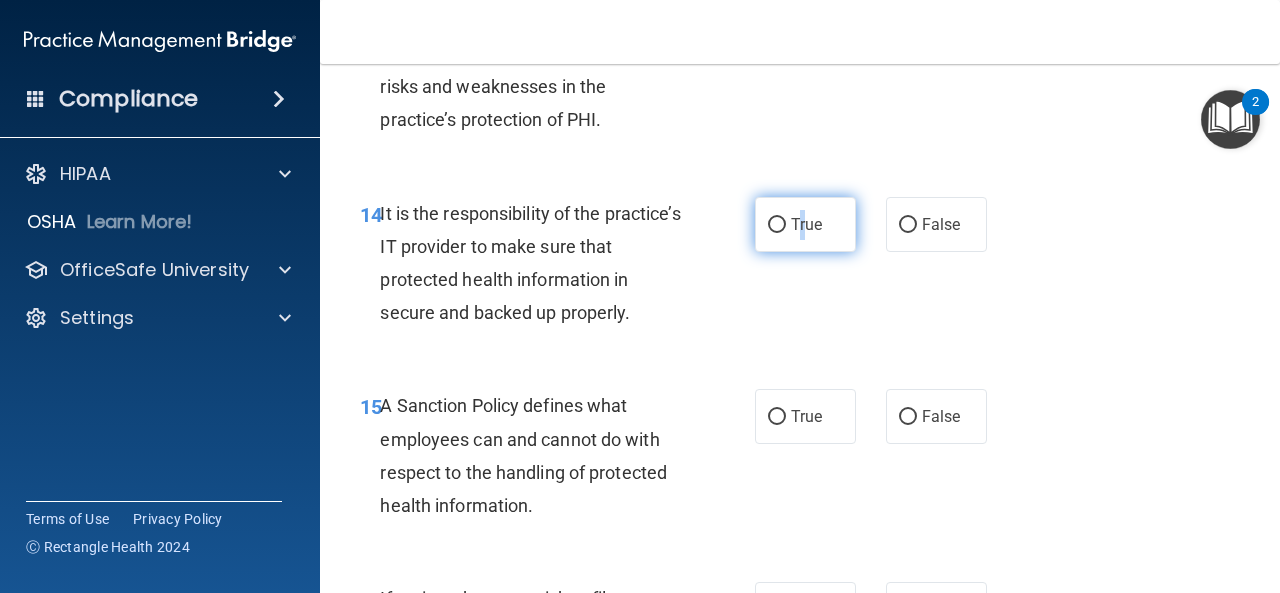 click on "True" at bounding box center (806, 224) 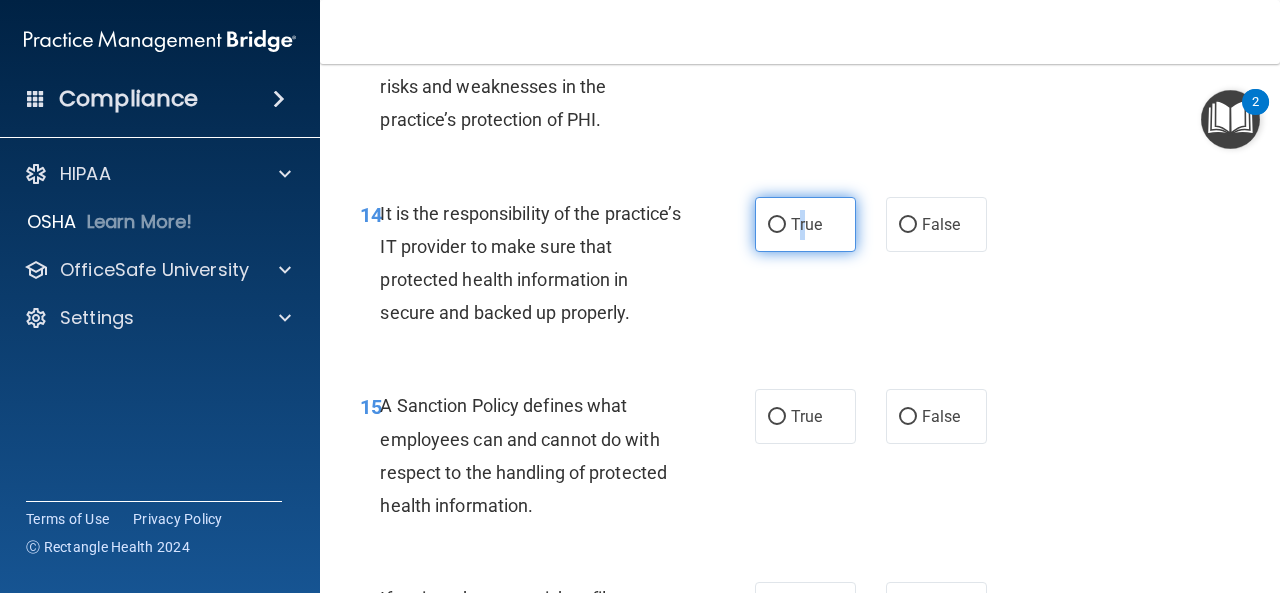 scroll, scrollTop: 3400, scrollLeft: 0, axis: vertical 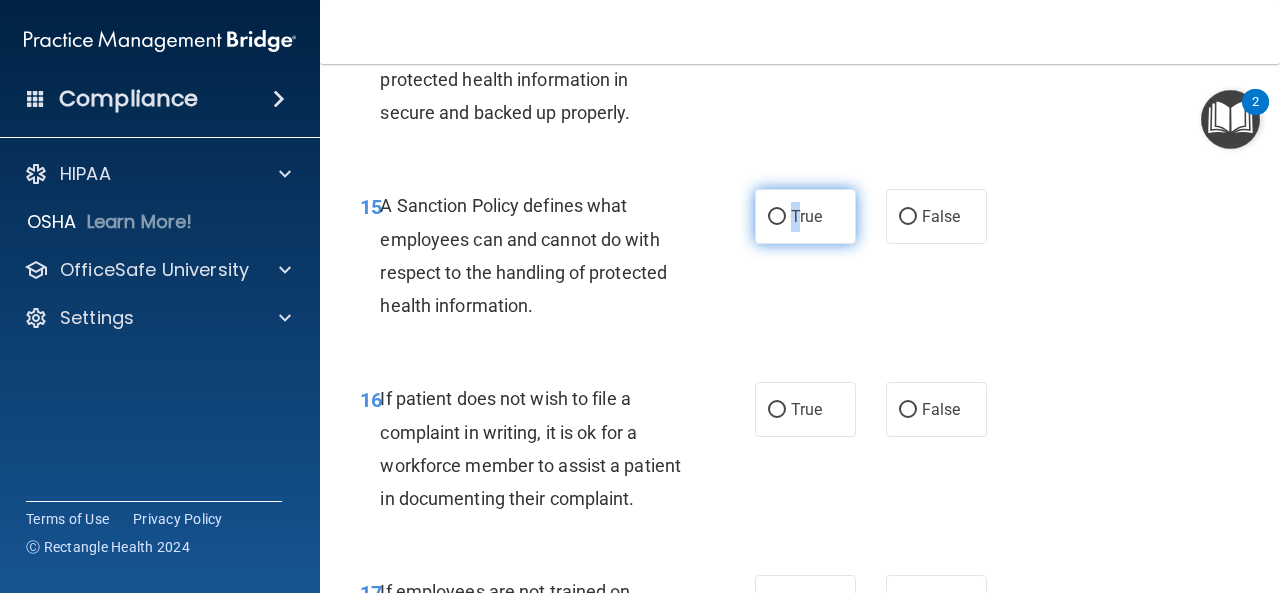 click on "True" at bounding box center [805, 216] 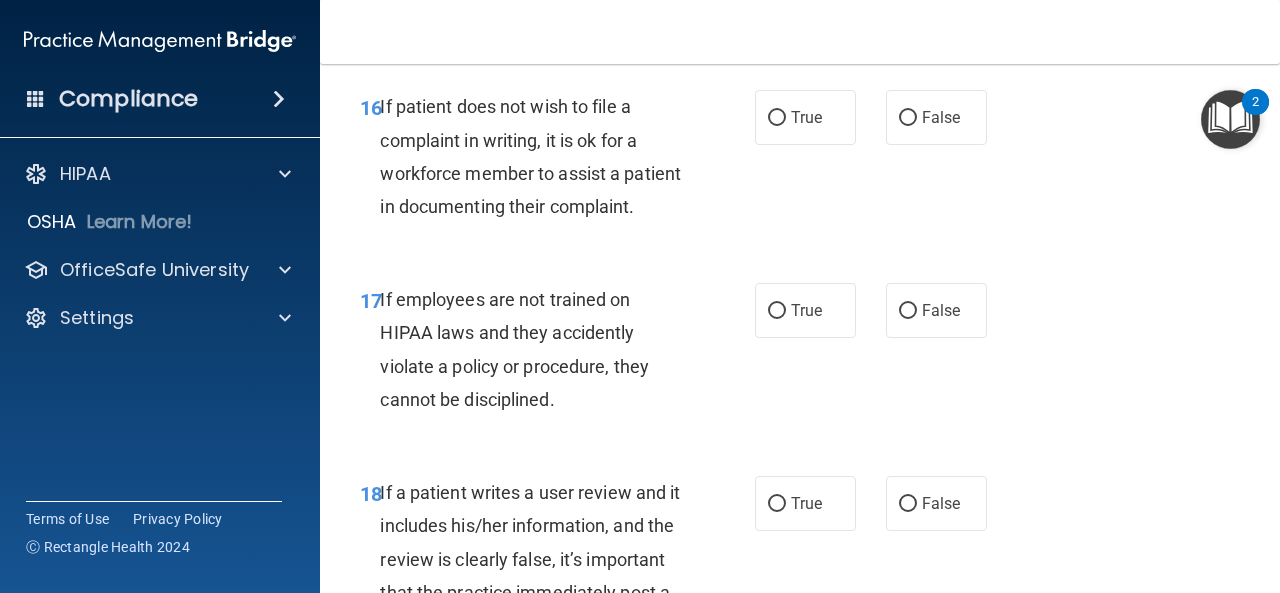 scroll, scrollTop: 3700, scrollLeft: 0, axis: vertical 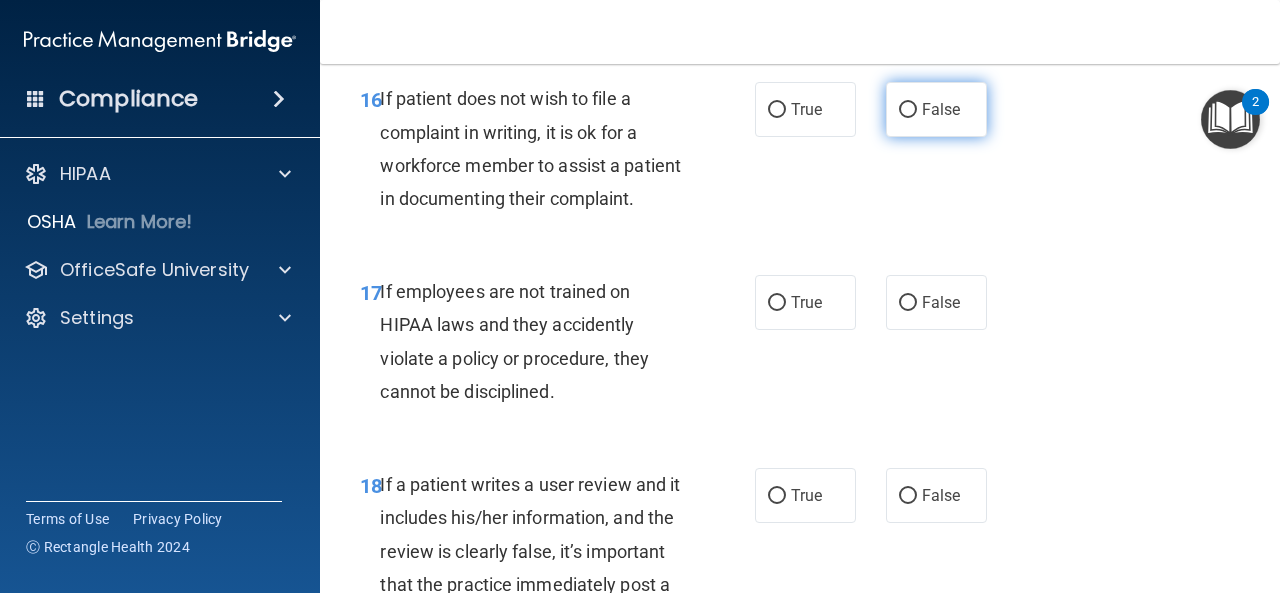 click on "False" at bounding box center [941, 109] 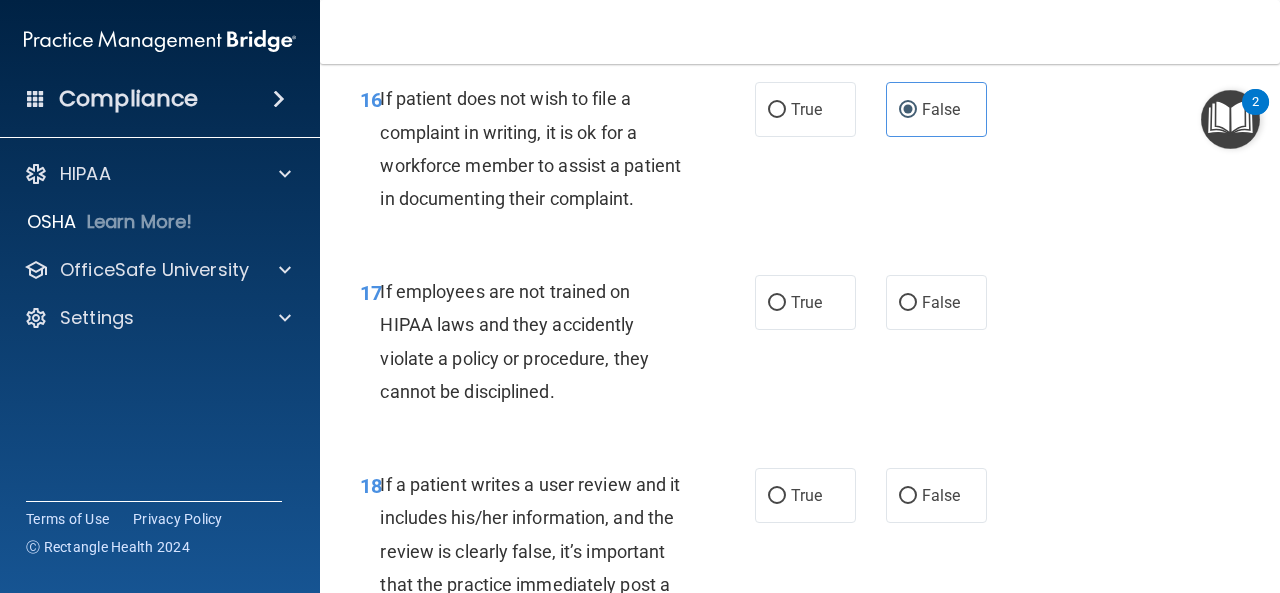 scroll, scrollTop: 3900, scrollLeft: 0, axis: vertical 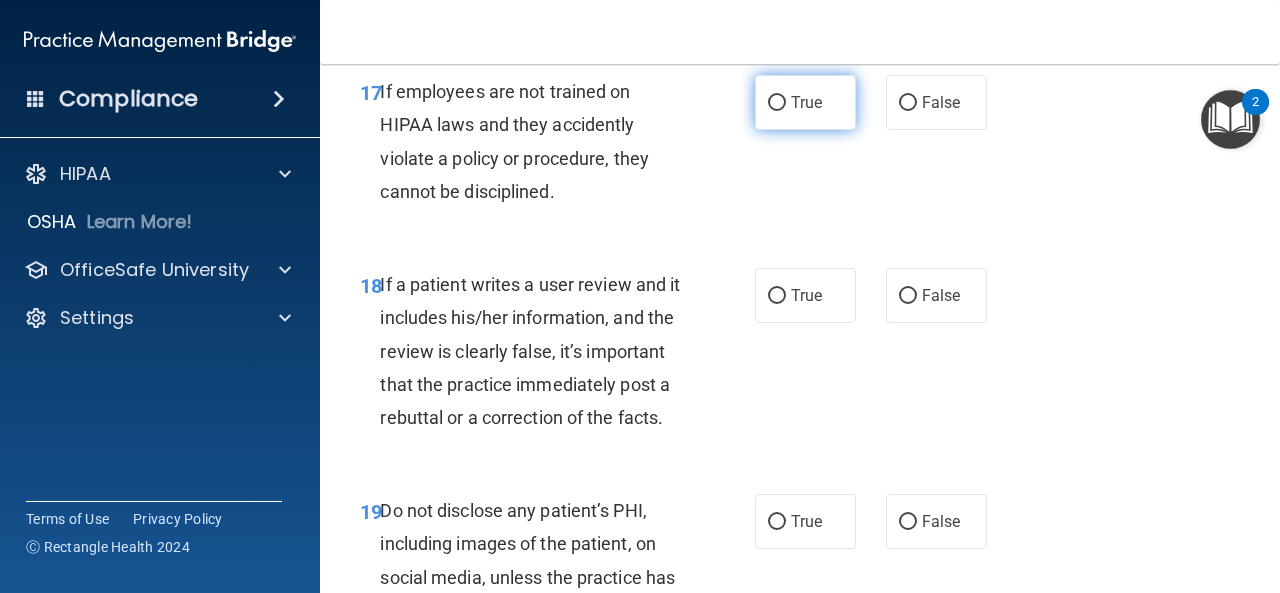 click on "True" at bounding box center [806, 102] 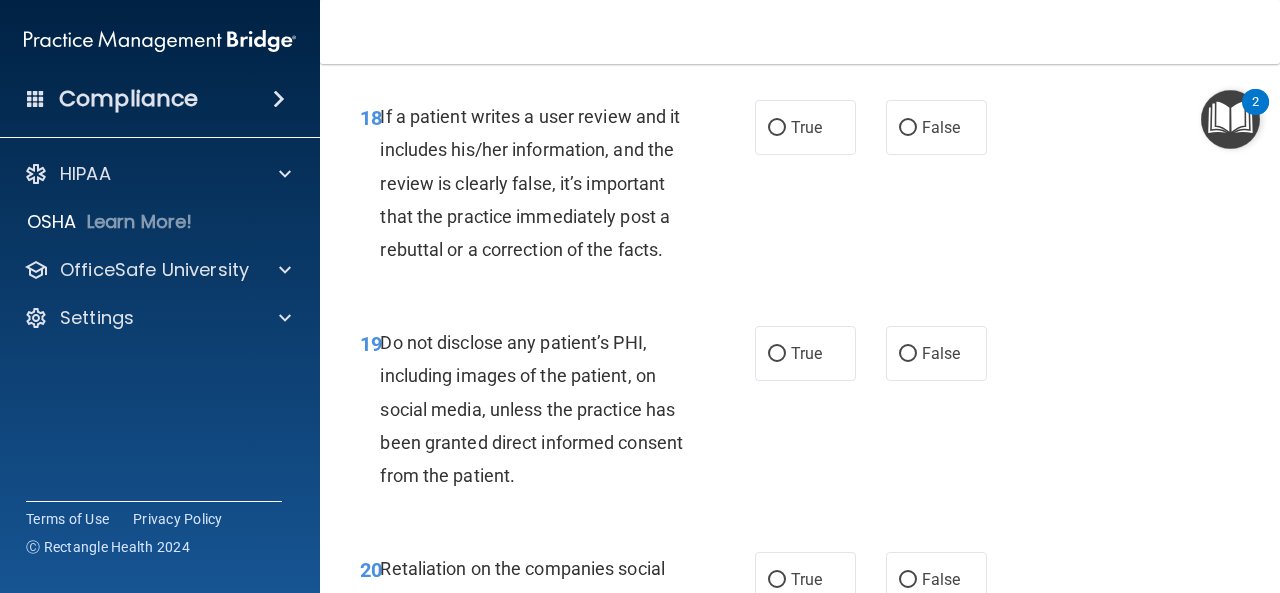 scroll, scrollTop: 4100, scrollLeft: 0, axis: vertical 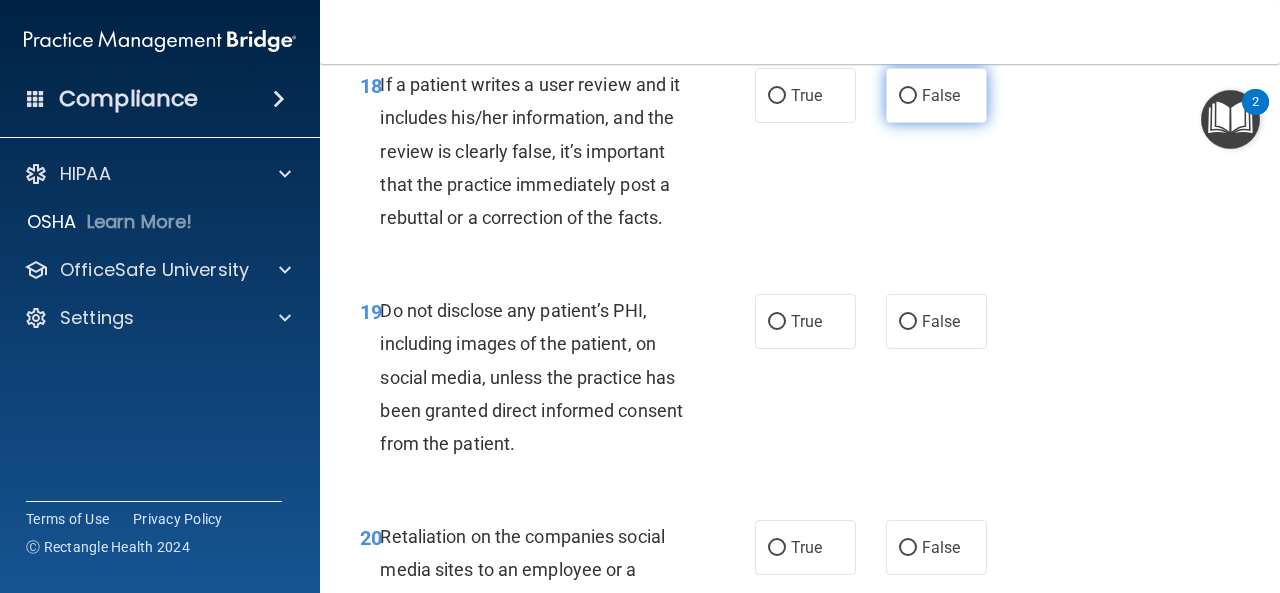 click on "False" at bounding box center [941, 95] 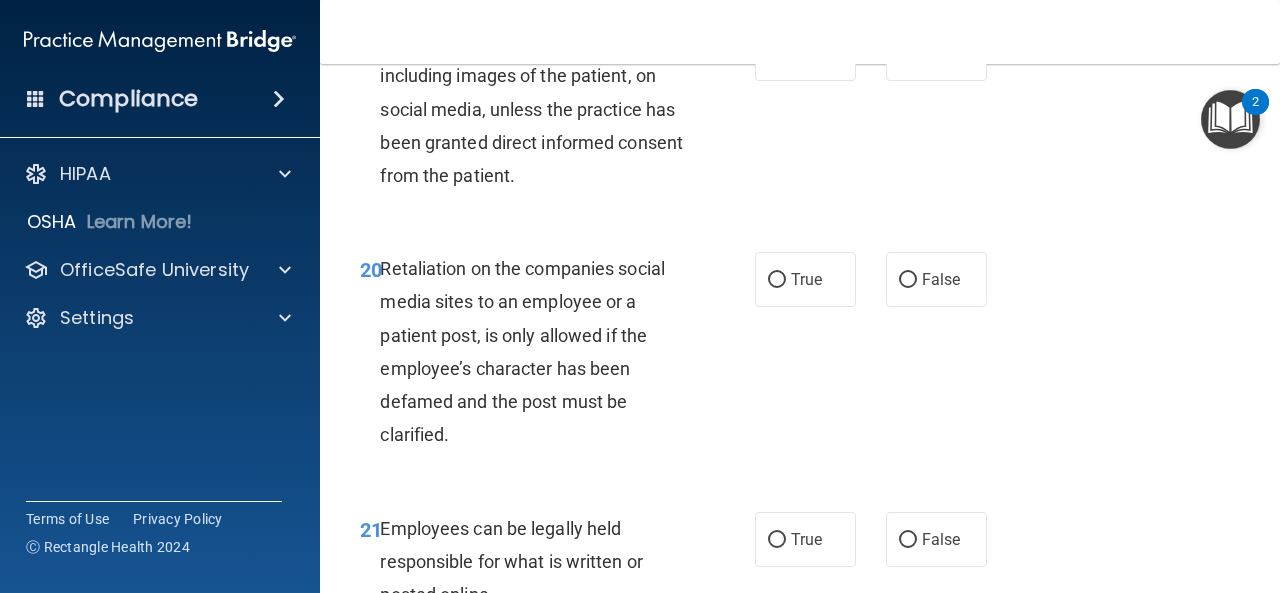 scroll, scrollTop: 4400, scrollLeft: 0, axis: vertical 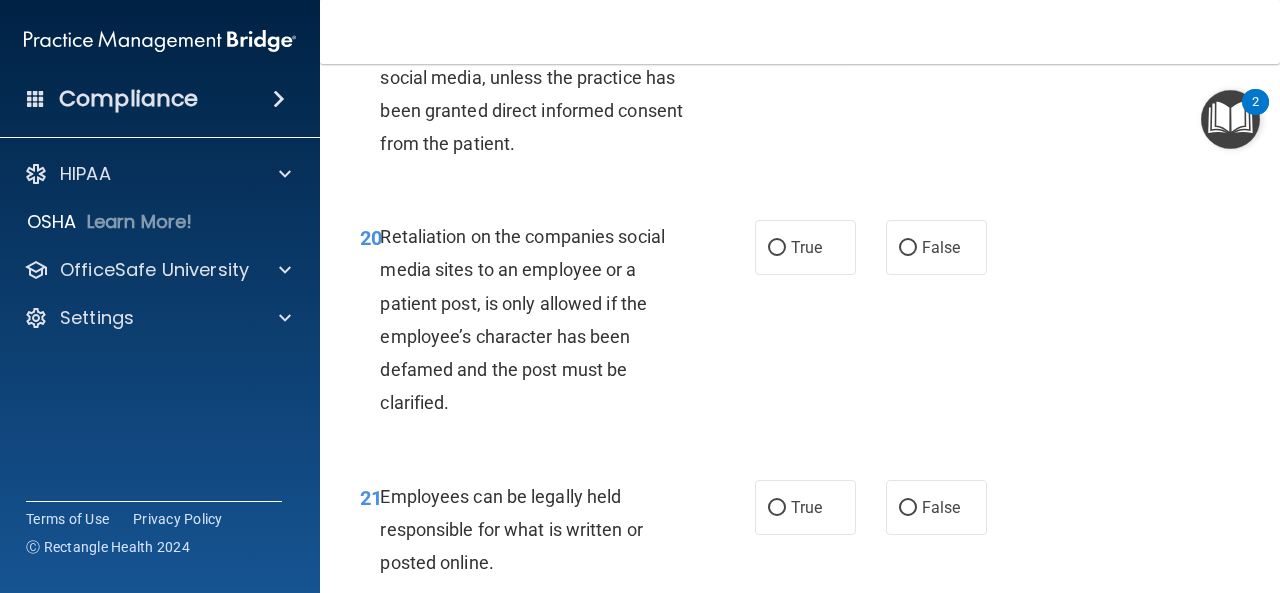 click on "True" at bounding box center [806, 21] 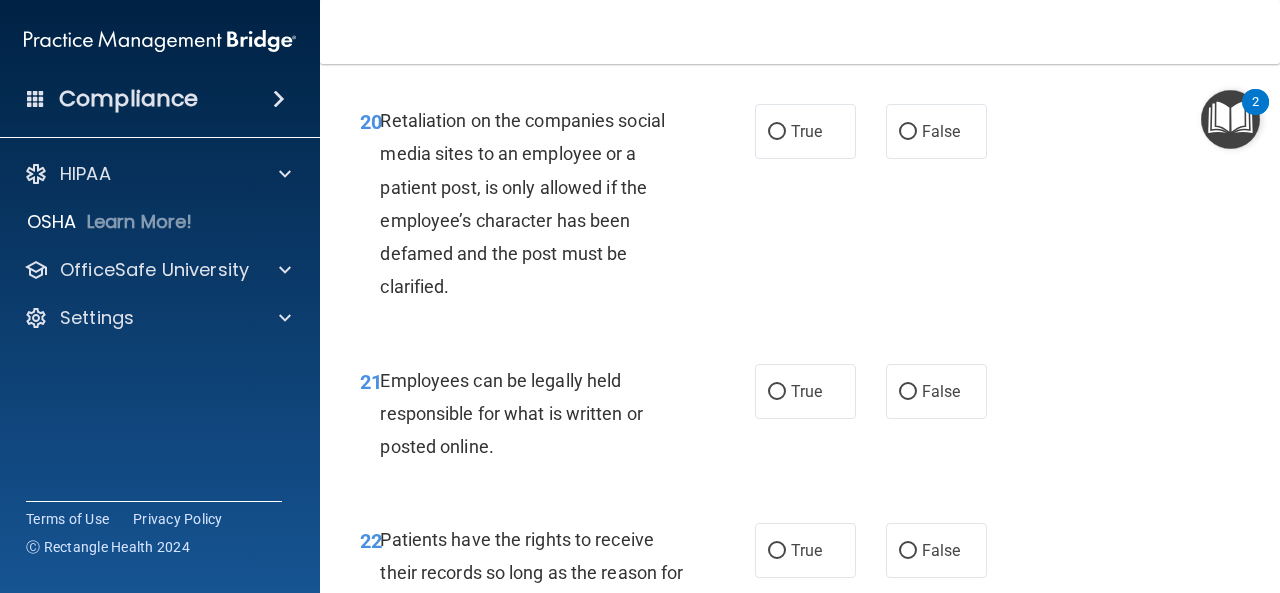 scroll, scrollTop: 4600, scrollLeft: 0, axis: vertical 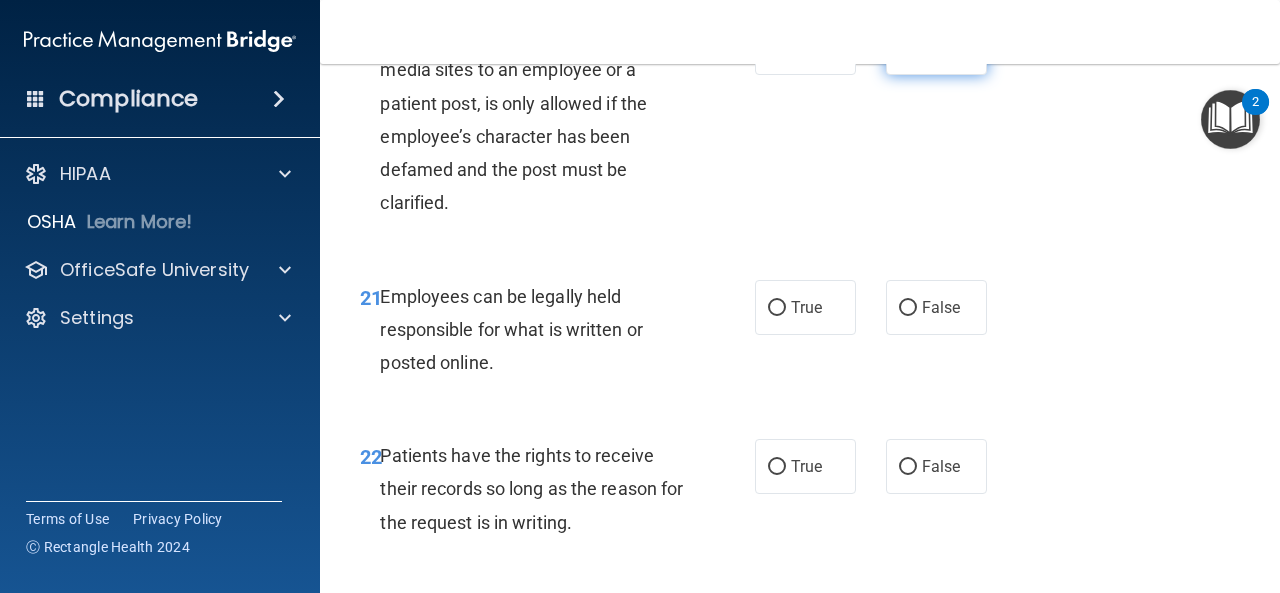 click on "False" at bounding box center (941, 47) 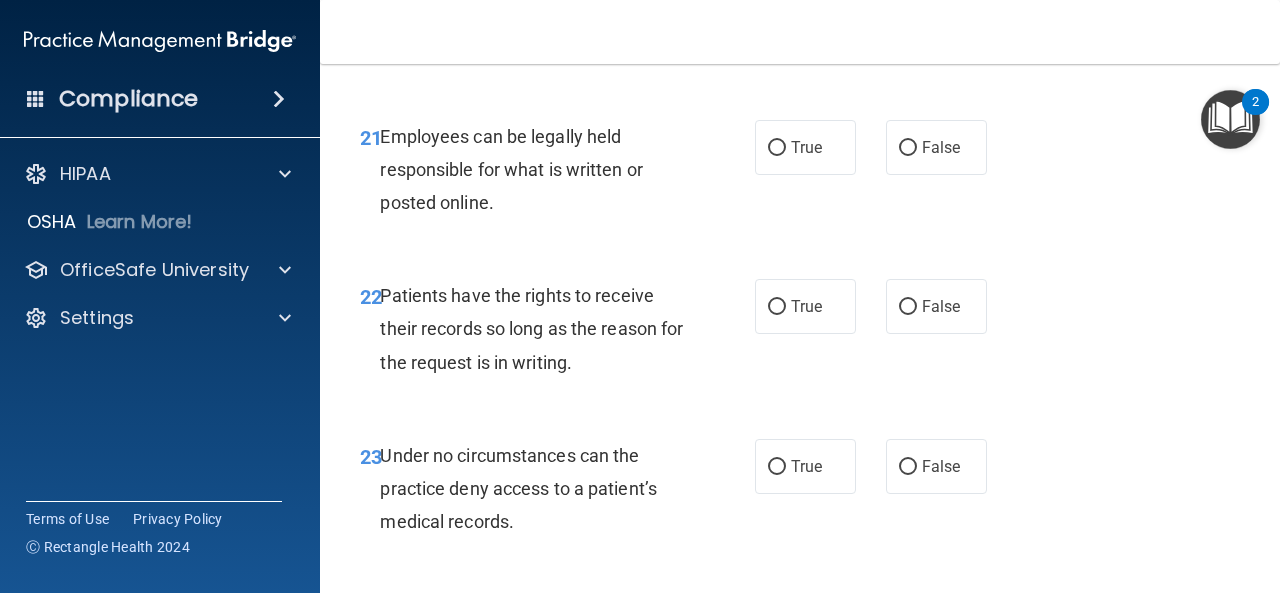 scroll, scrollTop: 4800, scrollLeft: 0, axis: vertical 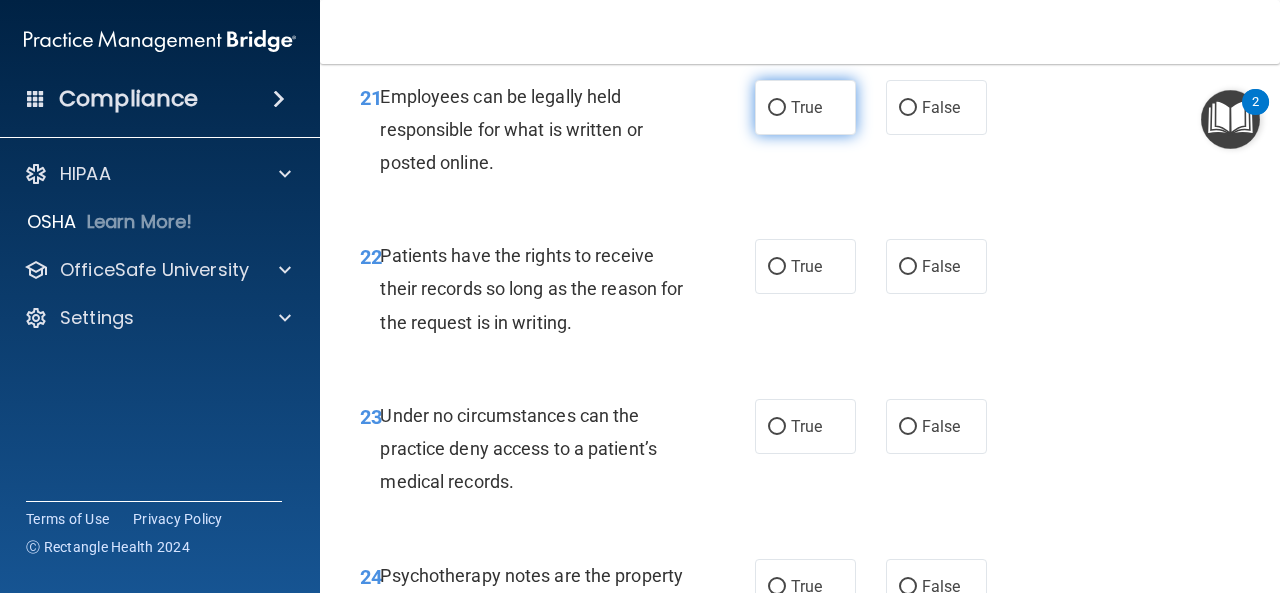 click on "True" at bounding box center (806, 107) 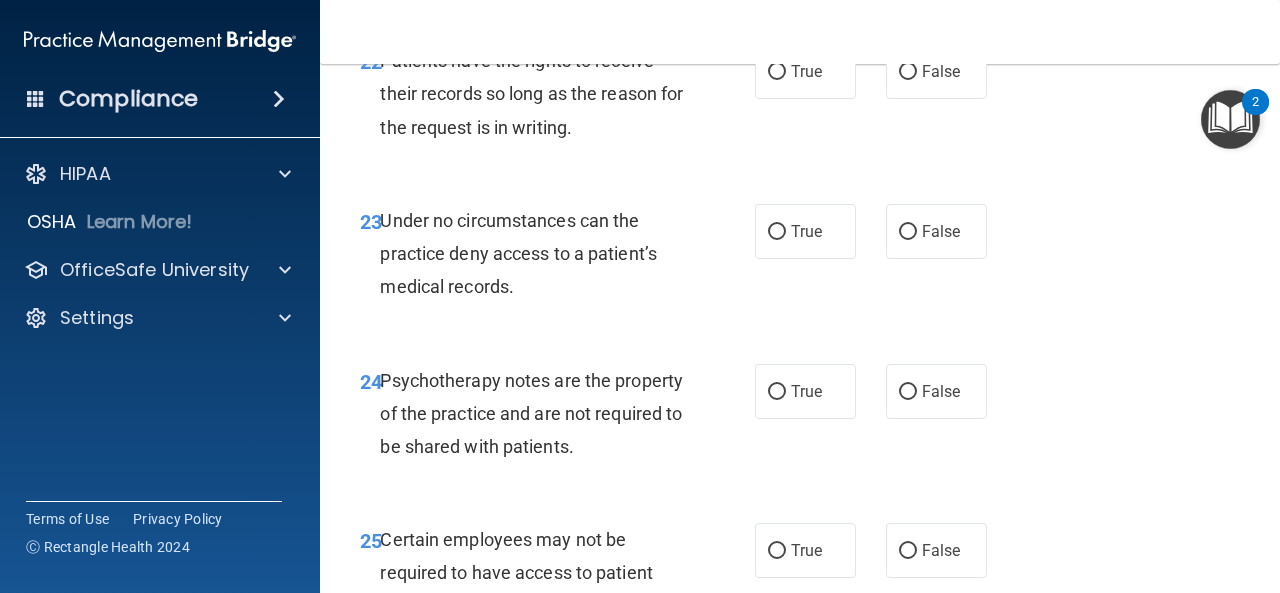scroll, scrollTop: 5000, scrollLeft: 0, axis: vertical 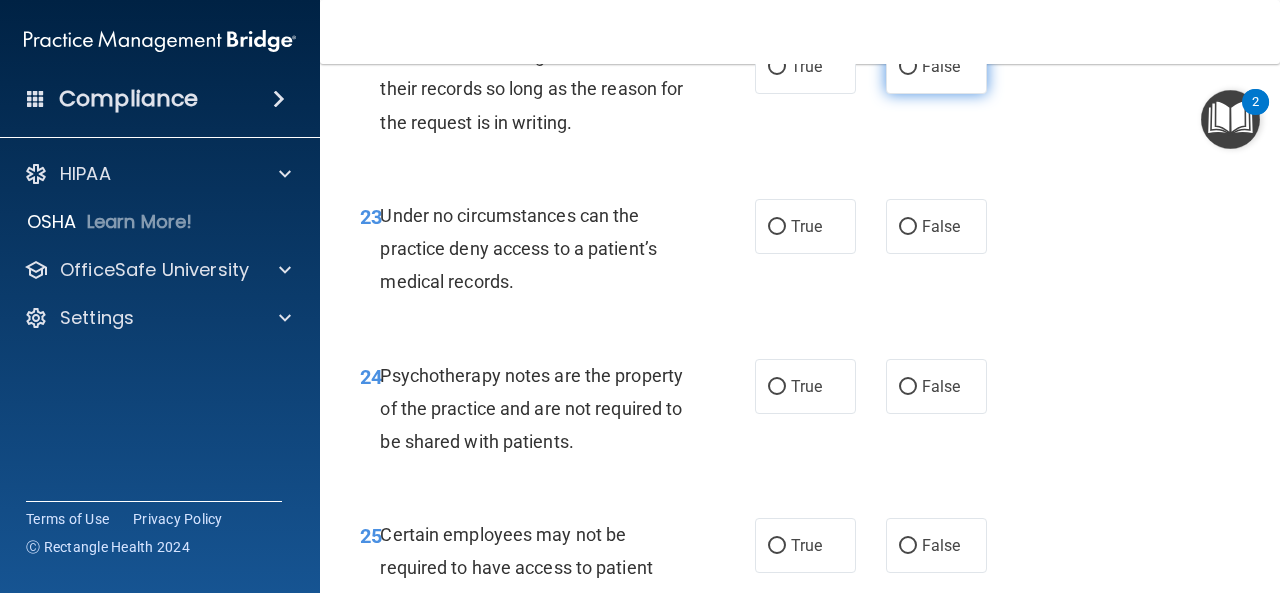 click on "False" at bounding box center (936, 66) 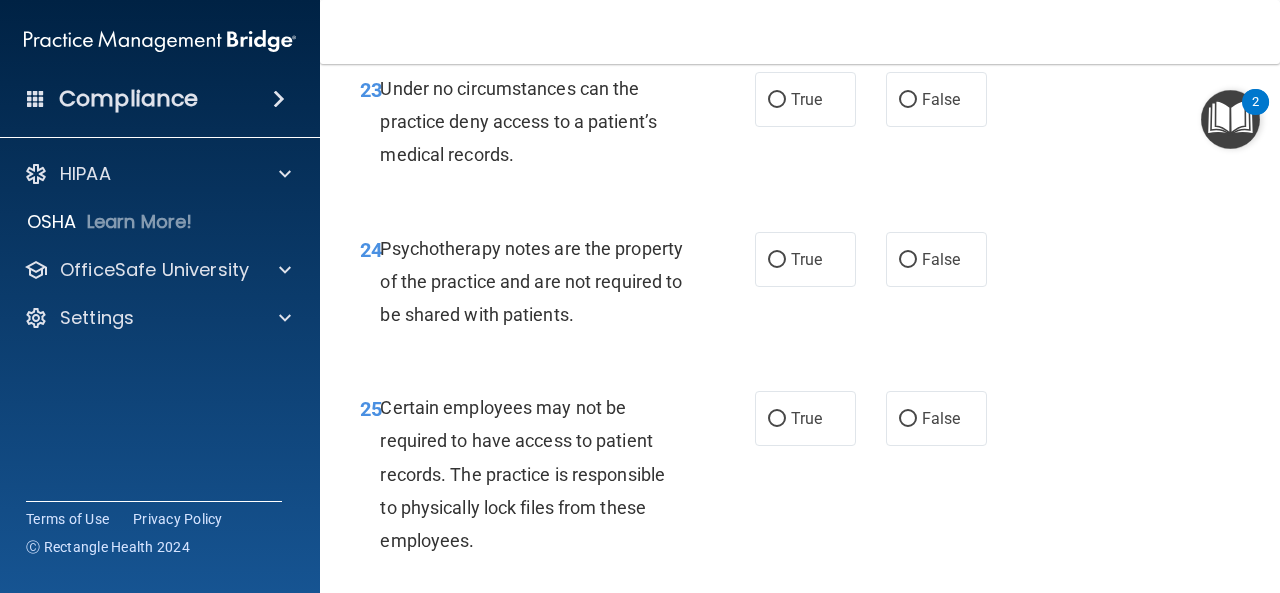scroll, scrollTop: 5200, scrollLeft: 0, axis: vertical 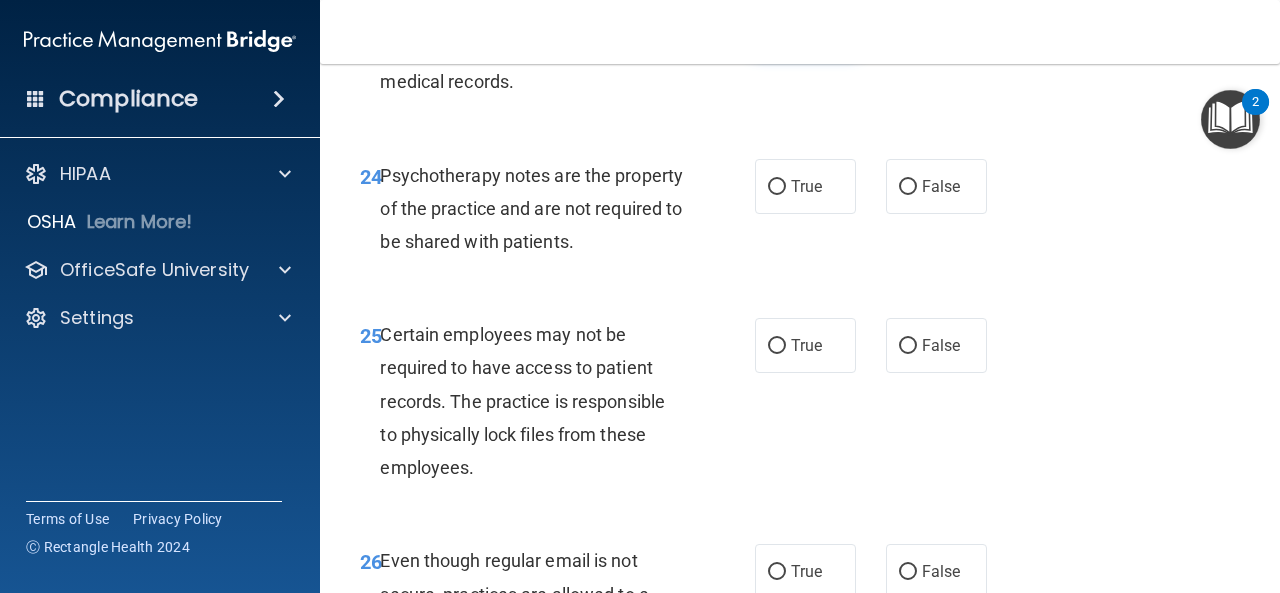 click on "True" at bounding box center [805, 26] 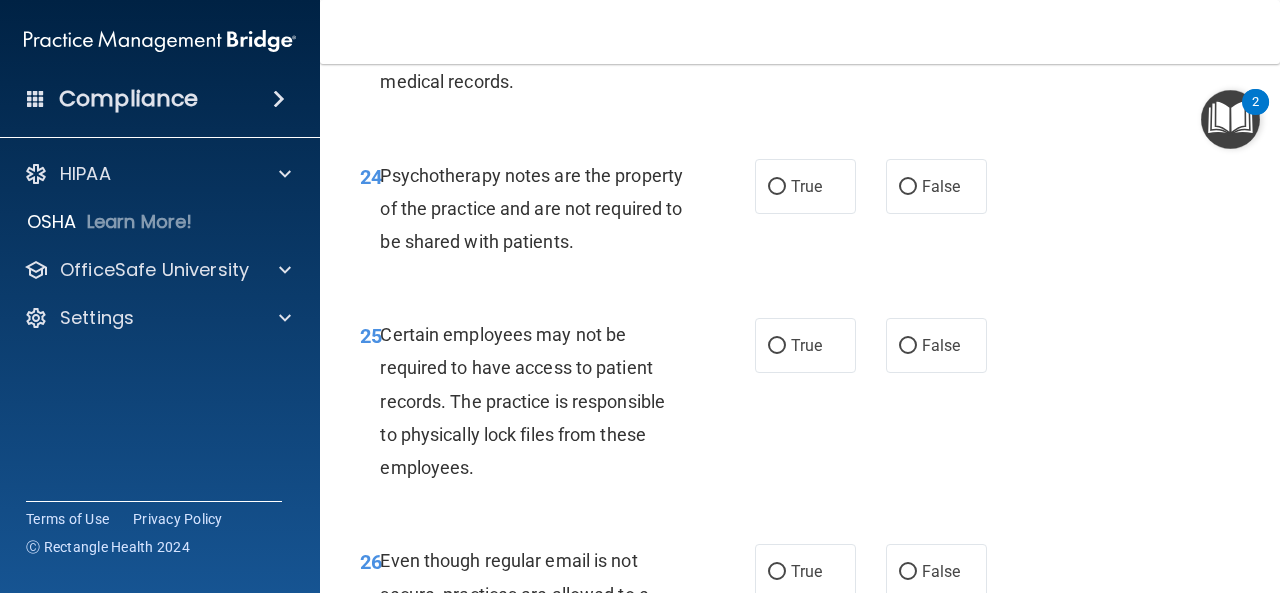 scroll, scrollTop: 5300, scrollLeft: 0, axis: vertical 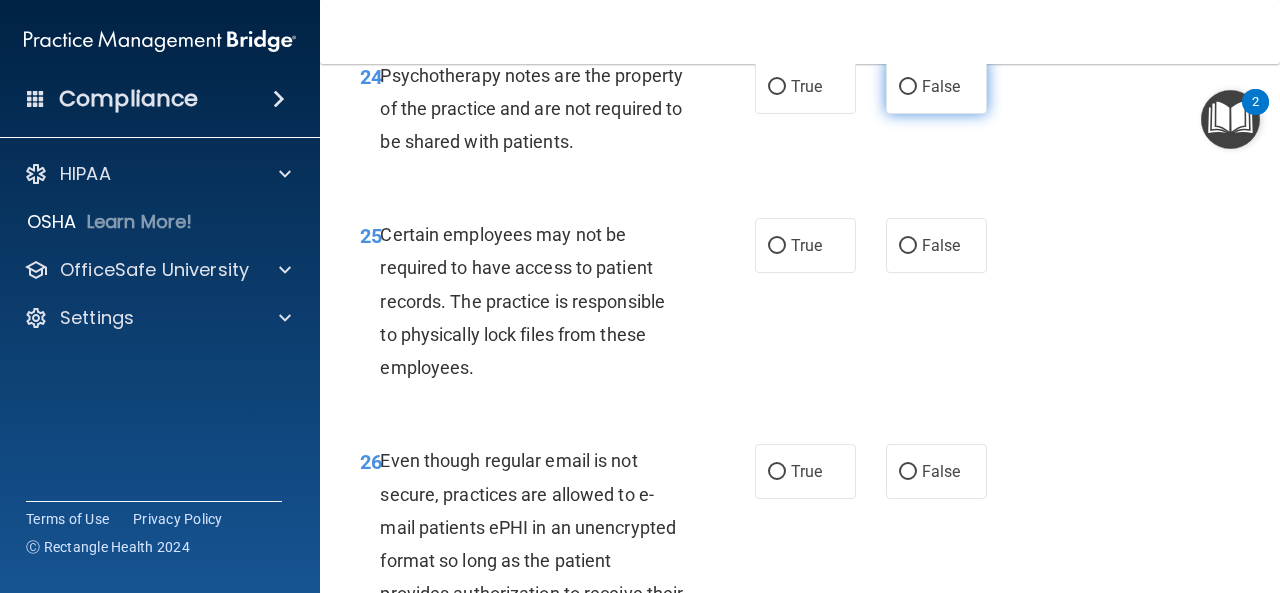 click on "False" at bounding box center [908, 87] 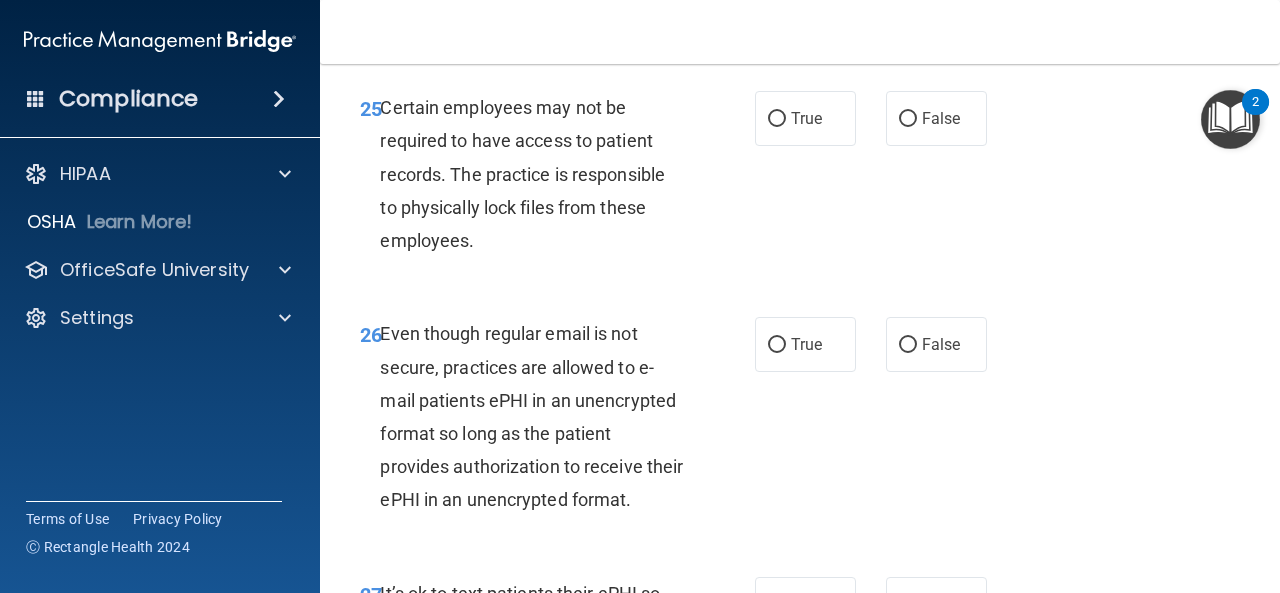 scroll, scrollTop: 5500, scrollLeft: 0, axis: vertical 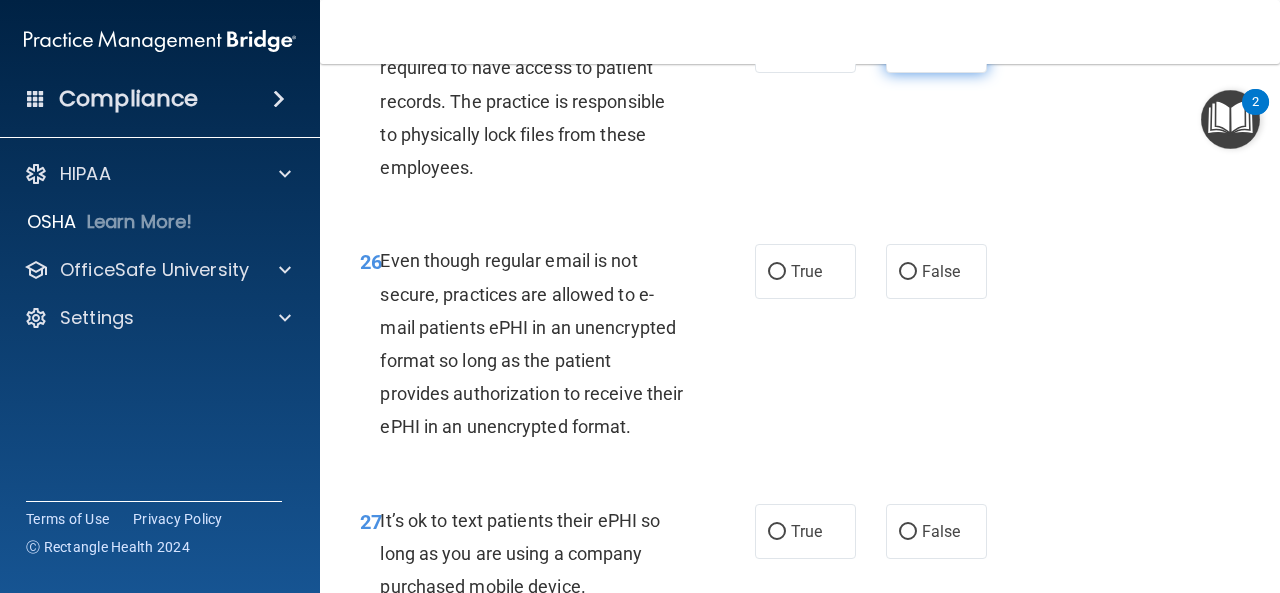 click on "False" at bounding box center (908, 46) 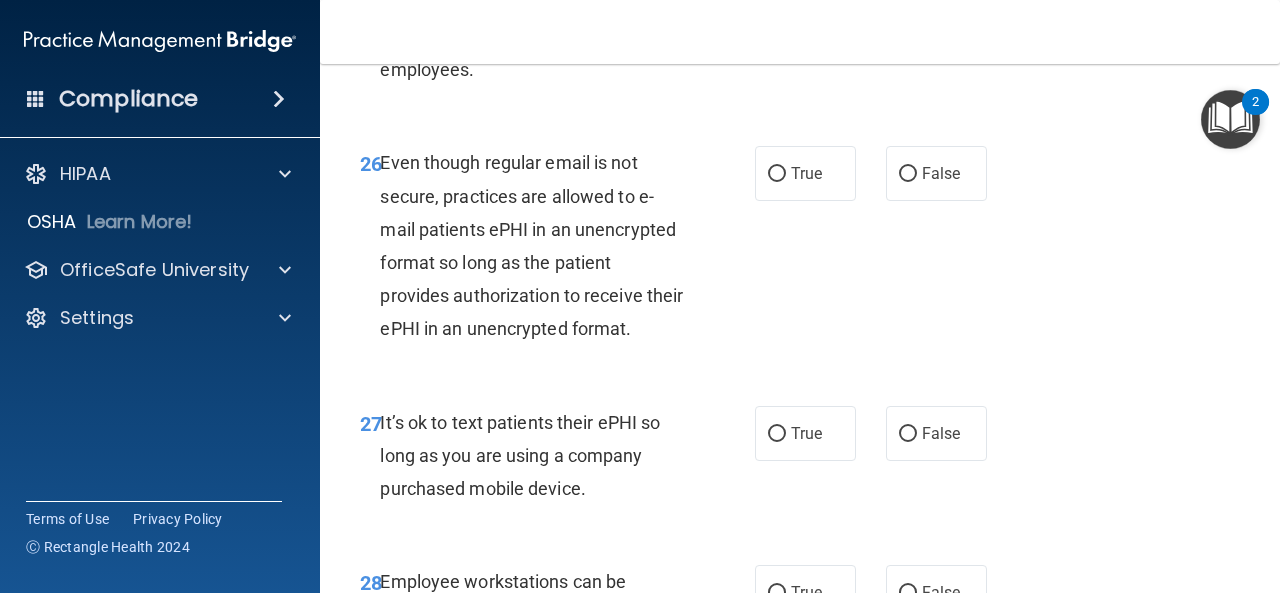 scroll, scrollTop: 5800, scrollLeft: 0, axis: vertical 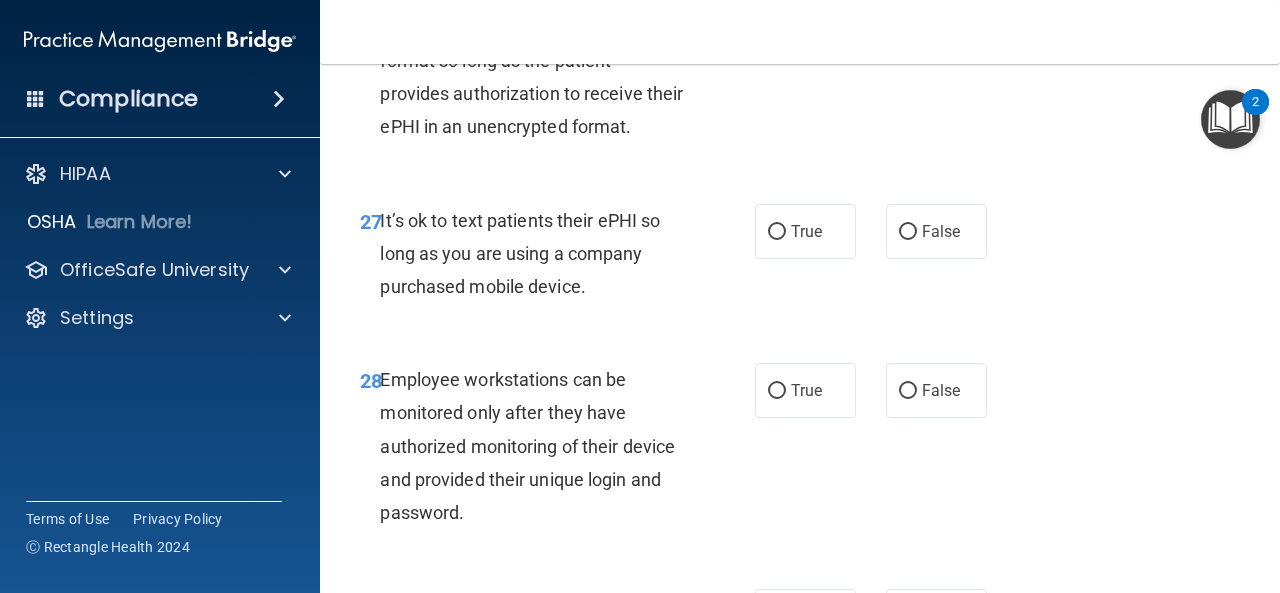click on "True" at bounding box center (777, -28) 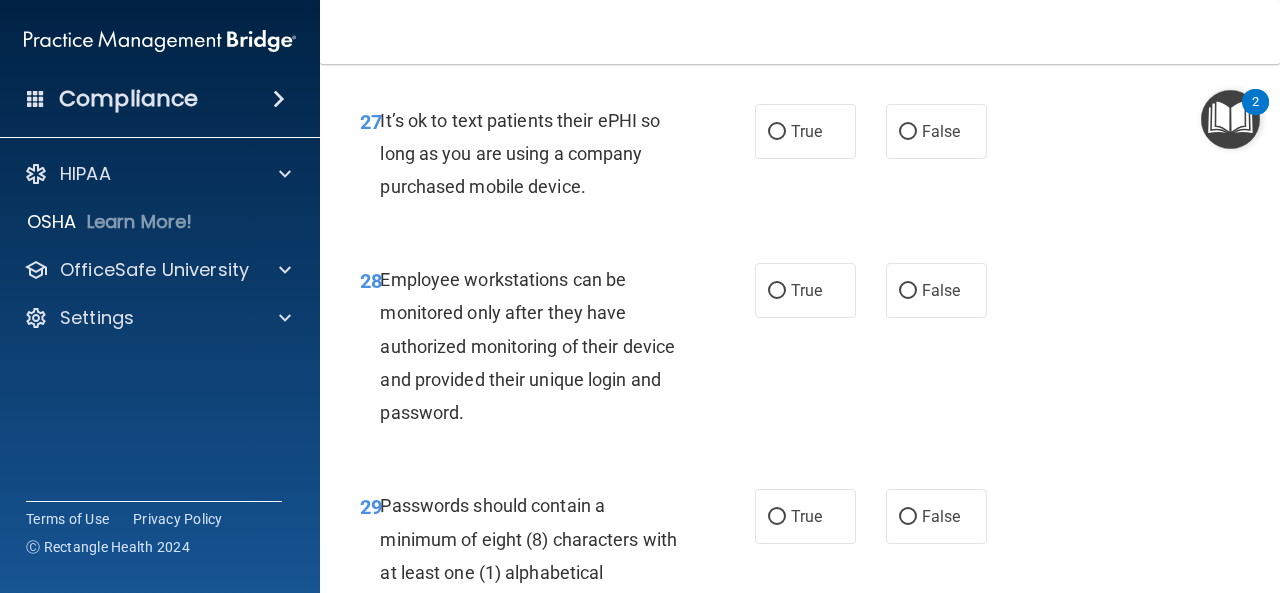 scroll, scrollTop: 6000, scrollLeft: 0, axis: vertical 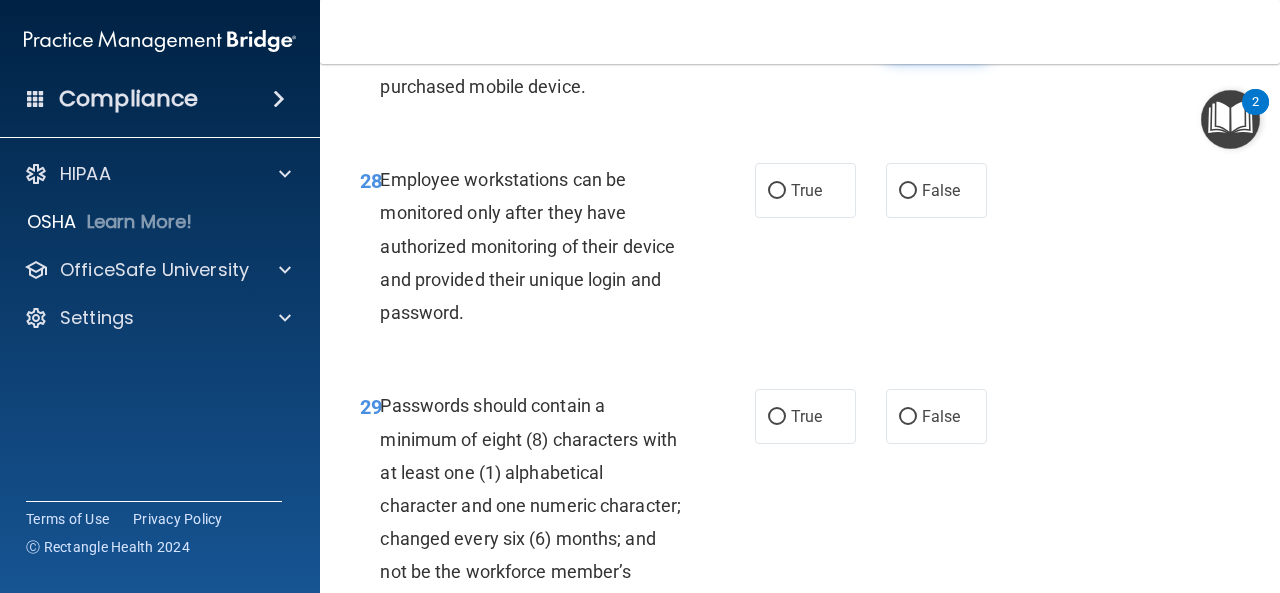 click on "False" at bounding box center [936, 31] 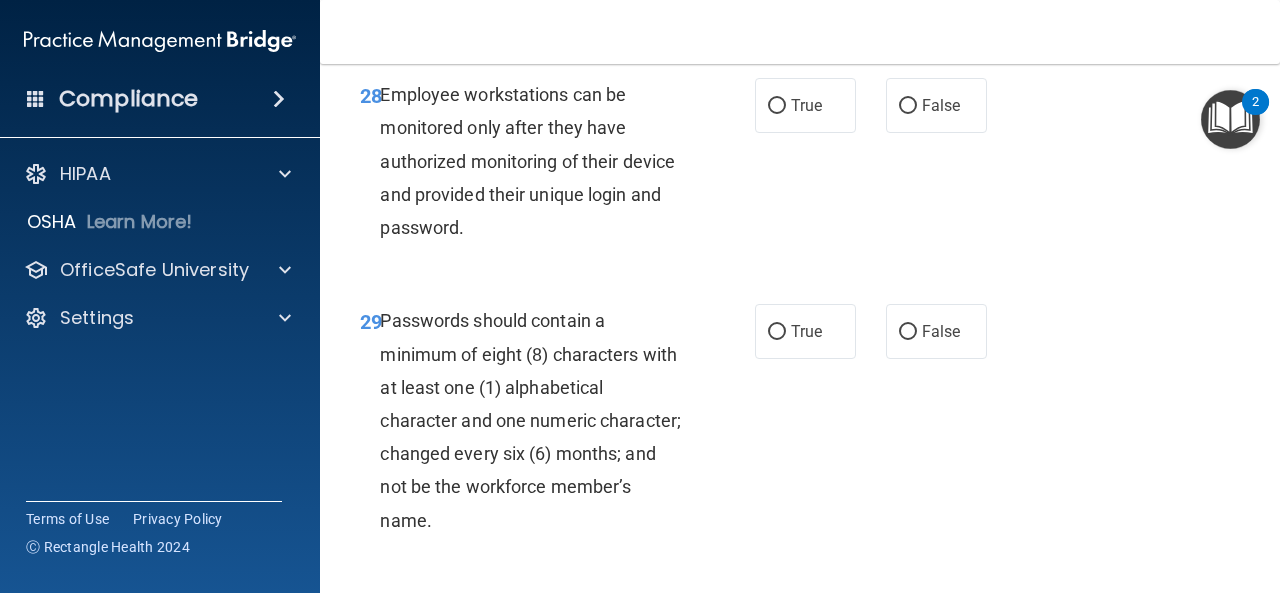 scroll, scrollTop: 6200, scrollLeft: 0, axis: vertical 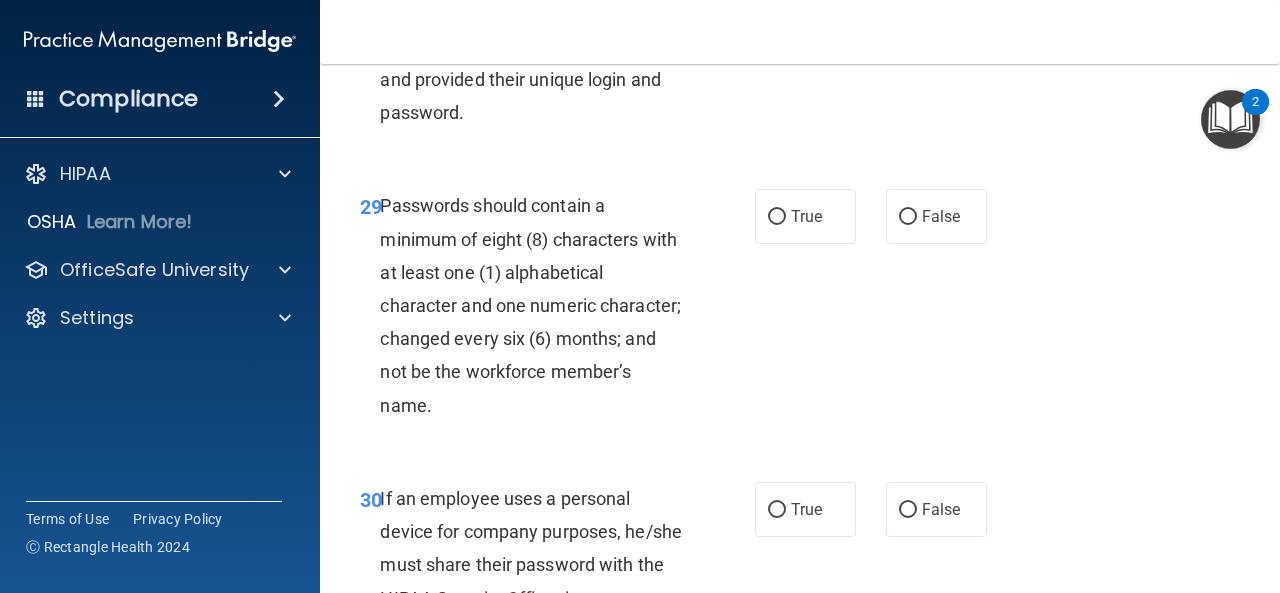 click on "False" at bounding box center [936, -10] 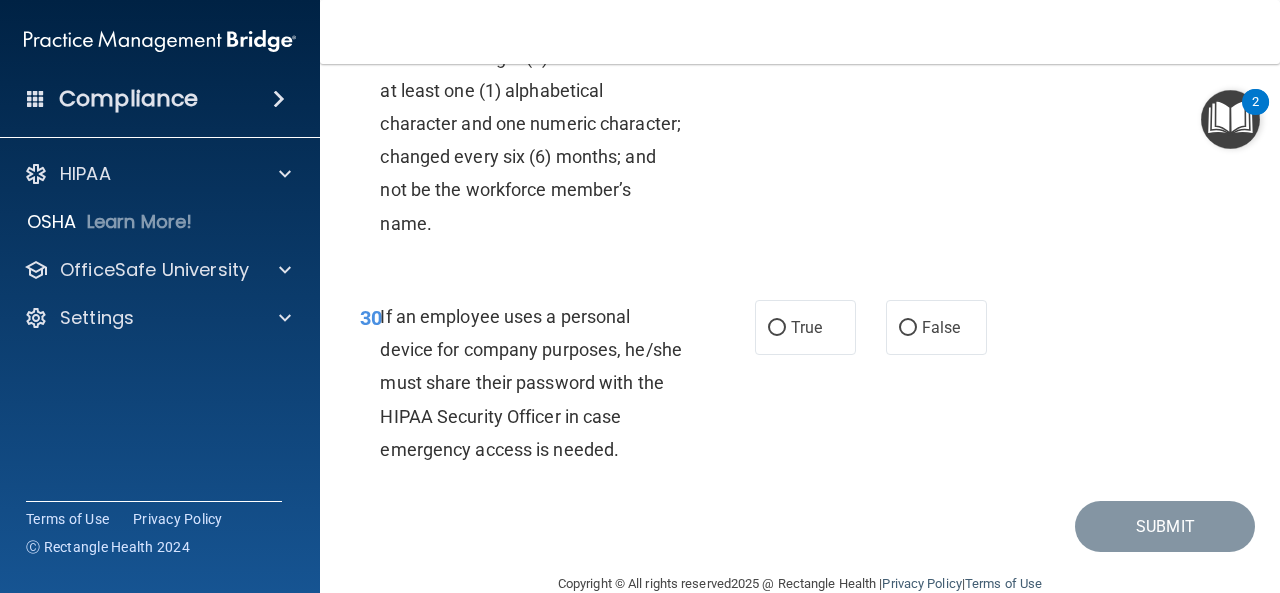 scroll, scrollTop: 6400, scrollLeft: 0, axis: vertical 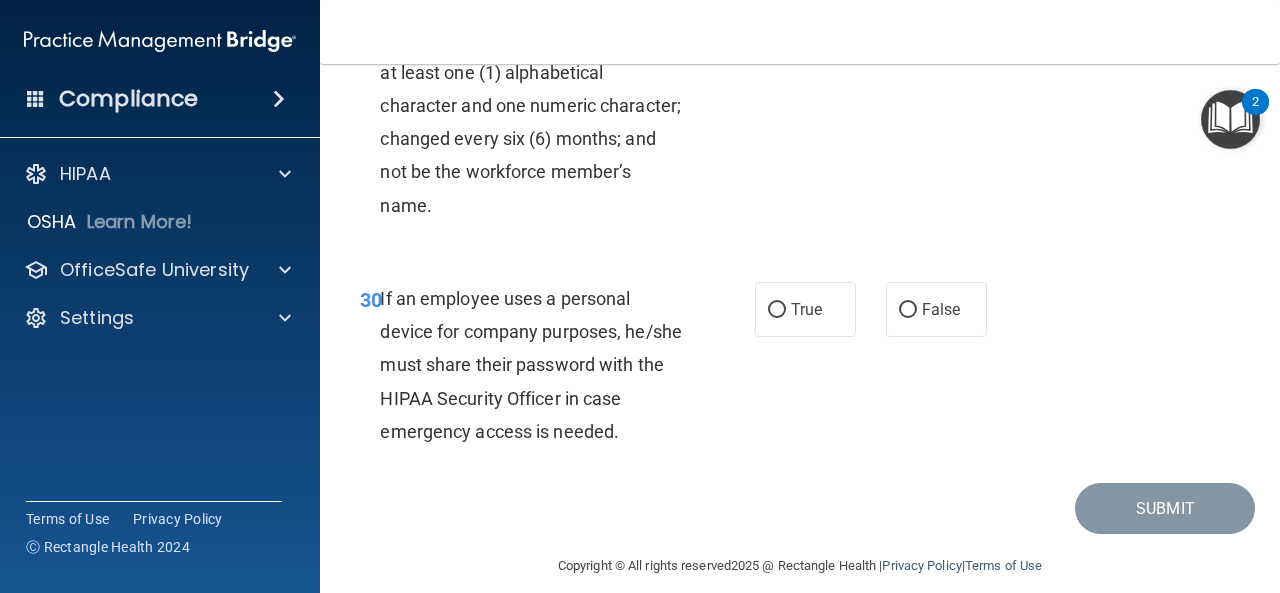 click on "True" at bounding box center [806, 16] 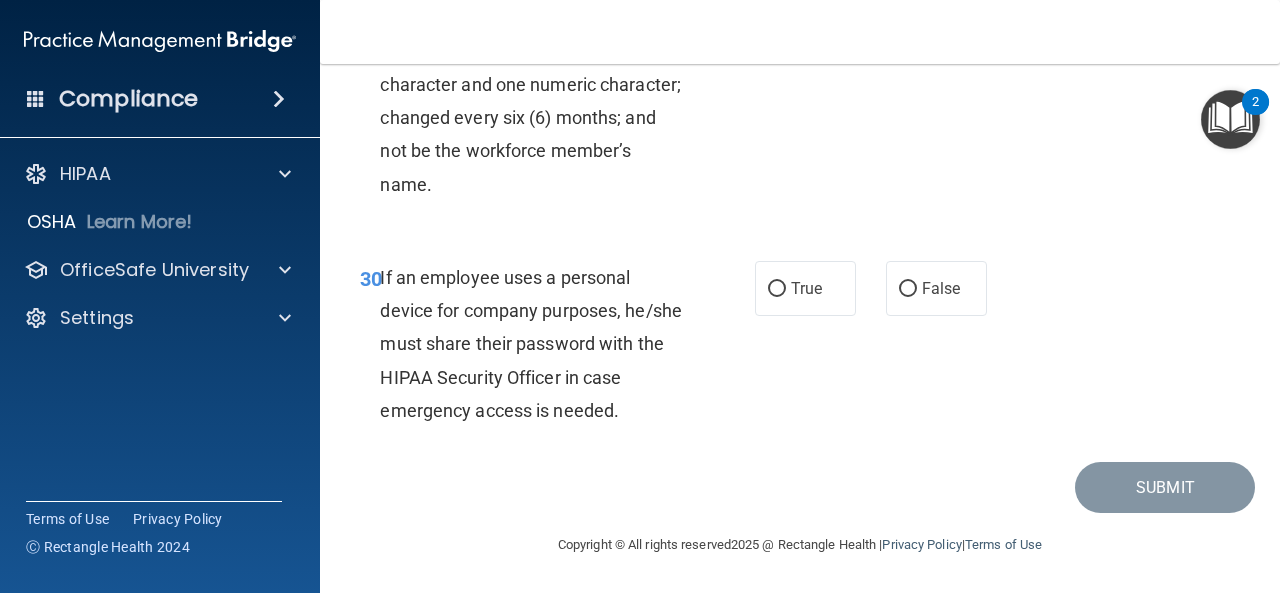 scroll, scrollTop: 6552, scrollLeft: 0, axis: vertical 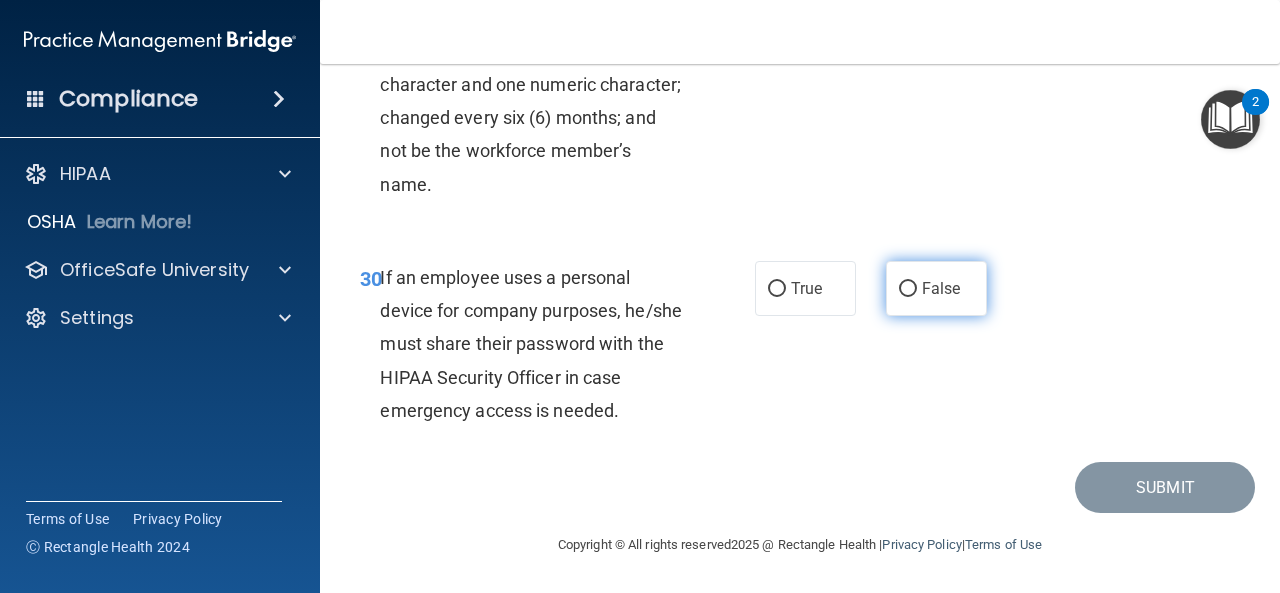 click on "False" at bounding box center (941, 288) 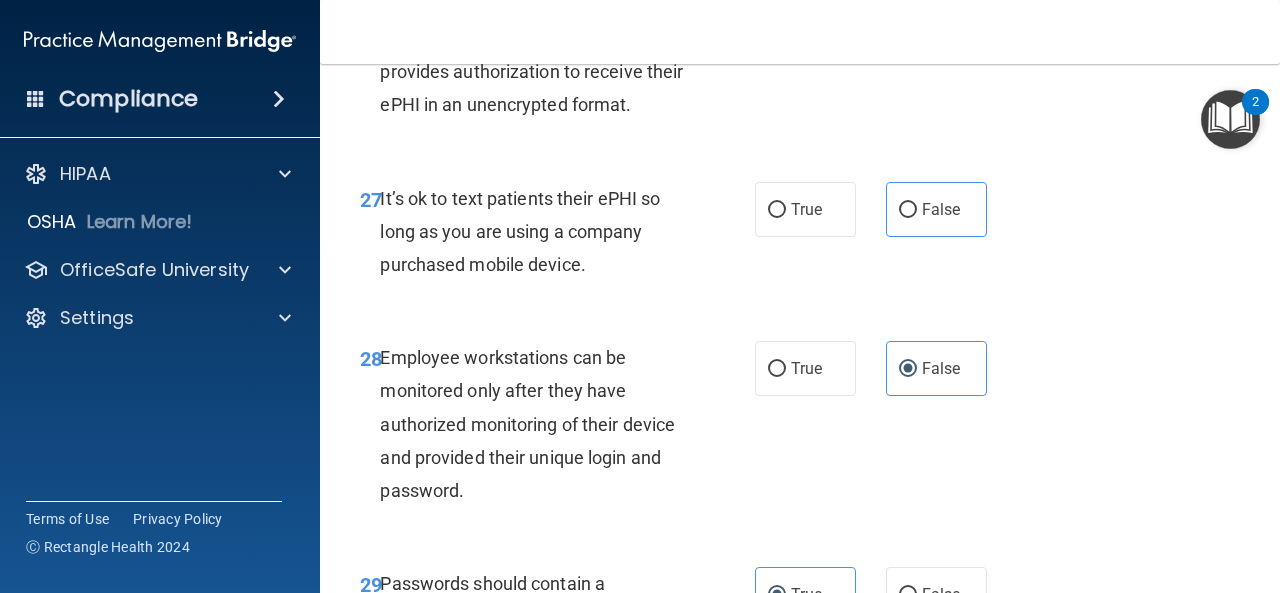 scroll, scrollTop: 5852, scrollLeft: 0, axis: vertical 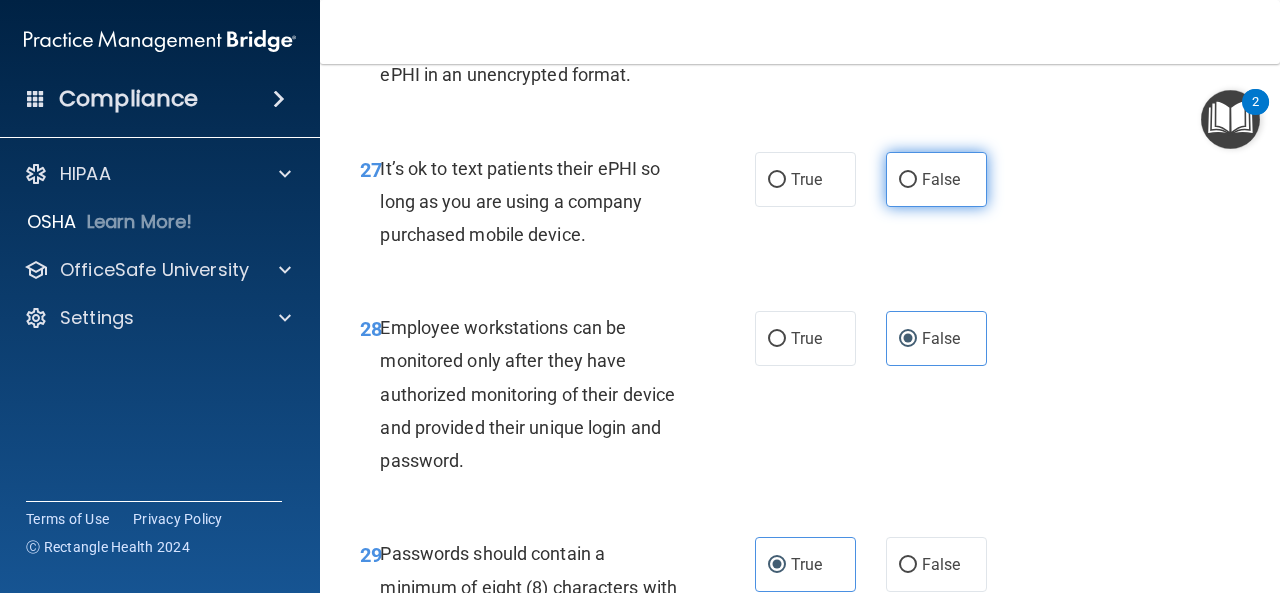 click on "False" at bounding box center [941, 179] 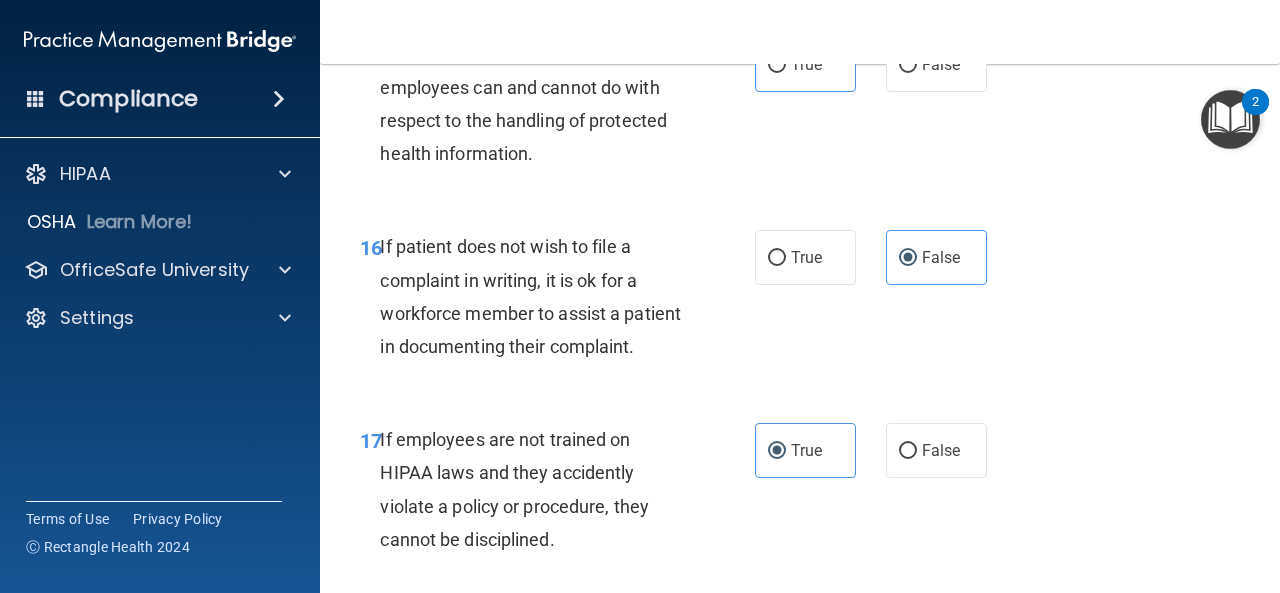 scroll, scrollTop: 3252, scrollLeft: 0, axis: vertical 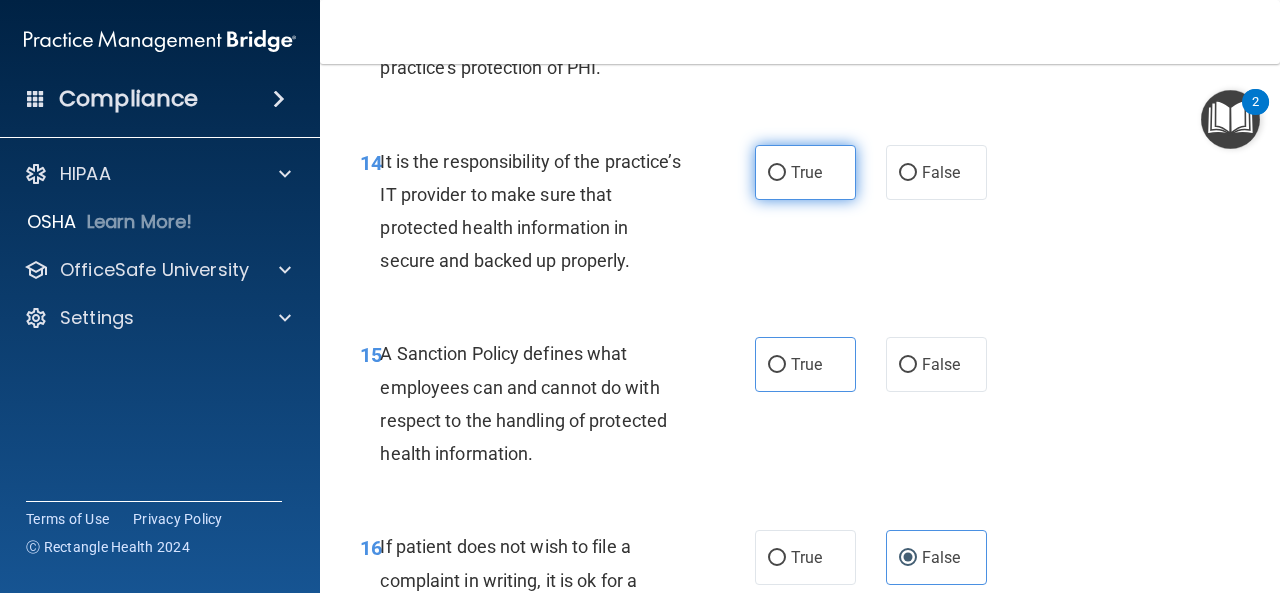 click on "True" at bounding box center (805, 172) 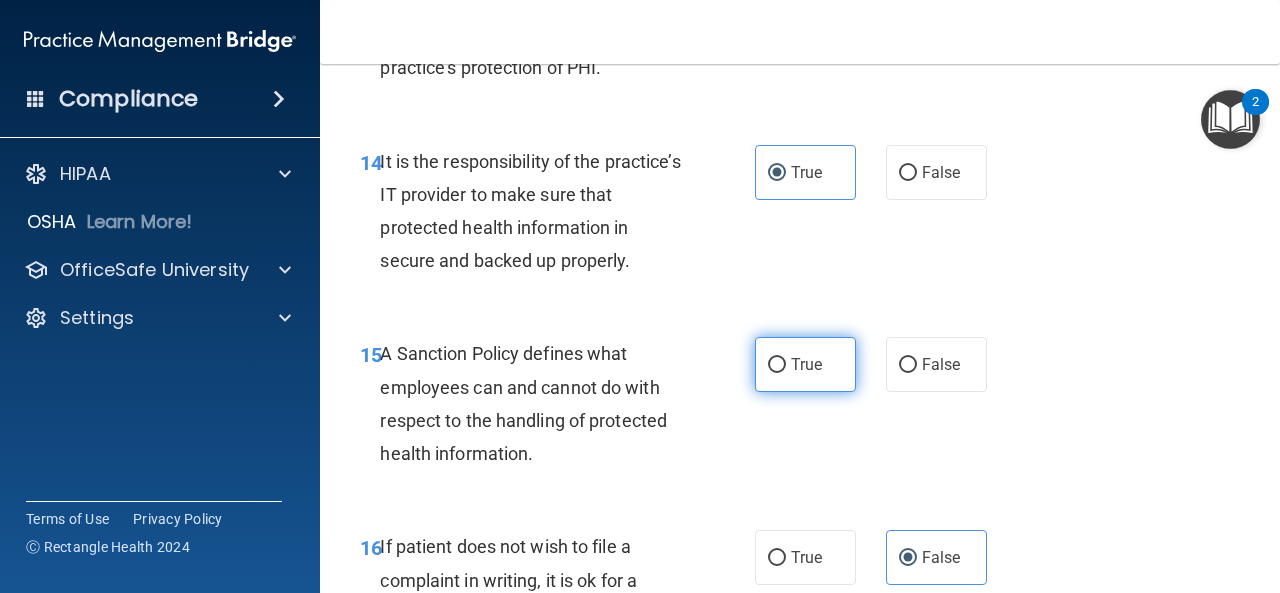 click on "True" at bounding box center (805, 364) 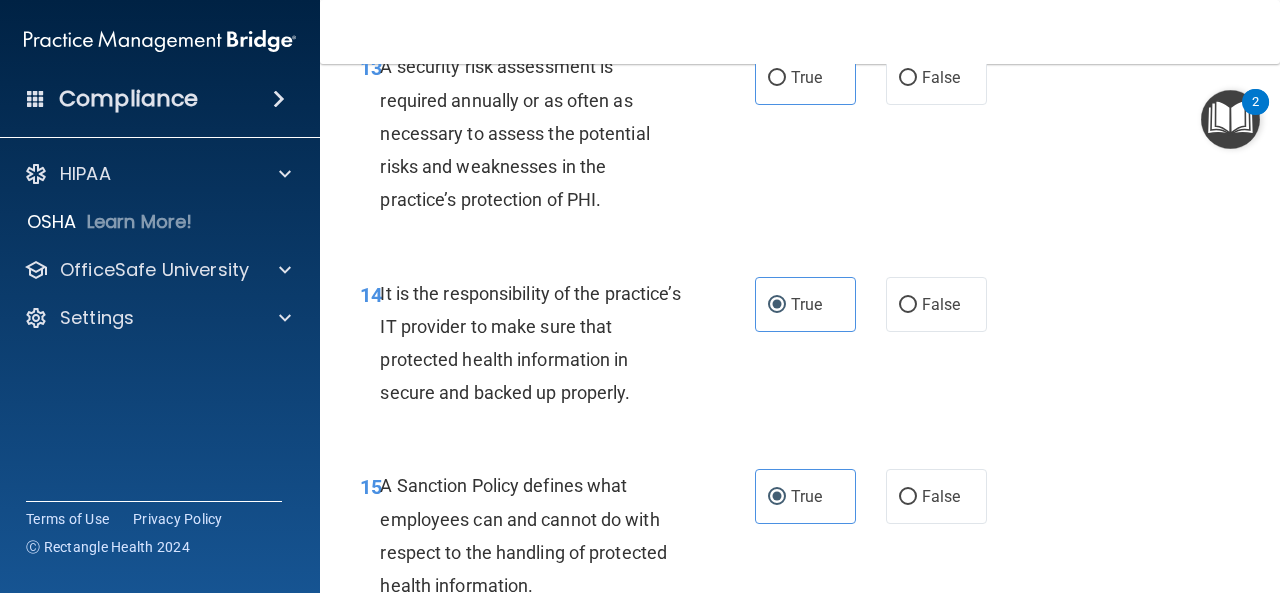 scroll, scrollTop: 2952, scrollLeft: 0, axis: vertical 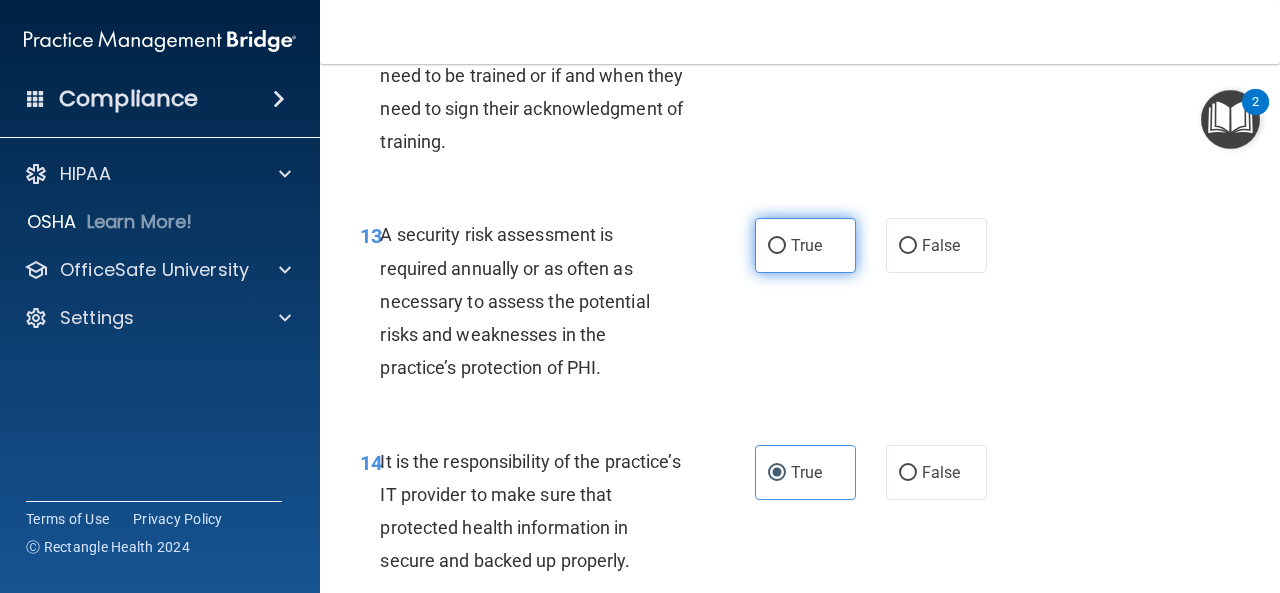 click on "True" at bounding box center [777, 246] 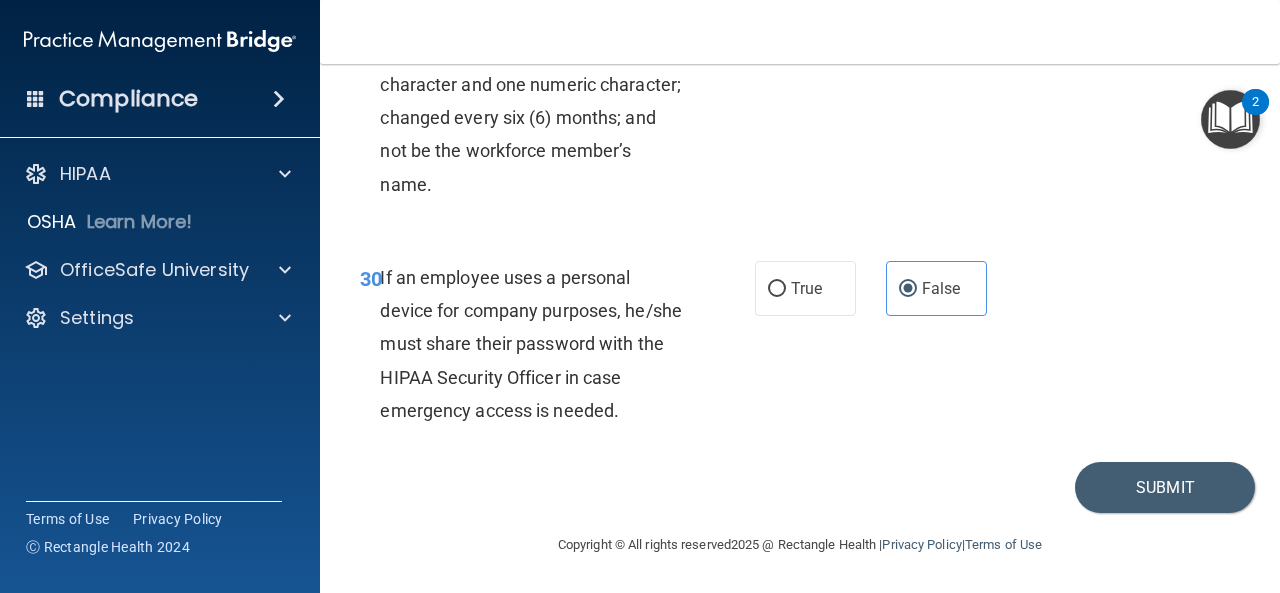 scroll, scrollTop: 6552, scrollLeft: 0, axis: vertical 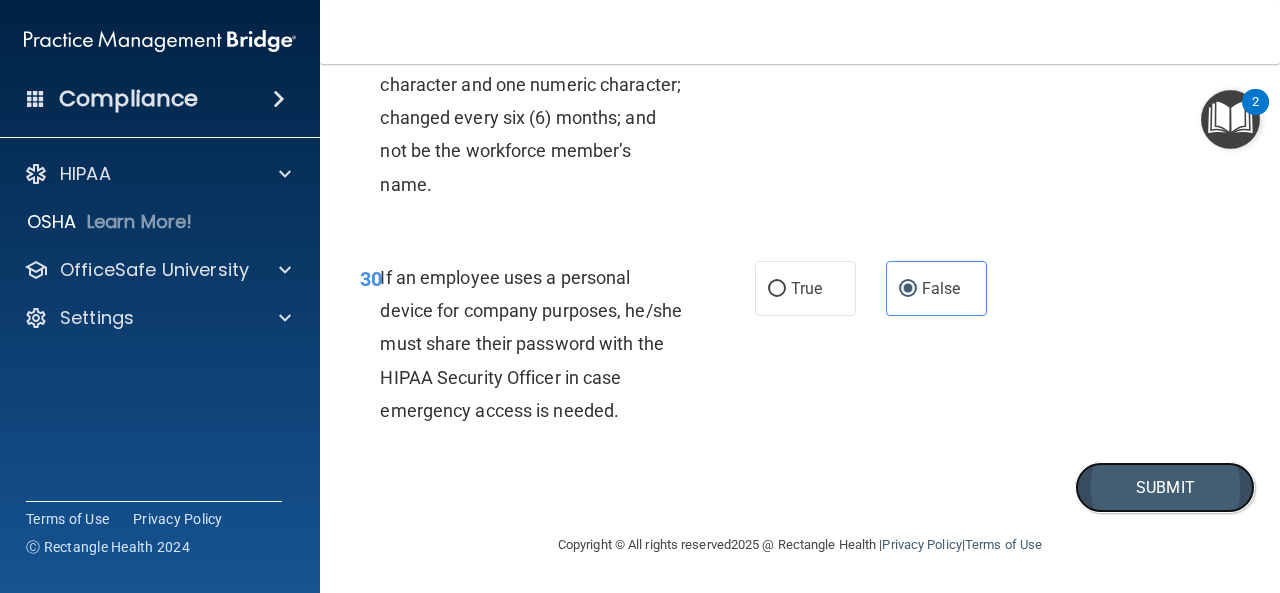 click on "Submit" at bounding box center (1165, 487) 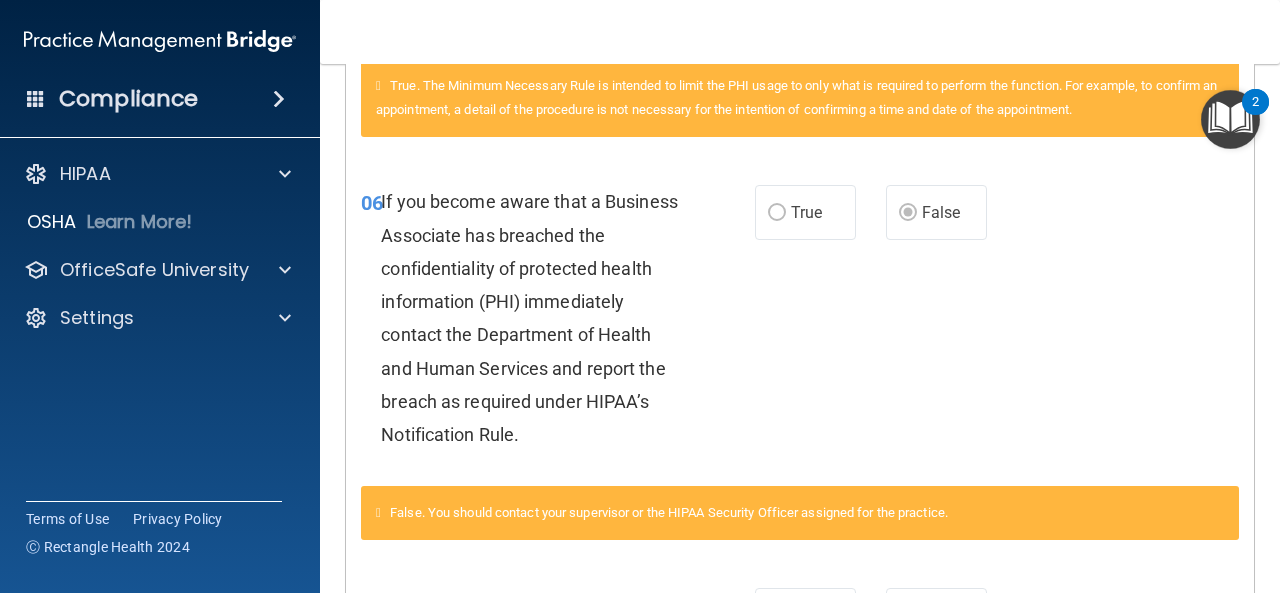 scroll, scrollTop: 1200, scrollLeft: 0, axis: vertical 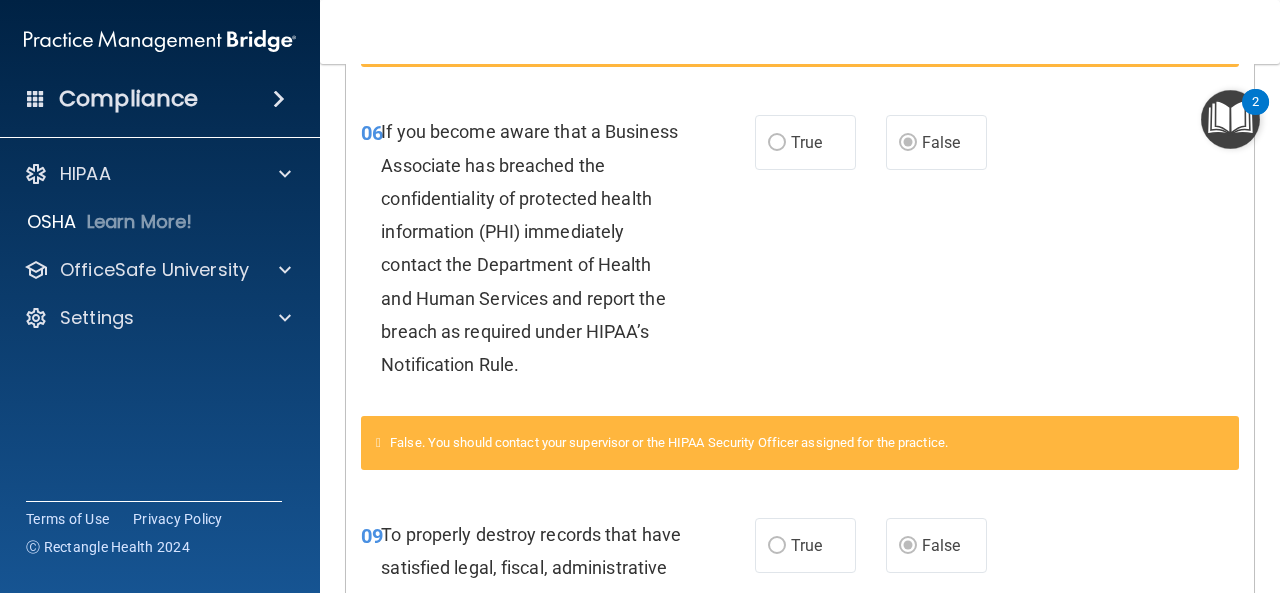 click on "06       If you become aware that a Business Associate has breached the confidentiality of protected health information (PHI) immediately contact the Department of Health and Human Services and report the breach as required under HIPAA’s Notification Rule.                  True           False" at bounding box center (800, 253) 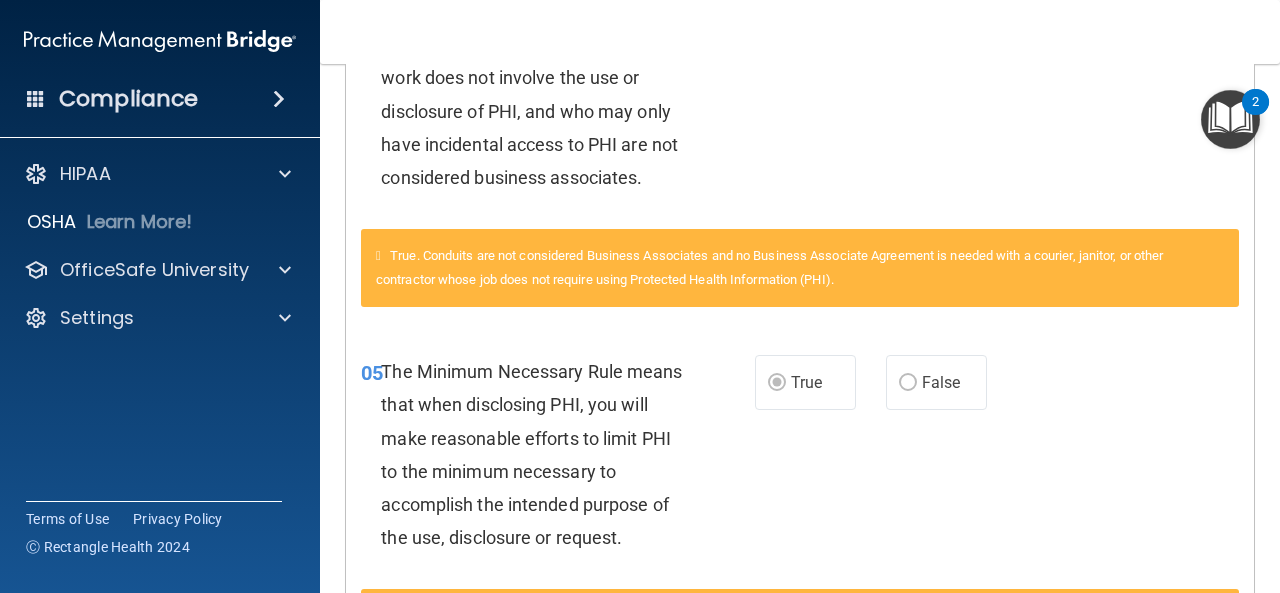 scroll, scrollTop: 0, scrollLeft: 0, axis: both 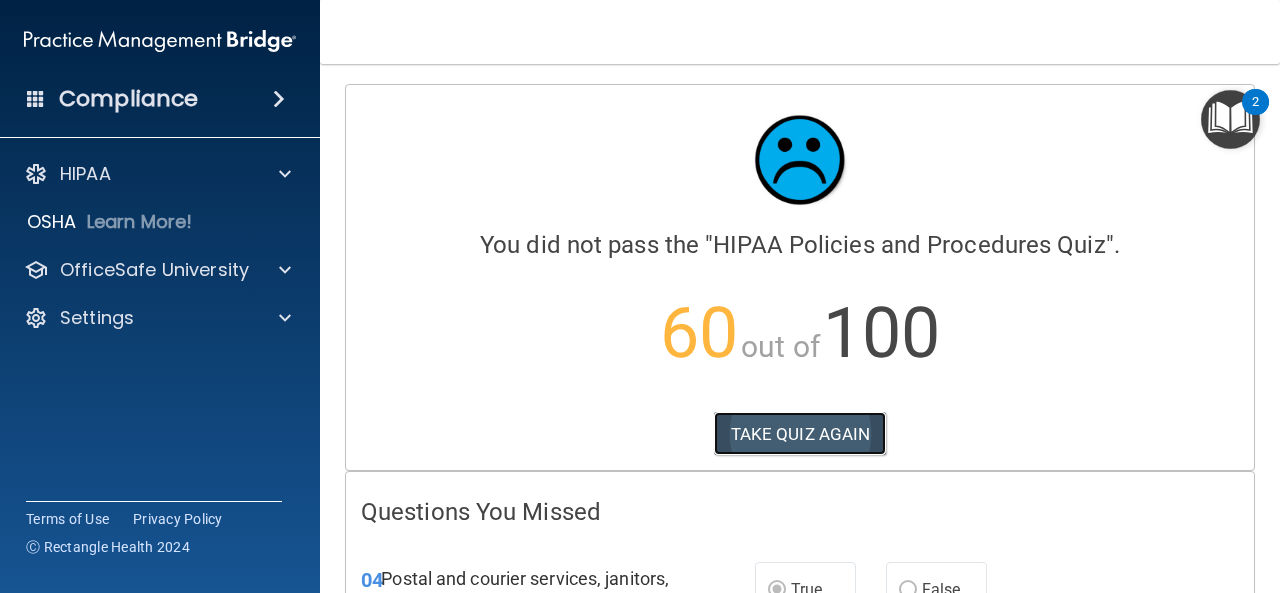 click on "TAKE QUIZ AGAIN" at bounding box center [800, 434] 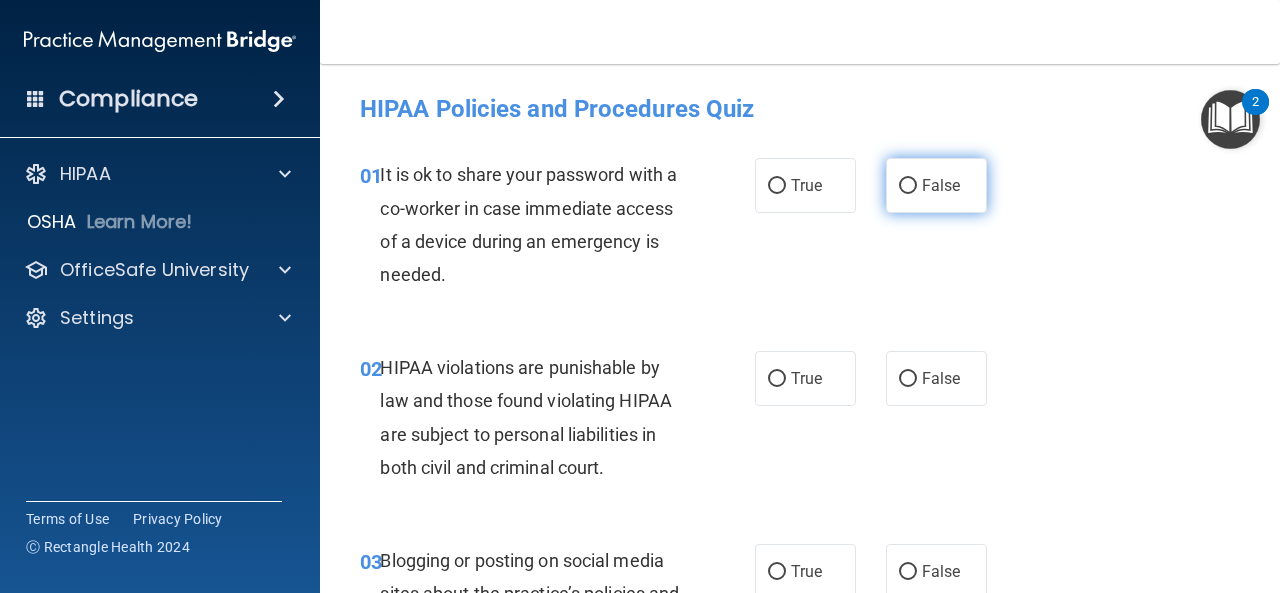click on "False" at bounding box center [936, 185] 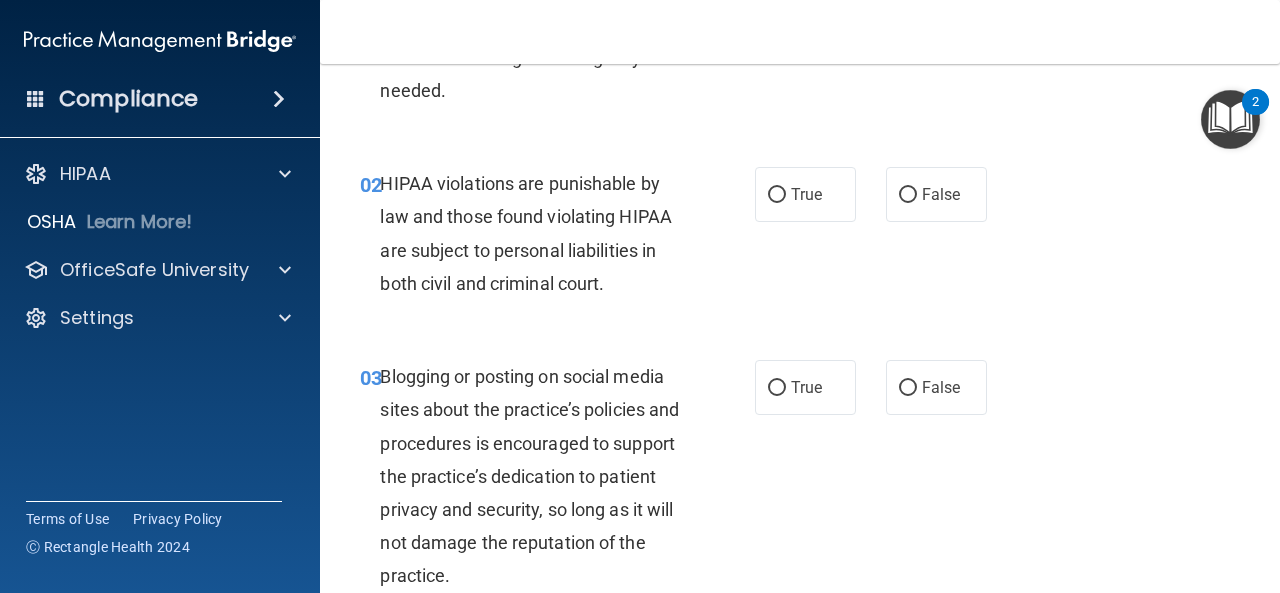 scroll, scrollTop: 200, scrollLeft: 0, axis: vertical 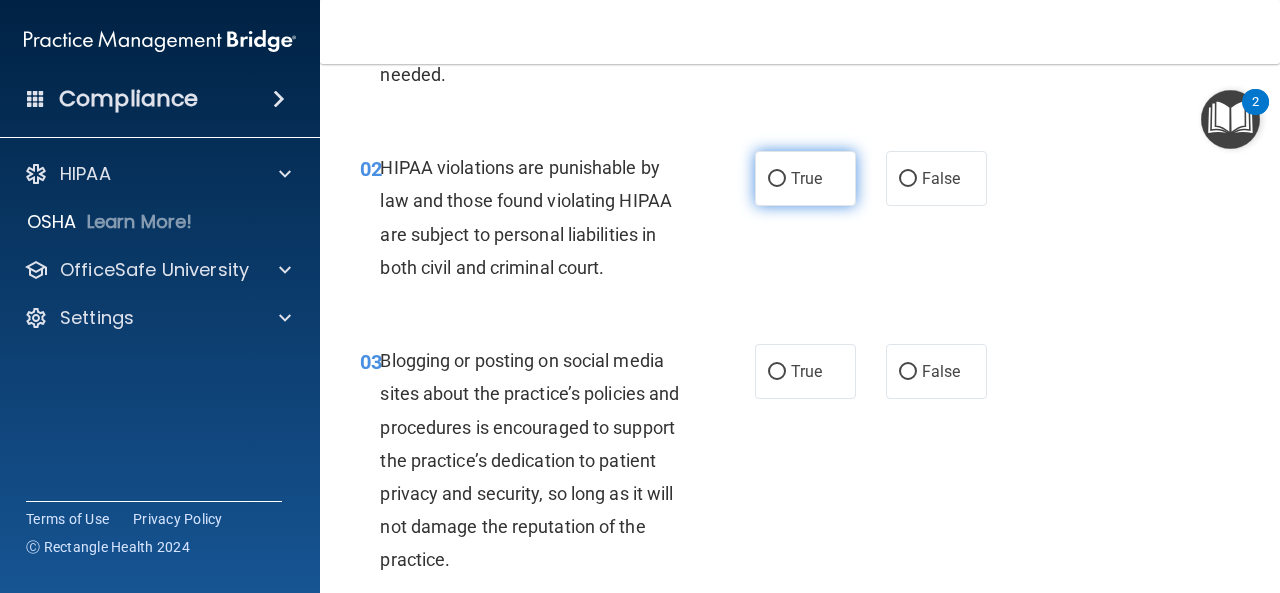 click on "True" at bounding box center (777, 179) 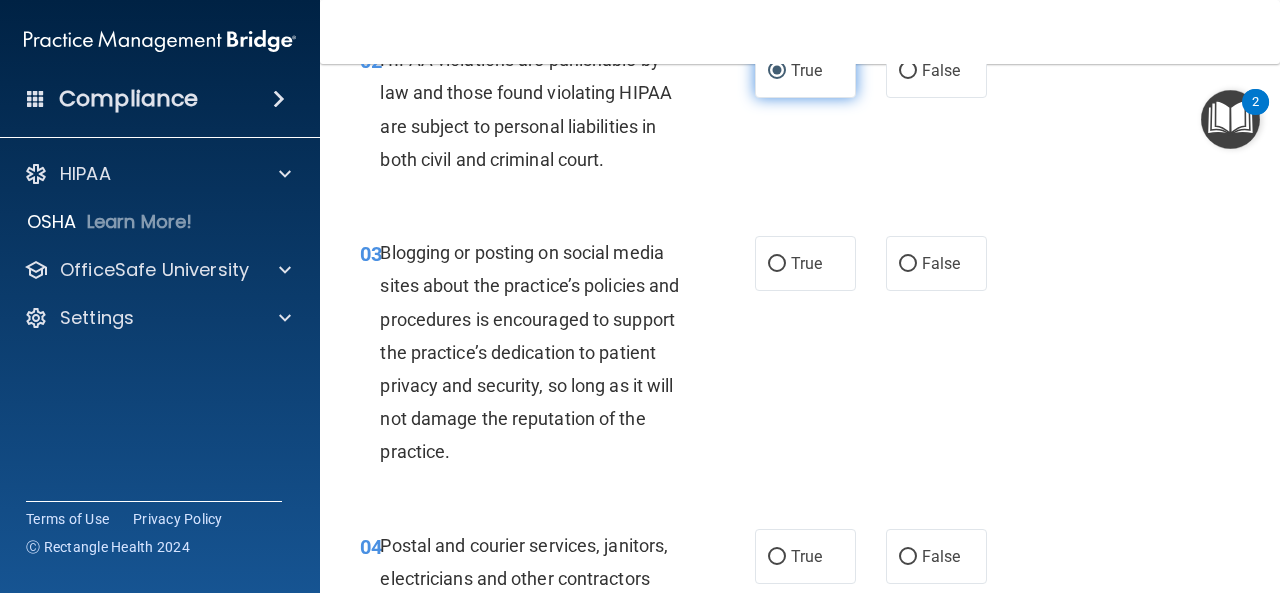 scroll, scrollTop: 400, scrollLeft: 0, axis: vertical 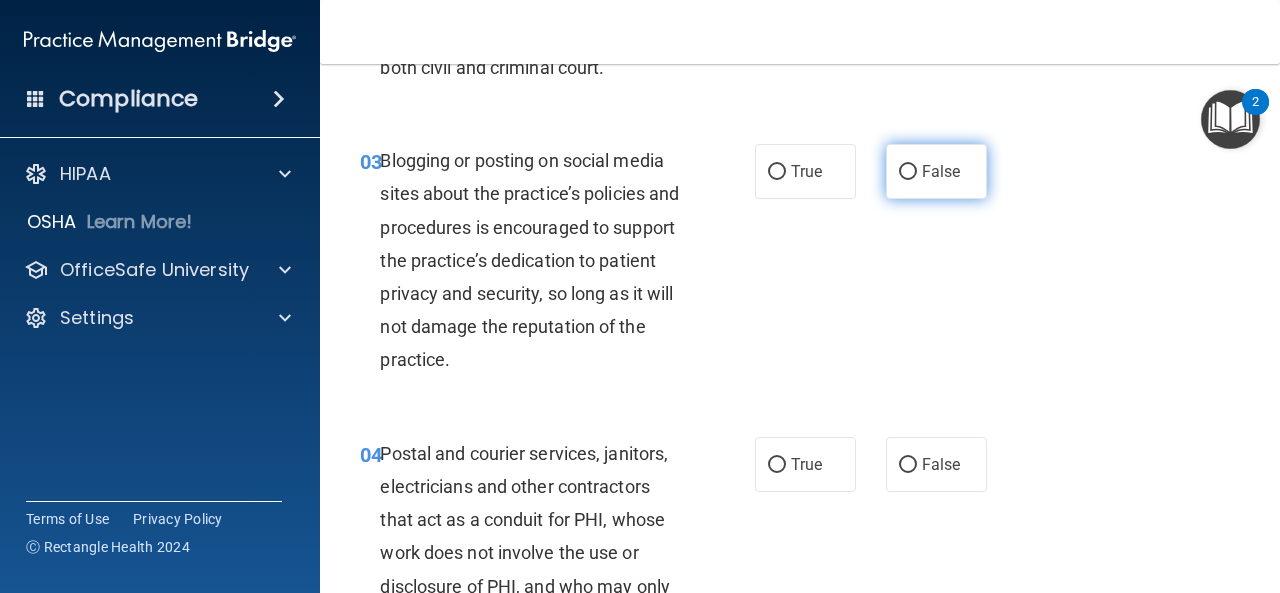 click on "False" at bounding box center (908, 172) 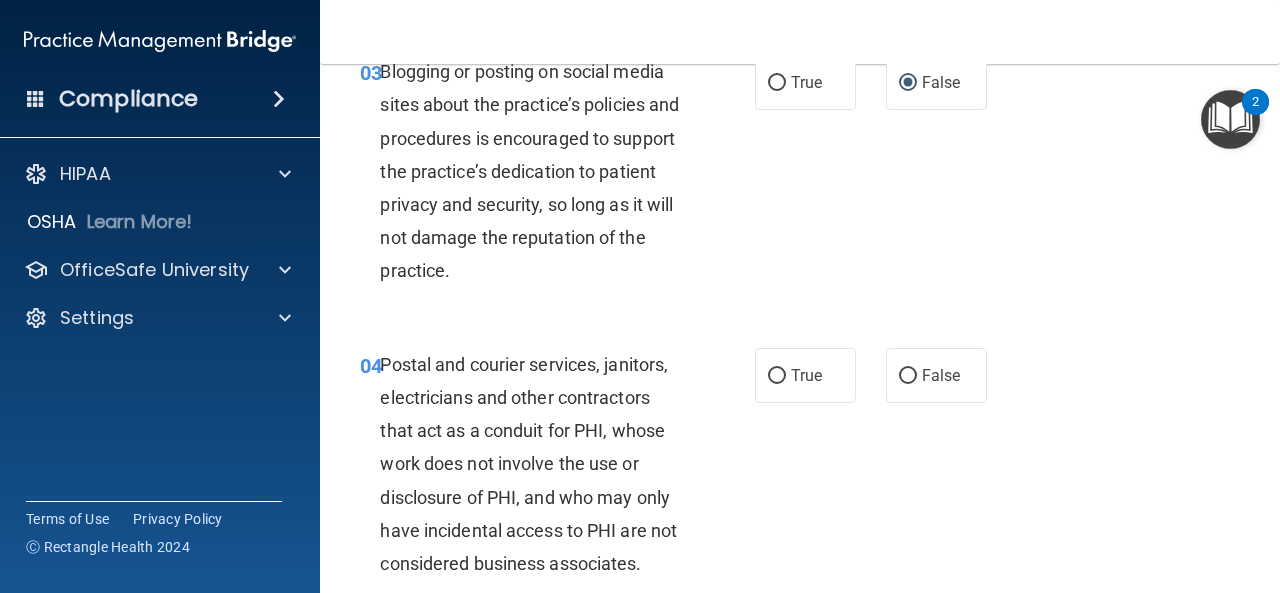 scroll, scrollTop: 600, scrollLeft: 0, axis: vertical 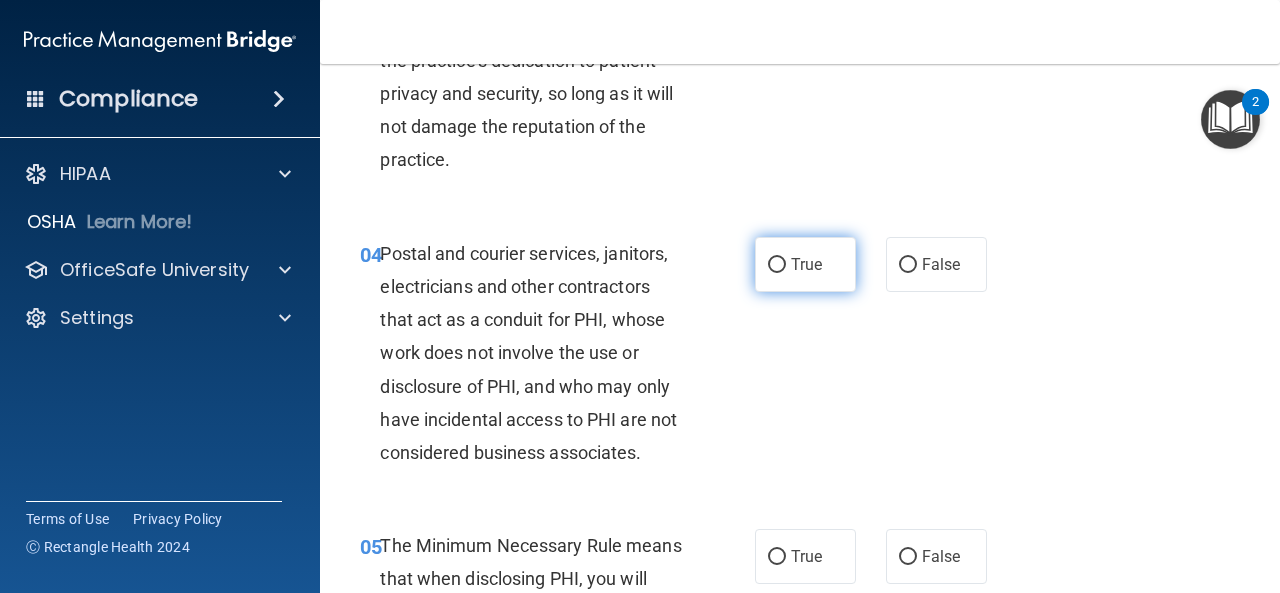 click on "True" at bounding box center (805, 264) 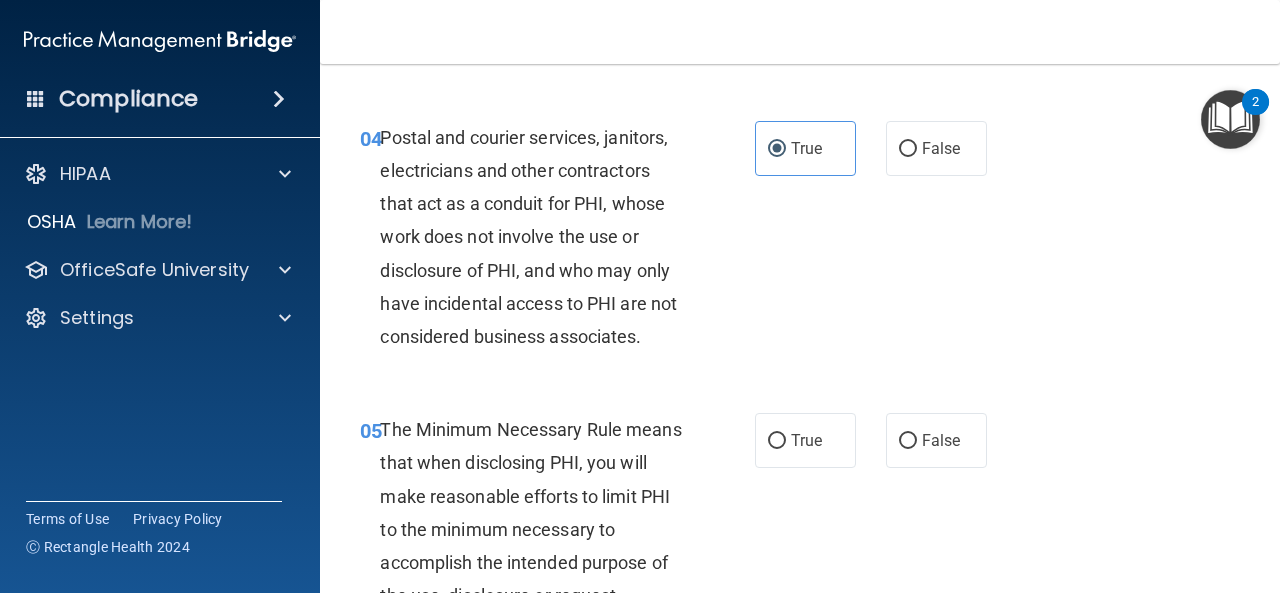 scroll, scrollTop: 900, scrollLeft: 0, axis: vertical 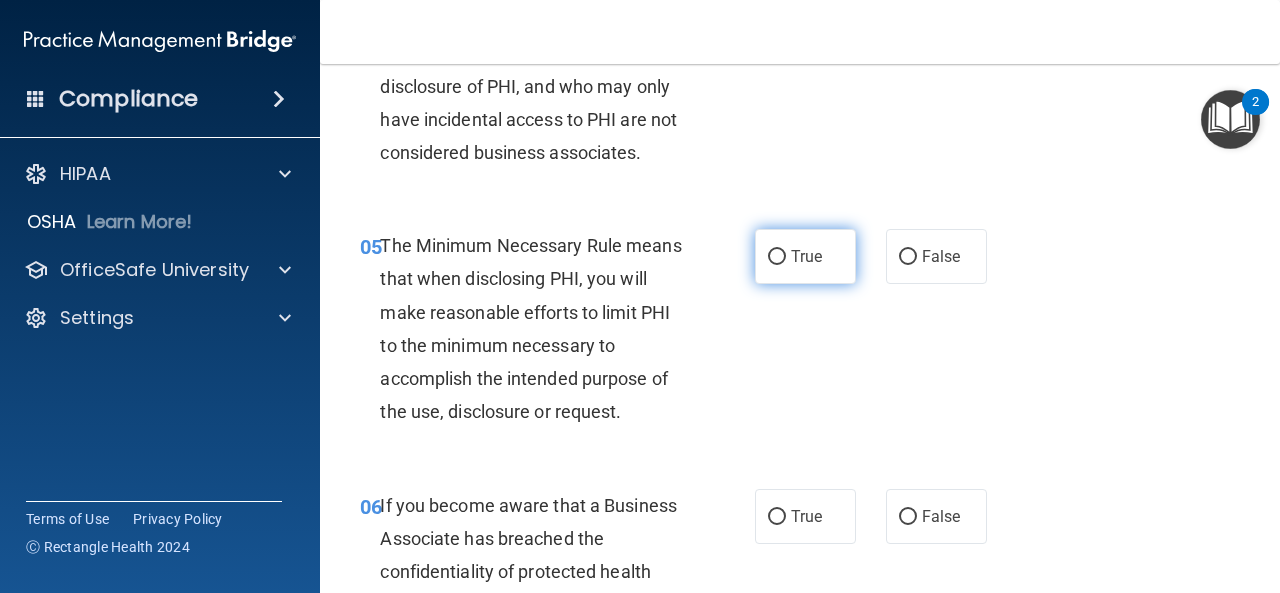 click on "True" at bounding box center (805, 256) 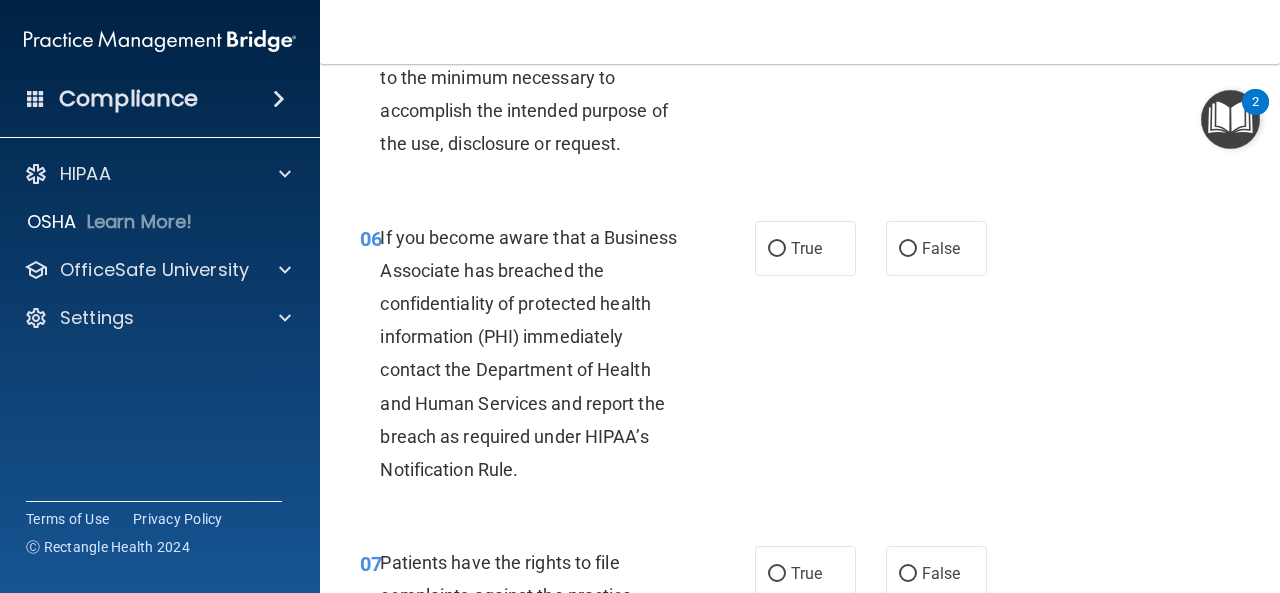 scroll, scrollTop: 1200, scrollLeft: 0, axis: vertical 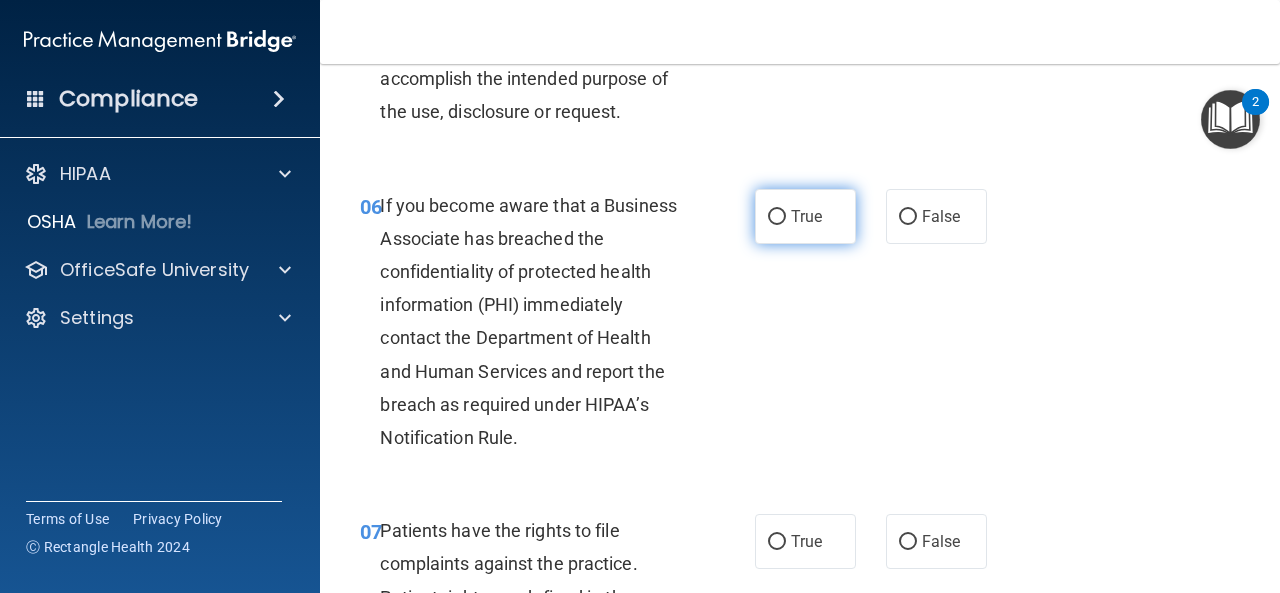 click on "True" at bounding box center (805, 216) 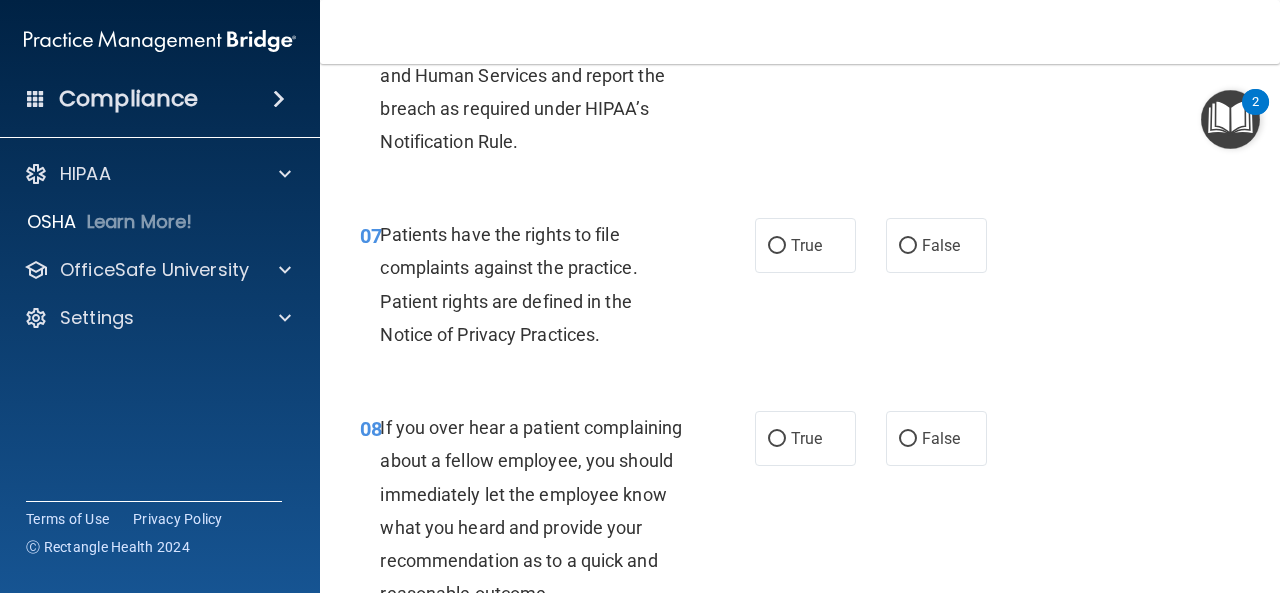 scroll, scrollTop: 1500, scrollLeft: 0, axis: vertical 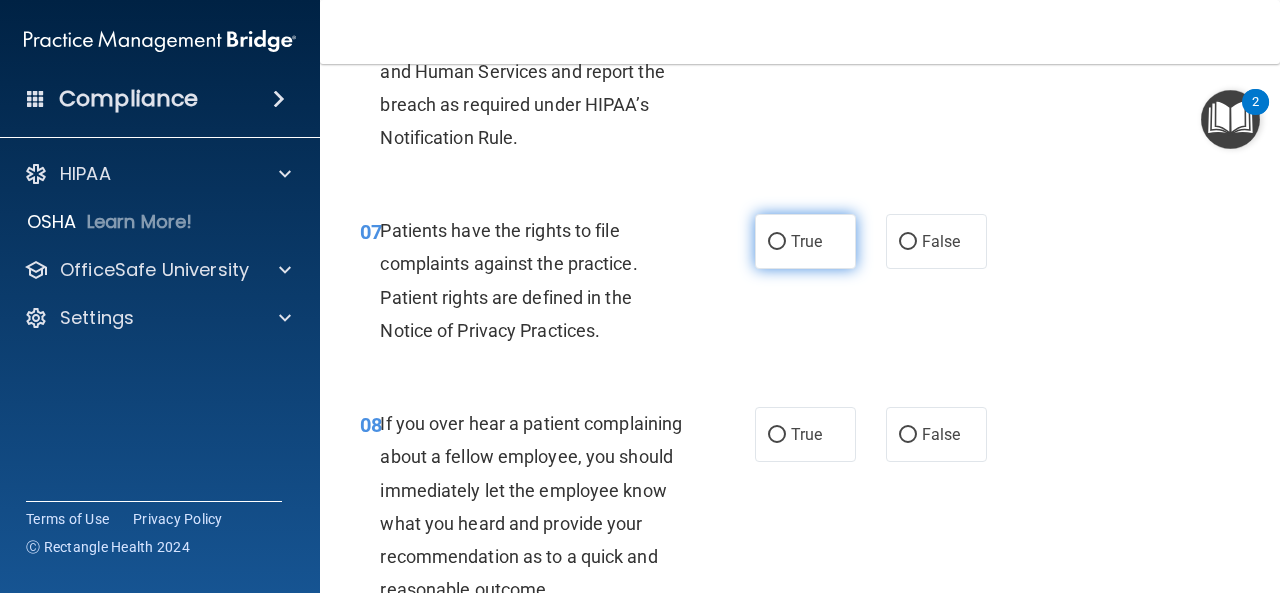 click on "True" at bounding box center [806, 241] 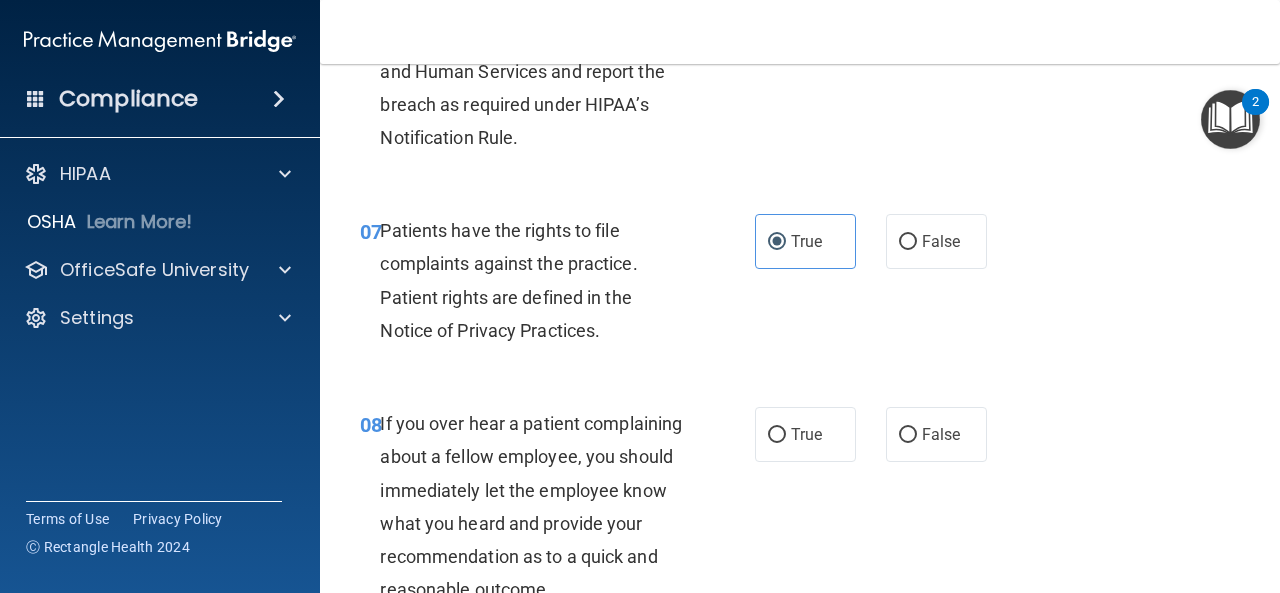 scroll, scrollTop: 1700, scrollLeft: 0, axis: vertical 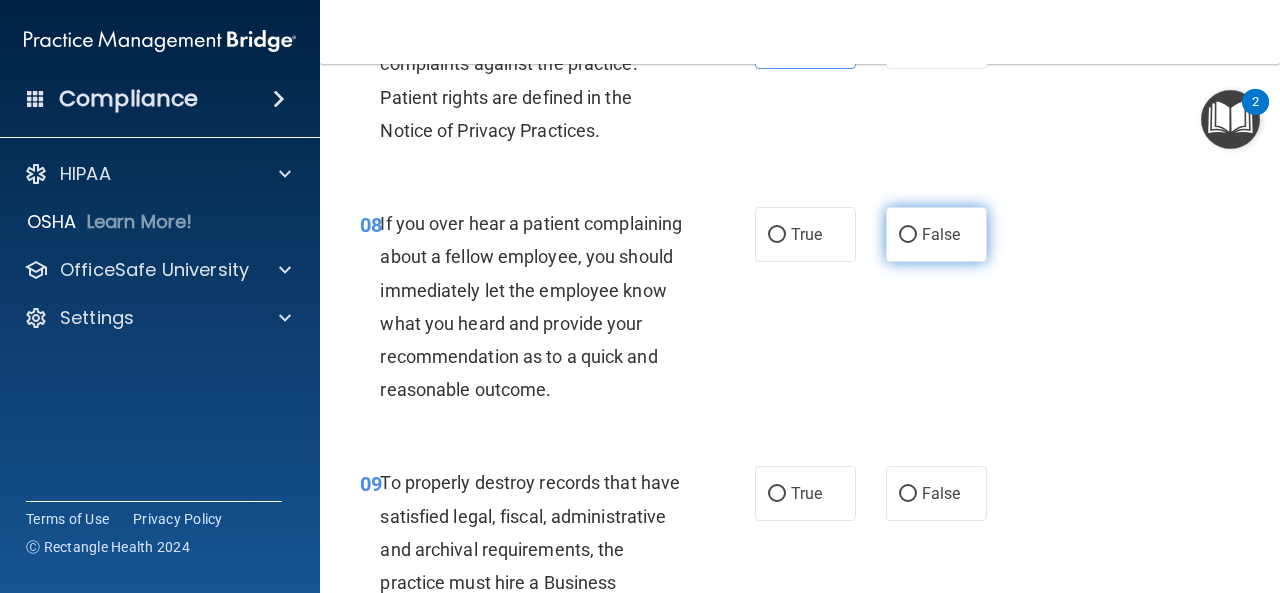 click on "False" at bounding box center [908, 235] 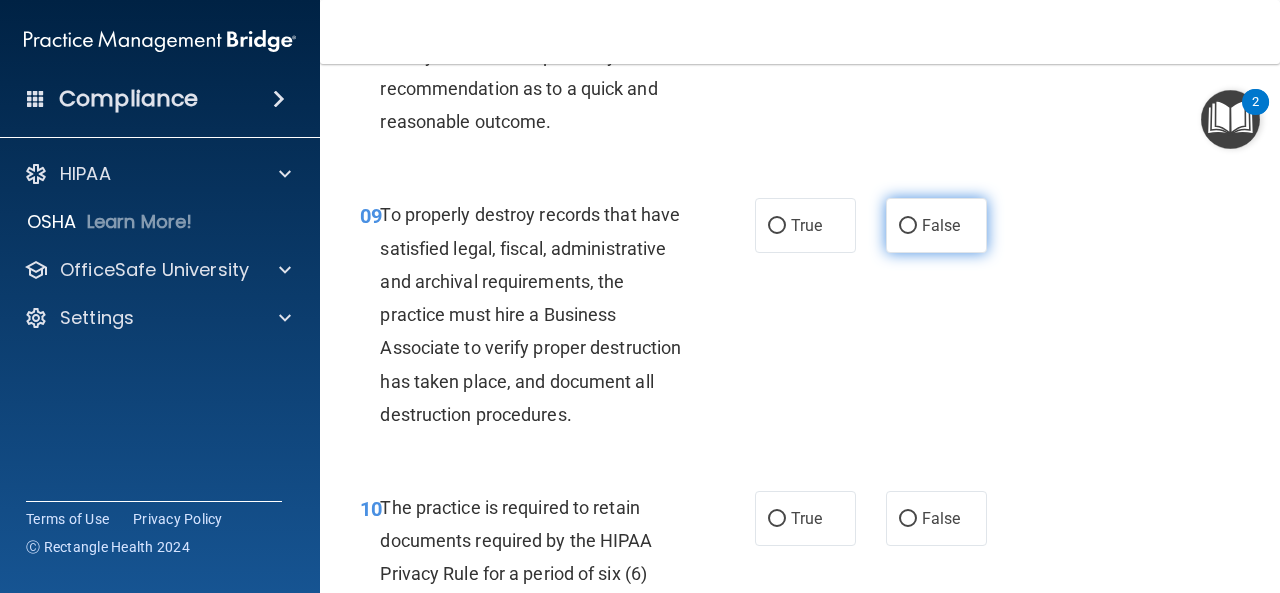 scroll, scrollTop: 2000, scrollLeft: 0, axis: vertical 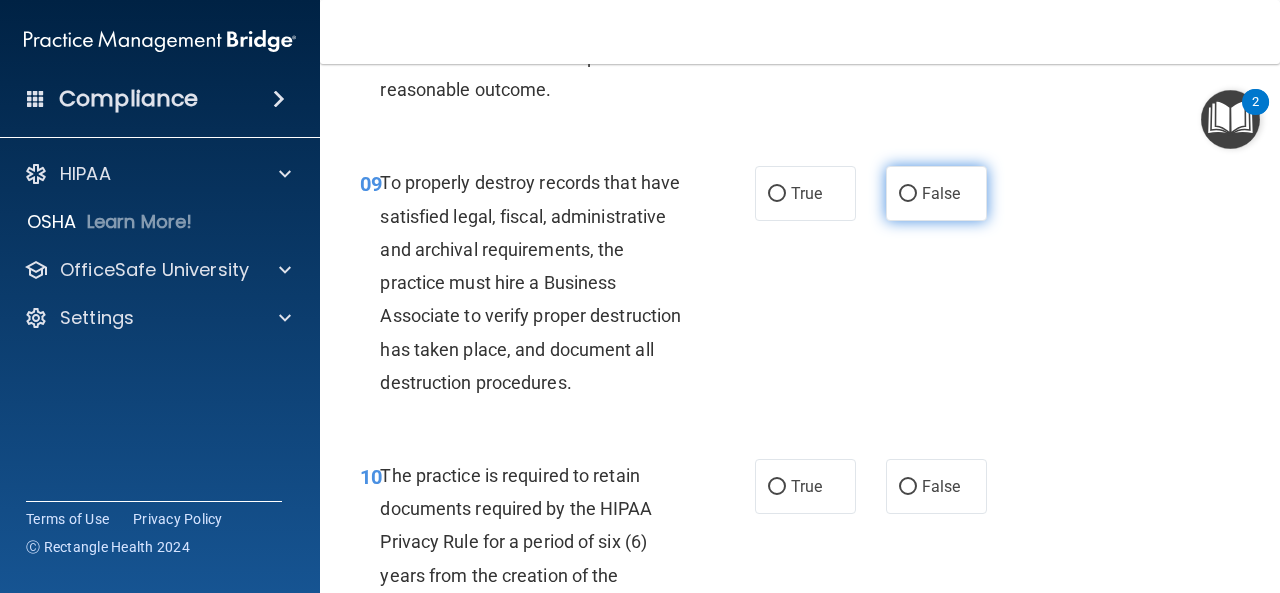 click on "False" at bounding box center (936, 193) 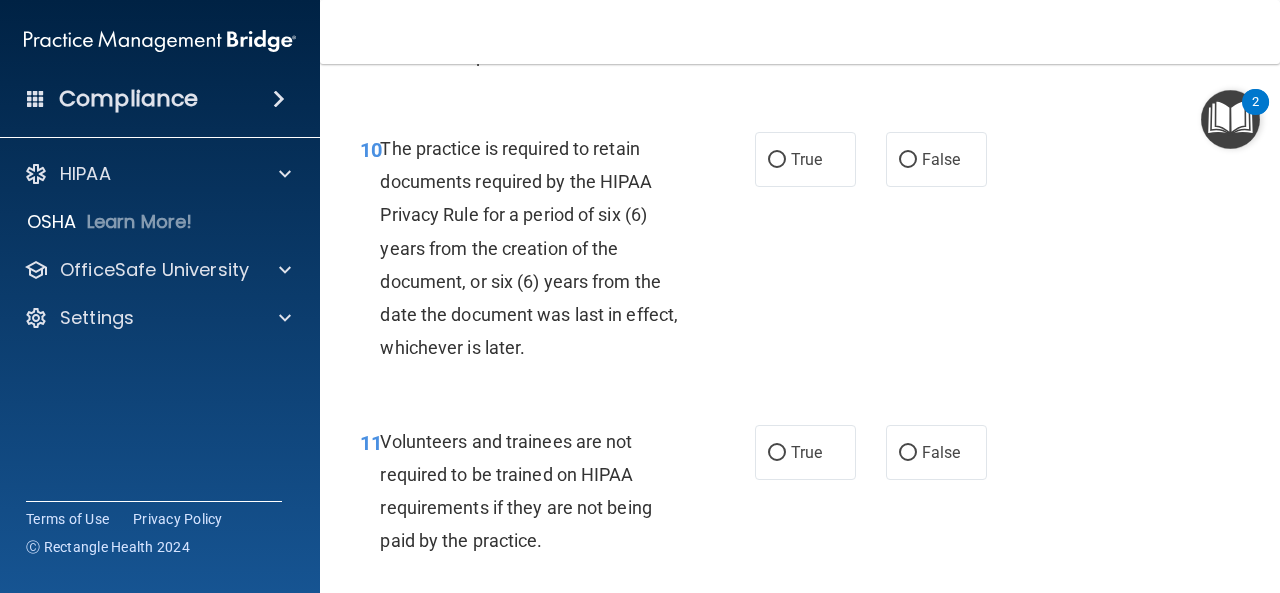 scroll, scrollTop: 2400, scrollLeft: 0, axis: vertical 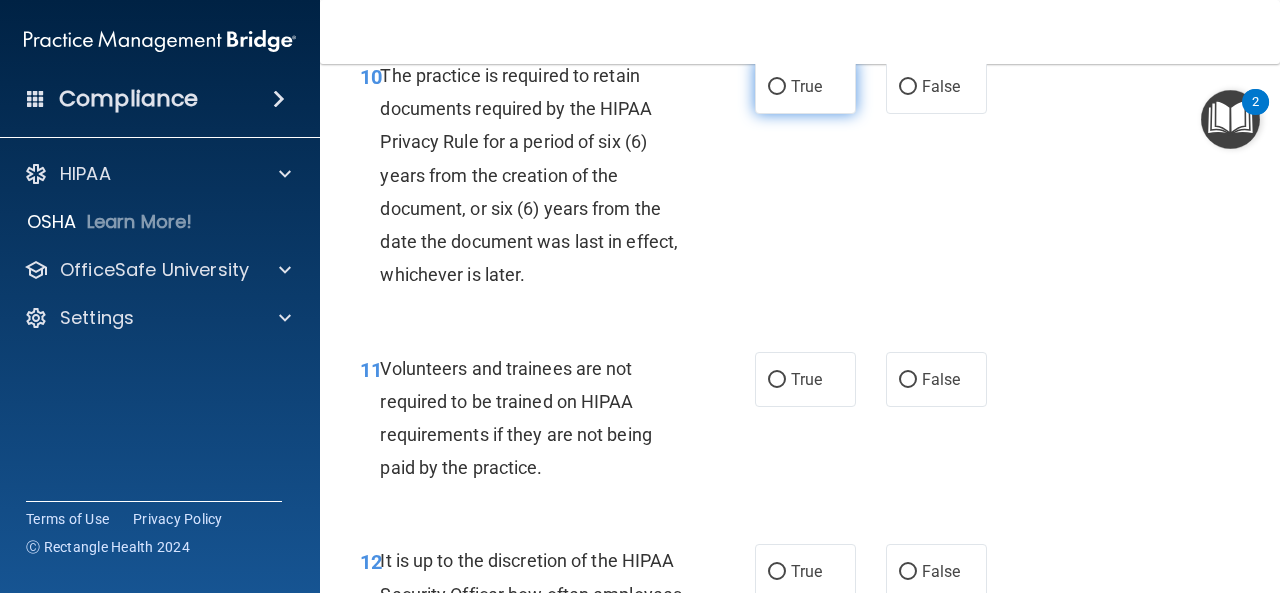 click on "True" at bounding box center (806, 86) 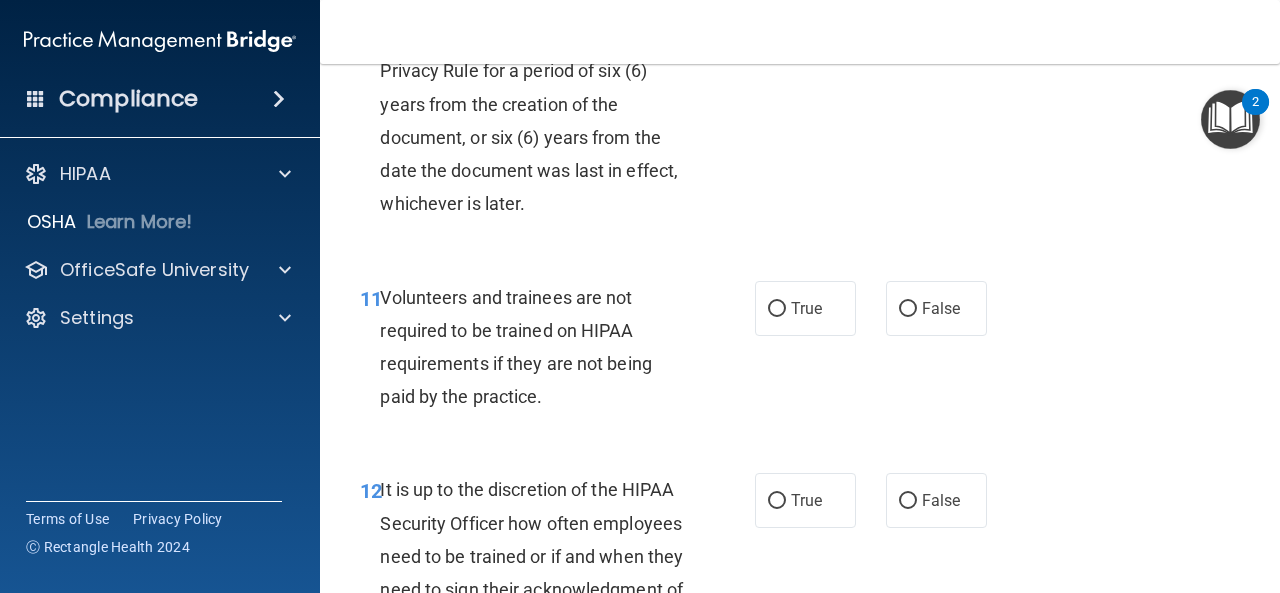scroll, scrollTop: 2600, scrollLeft: 0, axis: vertical 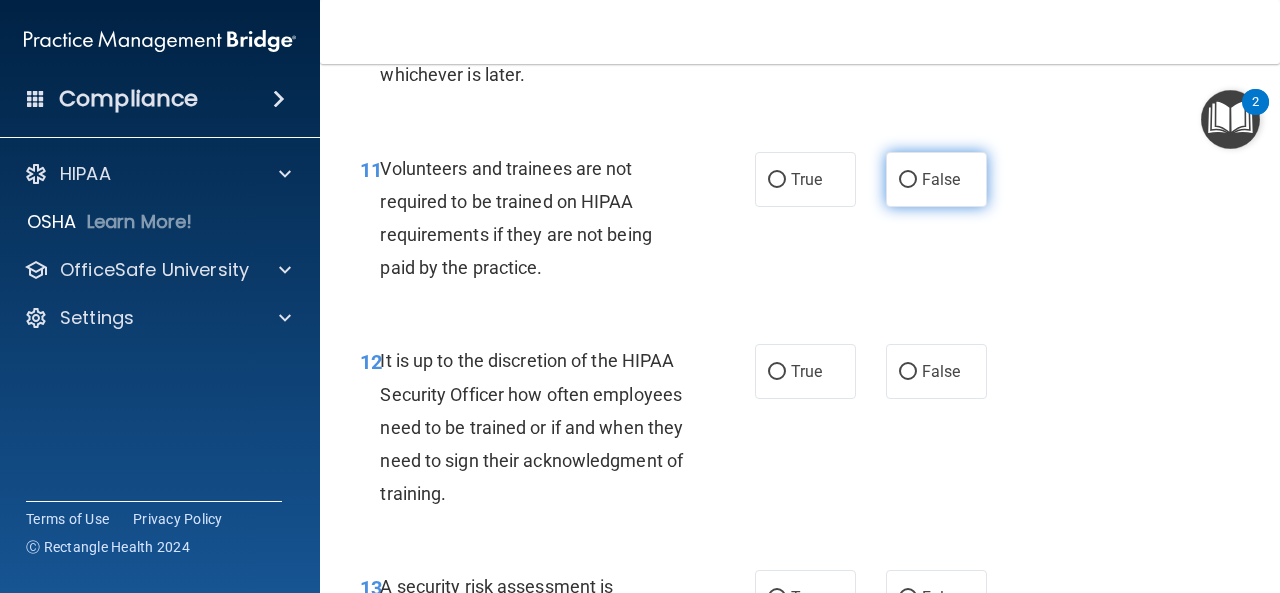 click on "False" at bounding box center [936, 179] 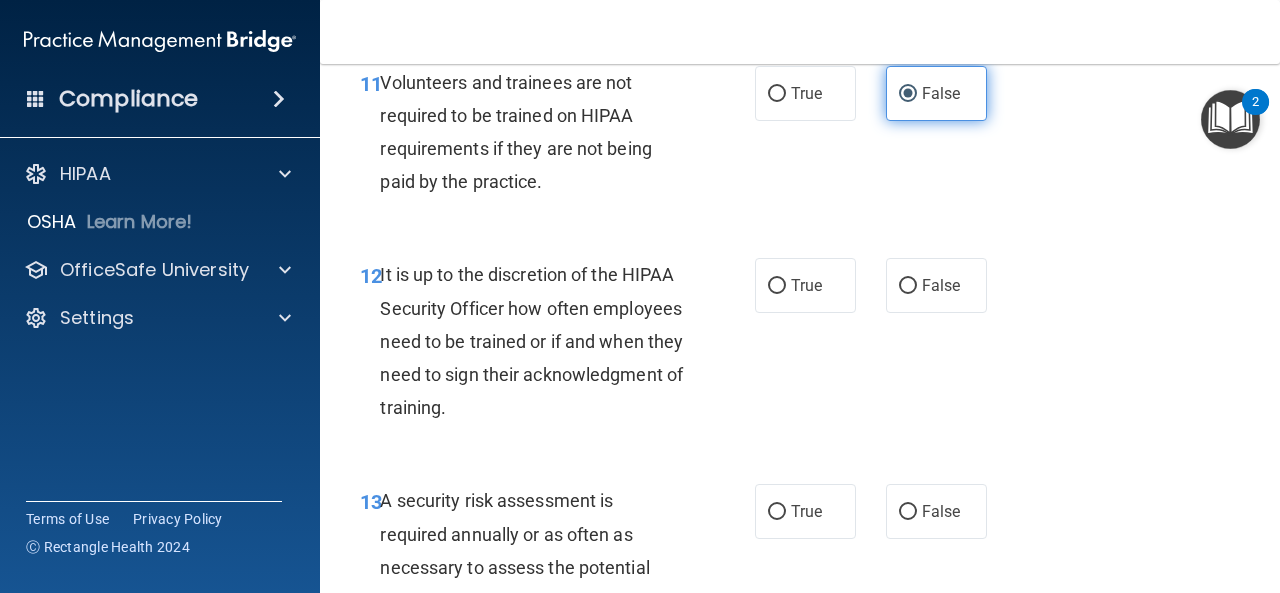 scroll, scrollTop: 2800, scrollLeft: 0, axis: vertical 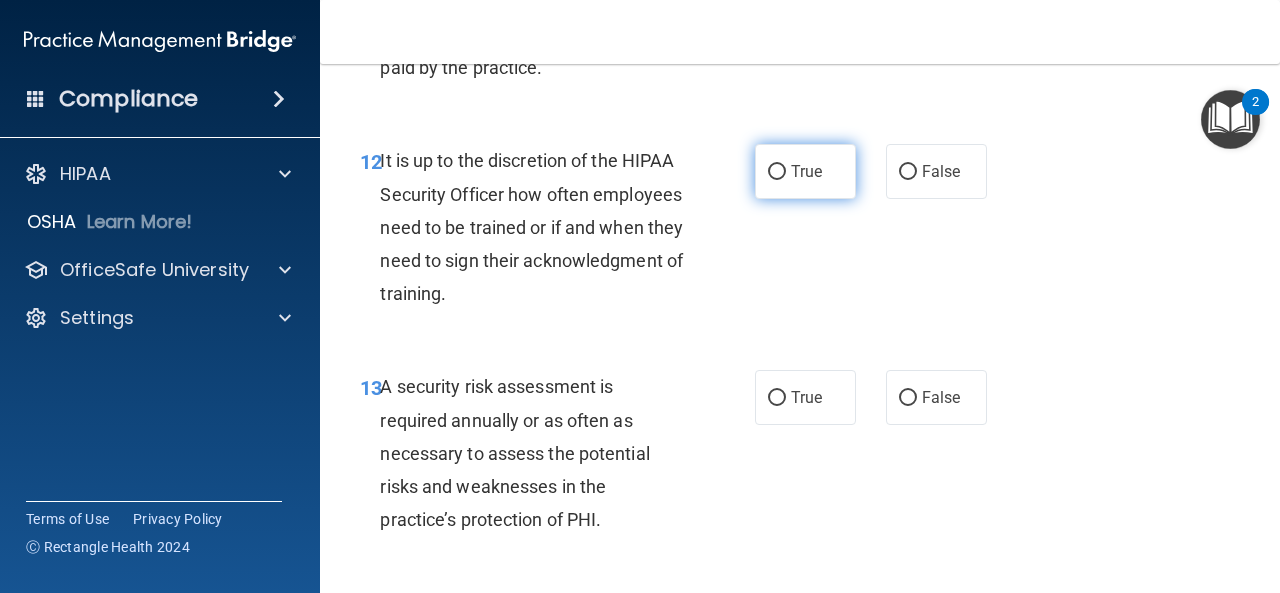 click on "True" at bounding box center [777, 172] 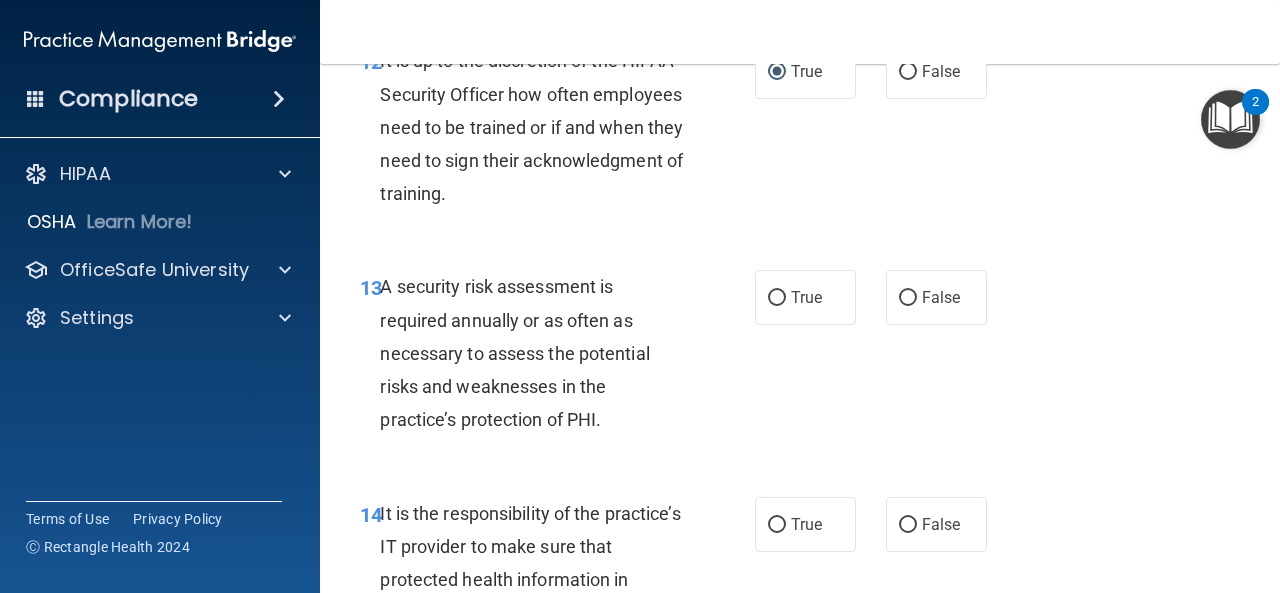 scroll, scrollTop: 3000, scrollLeft: 0, axis: vertical 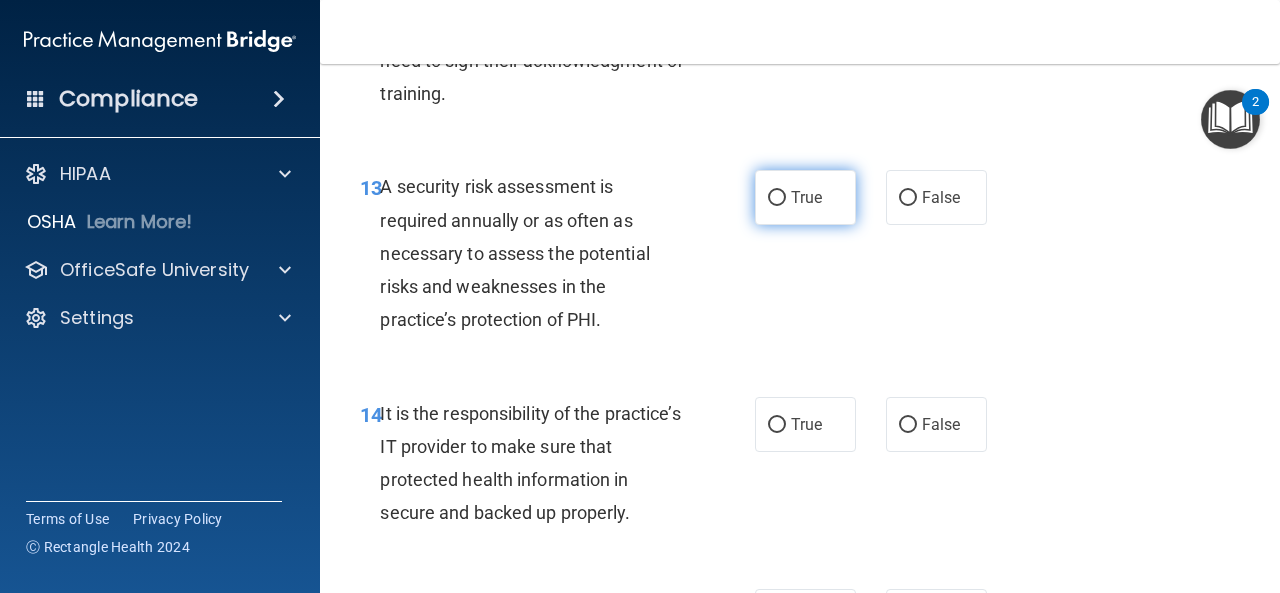 click on "True" at bounding box center [806, 197] 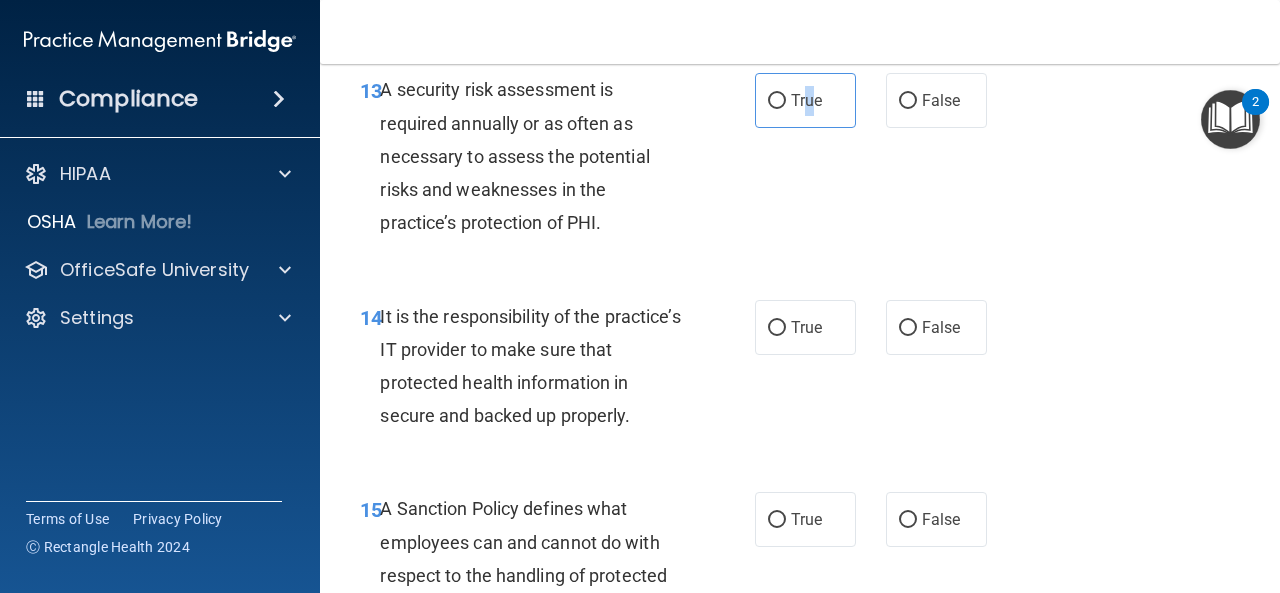 scroll, scrollTop: 3300, scrollLeft: 0, axis: vertical 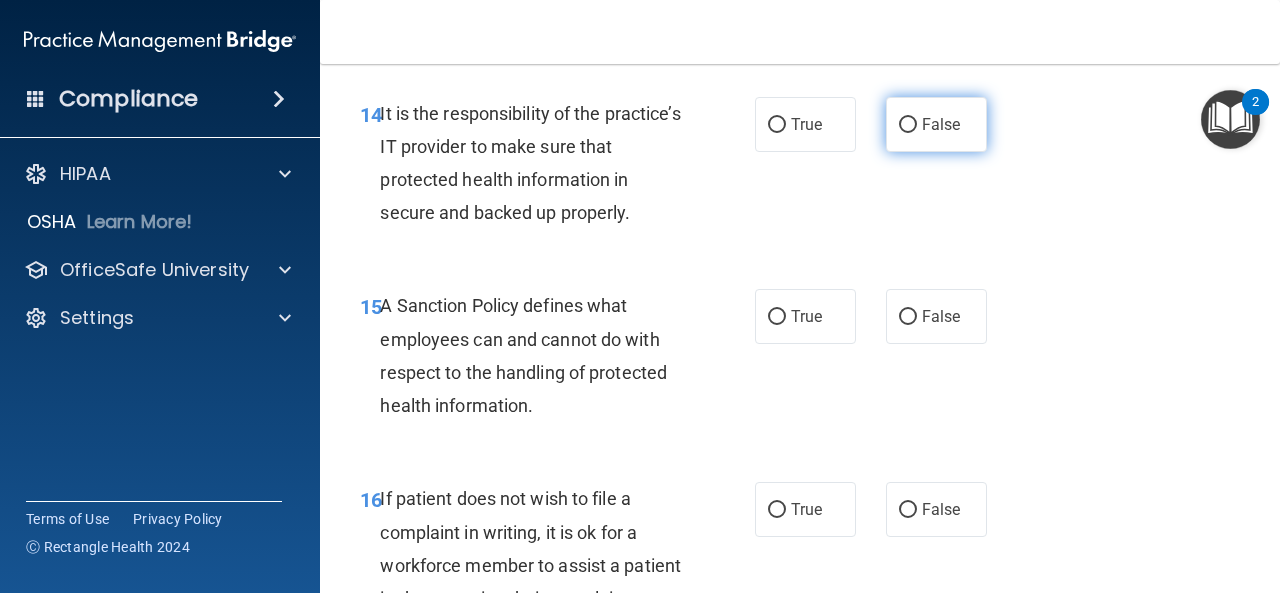 click on "False" at bounding box center [941, 124] 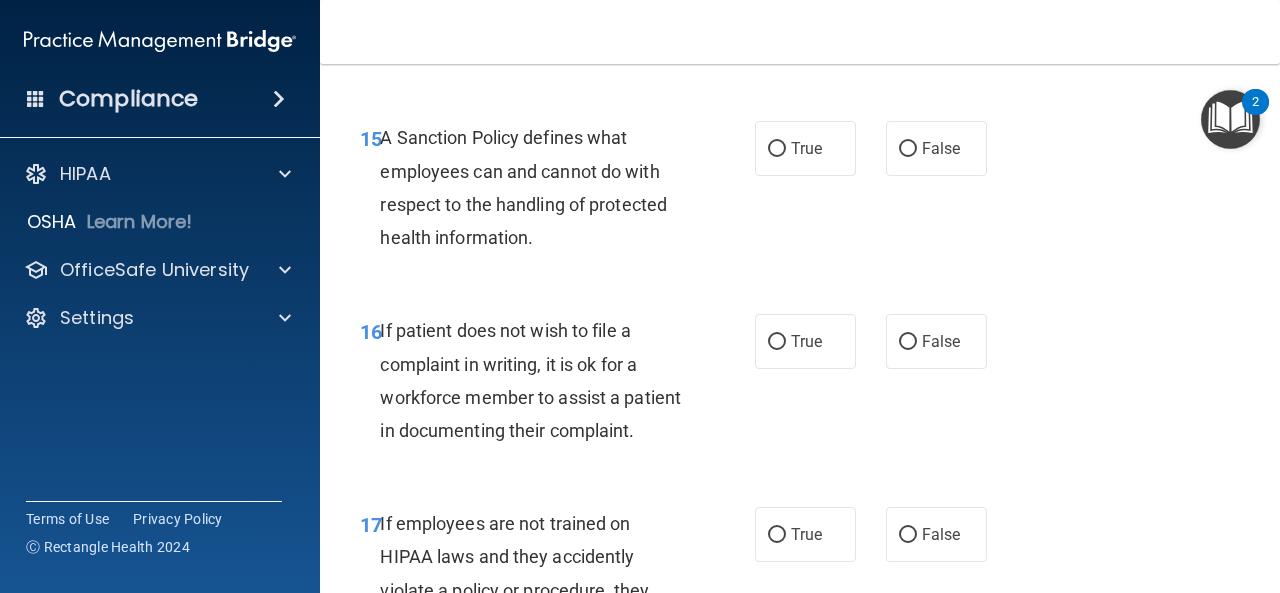 scroll, scrollTop: 3500, scrollLeft: 0, axis: vertical 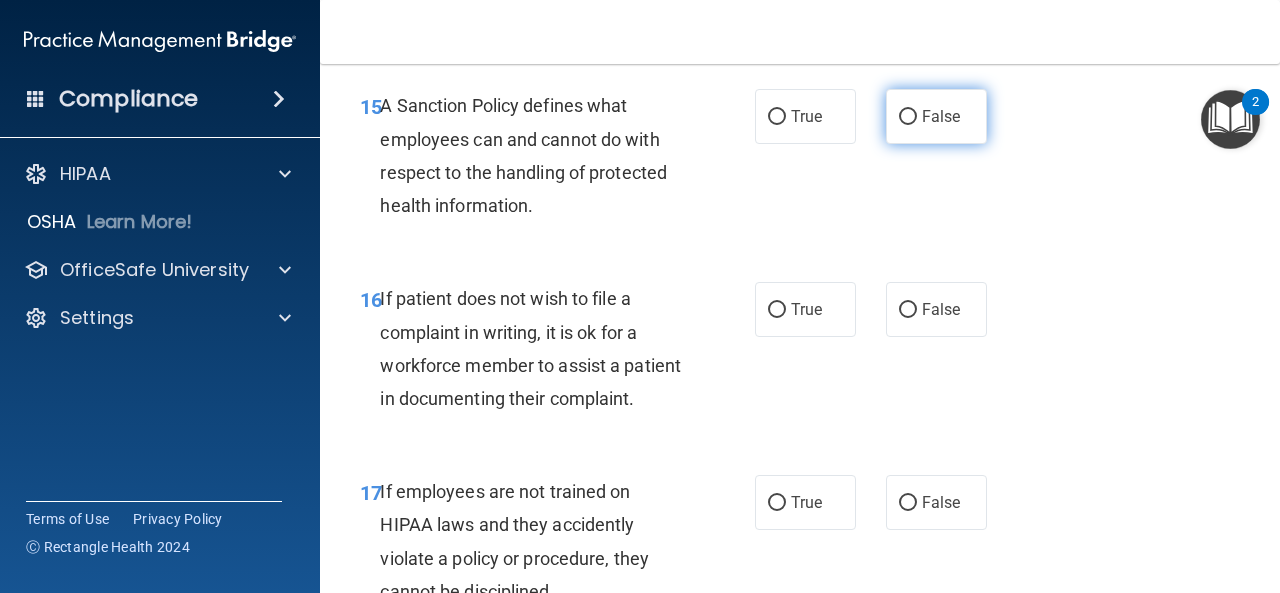 click on "False" at bounding box center [908, 117] 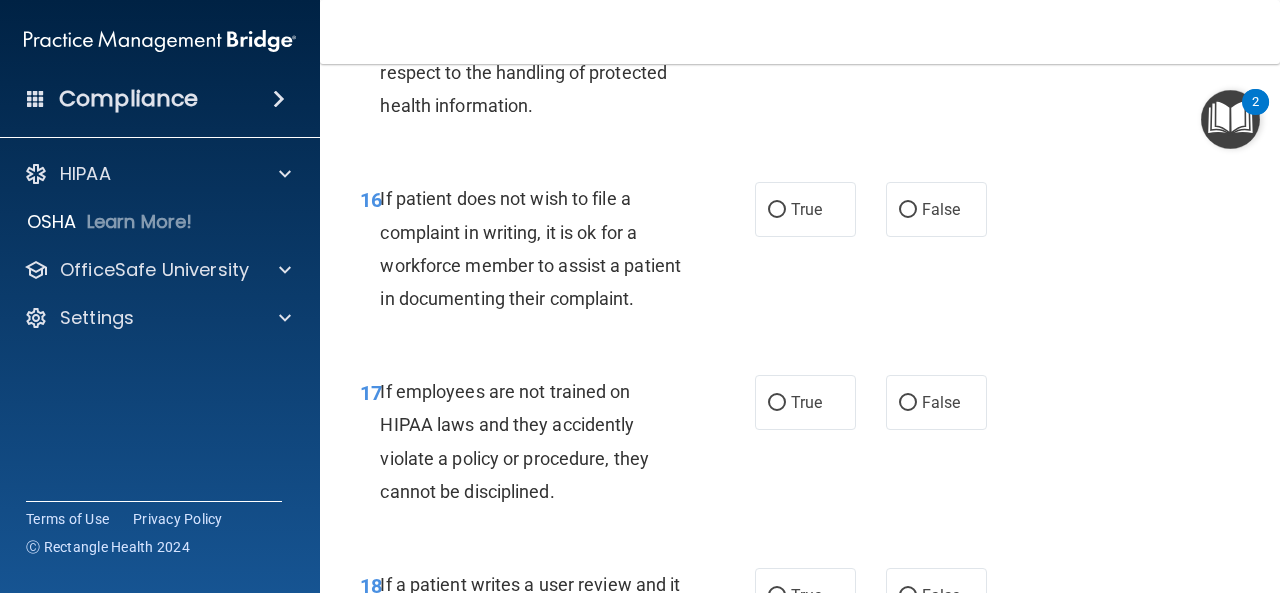 scroll, scrollTop: 3700, scrollLeft: 0, axis: vertical 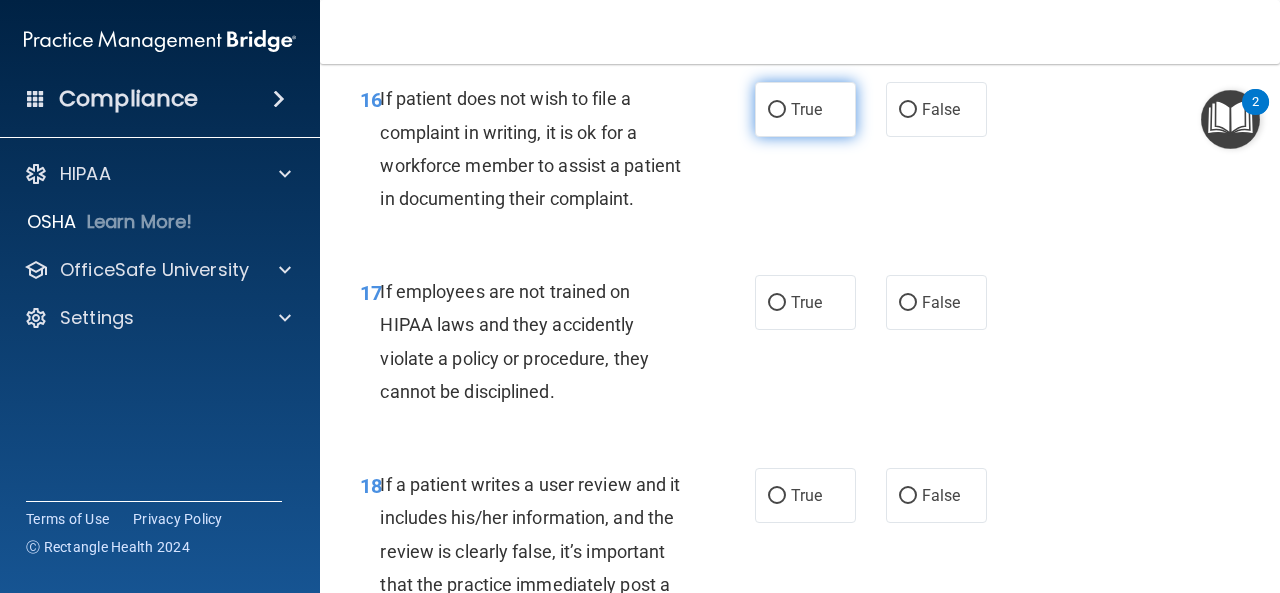 click on "True" at bounding box center [806, 109] 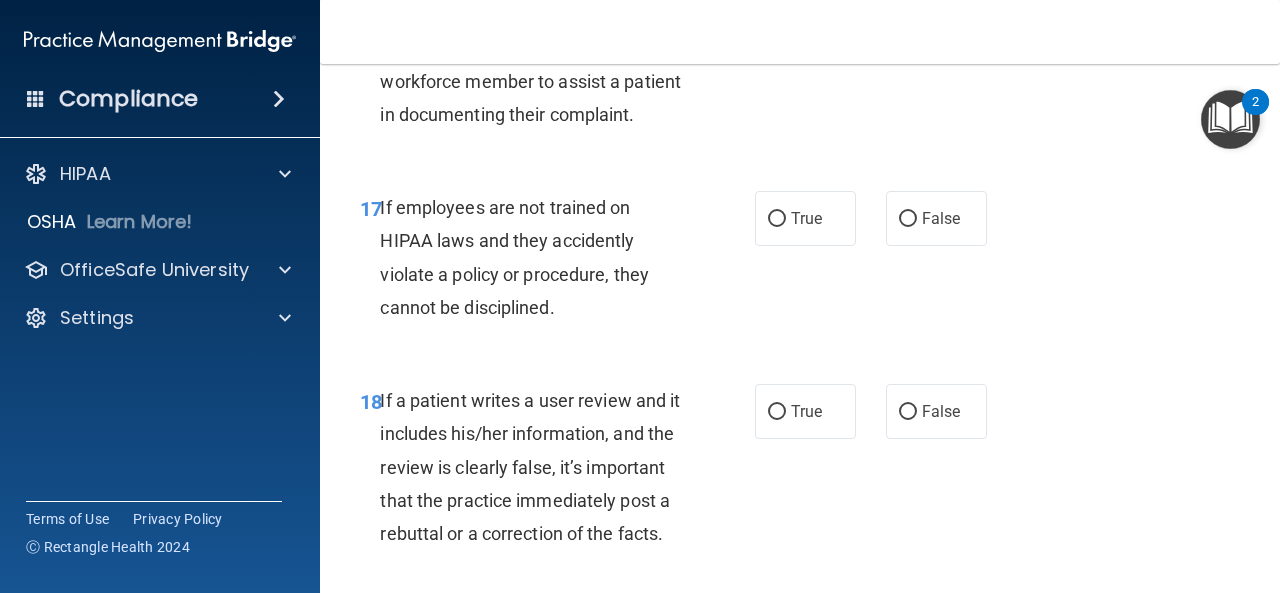 scroll, scrollTop: 3900, scrollLeft: 0, axis: vertical 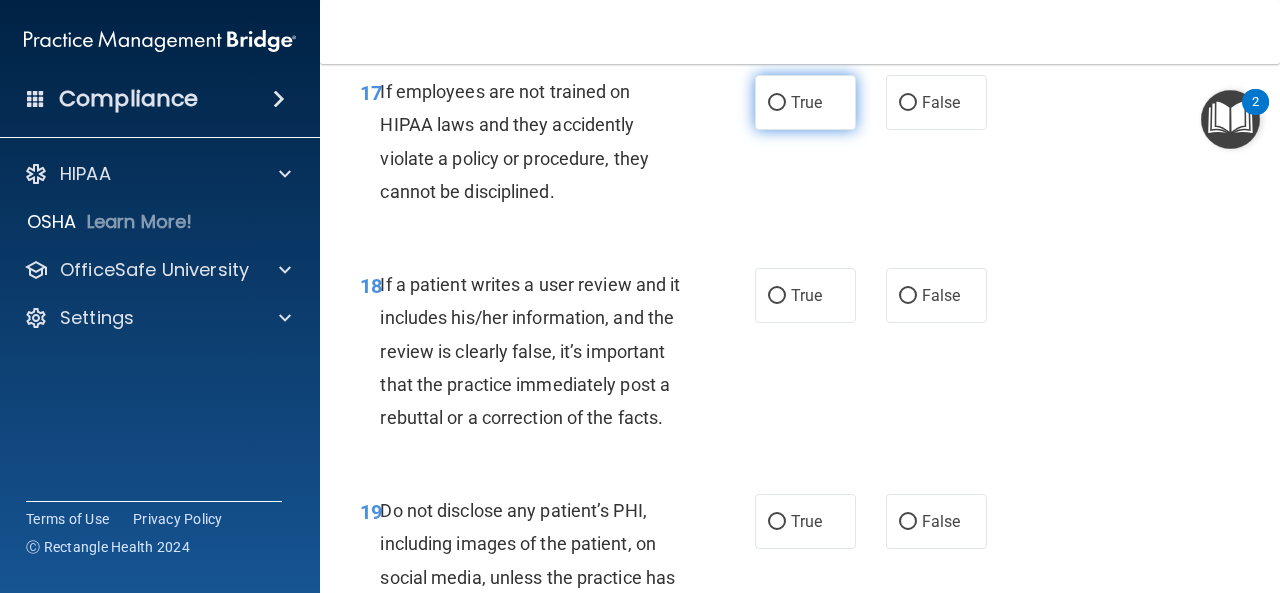 click on "True" at bounding box center [805, 102] 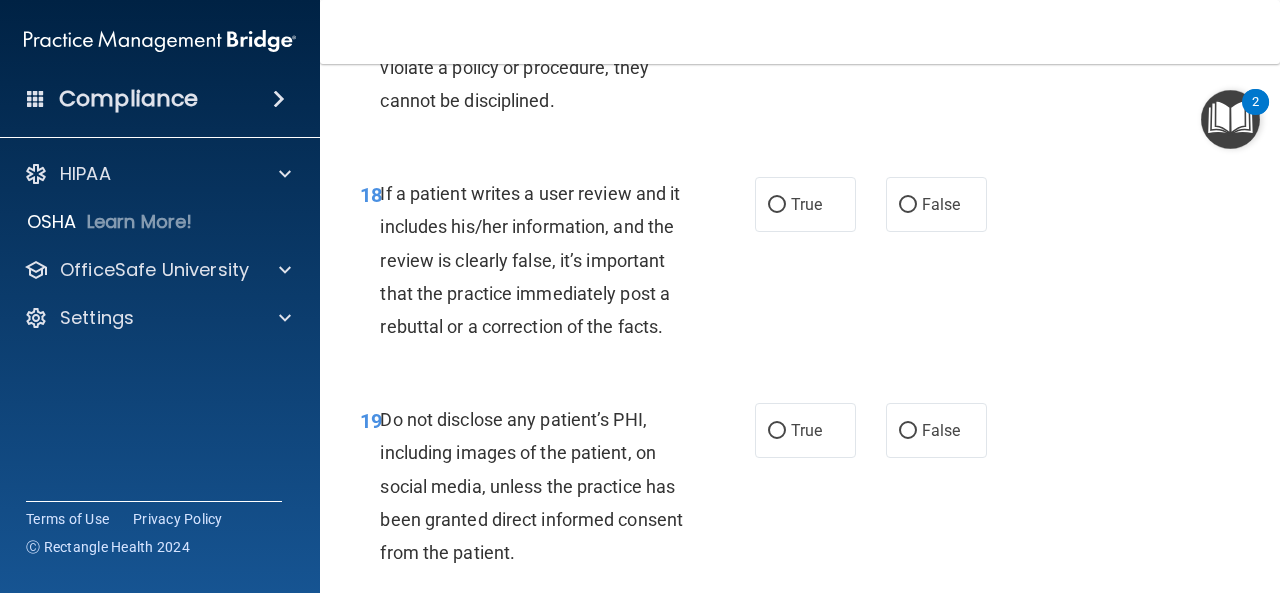 scroll, scrollTop: 4100, scrollLeft: 0, axis: vertical 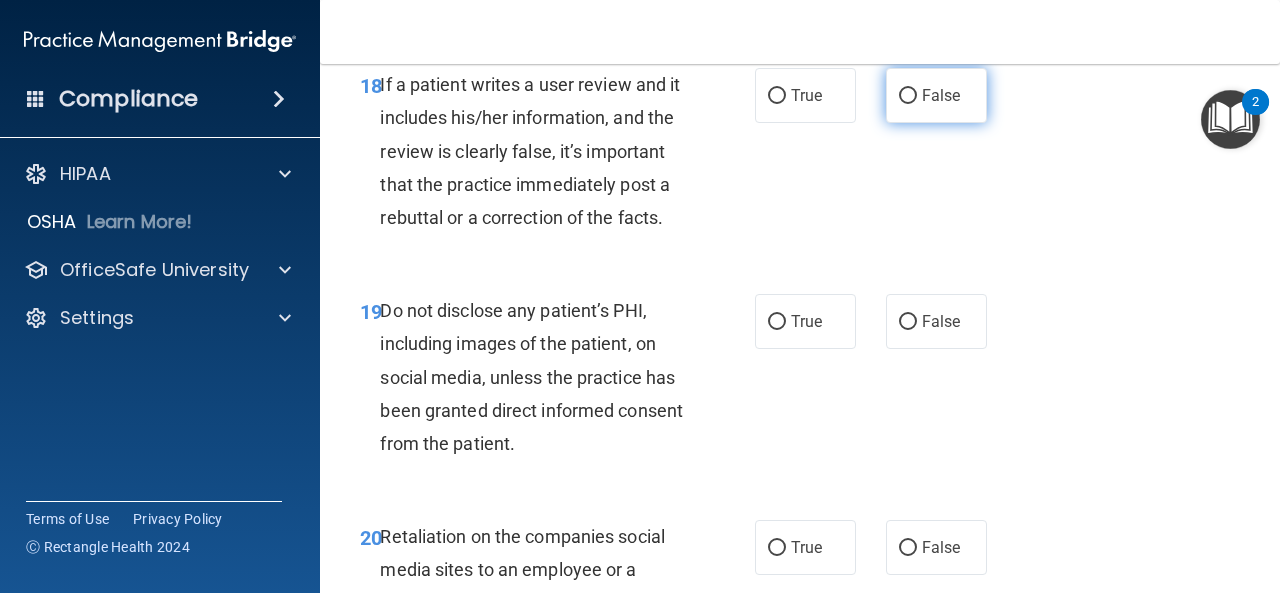 click on "False" at bounding box center [908, 96] 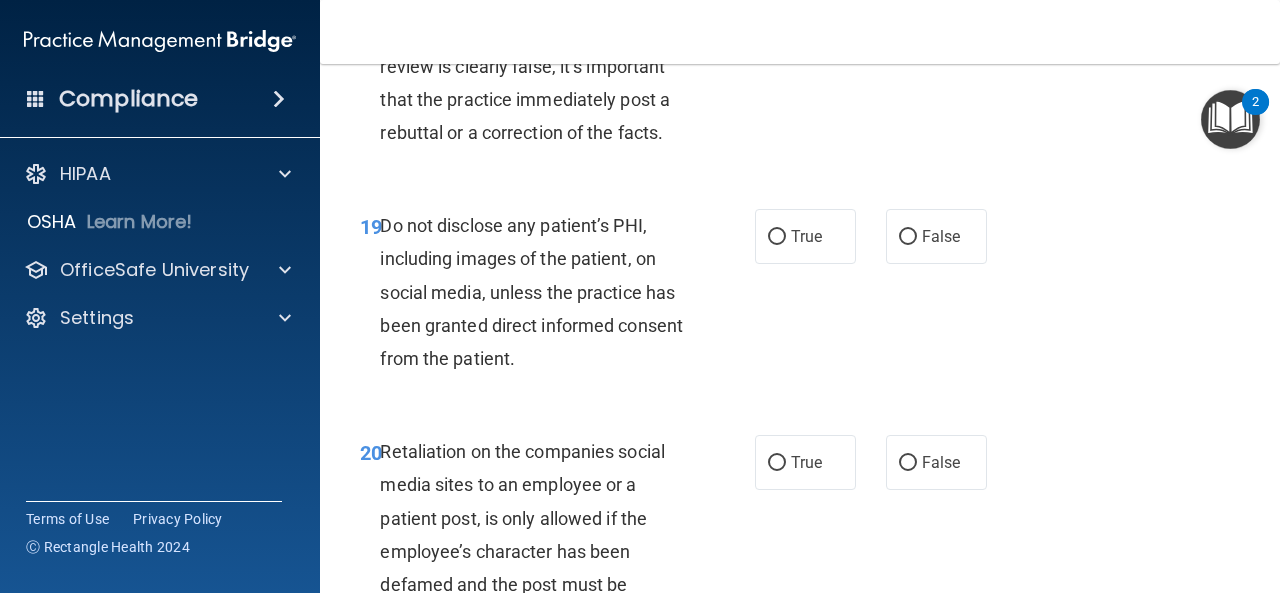 scroll, scrollTop: 4300, scrollLeft: 0, axis: vertical 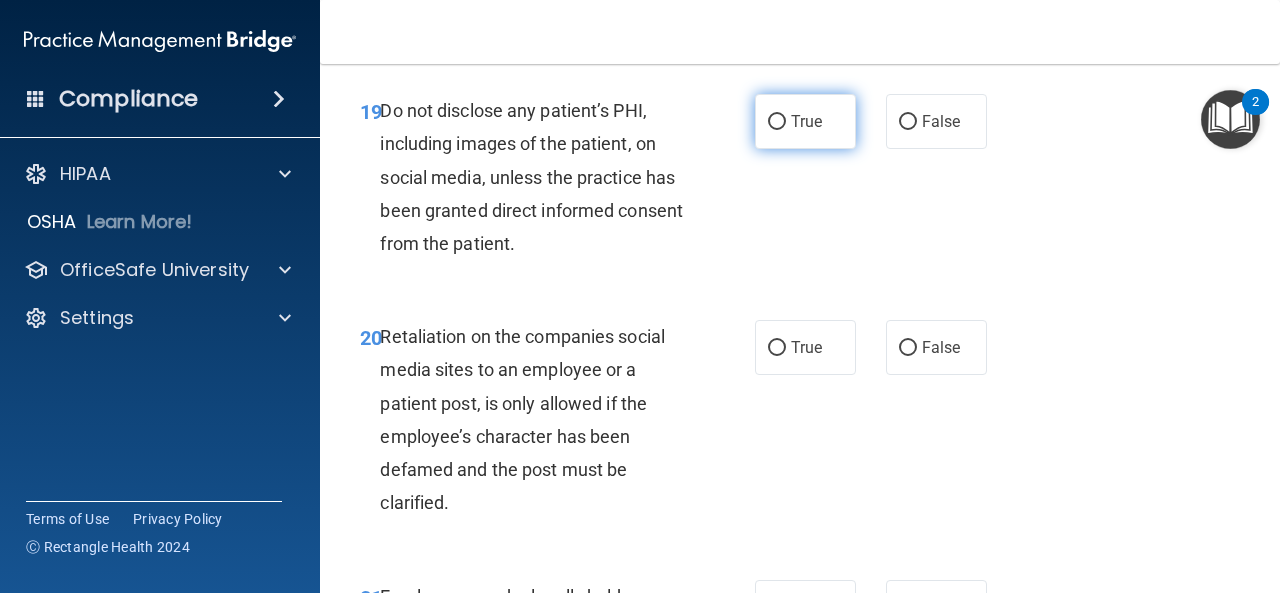 click on "True" at bounding box center (777, 122) 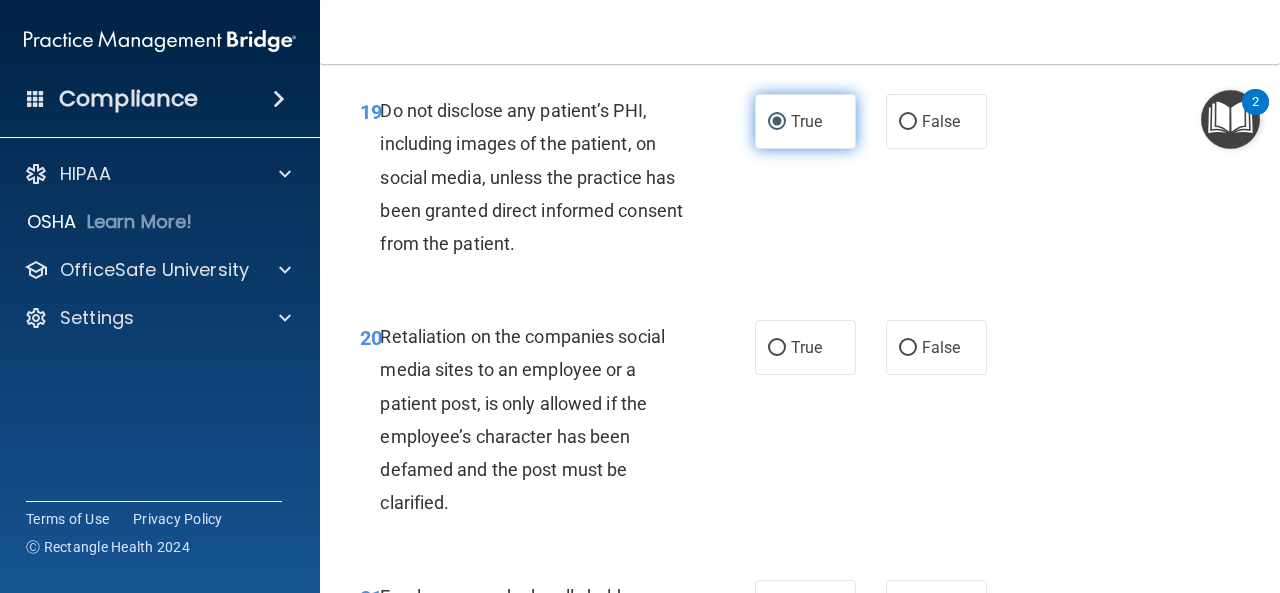 scroll, scrollTop: 4500, scrollLeft: 0, axis: vertical 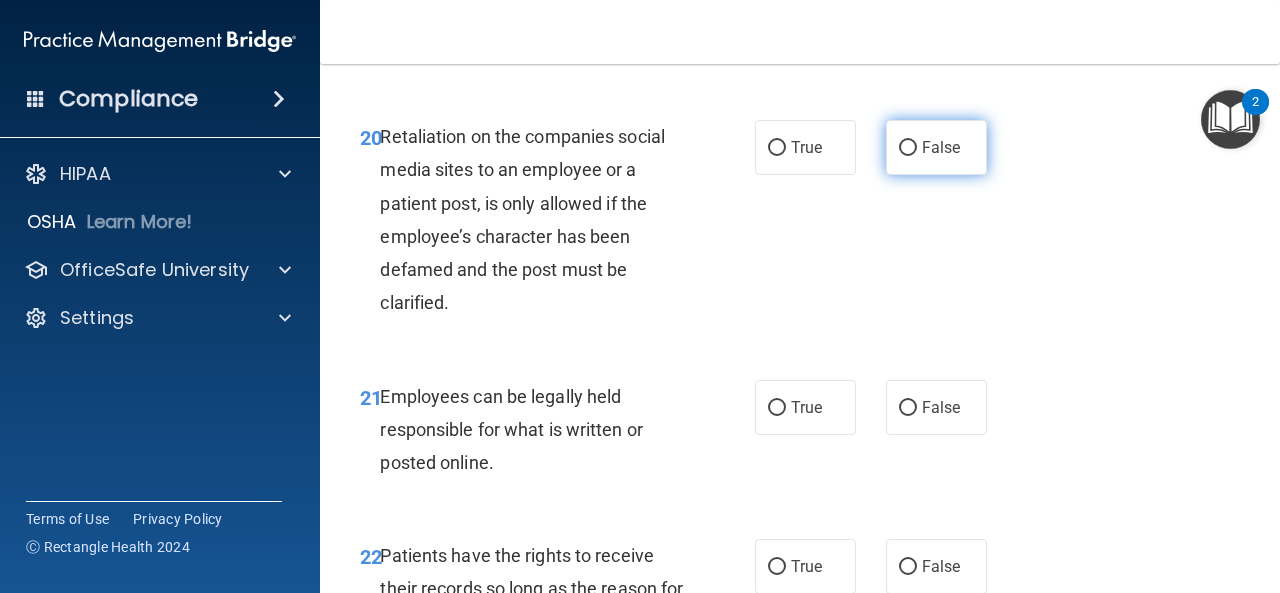 click on "False" at bounding box center (941, 147) 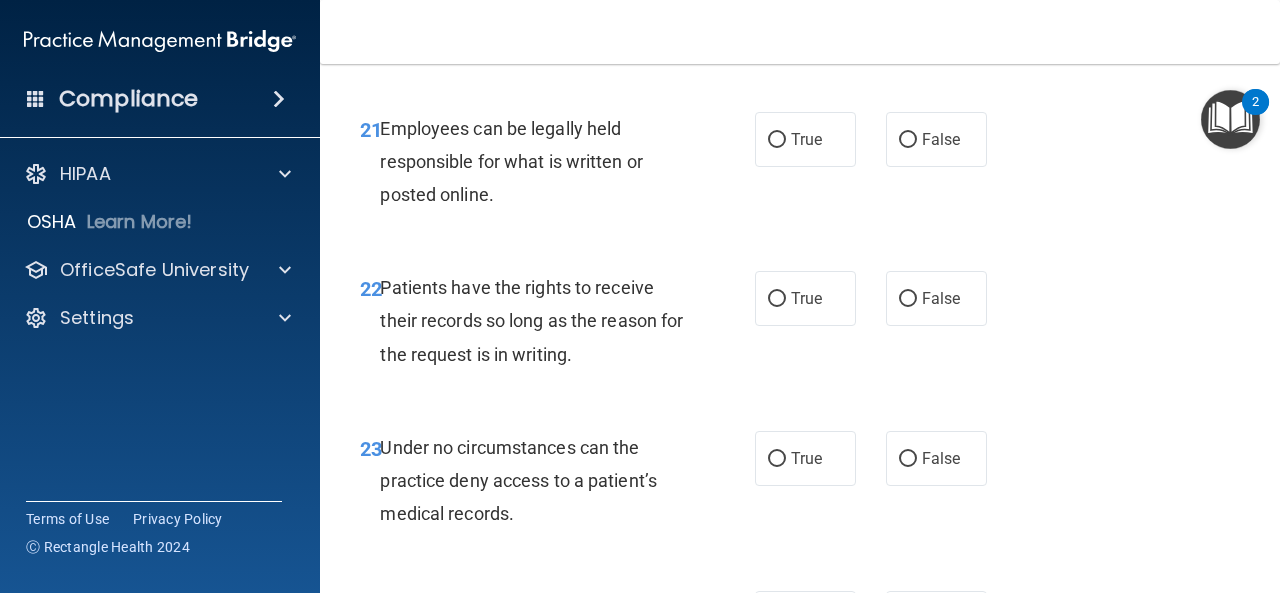 scroll, scrollTop: 4800, scrollLeft: 0, axis: vertical 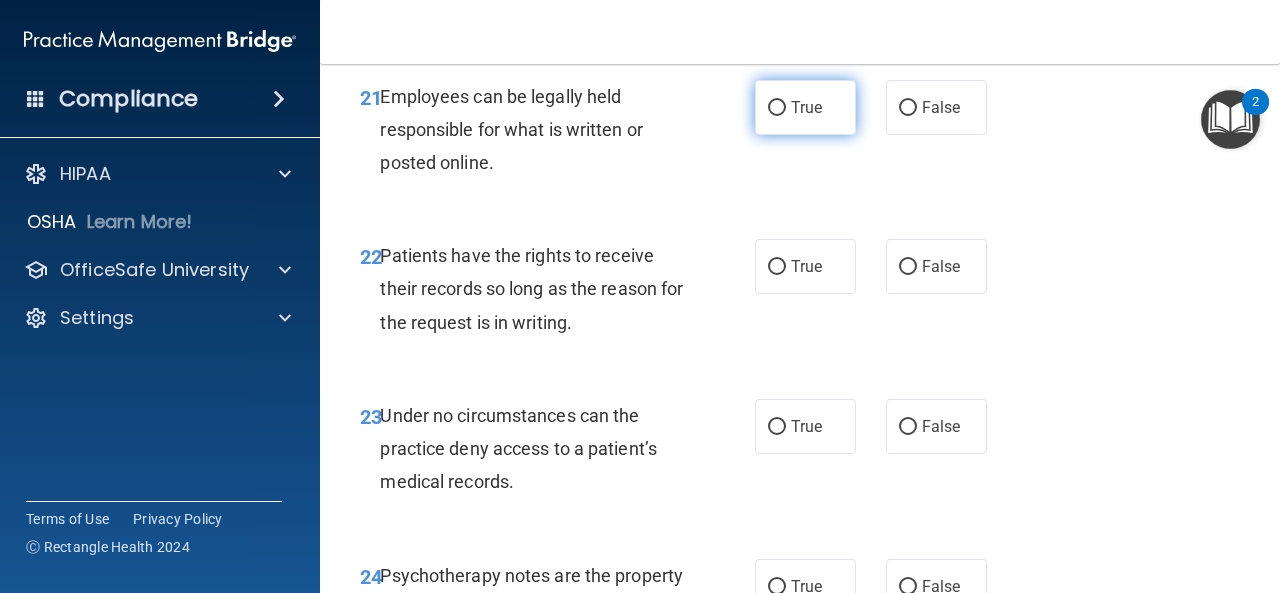 click on "True" at bounding box center [806, 107] 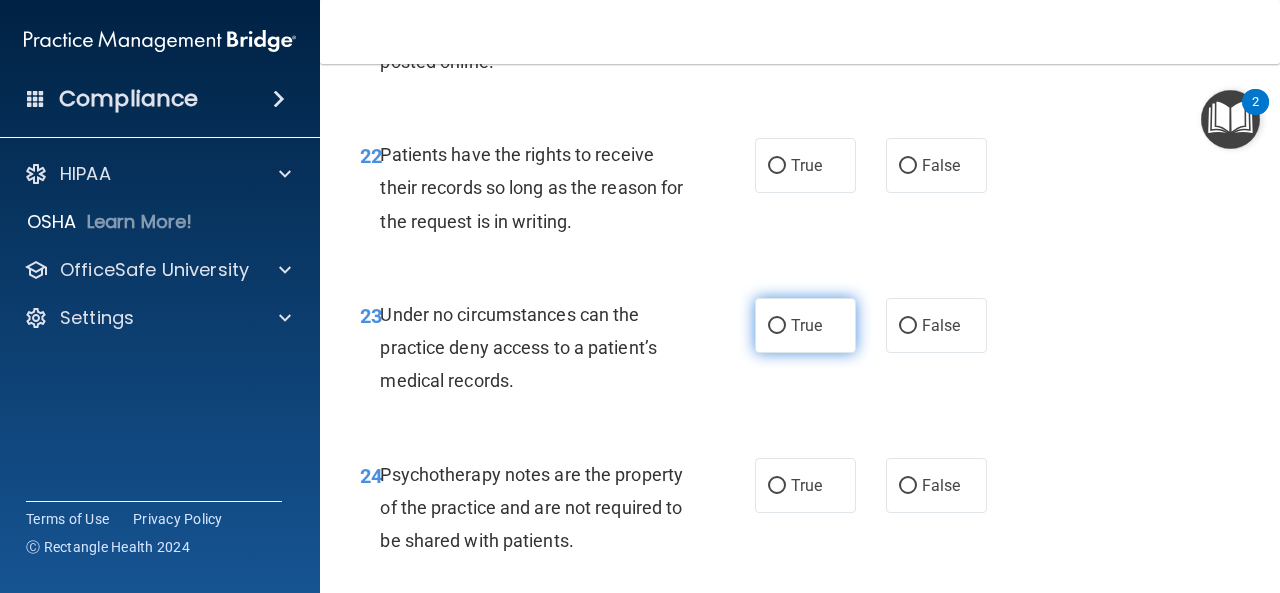 scroll, scrollTop: 5000, scrollLeft: 0, axis: vertical 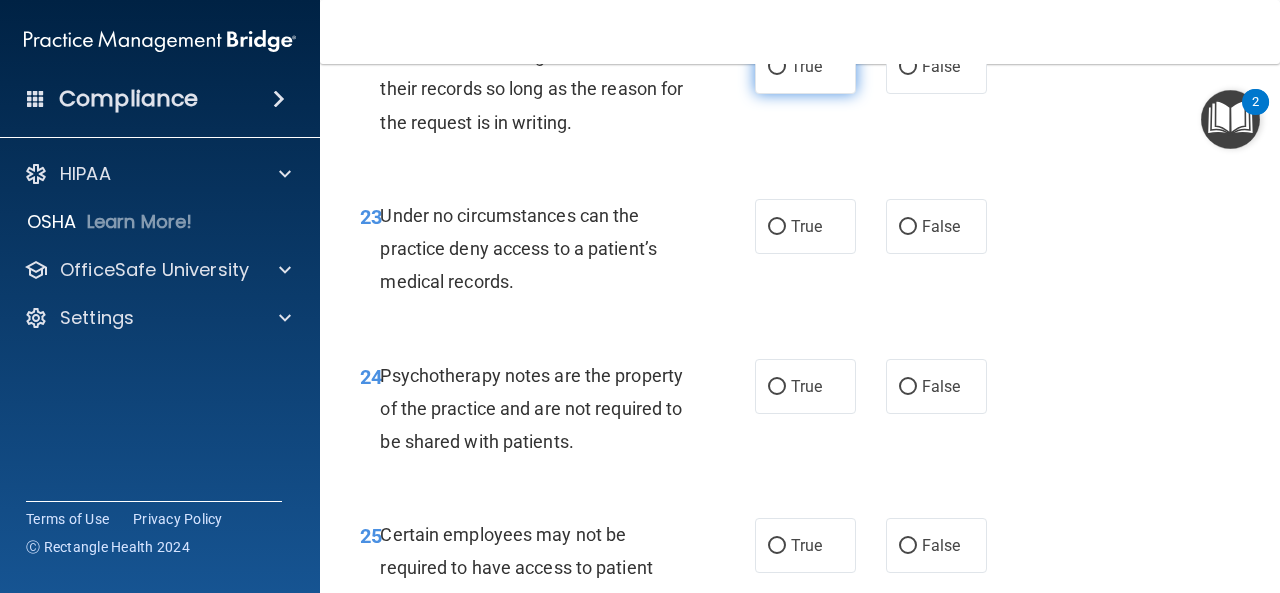 click on "True" at bounding box center (805, 66) 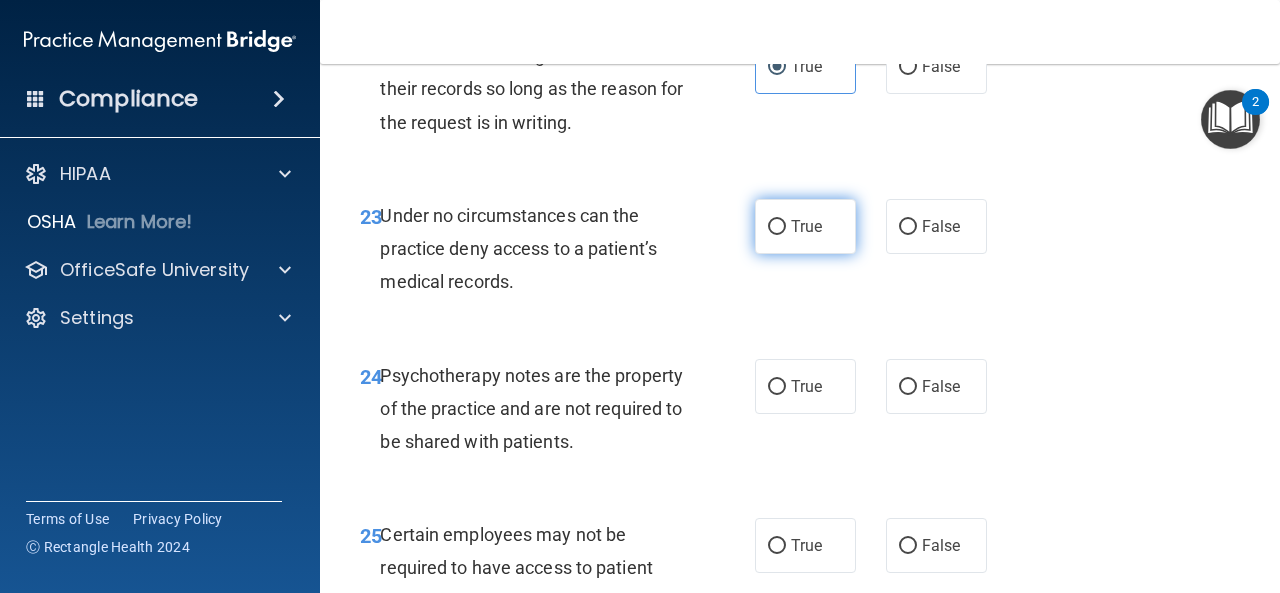click on "True" at bounding box center (806, 226) 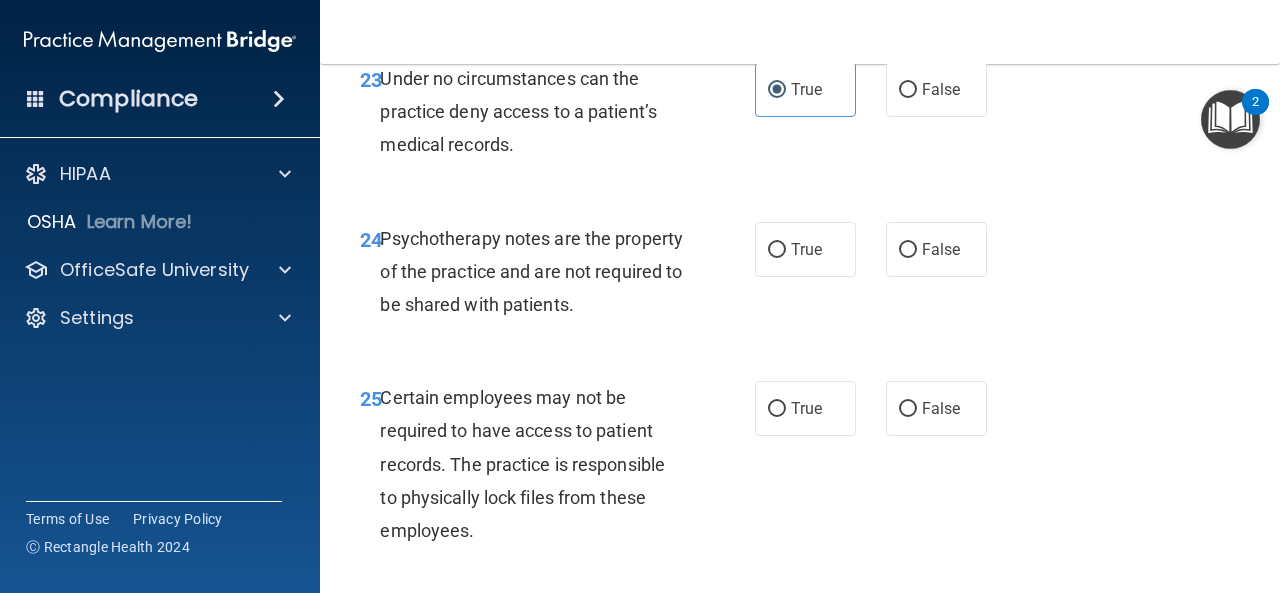 scroll, scrollTop: 5300, scrollLeft: 0, axis: vertical 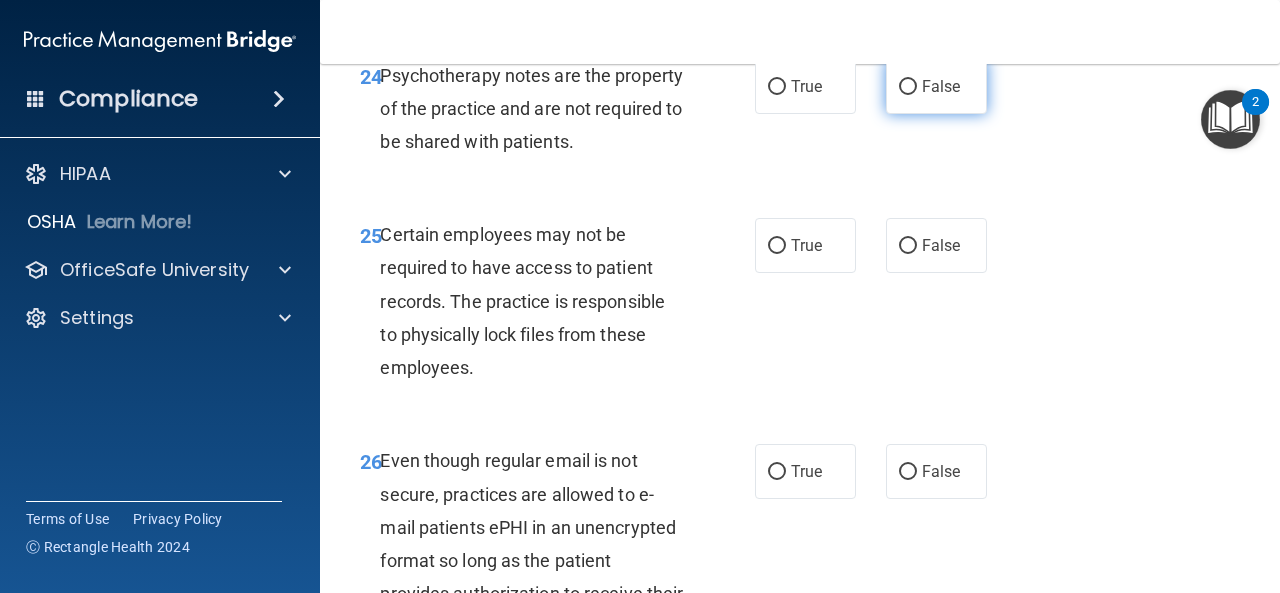 click on "False" at bounding box center (936, 86) 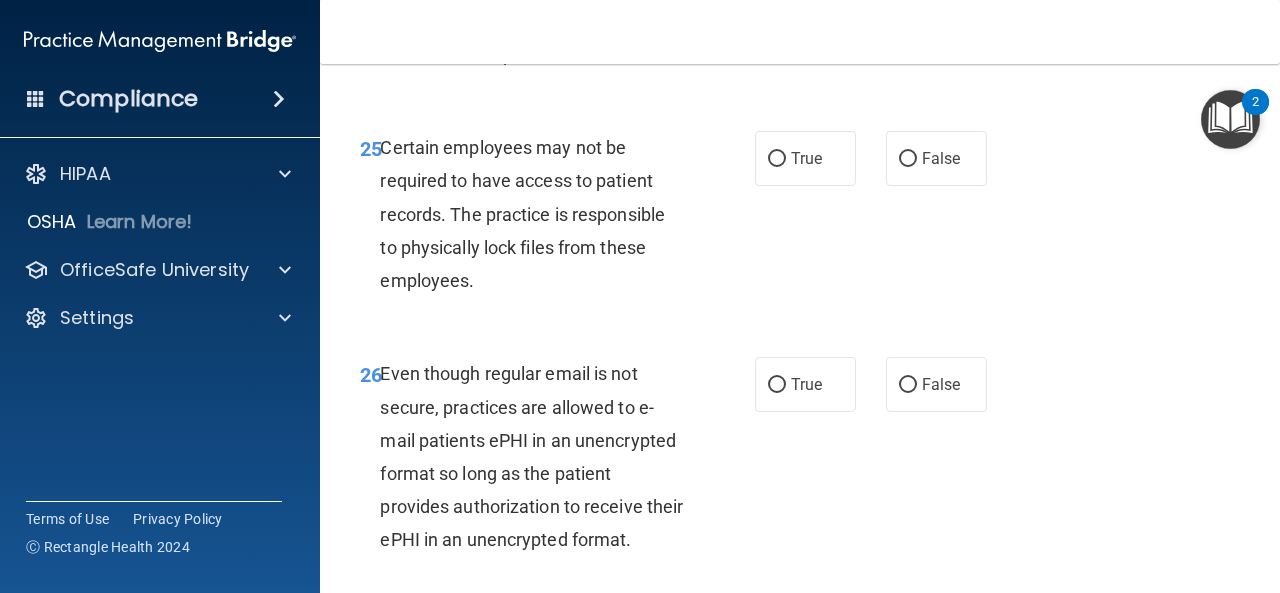 scroll, scrollTop: 5500, scrollLeft: 0, axis: vertical 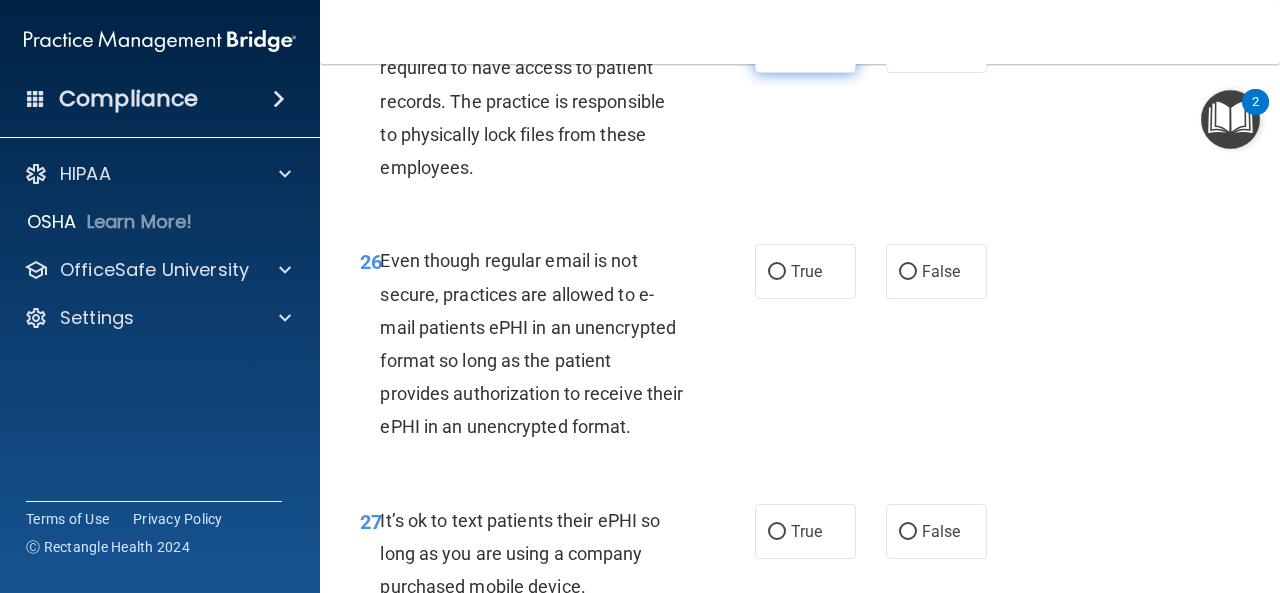 click on "True" at bounding box center [805, 45] 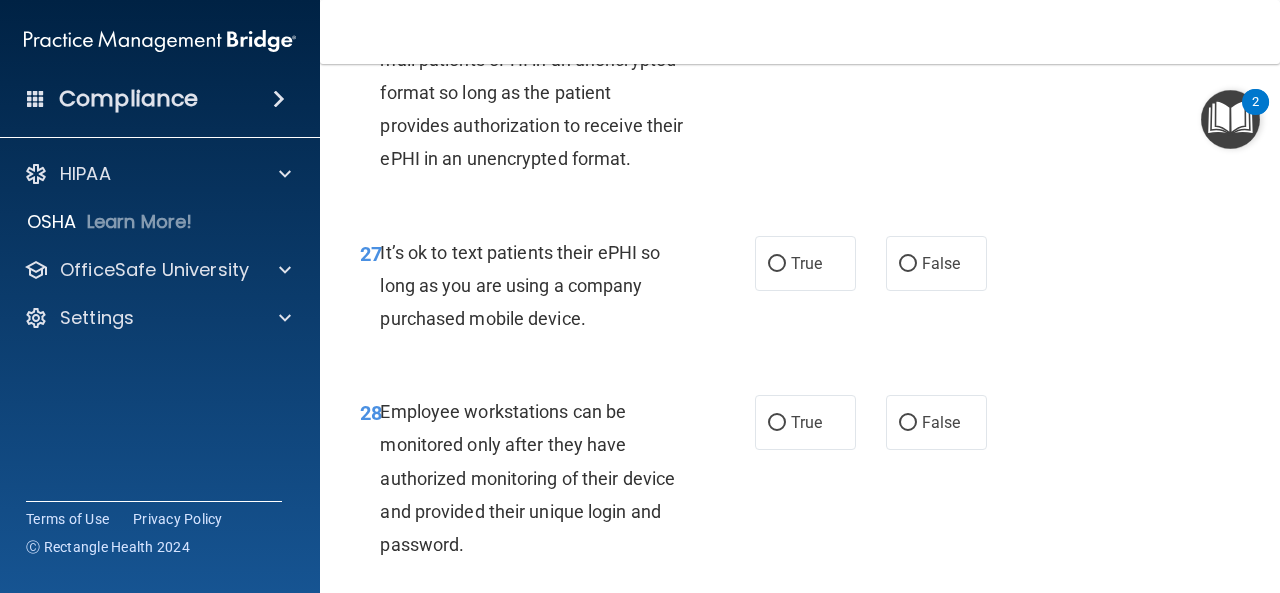 scroll, scrollTop: 5800, scrollLeft: 0, axis: vertical 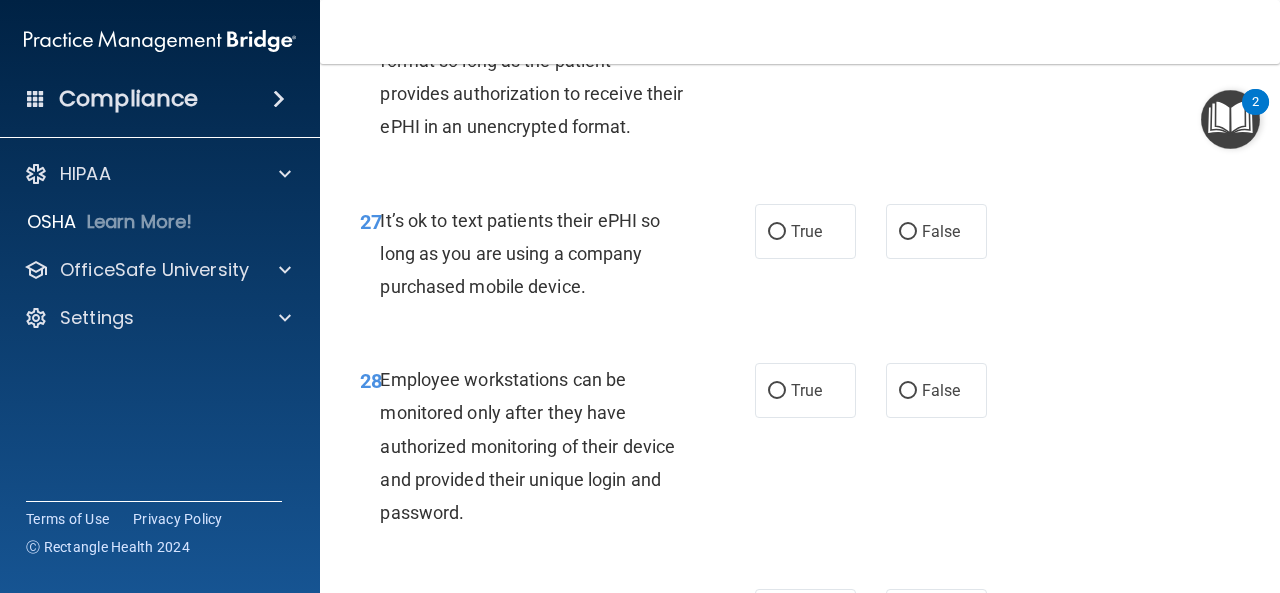 click on "True" at bounding box center [806, -29] 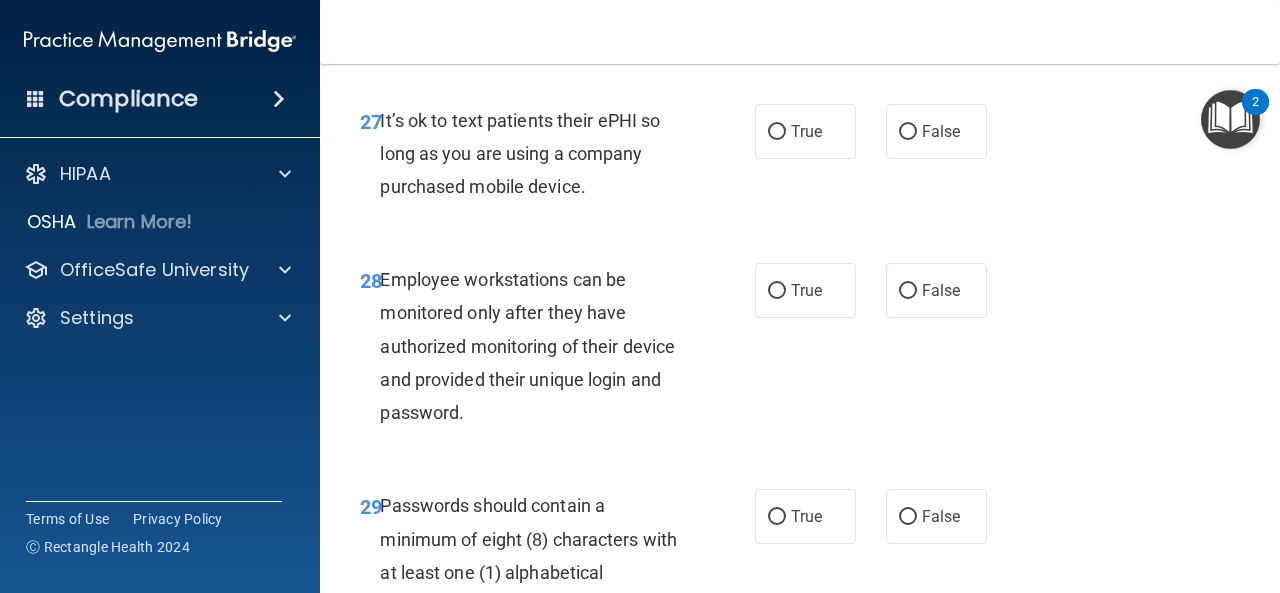 scroll, scrollTop: 6000, scrollLeft: 0, axis: vertical 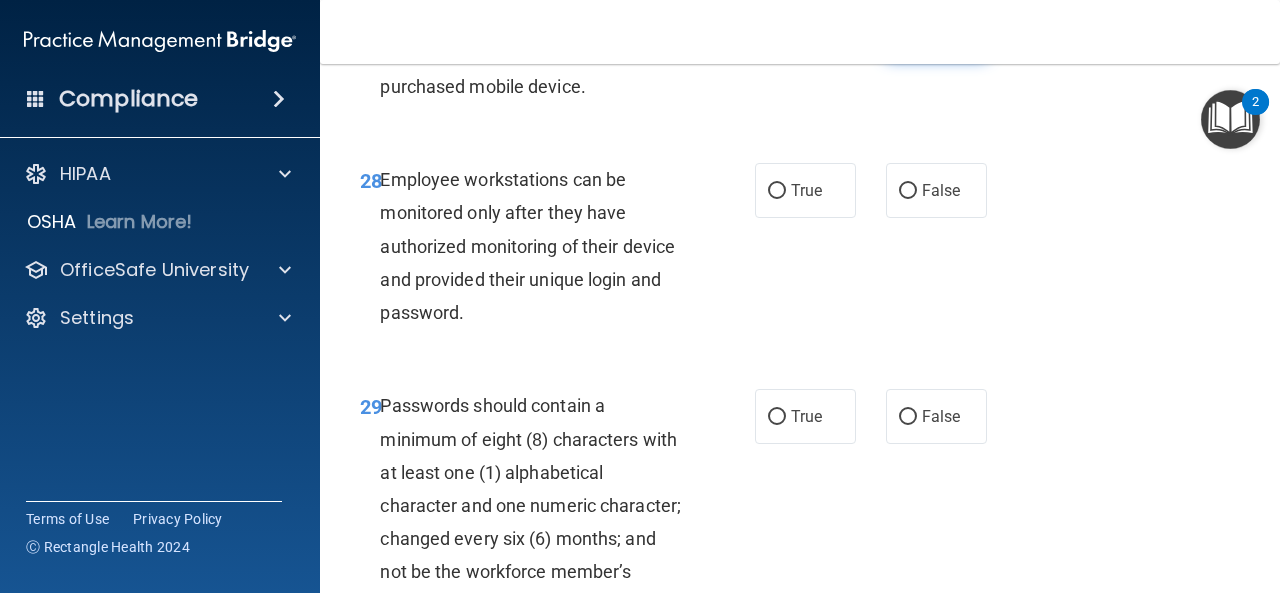 click on "False" at bounding box center (908, 32) 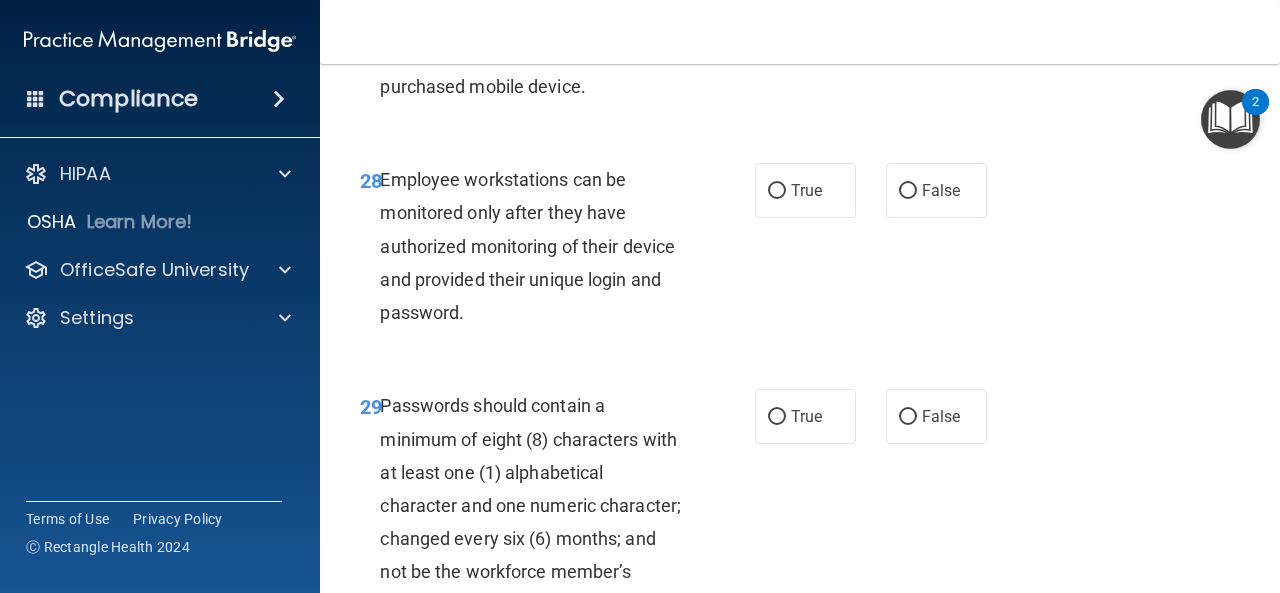 scroll, scrollTop: 6200, scrollLeft: 0, axis: vertical 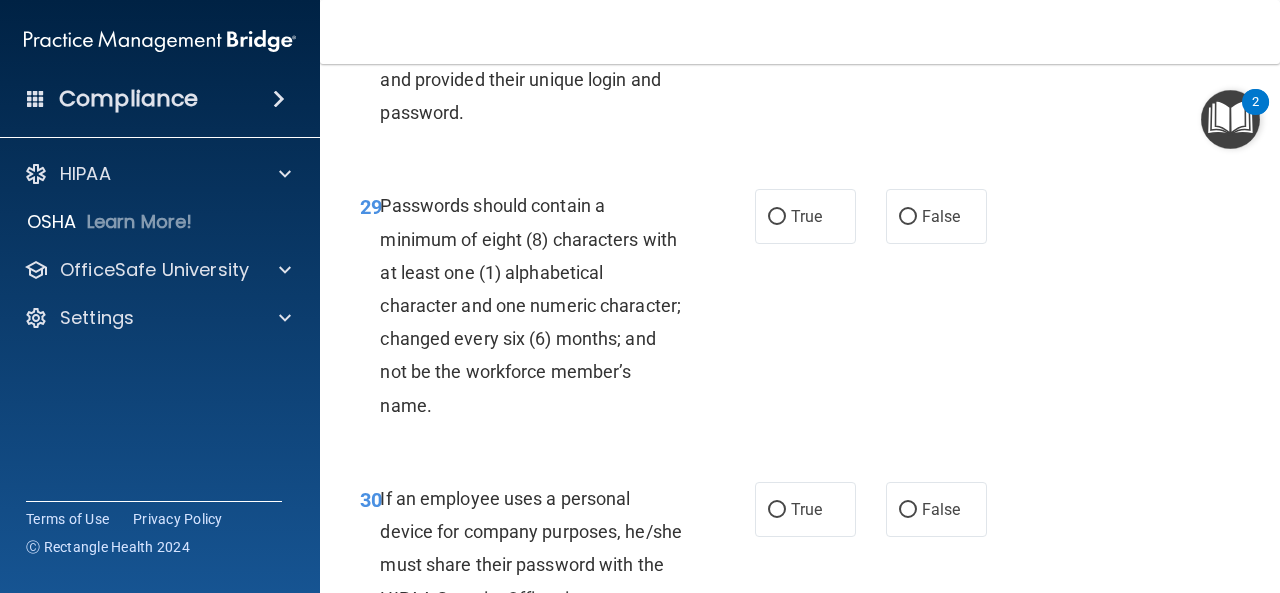 click on "False" at bounding box center (908, -9) 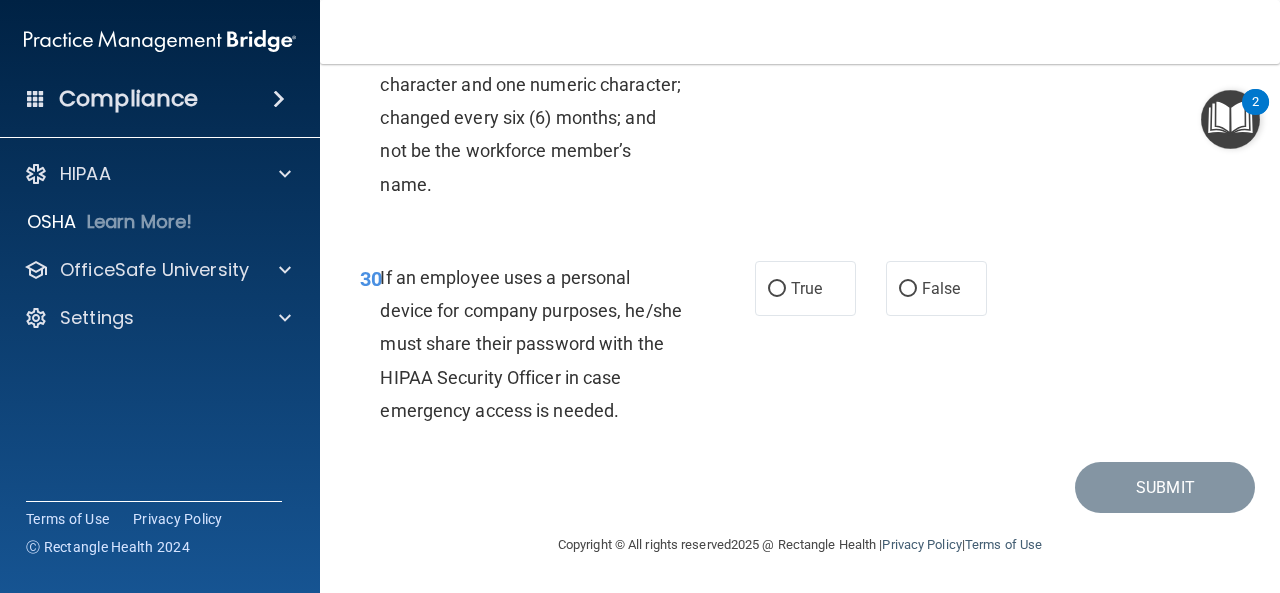 scroll, scrollTop: 6400, scrollLeft: 0, axis: vertical 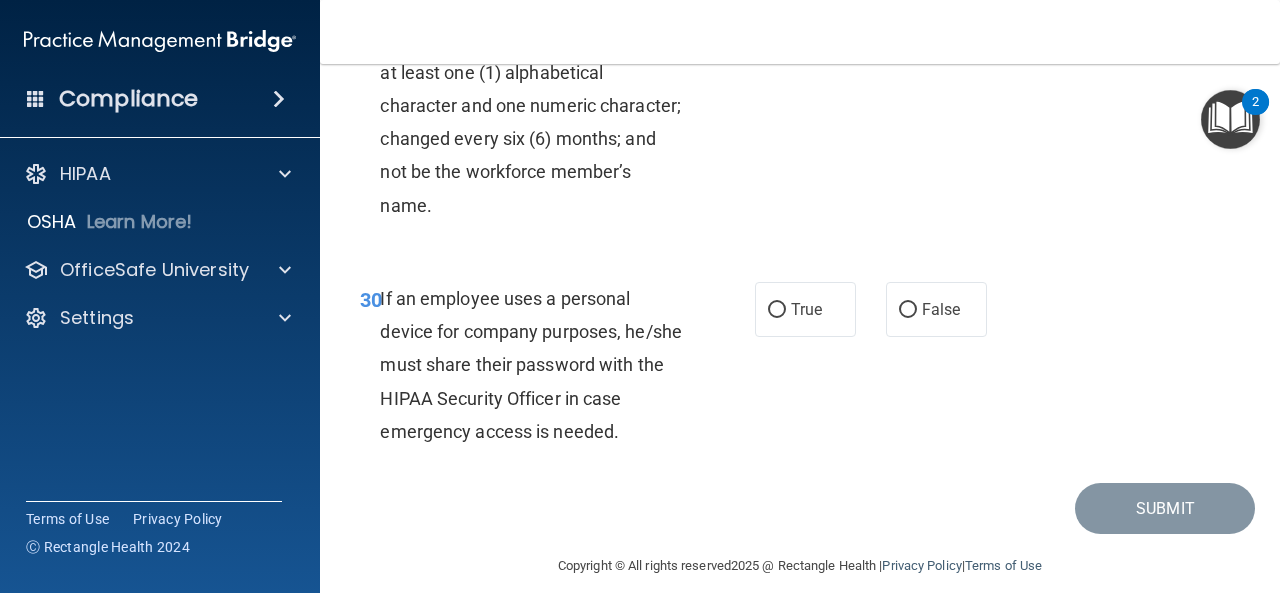 click on "True" at bounding box center (777, 17) 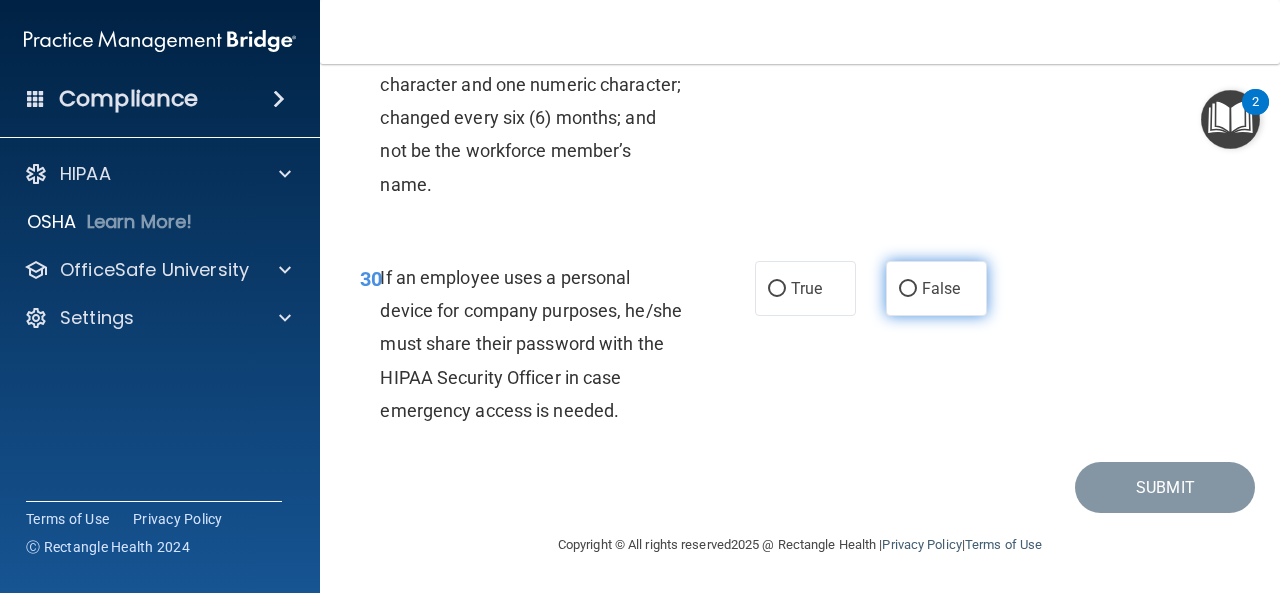 click on "False" at bounding box center [908, 289] 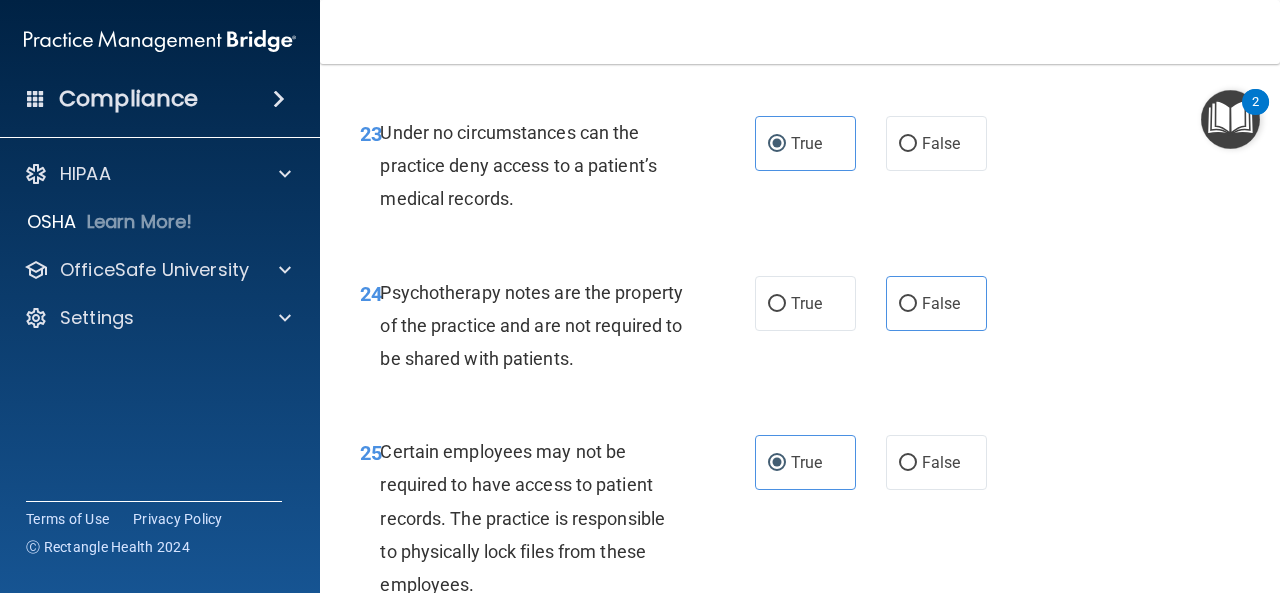 scroll, scrollTop: 5052, scrollLeft: 0, axis: vertical 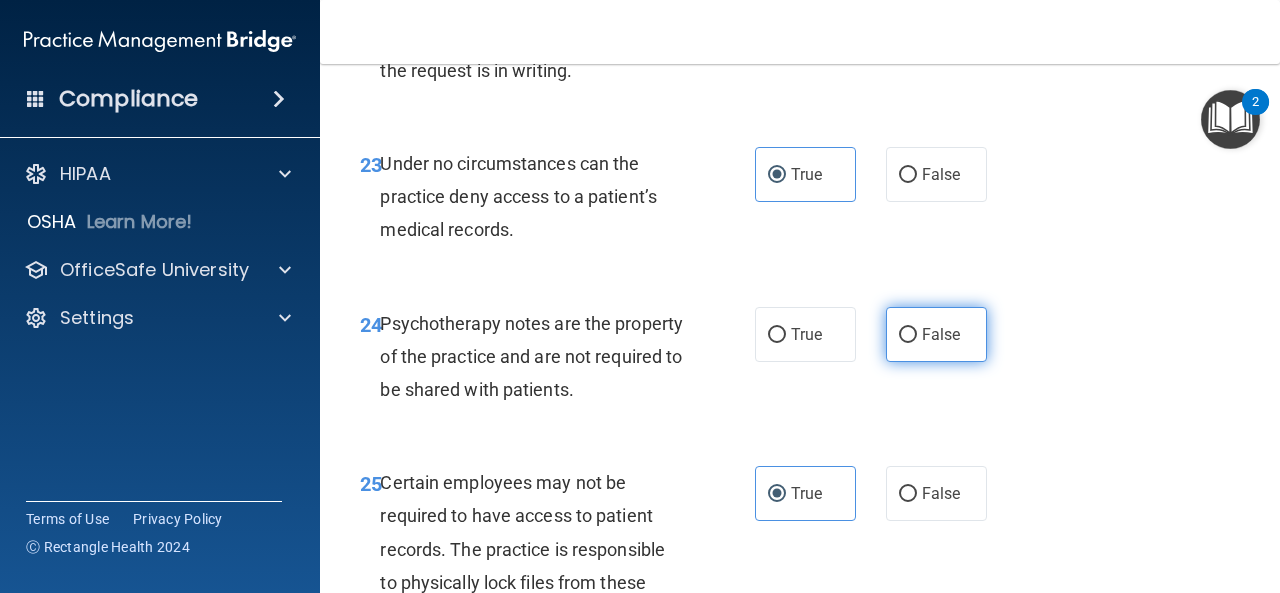 click on "False" at bounding box center (941, 334) 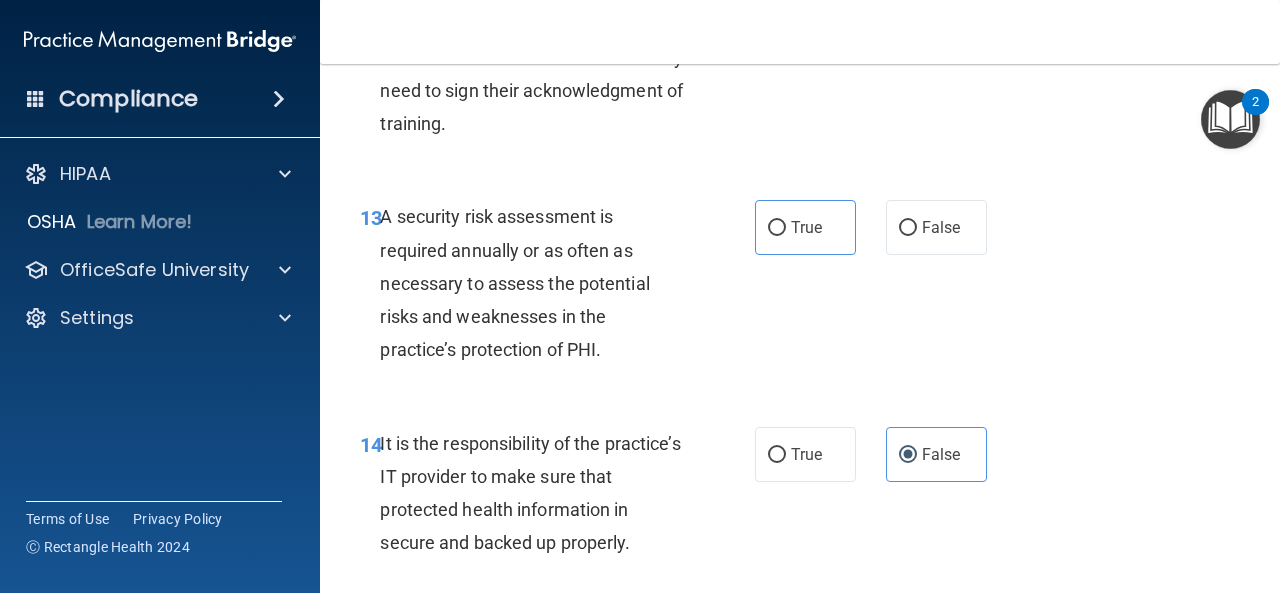 scroll, scrollTop: 2852, scrollLeft: 0, axis: vertical 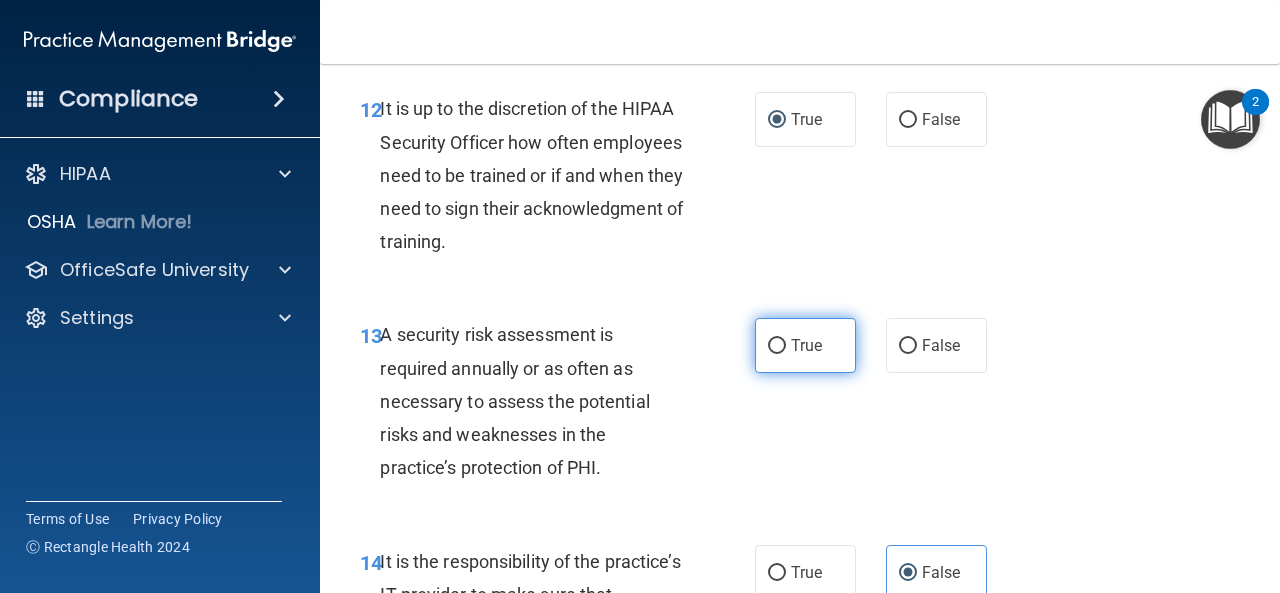 click on "True" at bounding box center [806, 345] 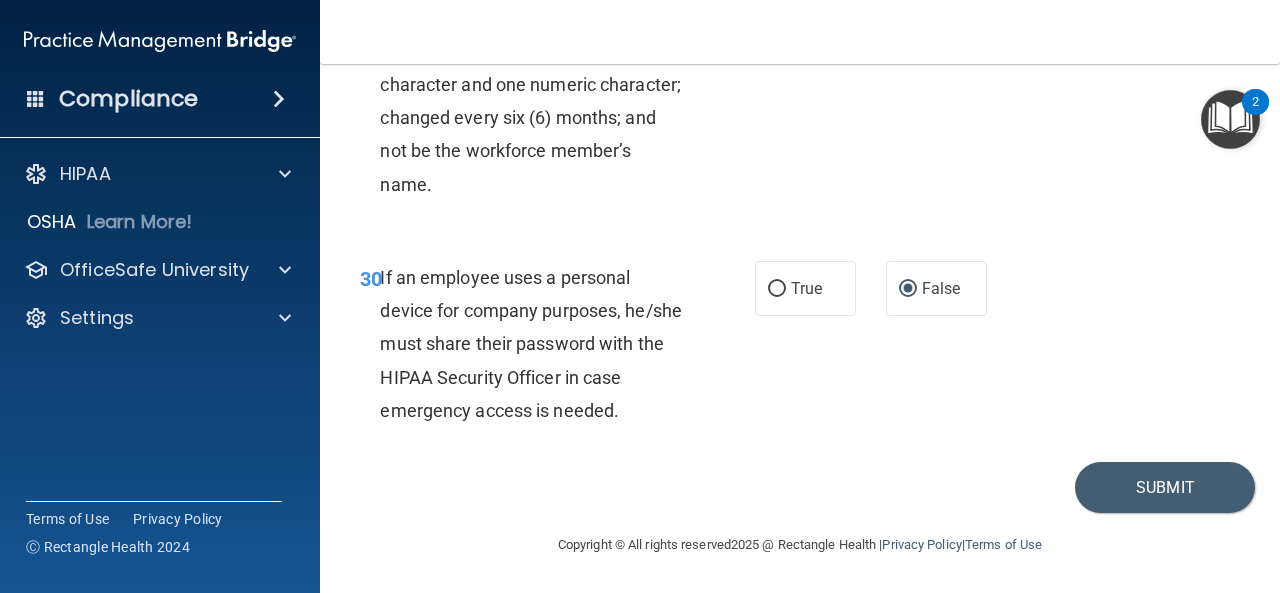 scroll, scrollTop: 6552, scrollLeft: 0, axis: vertical 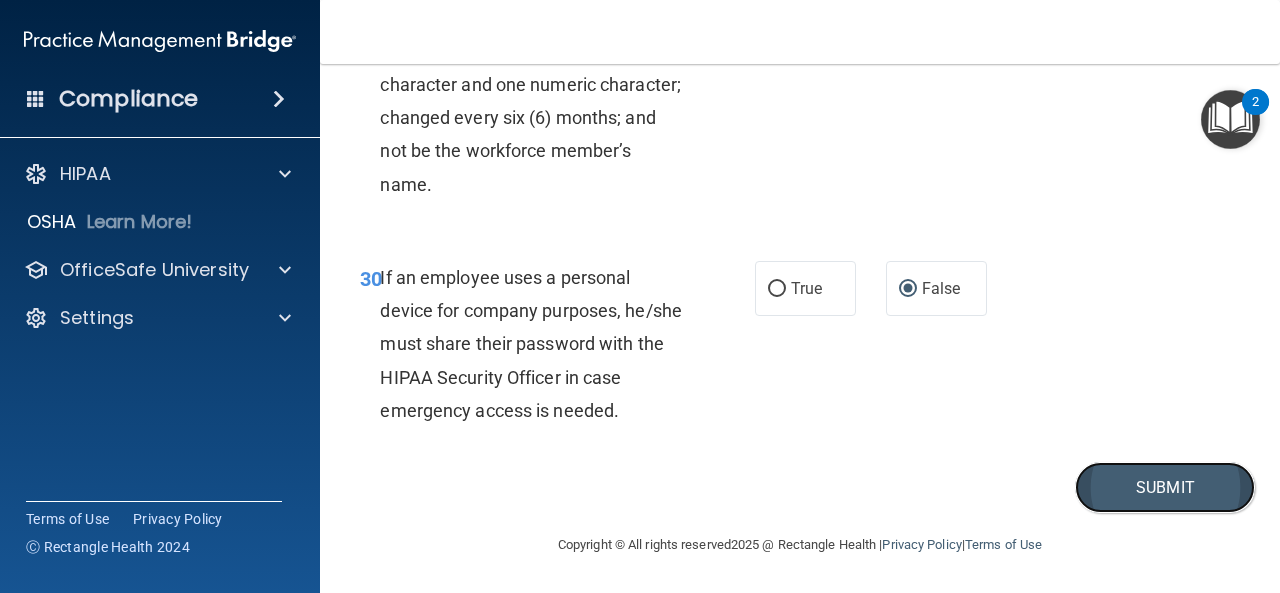 click on "Submit" at bounding box center (1165, 487) 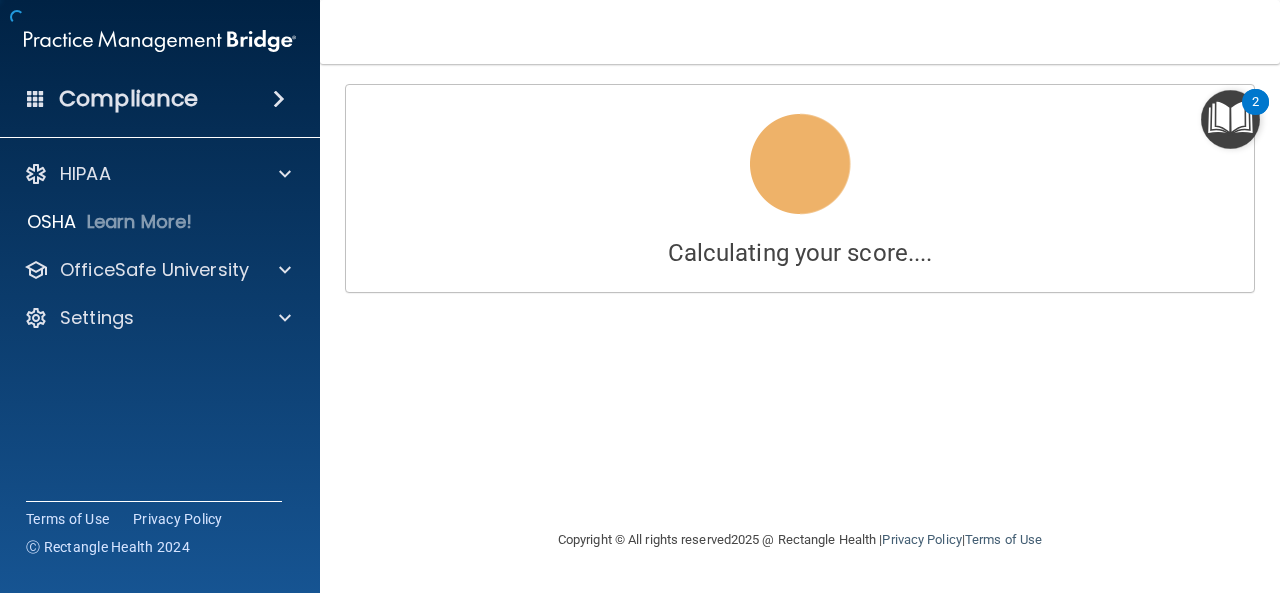 scroll, scrollTop: 0, scrollLeft: 0, axis: both 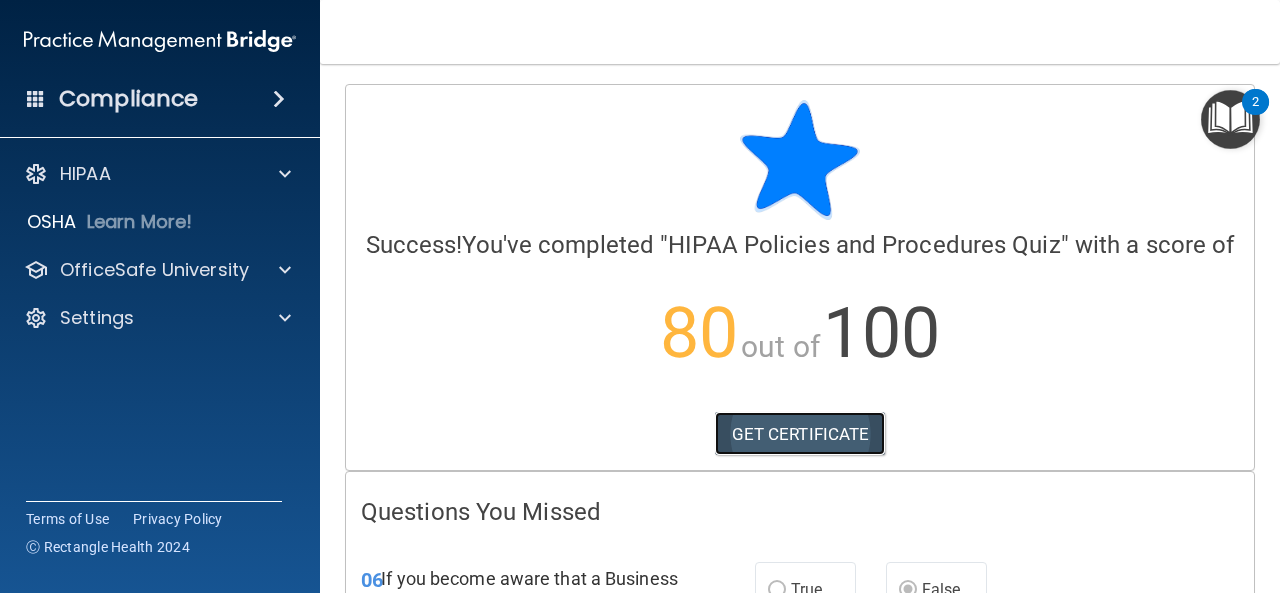 click on "GET CERTIFICATE" at bounding box center (800, 434) 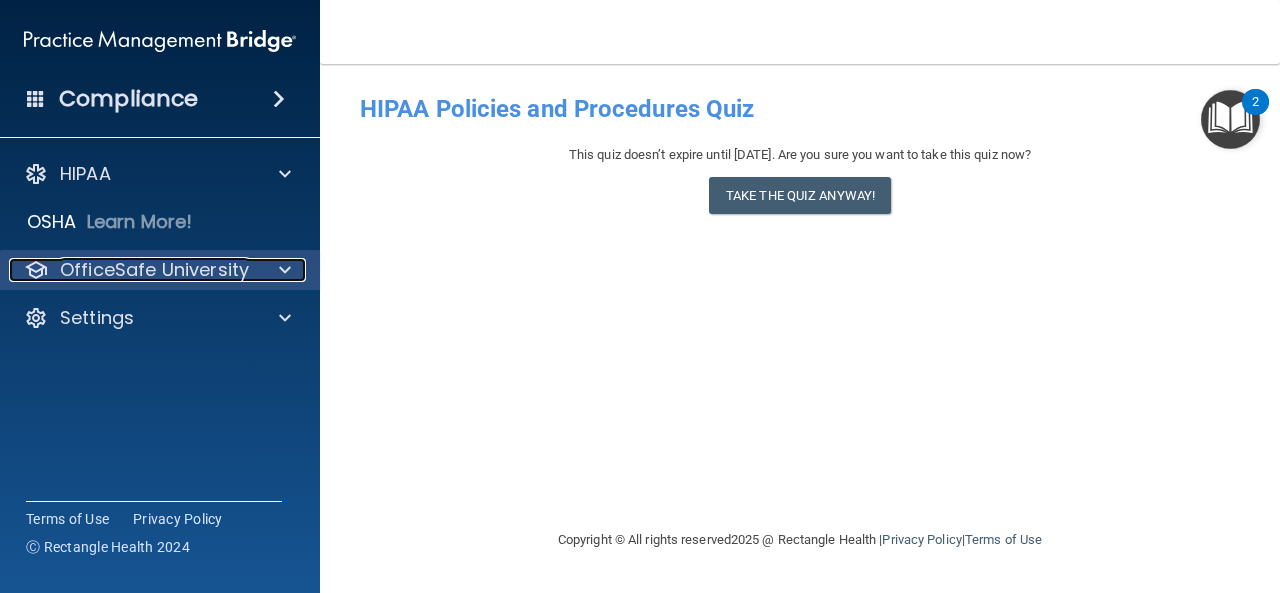 click on "OfficeSafe University" at bounding box center [154, 270] 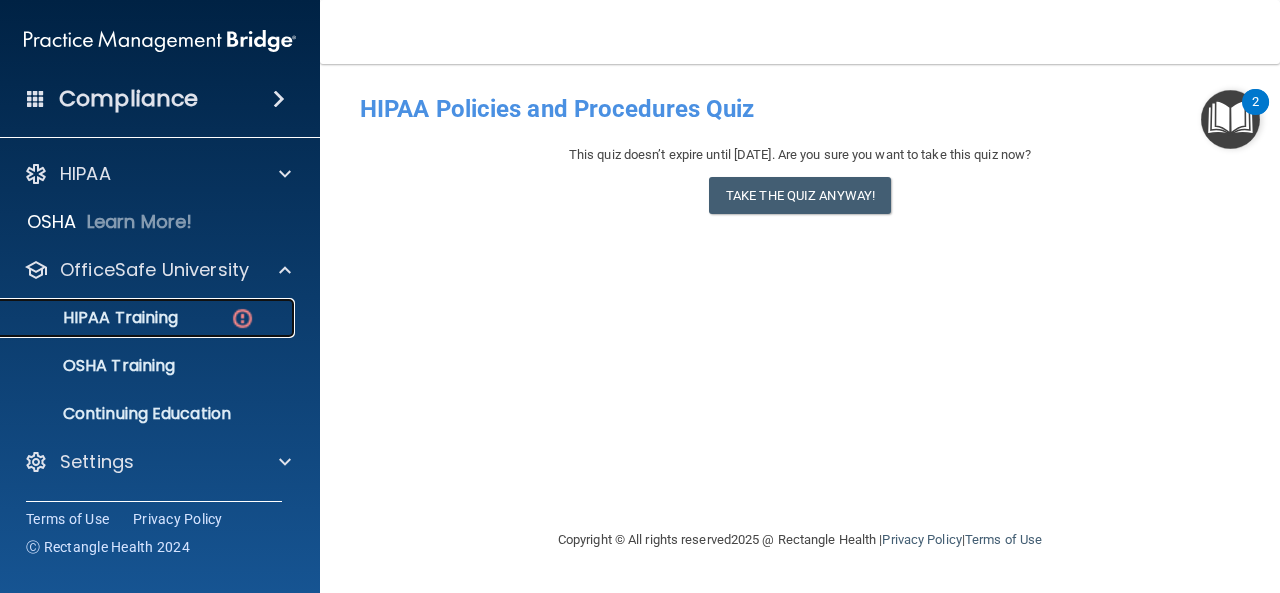 click at bounding box center [242, 318] 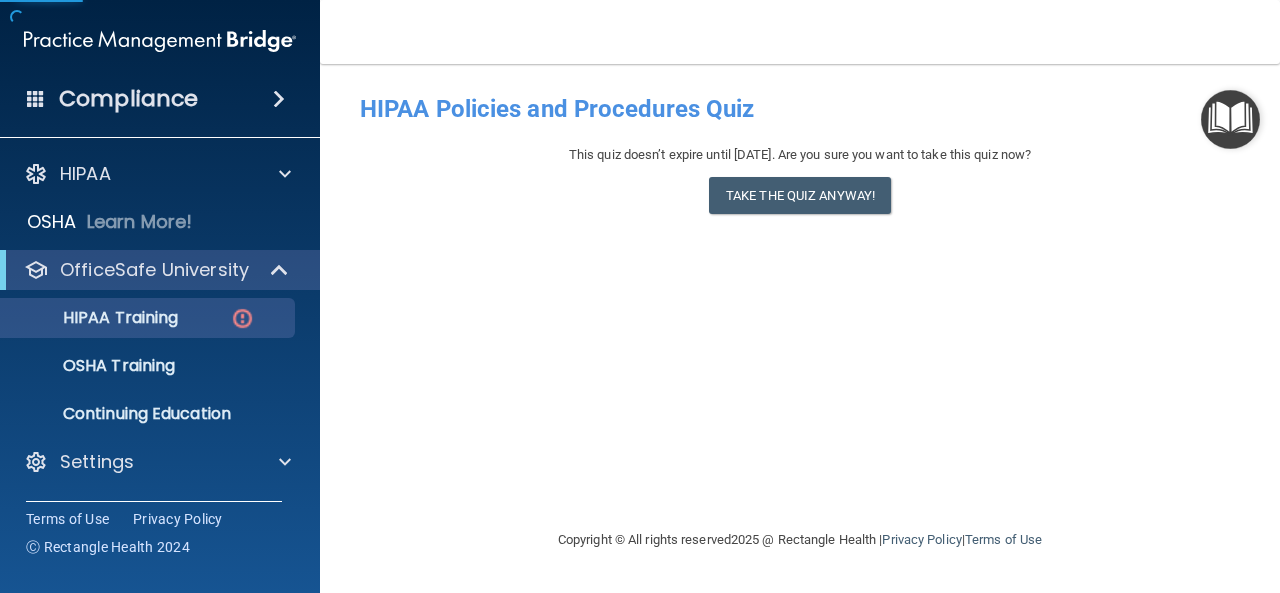 click on "OfficeSafe University" at bounding box center (160, 270) 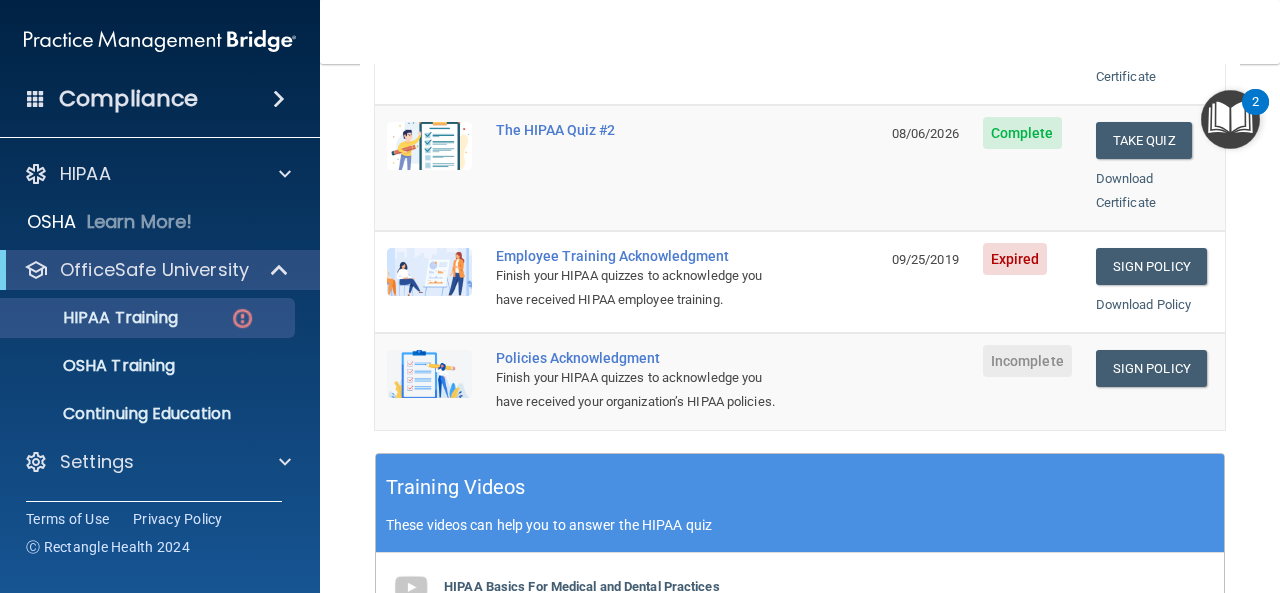 scroll, scrollTop: 500, scrollLeft: 0, axis: vertical 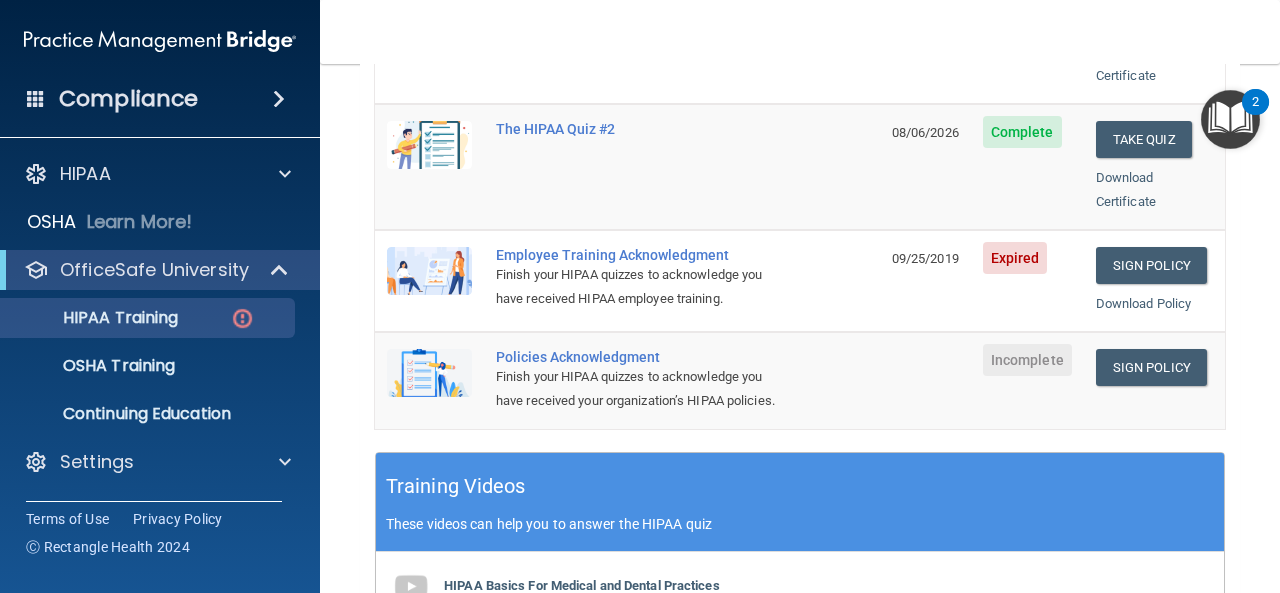 click on "Incomplete" at bounding box center [1027, 360] 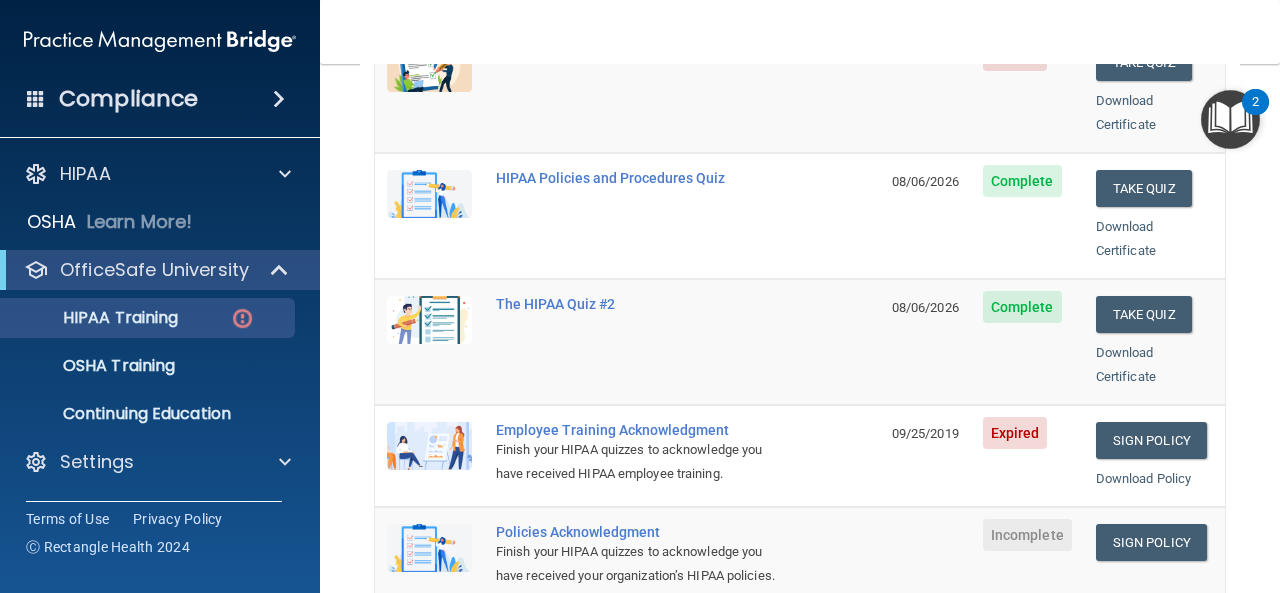 scroll, scrollTop: 200, scrollLeft: 0, axis: vertical 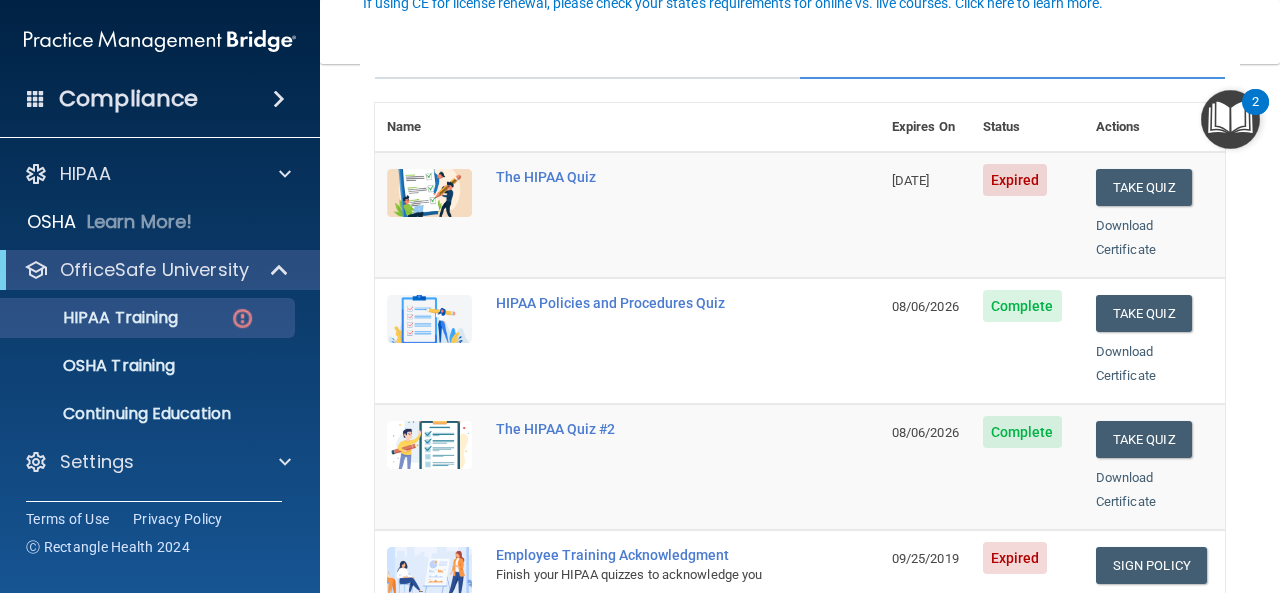 click on "Expired" at bounding box center (1015, 180) 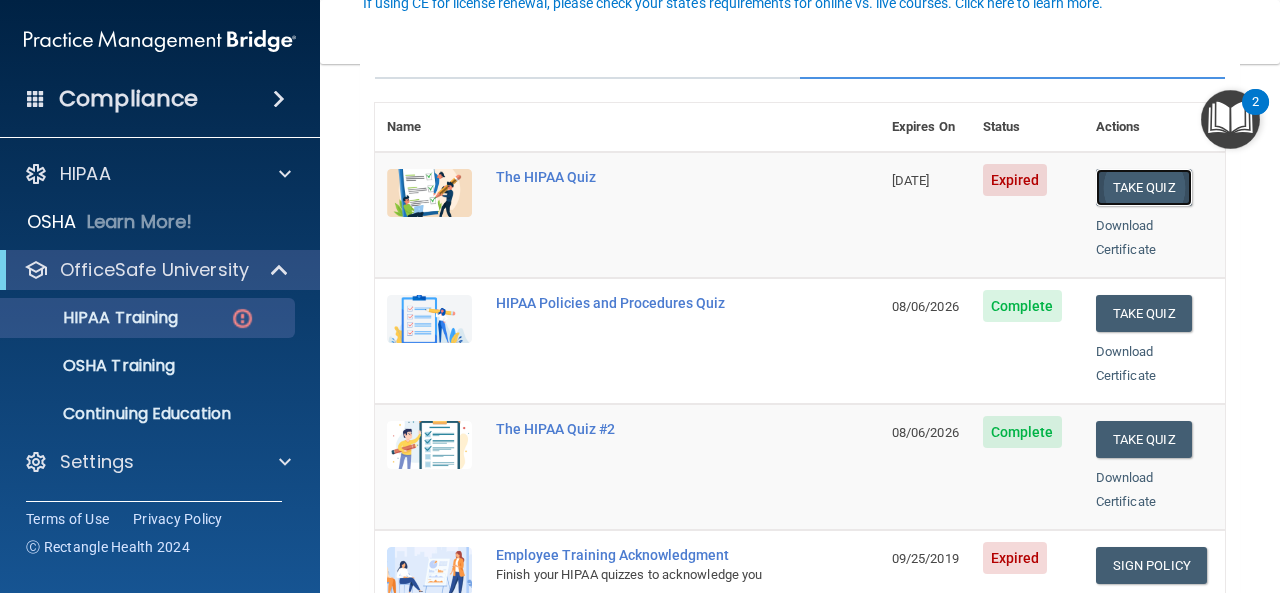 click on "Take Quiz" at bounding box center (1144, 187) 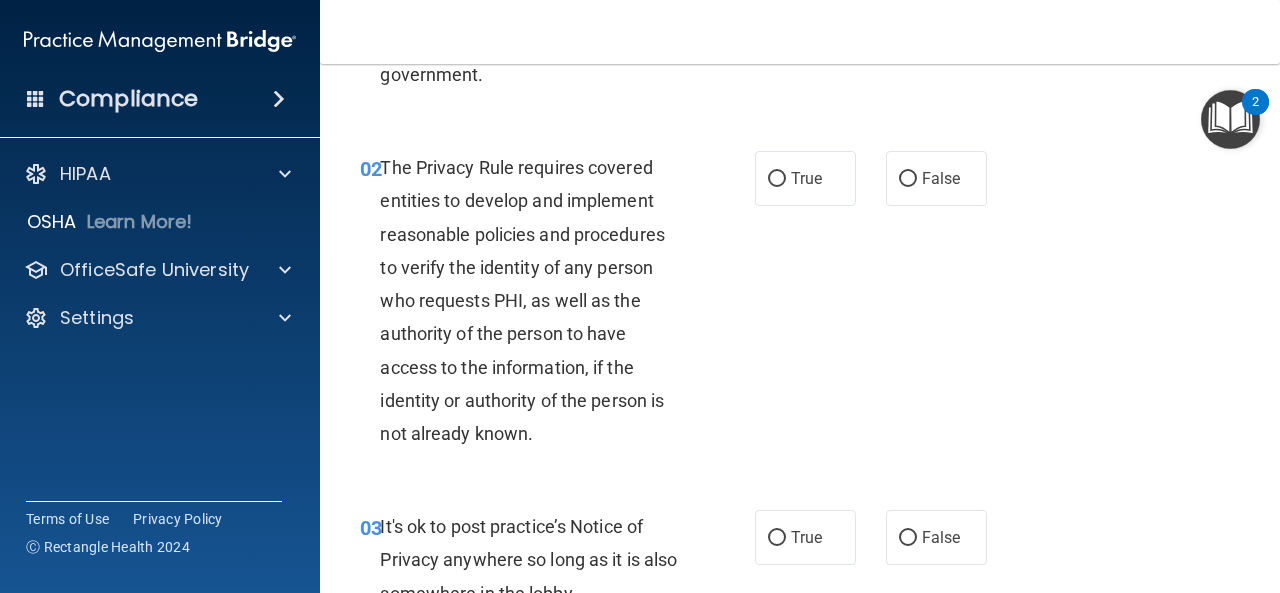 scroll, scrollTop: 0, scrollLeft: 0, axis: both 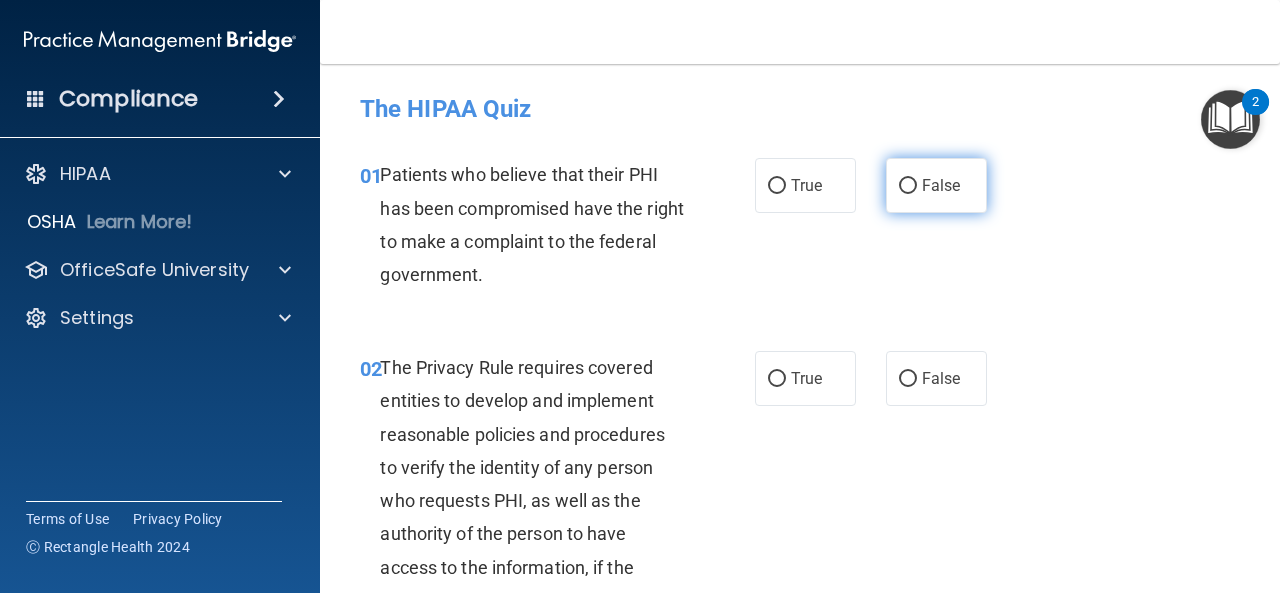 click on "False" at bounding box center [936, 185] 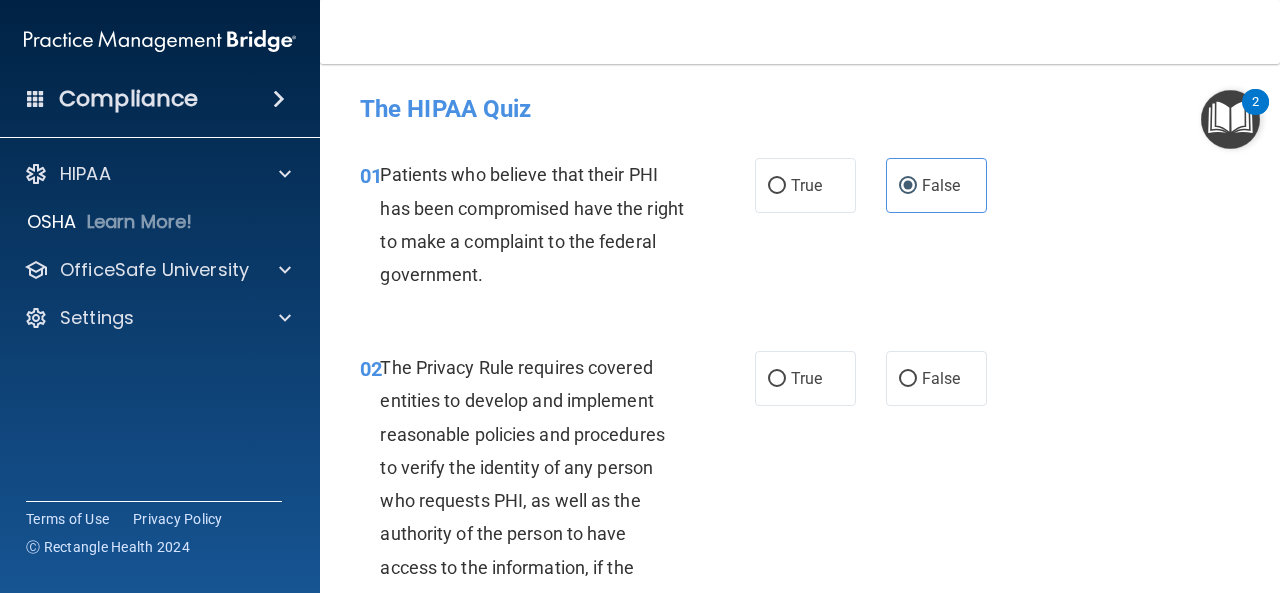 scroll, scrollTop: 200, scrollLeft: 0, axis: vertical 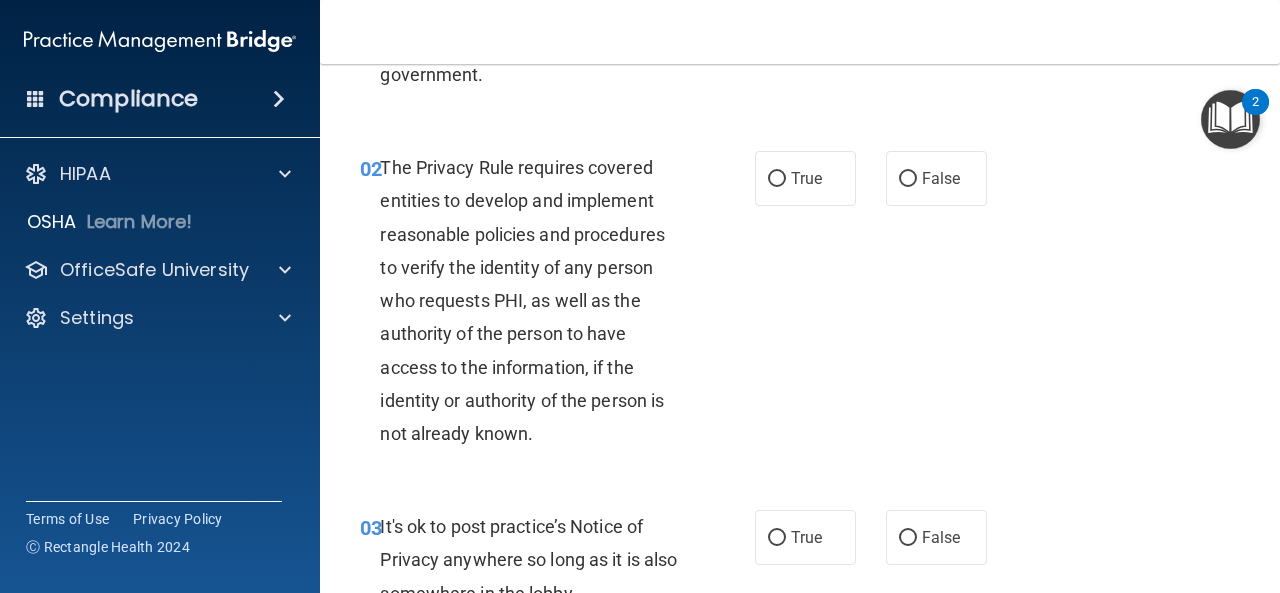 click on "02       The Privacy Rule requires covered entities to develop and implement reasonable policies and procedures to verify the identity of any person who requests PHI, as well as the authority of the person to have access to the information, if the identity or authority of the person is not already known.                 True           False" at bounding box center (800, 305) 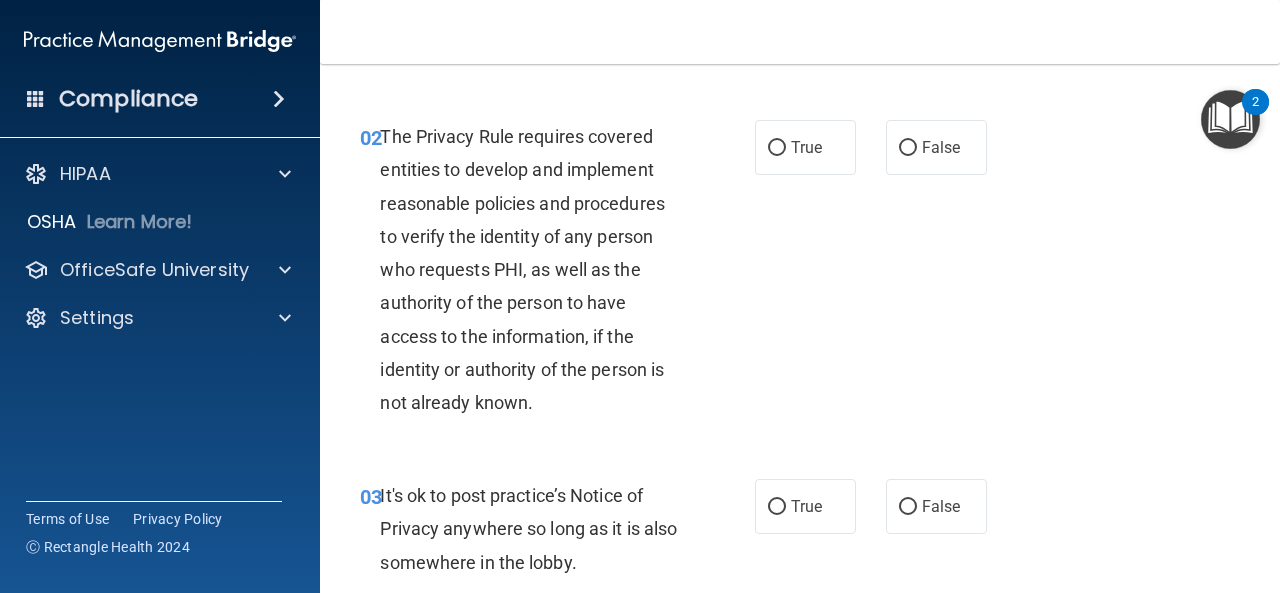 scroll, scrollTop: 200, scrollLeft: 0, axis: vertical 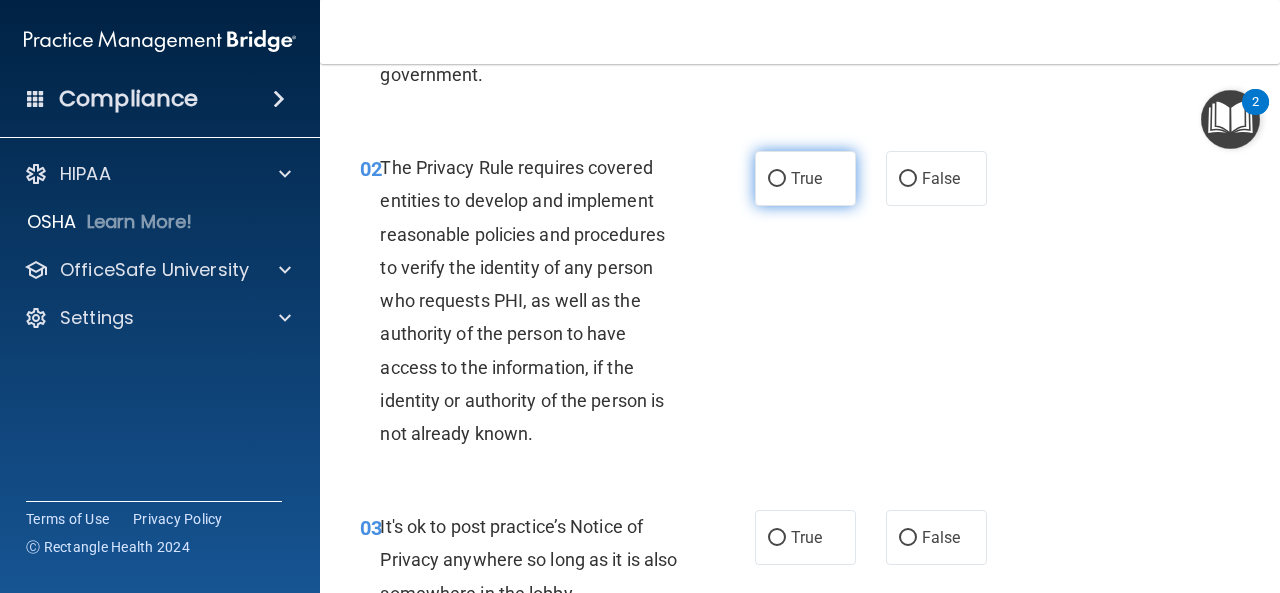 click on "True" at bounding box center [805, 178] 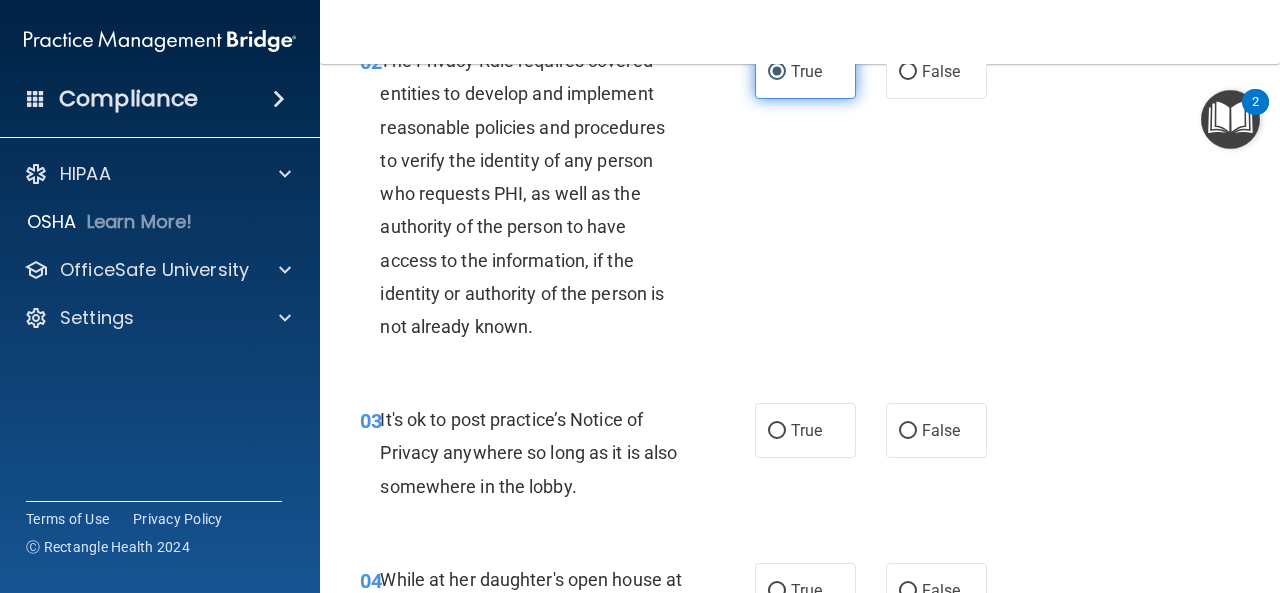 scroll, scrollTop: 400, scrollLeft: 0, axis: vertical 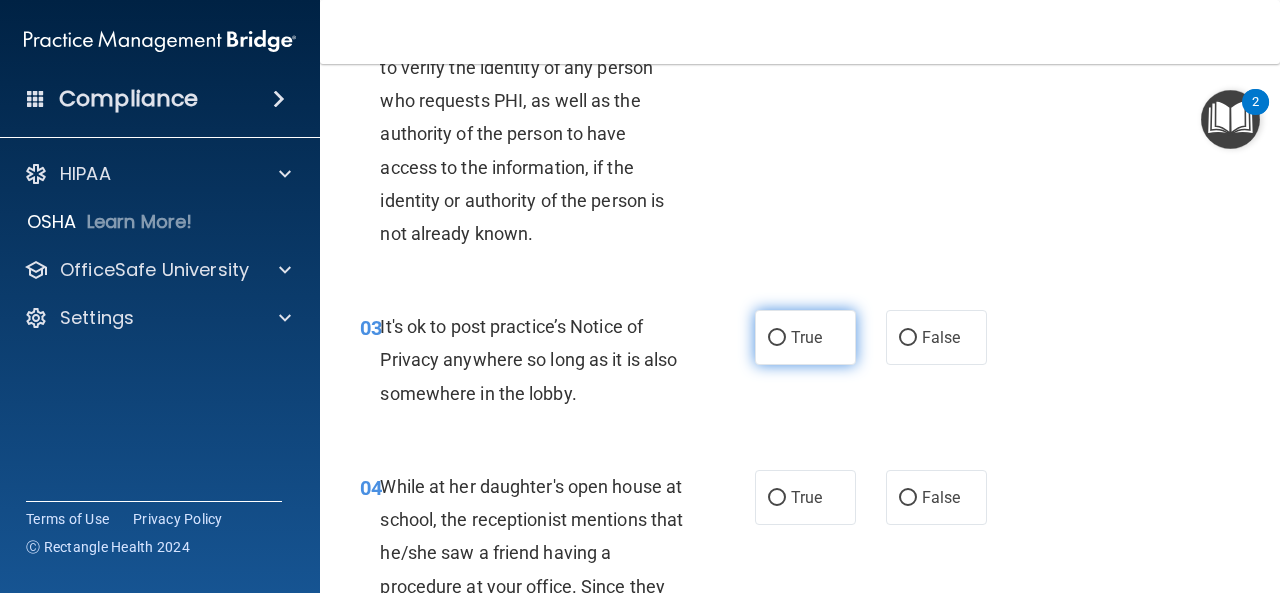 click on "True" at bounding box center (805, 337) 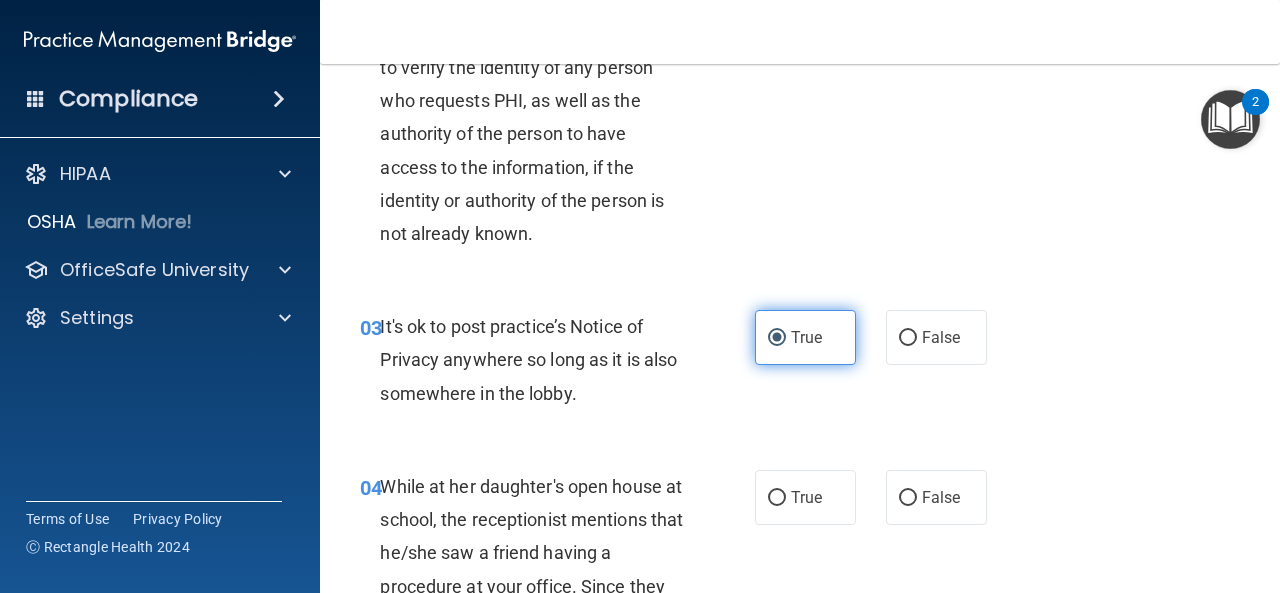 scroll, scrollTop: 600, scrollLeft: 0, axis: vertical 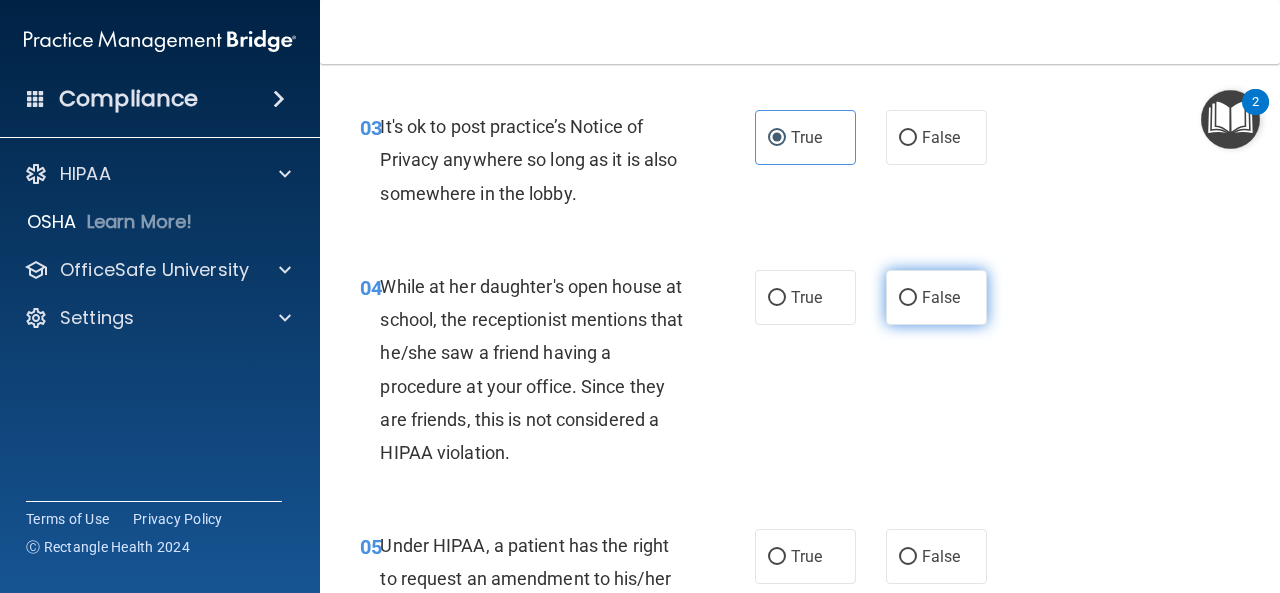 click on "False" at bounding box center [936, 297] 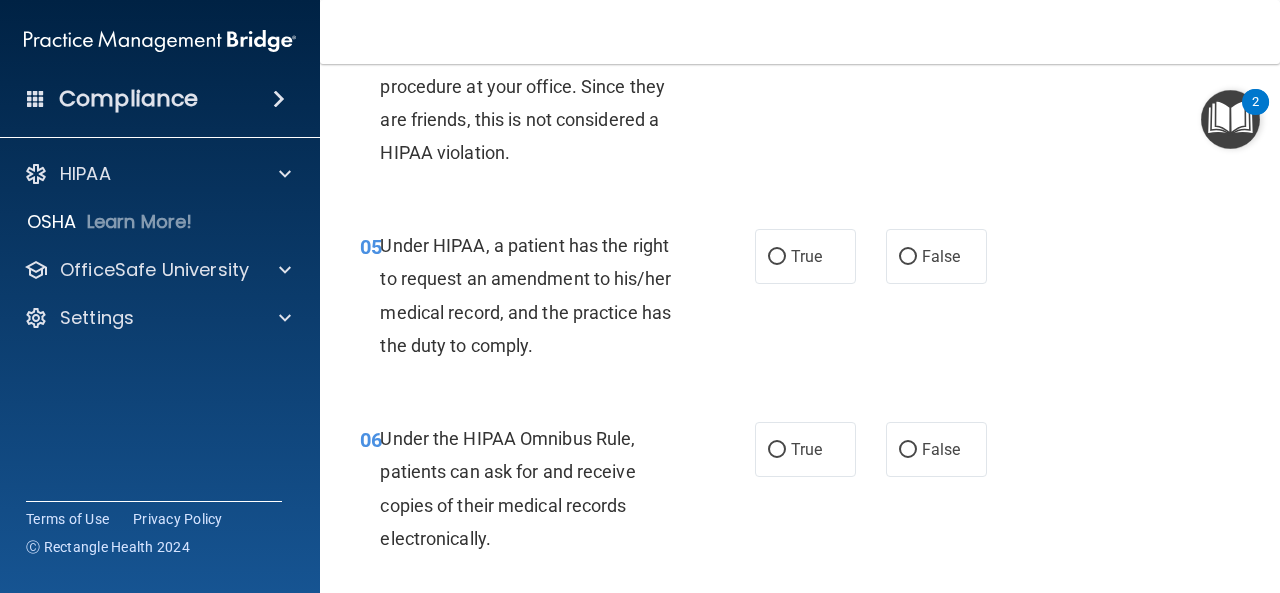 scroll, scrollTop: 800, scrollLeft: 0, axis: vertical 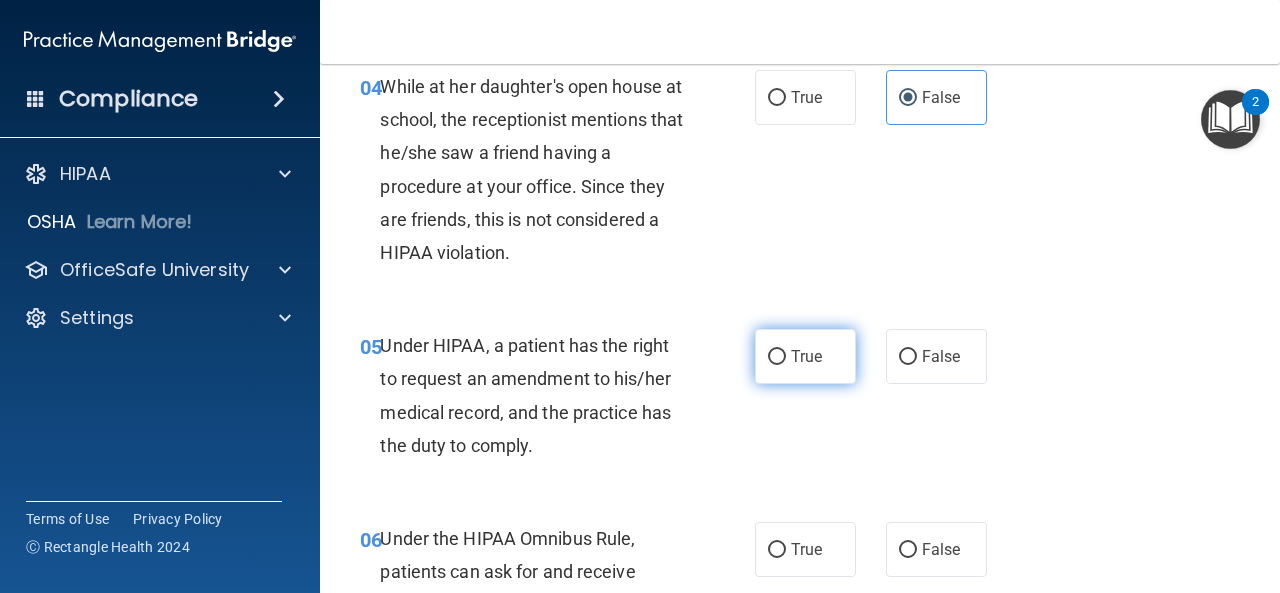 click on "True" at bounding box center [805, 356] 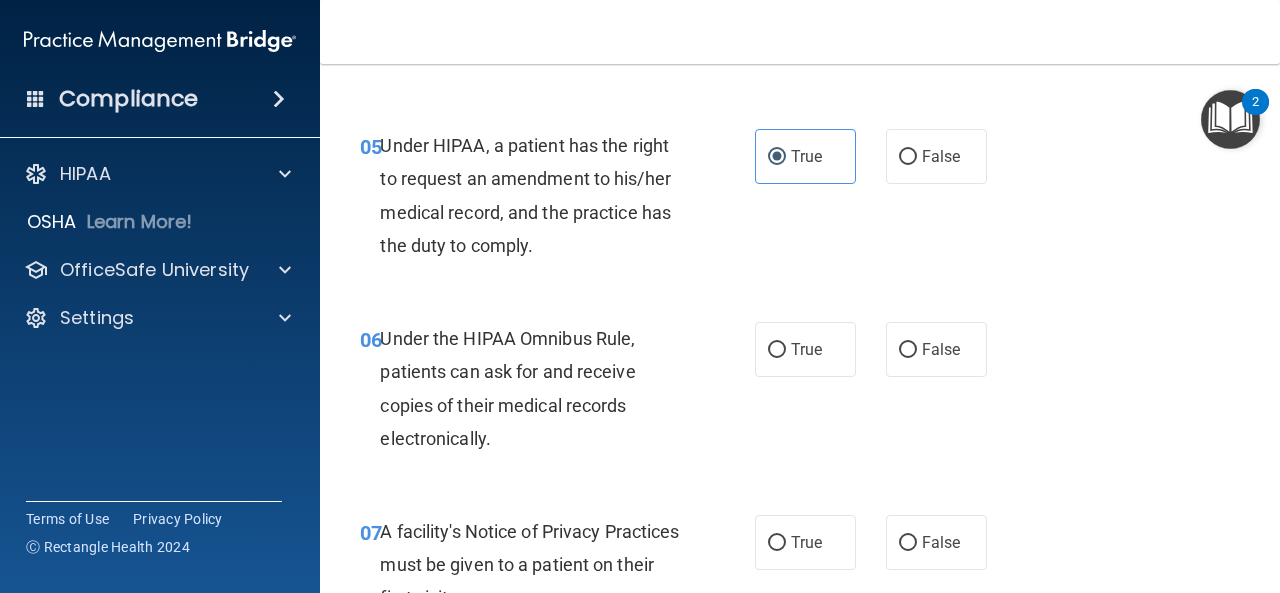 scroll, scrollTop: 1100, scrollLeft: 0, axis: vertical 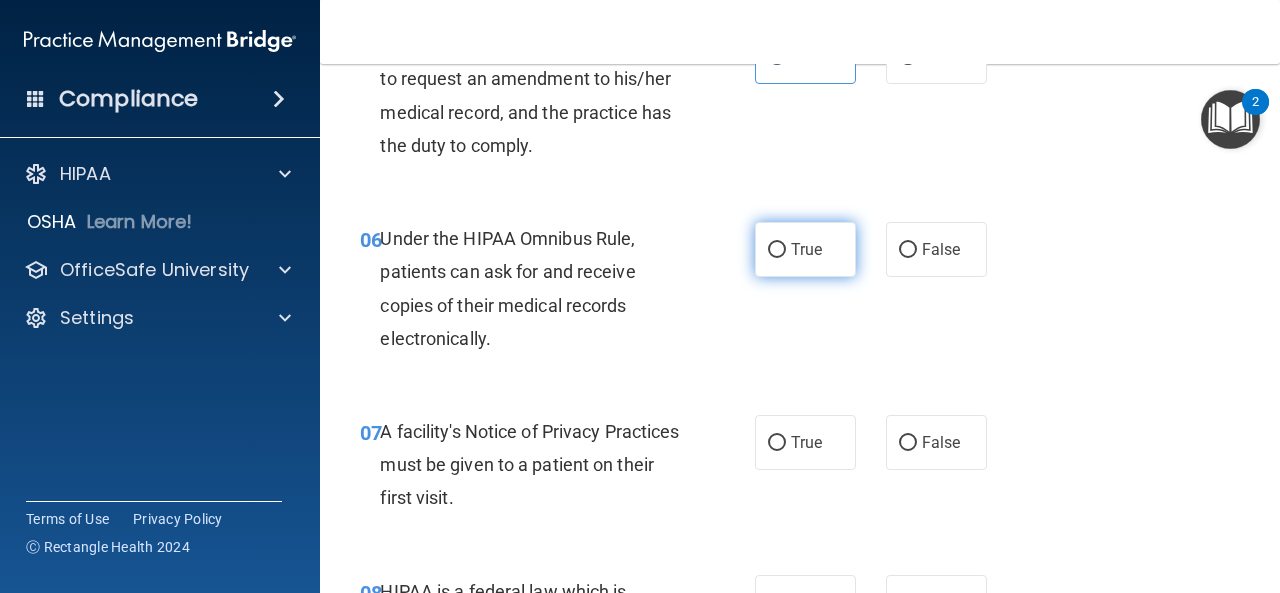click on "True" at bounding box center (777, 250) 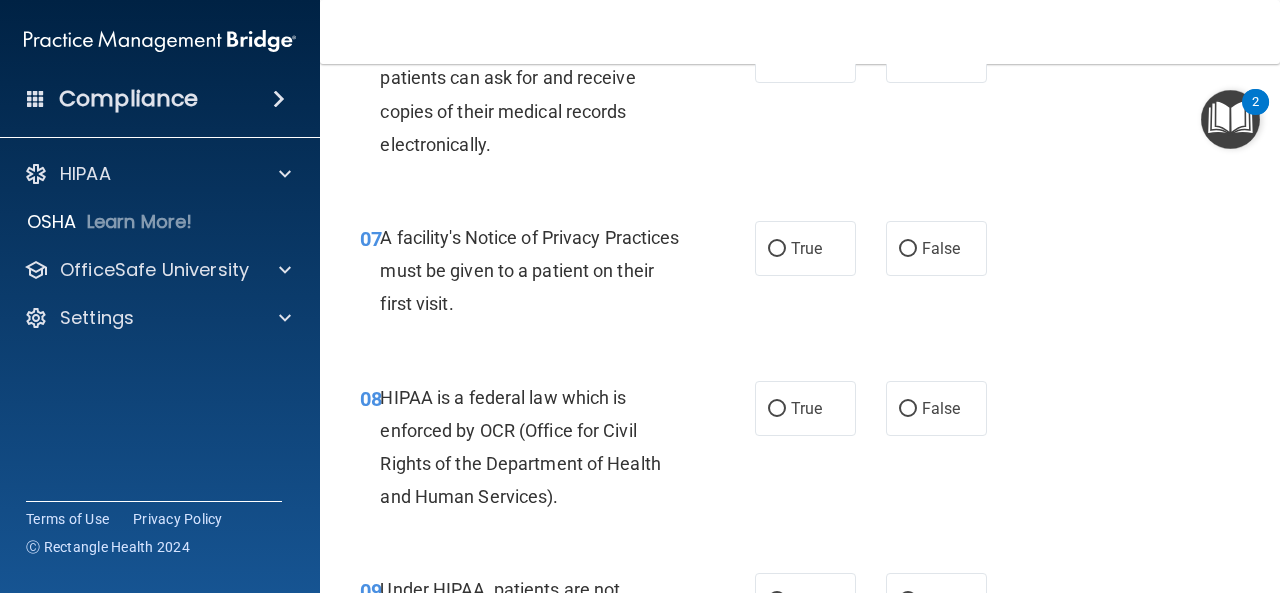 scroll, scrollTop: 1300, scrollLeft: 0, axis: vertical 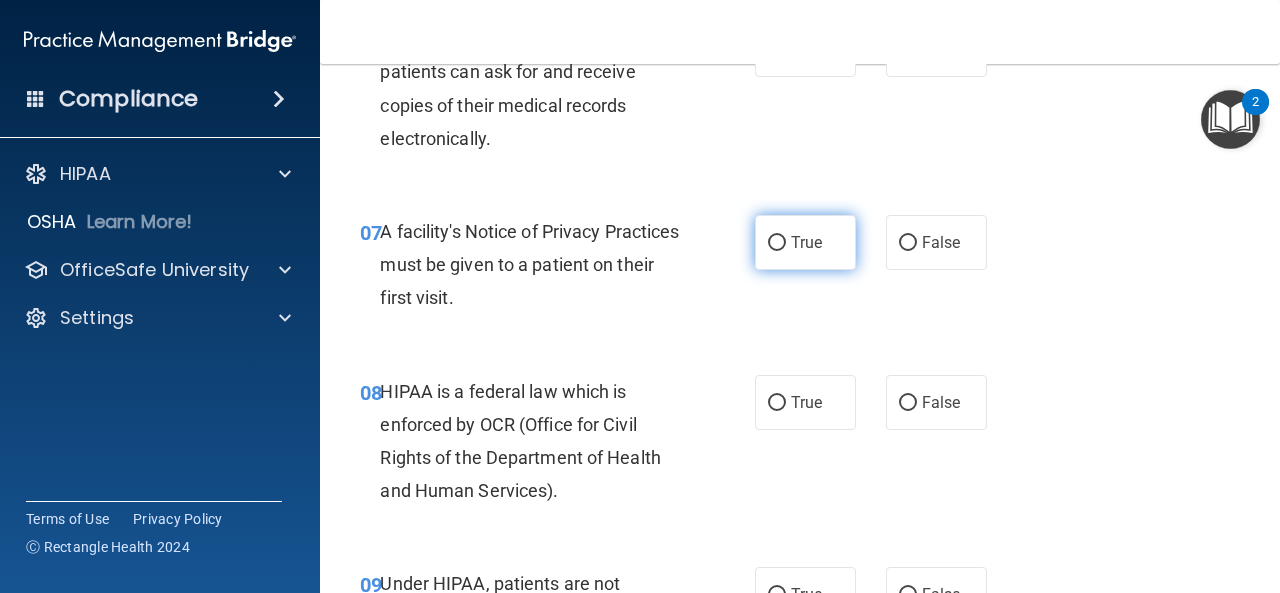 click on "True" at bounding box center (805, 242) 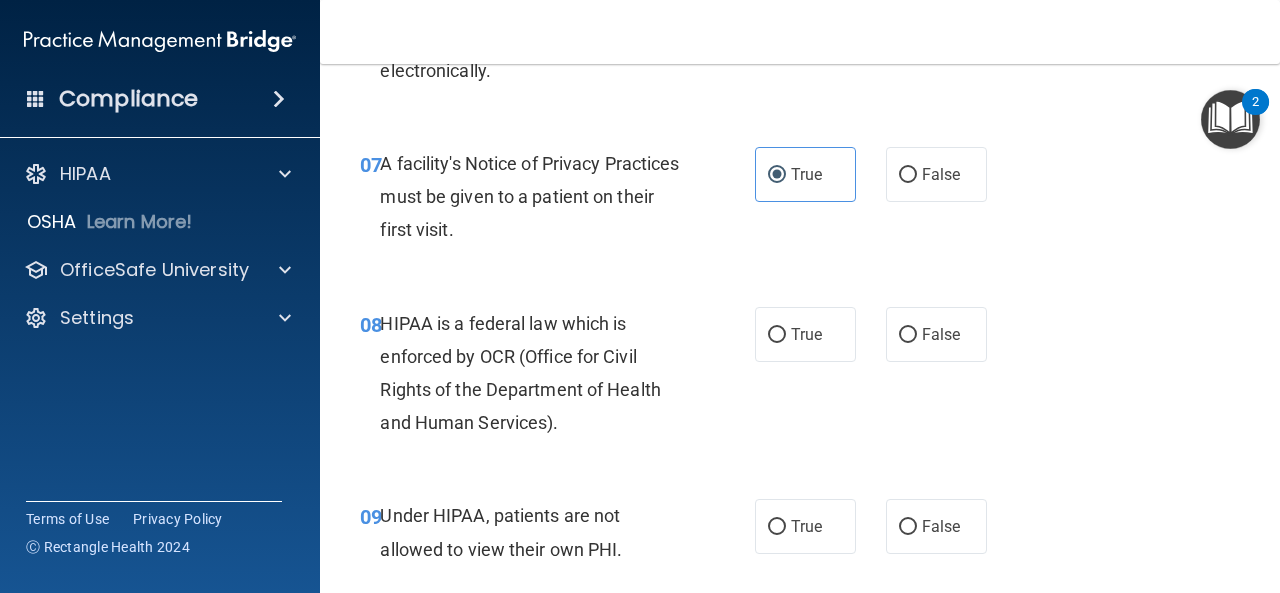 scroll, scrollTop: 1400, scrollLeft: 0, axis: vertical 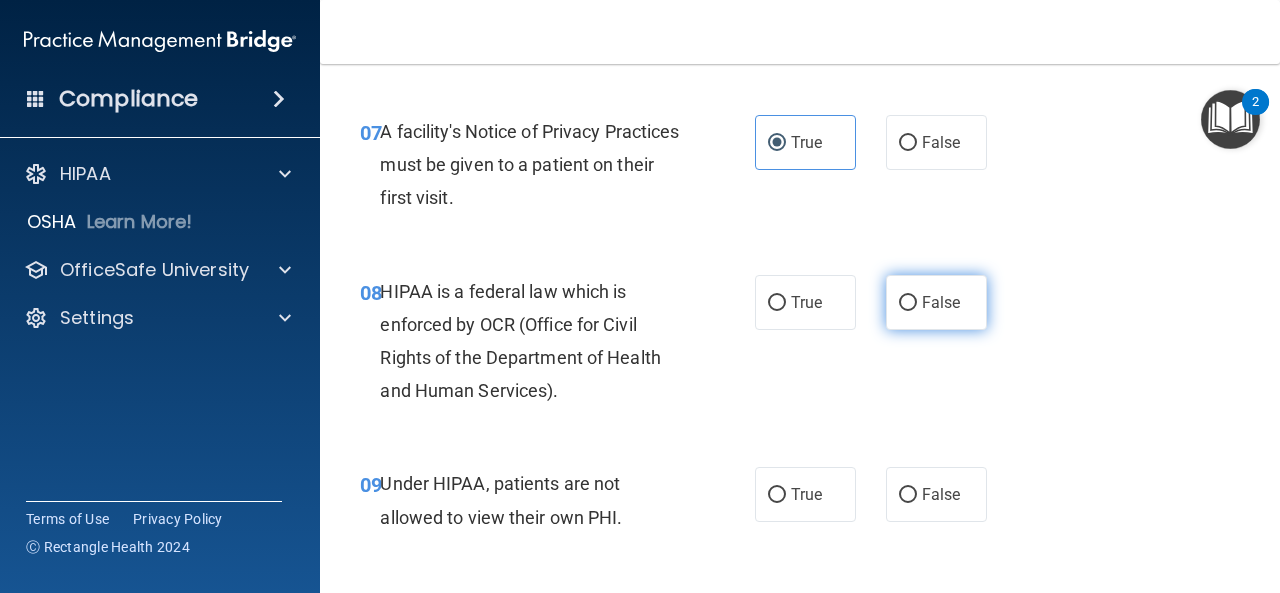 click on "False" at bounding box center (908, 303) 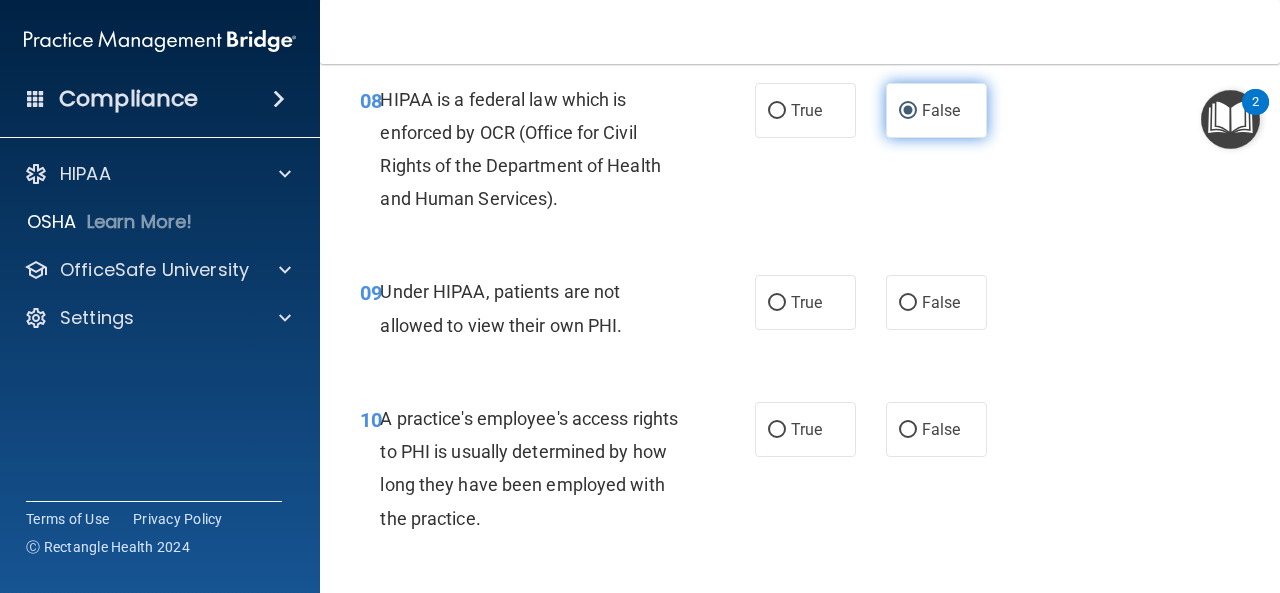 scroll, scrollTop: 1600, scrollLeft: 0, axis: vertical 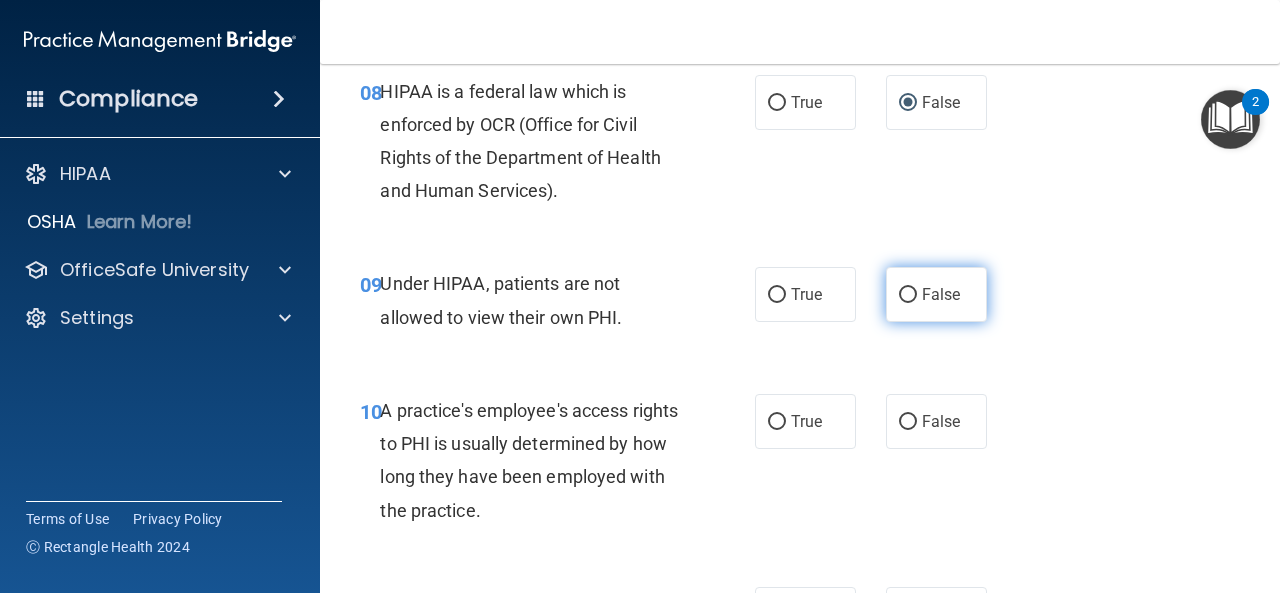 click on "False" at bounding box center [941, 294] 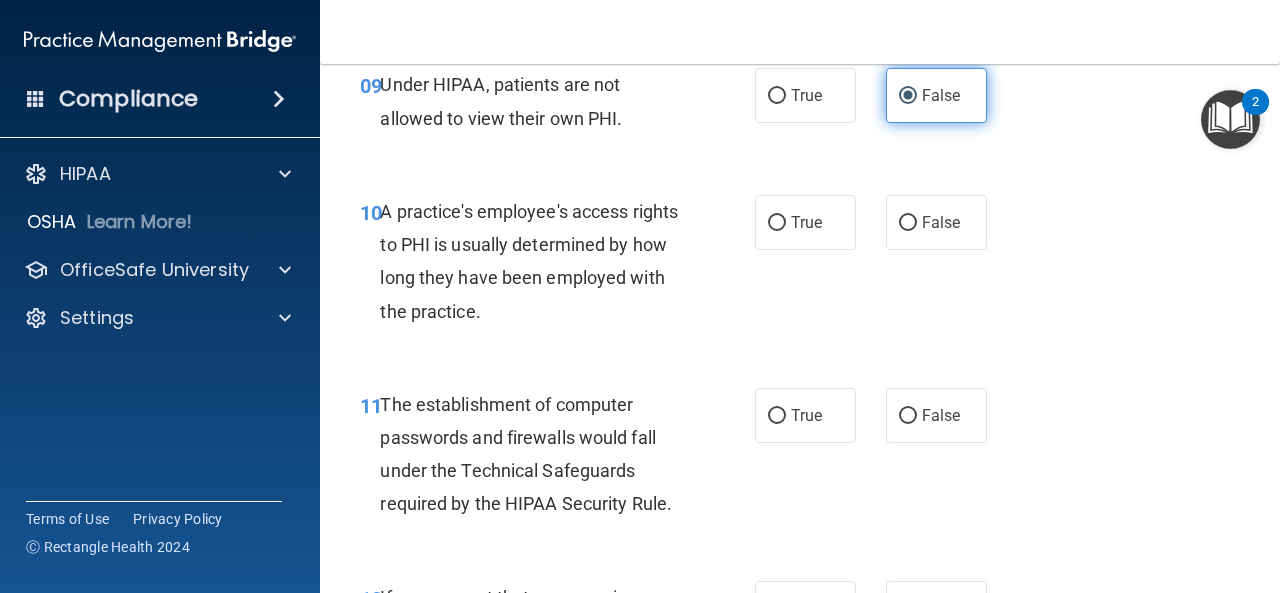 scroll, scrollTop: 1800, scrollLeft: 0, axis: vertical 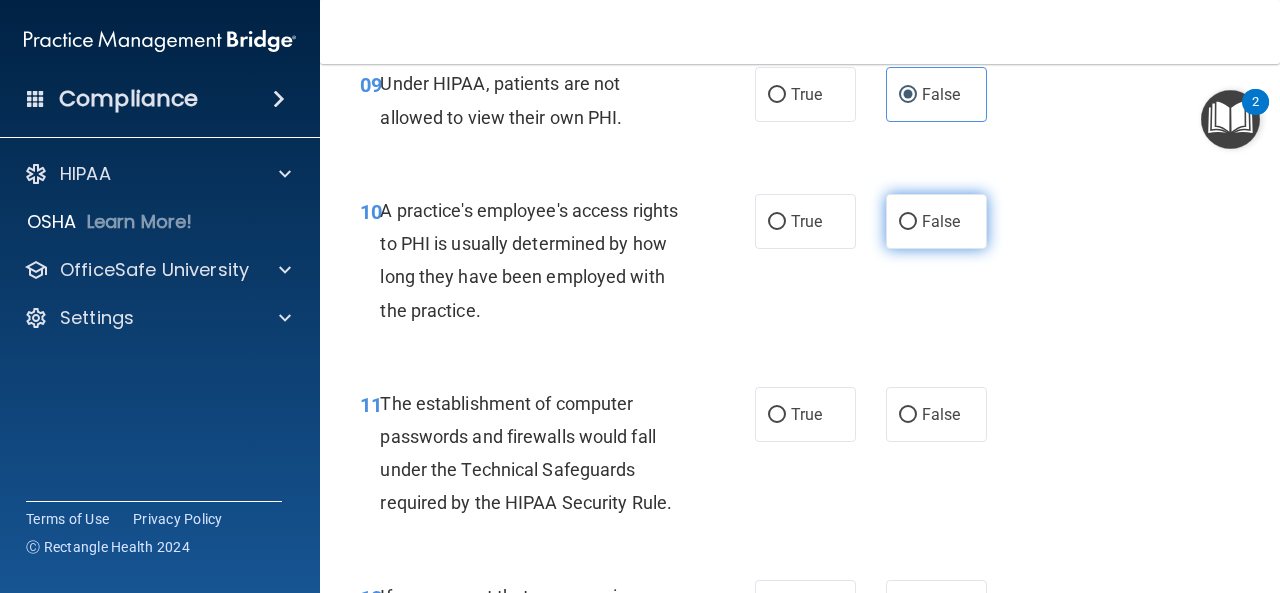 click on "False" at bounding box center (908, 222) 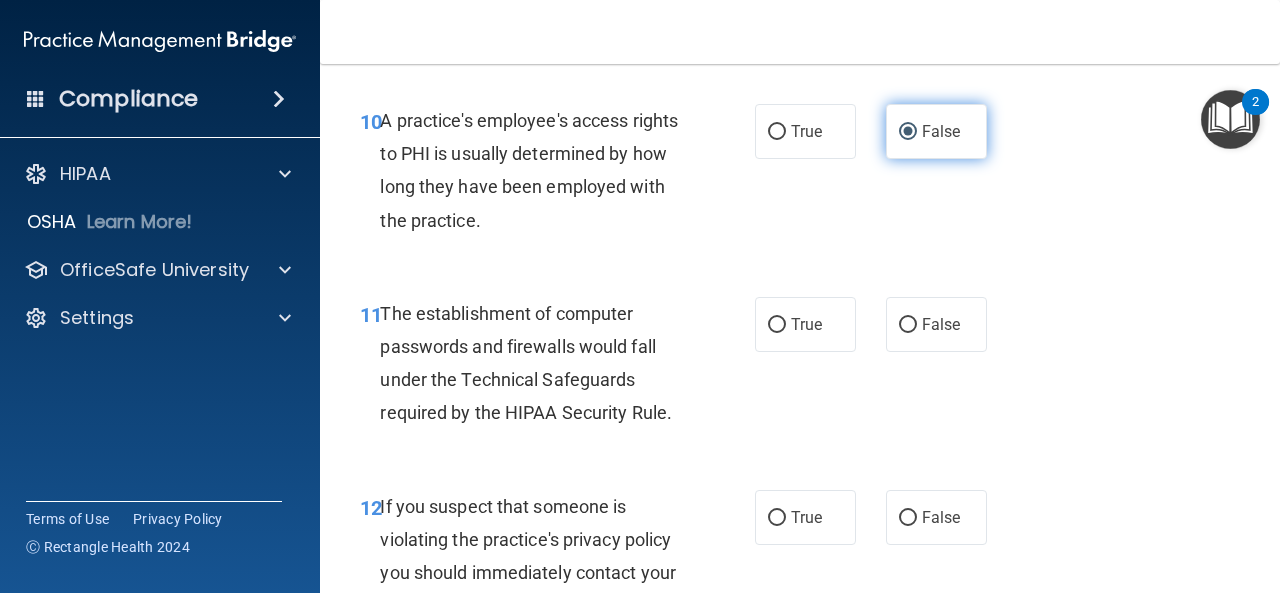 scroll, scrollTop: 2000, scrollLeft: 0, axis: vertical 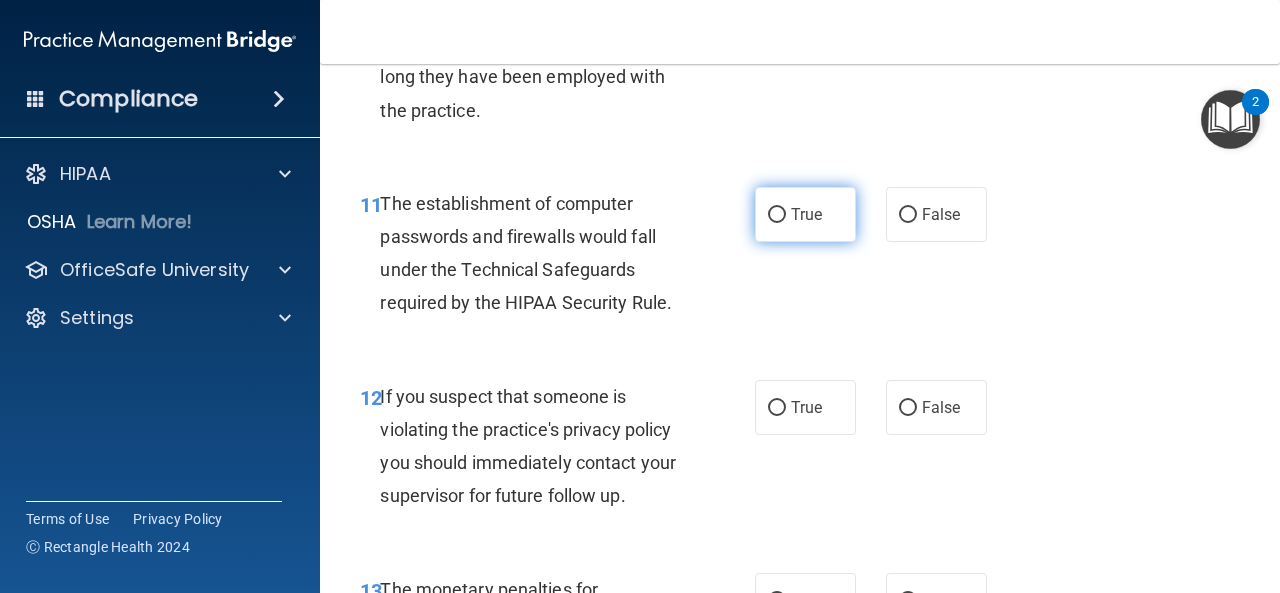 click on "True" at bounding box center [806, 214] 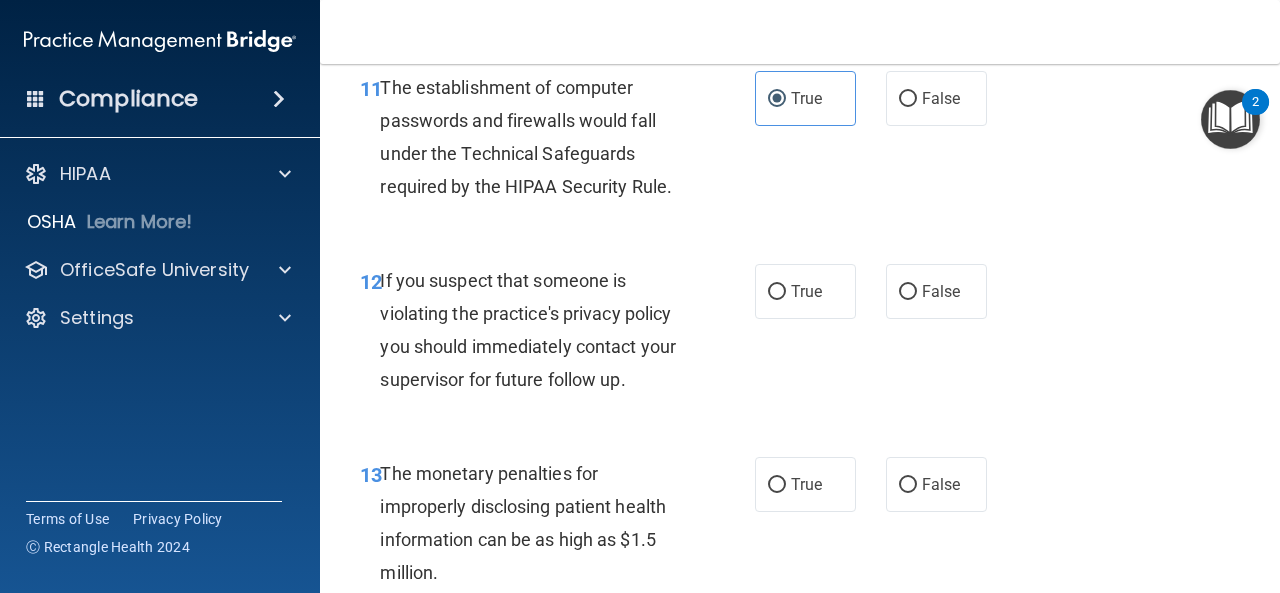 scroll, scrollTop: 2200, scrollLeft: 0, axis: vertical 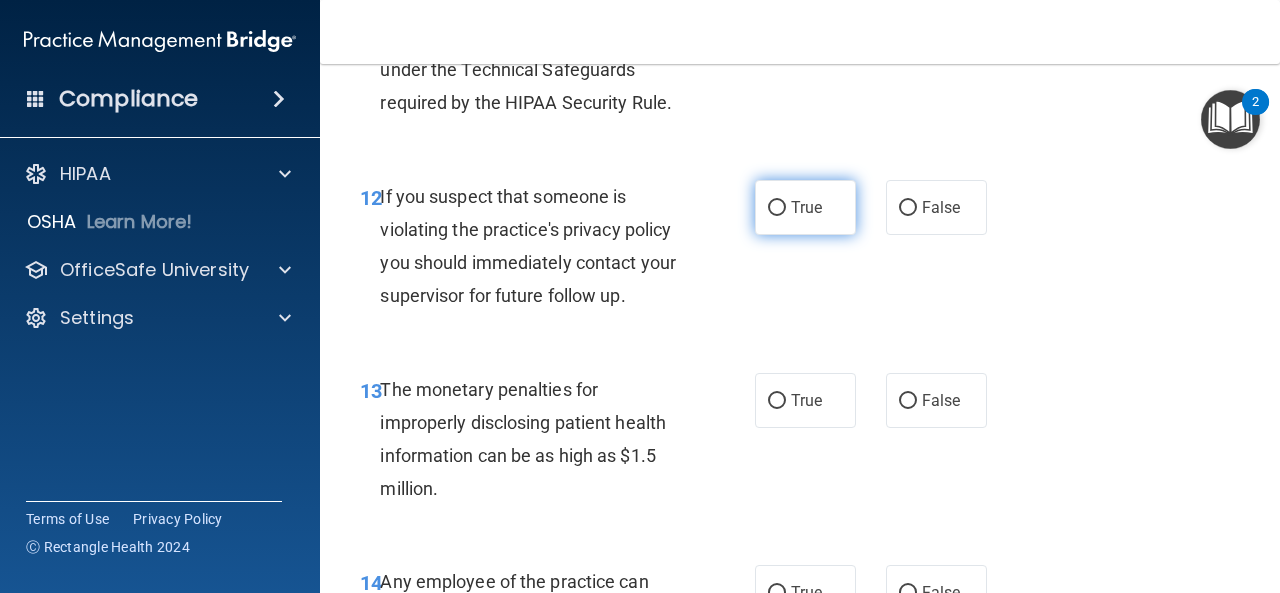 click on "True" at bounding box center [806, 207] 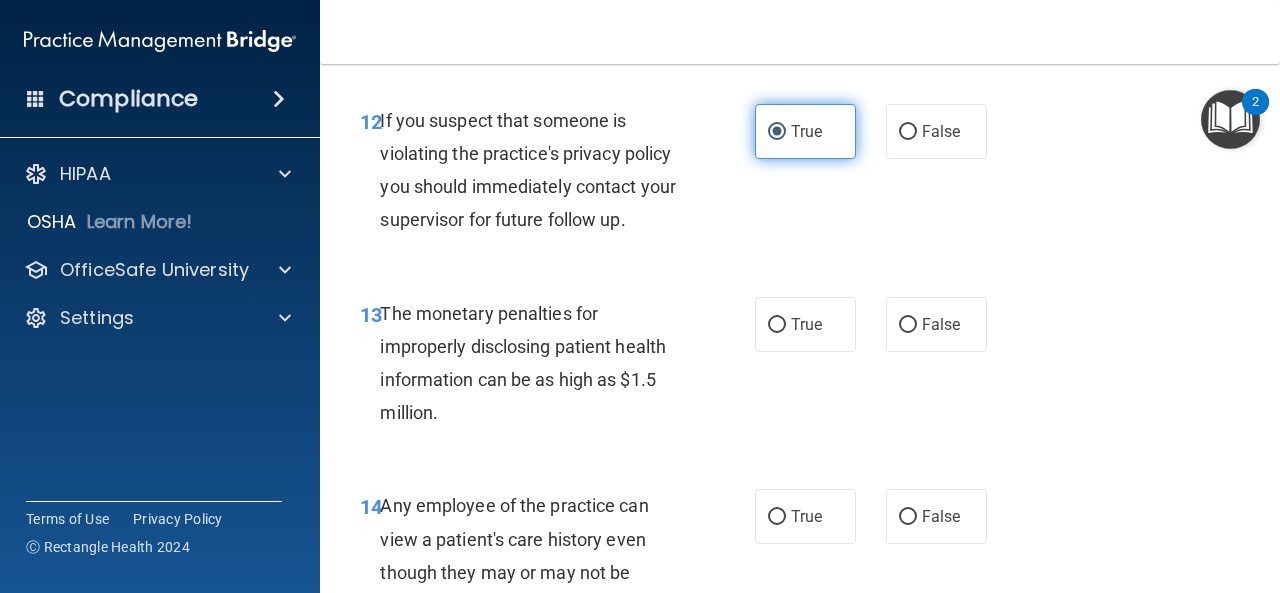 scroll, scrollTop: 2400, scrollLeft: 0, axis: vertical 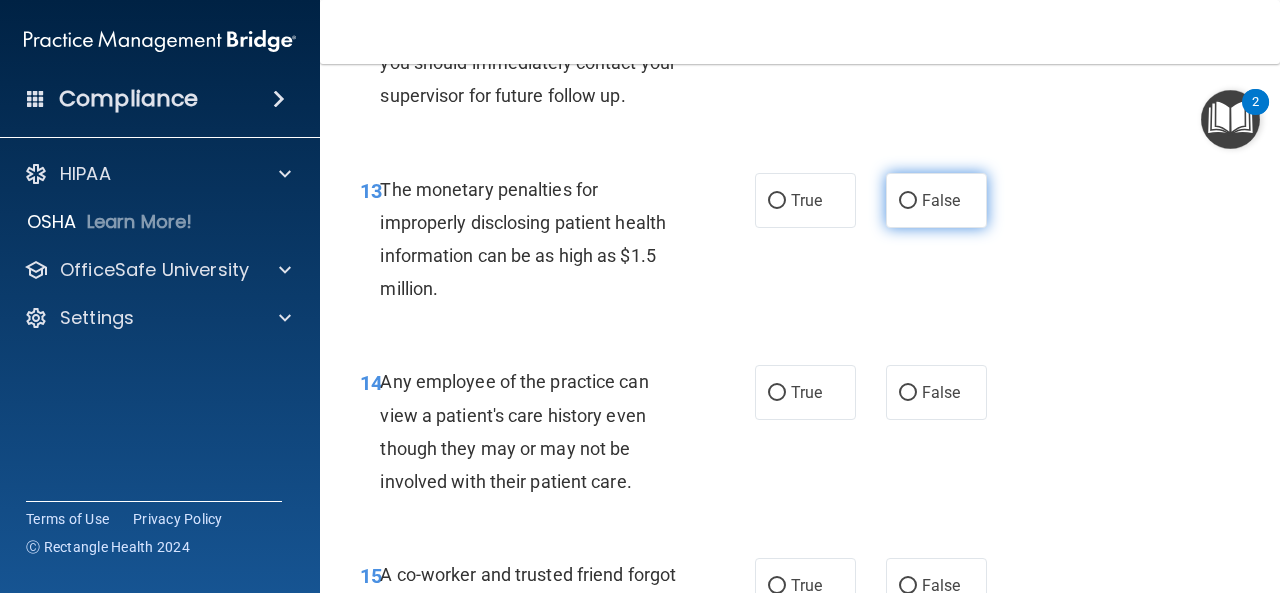 click on "False" at bounding box center (908, 201) 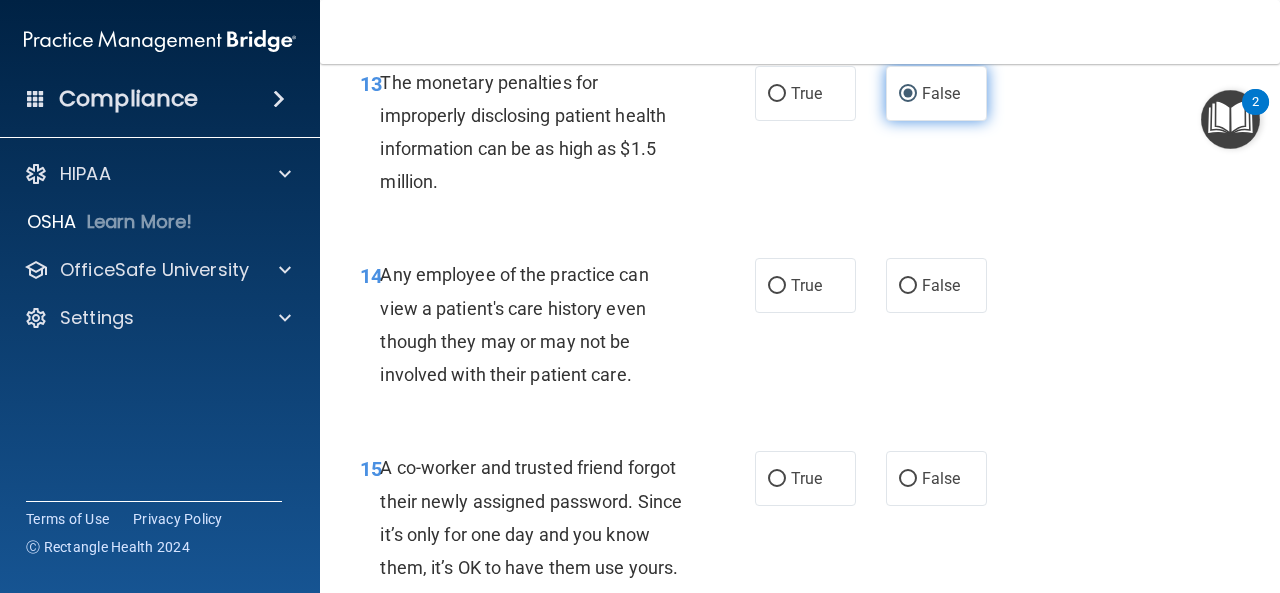 scroll, scrollTop: 2600, scrollLeft: 0, axis: vertical 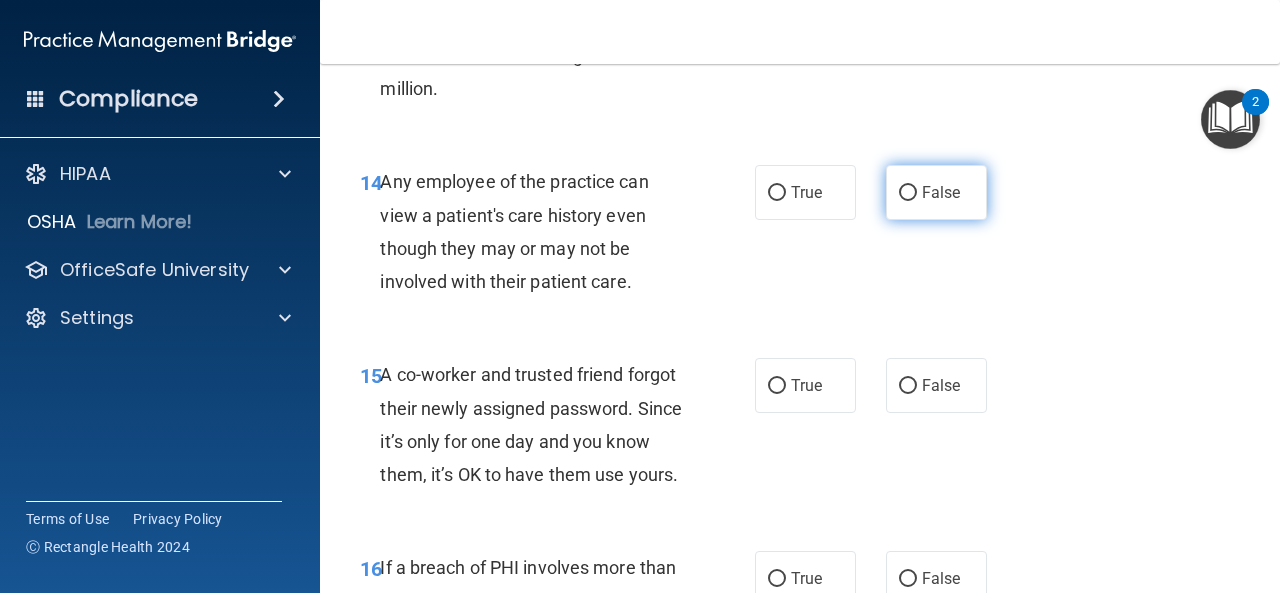 click on "False" at bounding box center [941, 192] 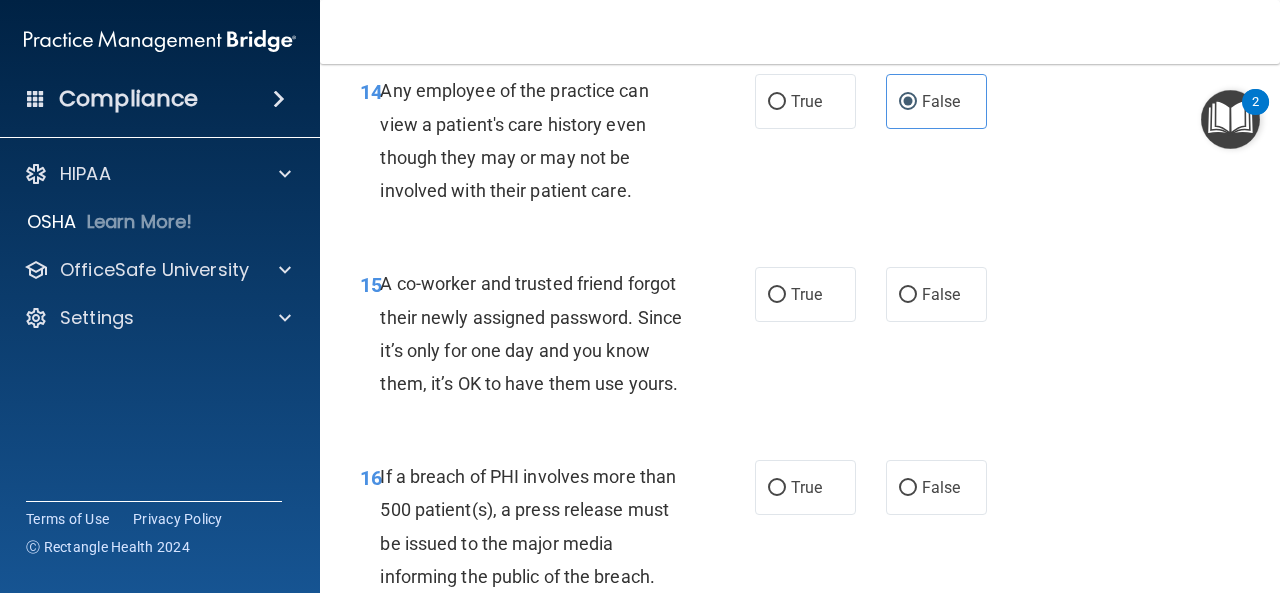 scroll, scrollTop: 2800, scrollLeft: 0, axis: vertical 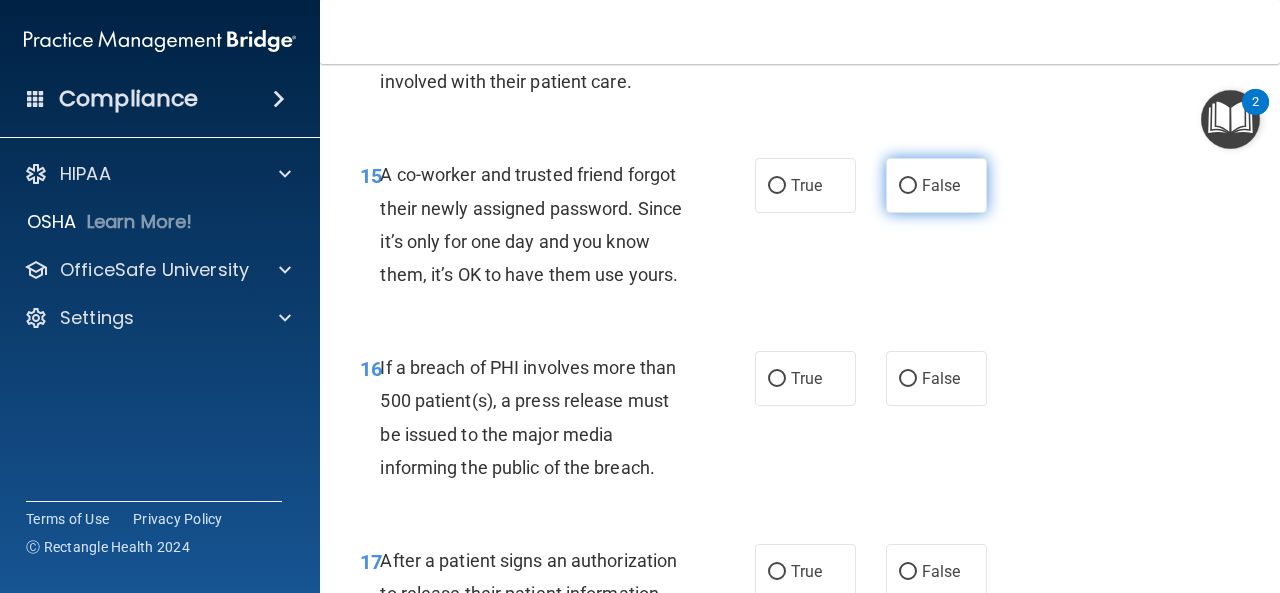 click on "False" at bounding box center [941, 185] 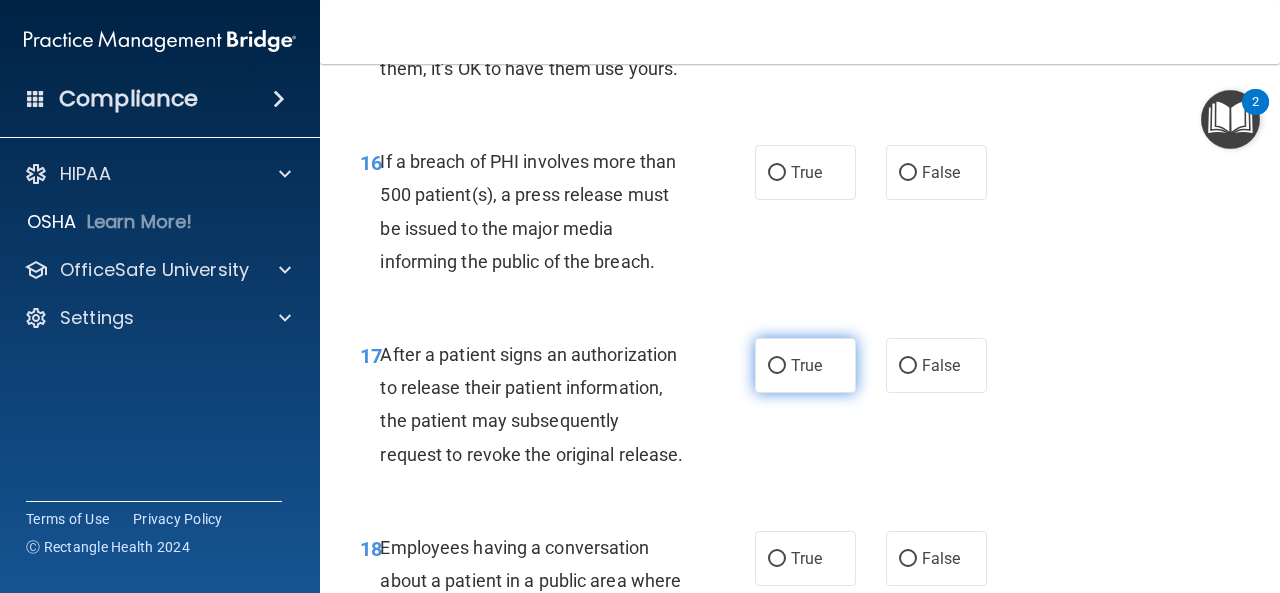 scroll, scrollTop: 3100, scrollLeft: 0, axis: vertical 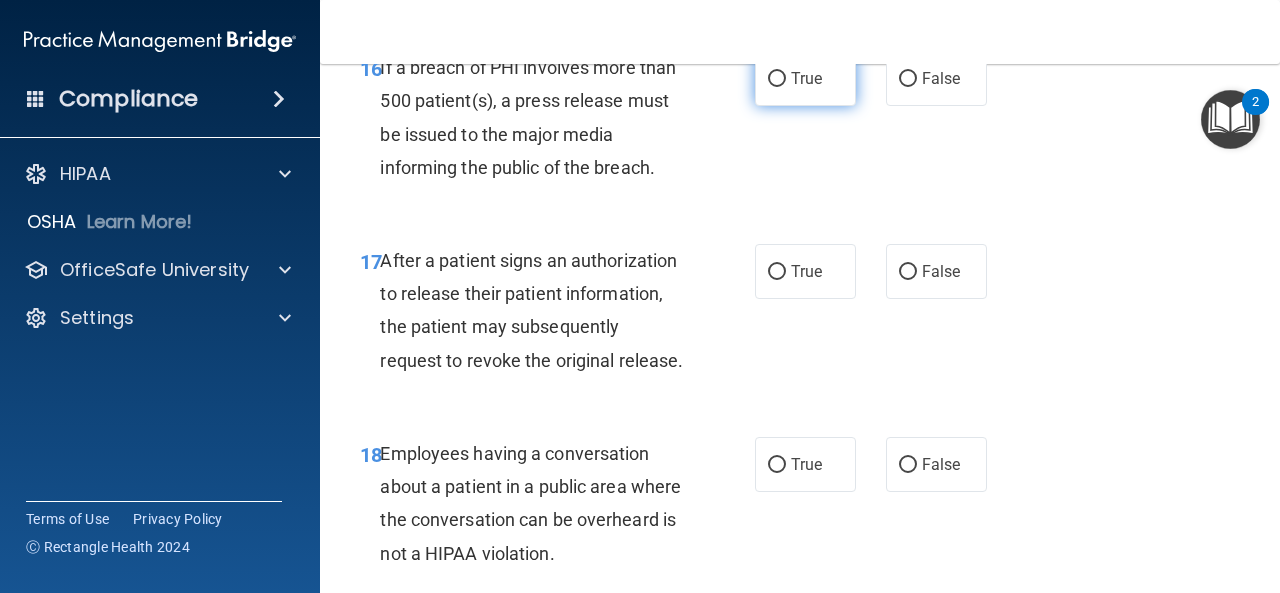 click on "True" at bounding box center [806, 78] 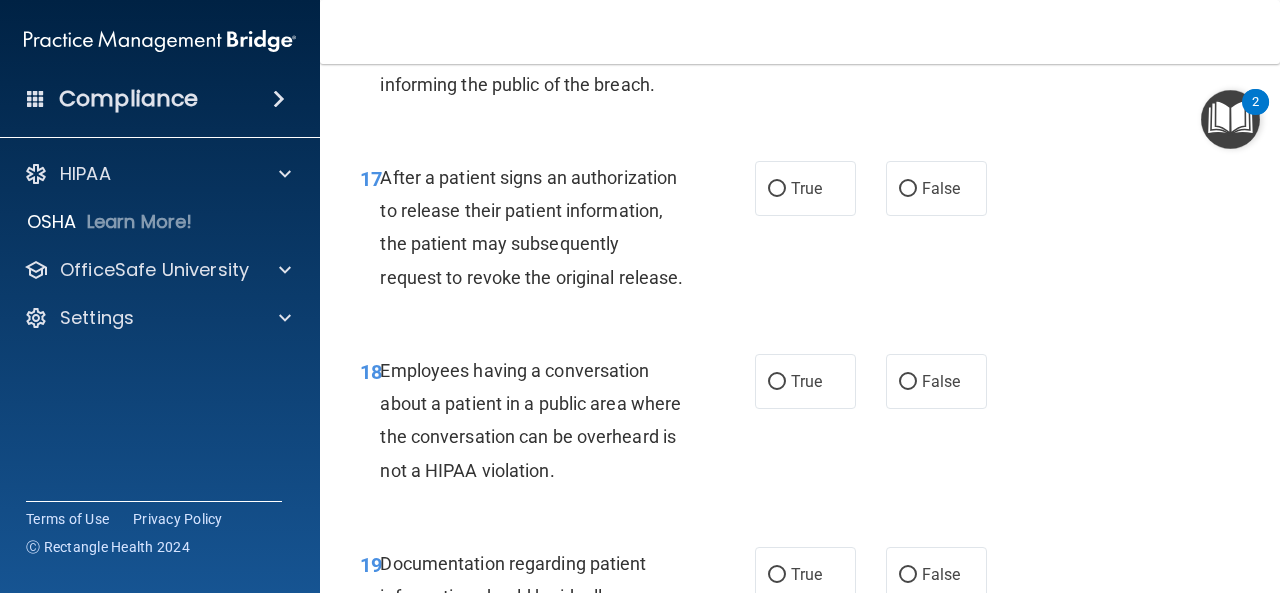 scroll, scrollTop: 3300, scrollLeft: 0, axis: vertical 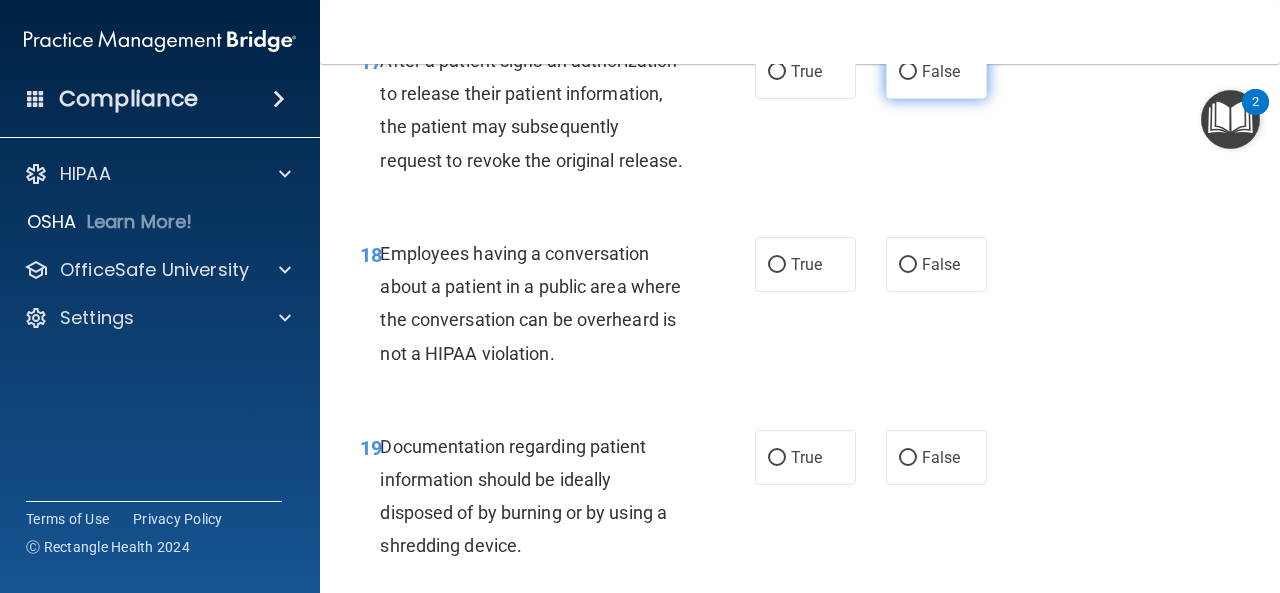 click on "False" at bounding box center [941, 71] 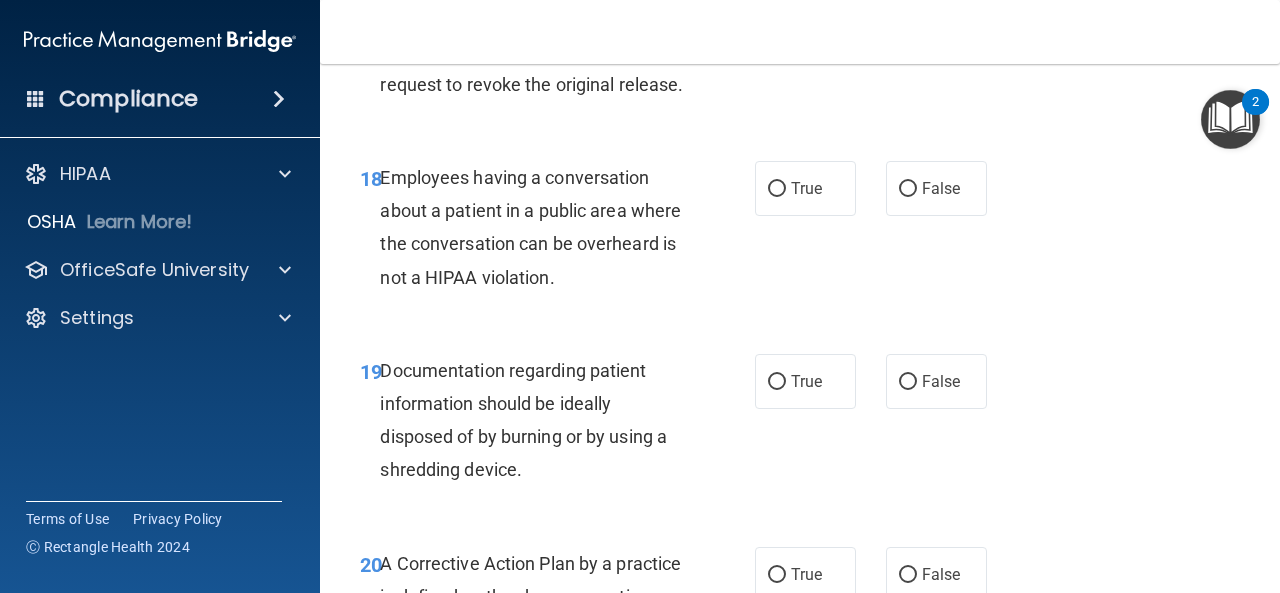 scroll, scrollTop: 3500, scrollLeft: 0, axis: vertical 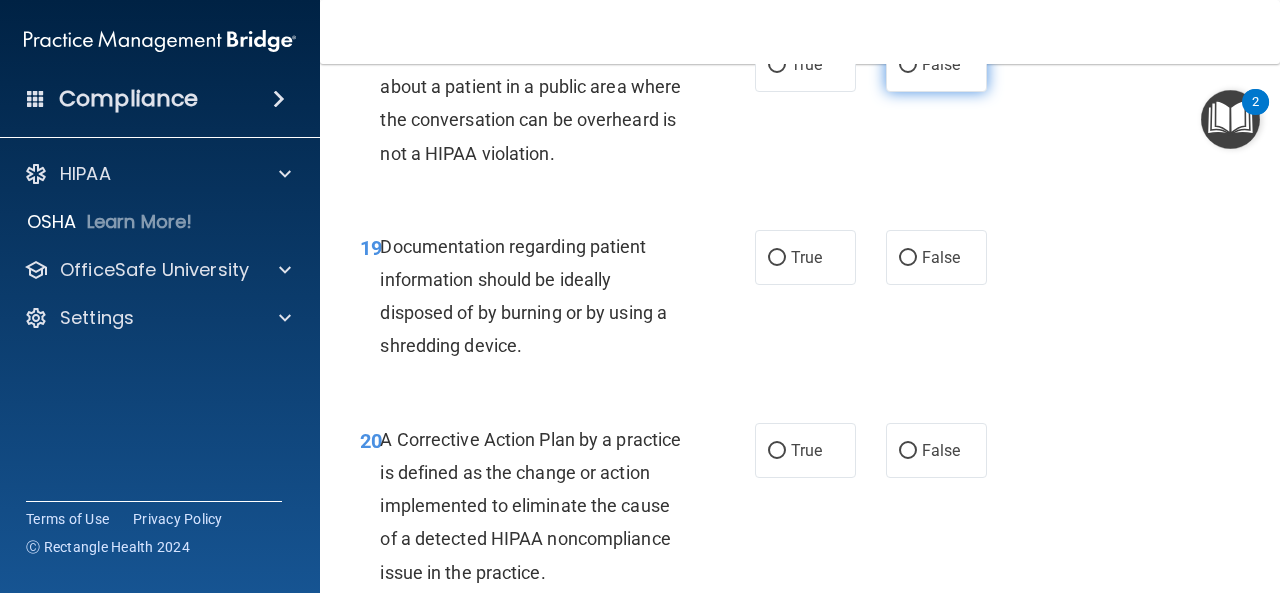 click on "False" at bounding box center (941, 64) 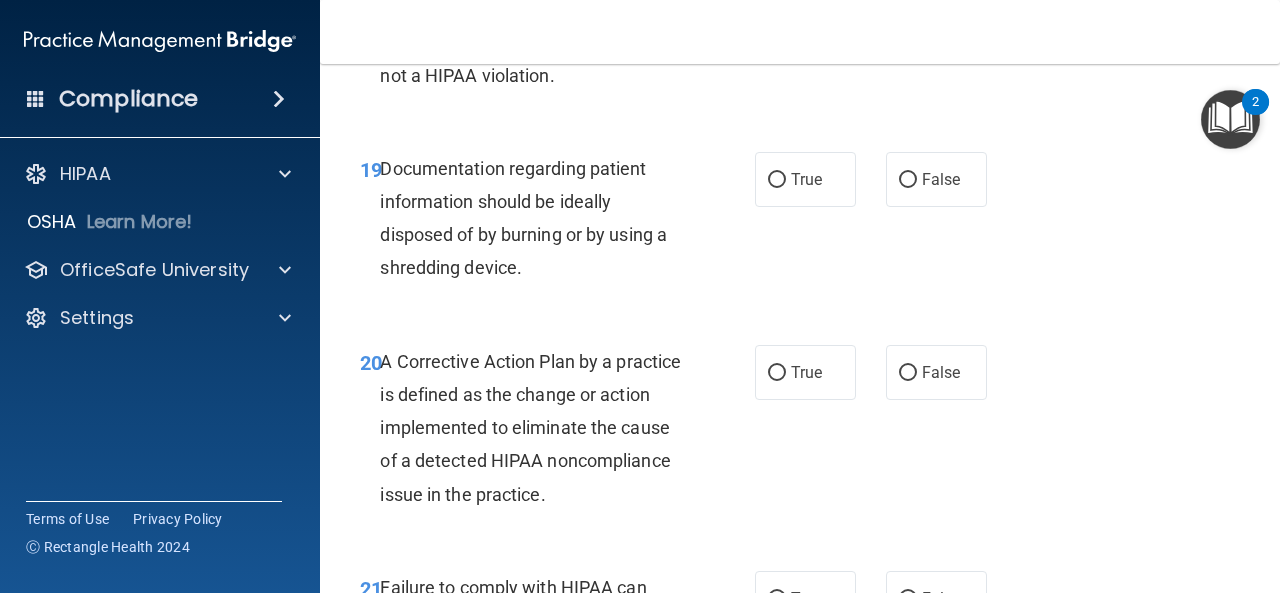 scroll, scrollTop: 3700, scrollLeft: 0, axis: vertical 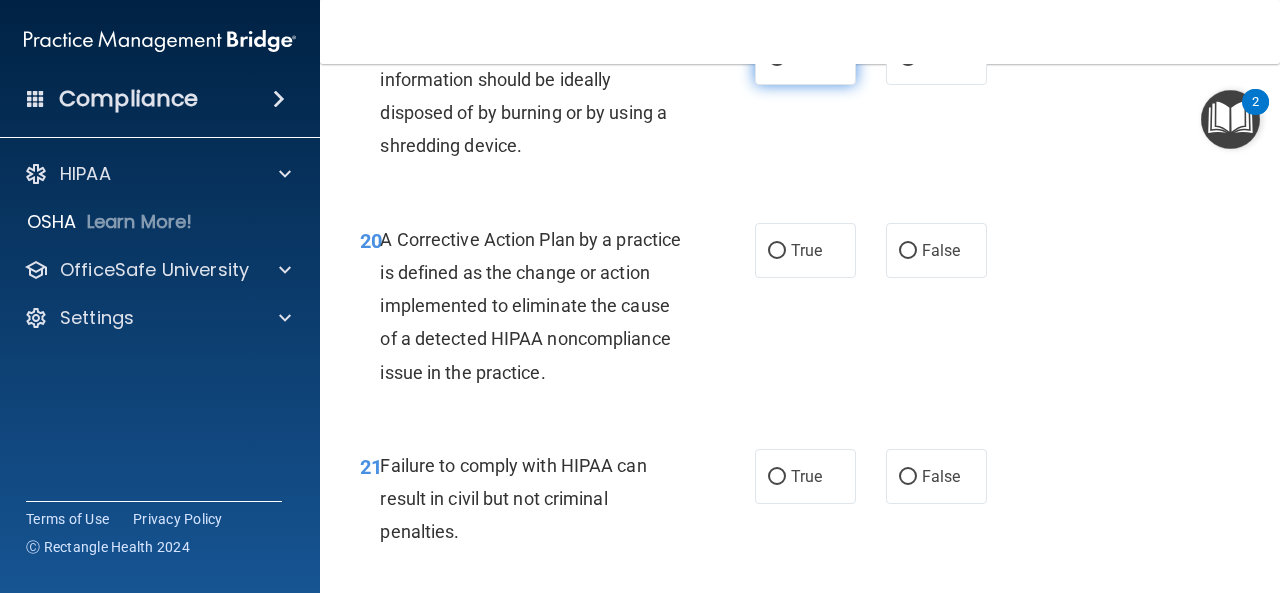 click on "True" at bounding box center [805, 57] 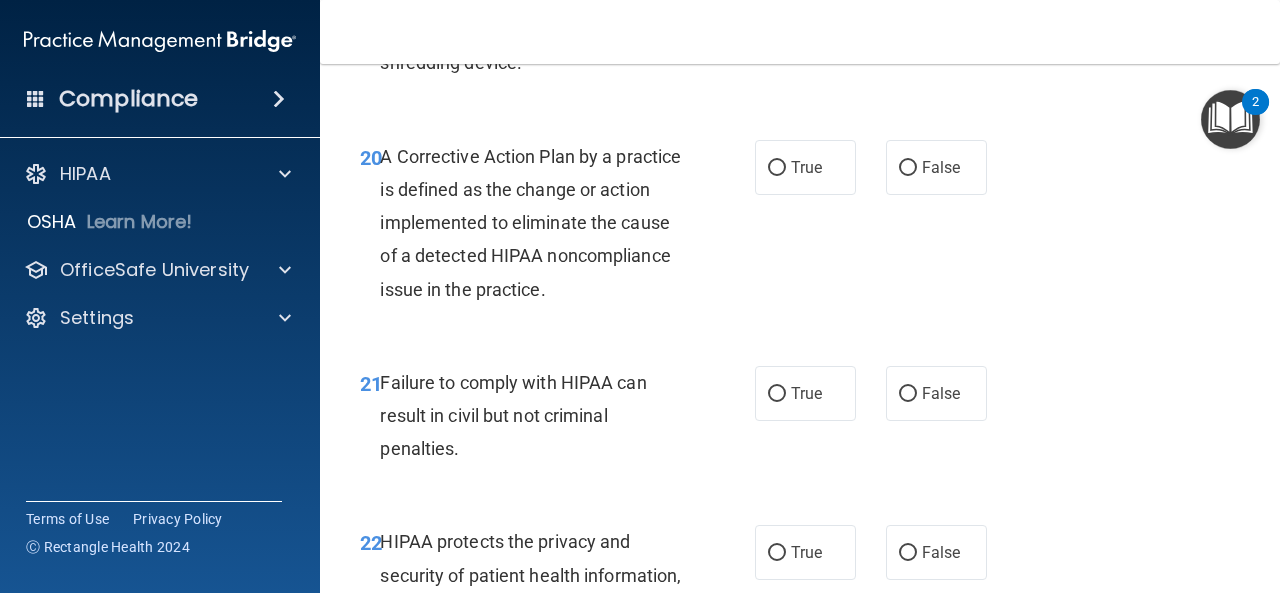 scroll, scrollTop: 3900, scrollLeft: 0, axis: vertical 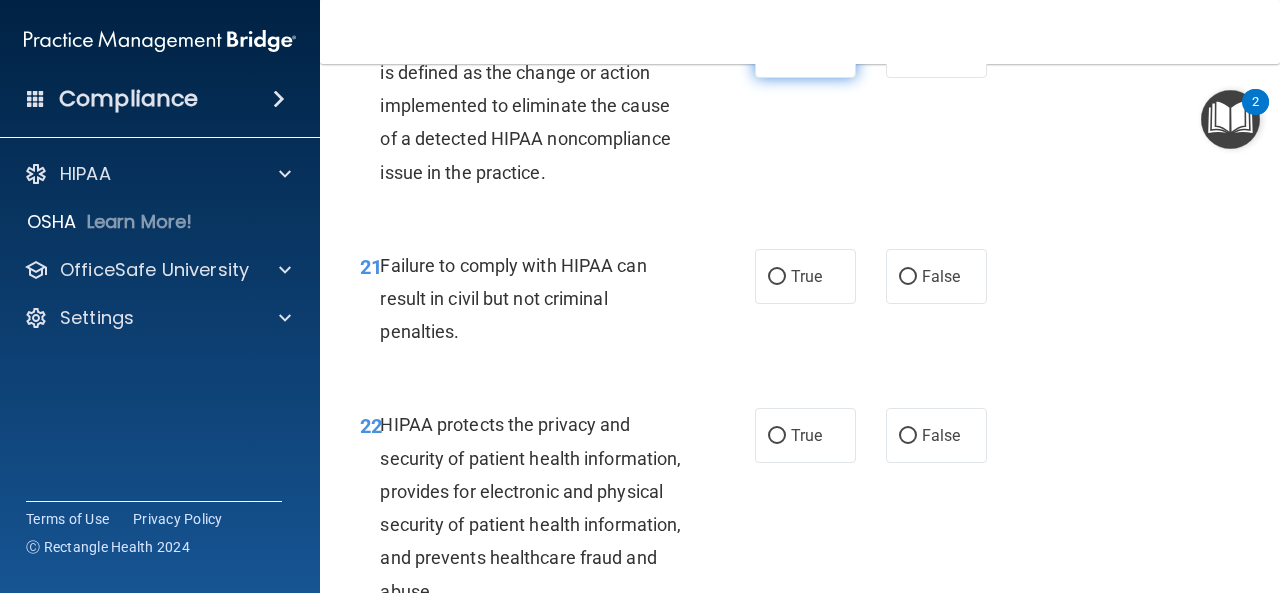 click on "True" at bounding box center (805, 50) 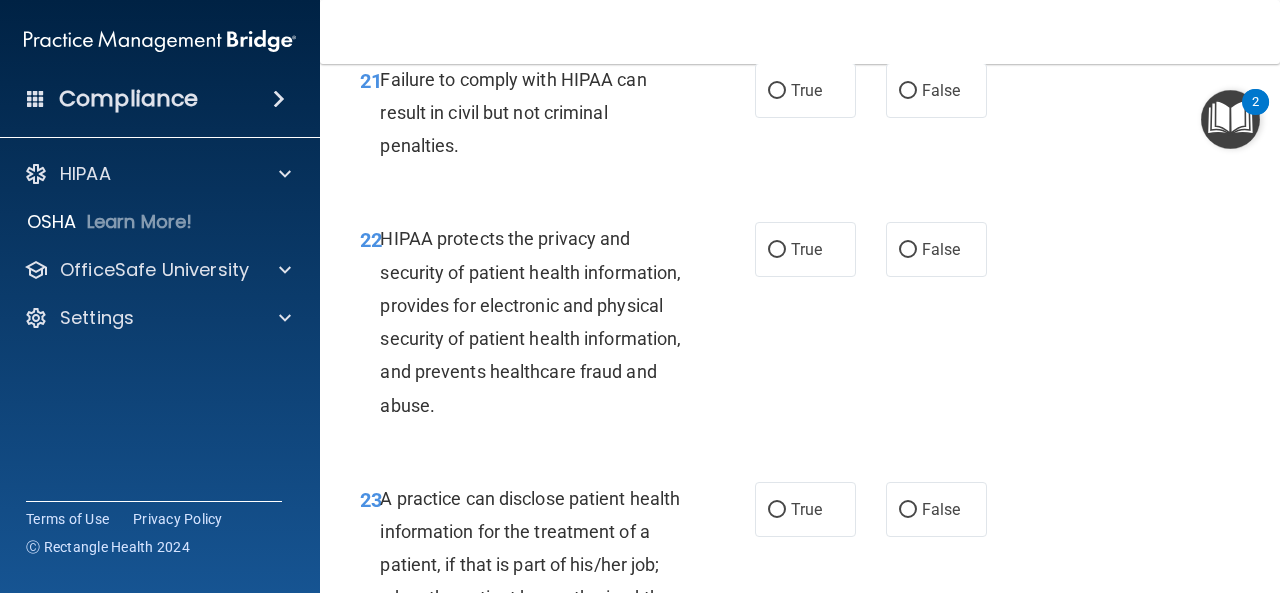 scroll, scrollTop: 4100, scrollLeft: 0, axis: vertical 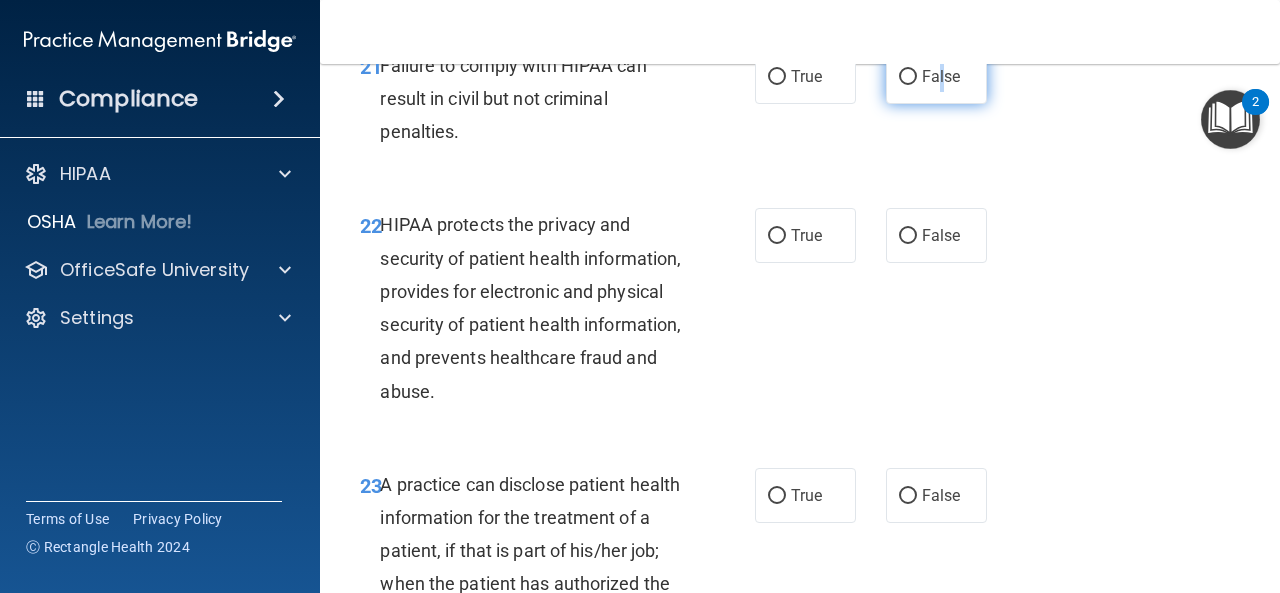 click on "False" at bounding box center (941, 76) 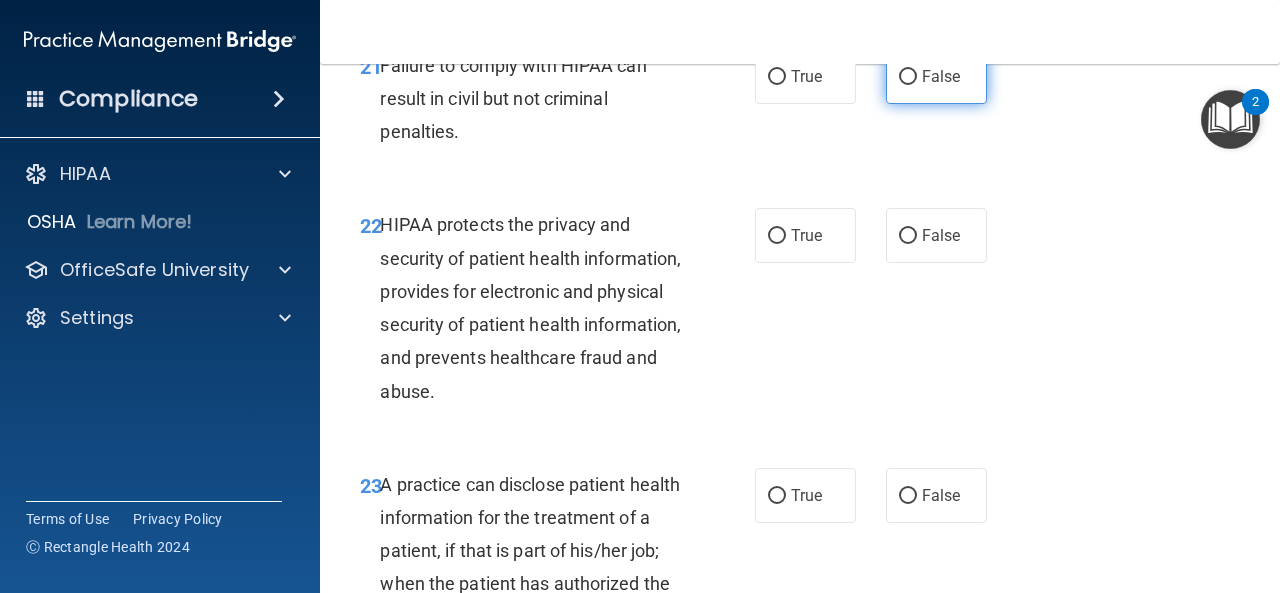 click on "False" at bounding box center (936, 76) 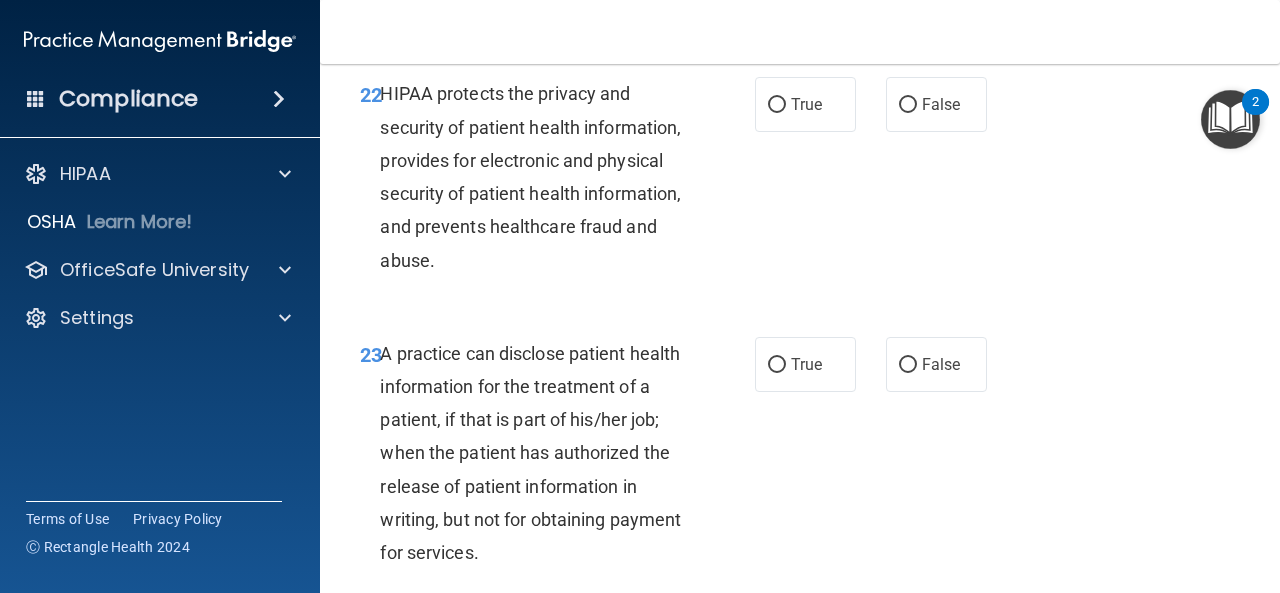 scroll, scrollTop: 4200, scrollLeft: 0, axis: vertical 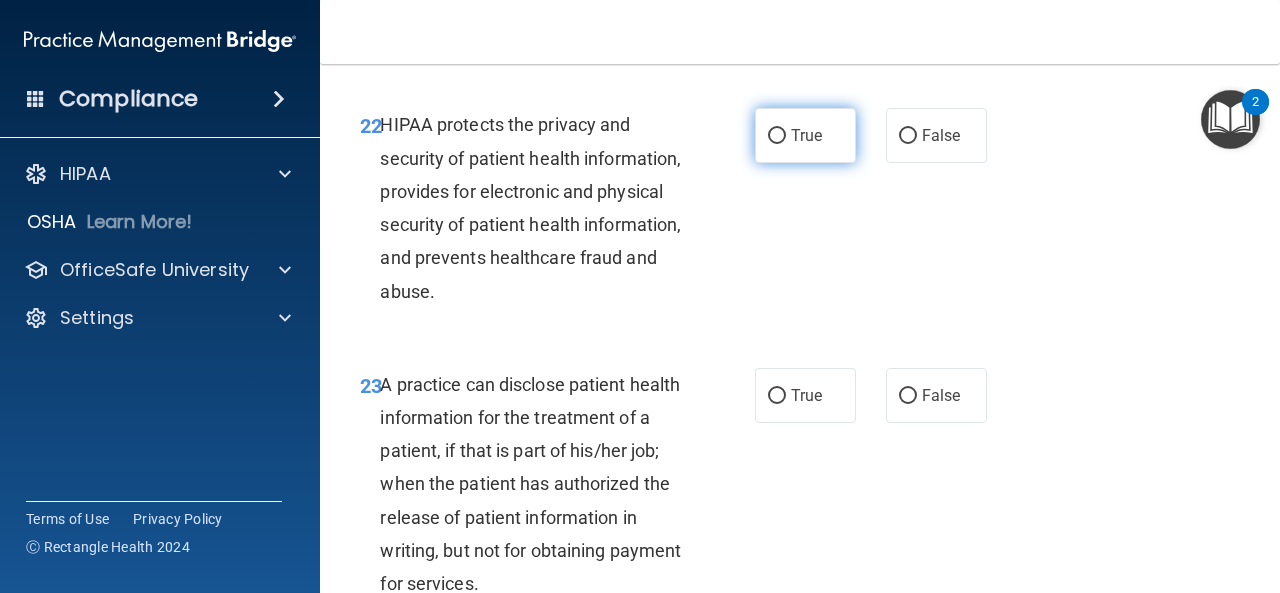 click on "True" at bounding box center (806, 135) 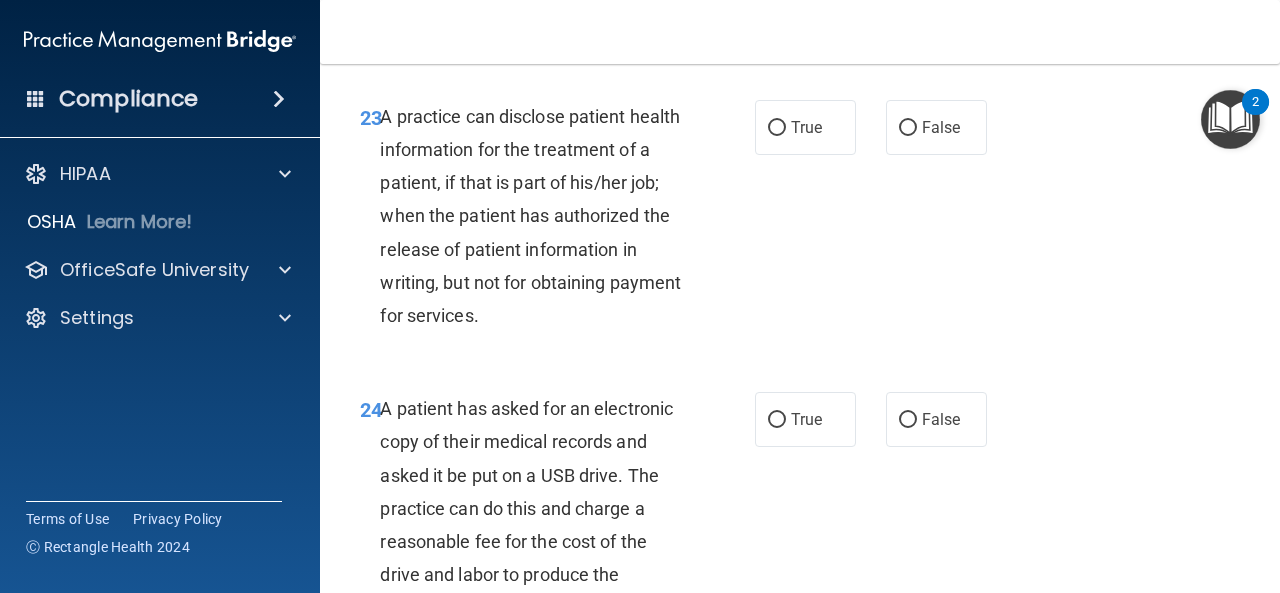 scroll, scrollTop: 4500, scrollLeft: 0, axis: vertical 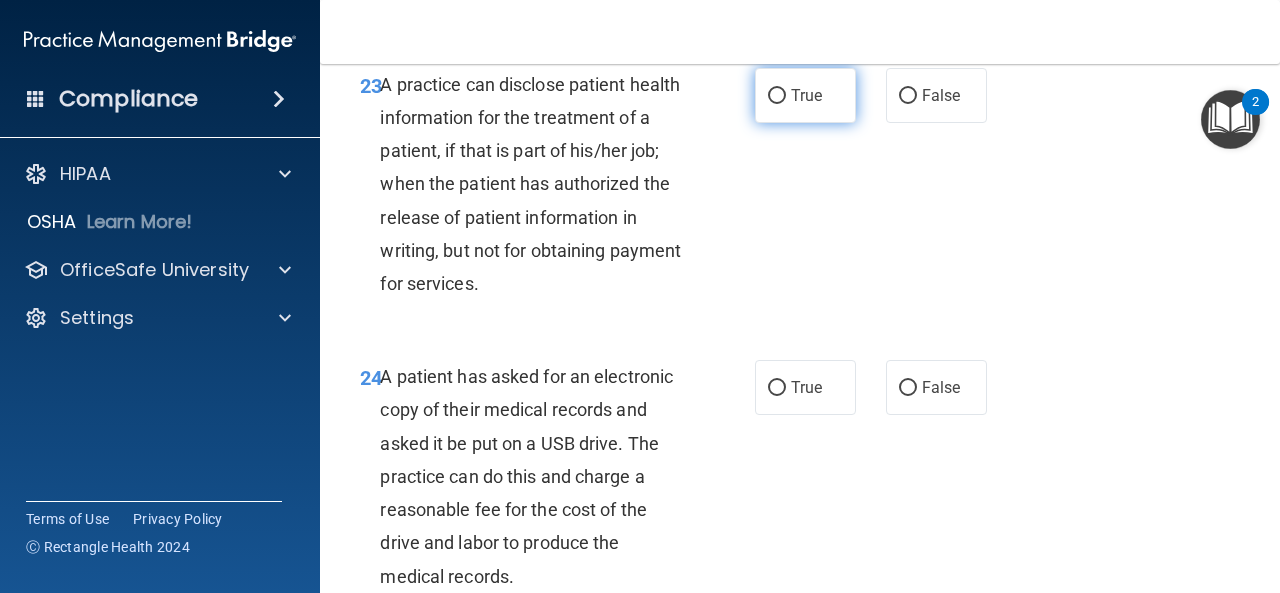 click on "True" at bounding box center (805, 95) 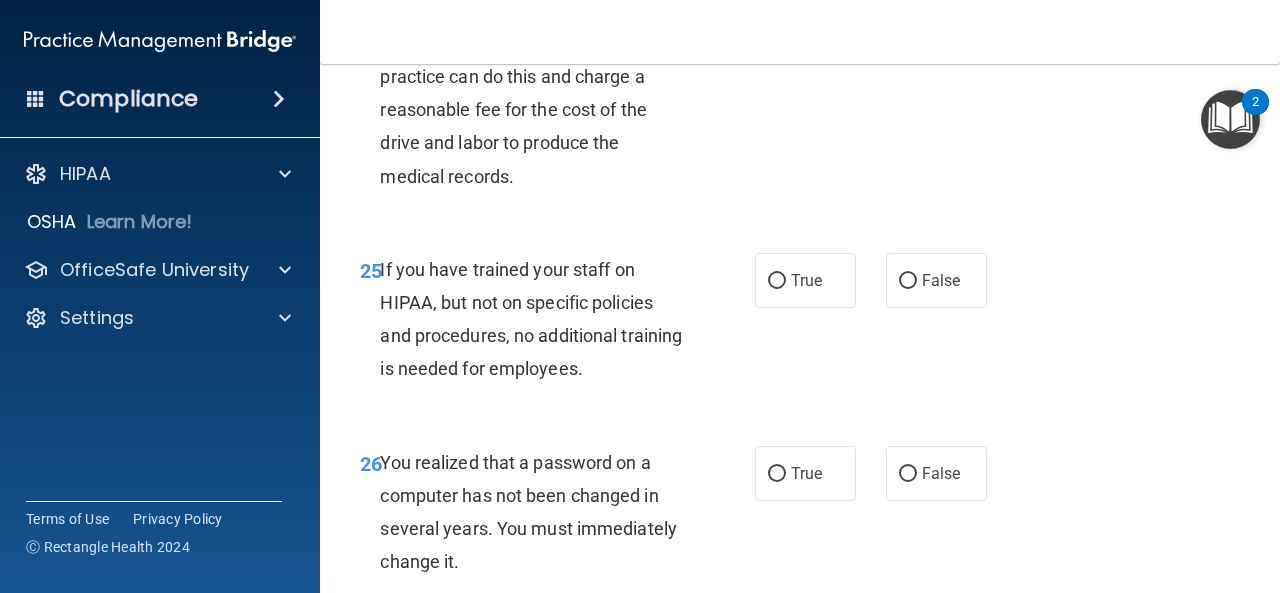 scroll, scrollTop: 4800, scrollLeft: 0, axis: vertical 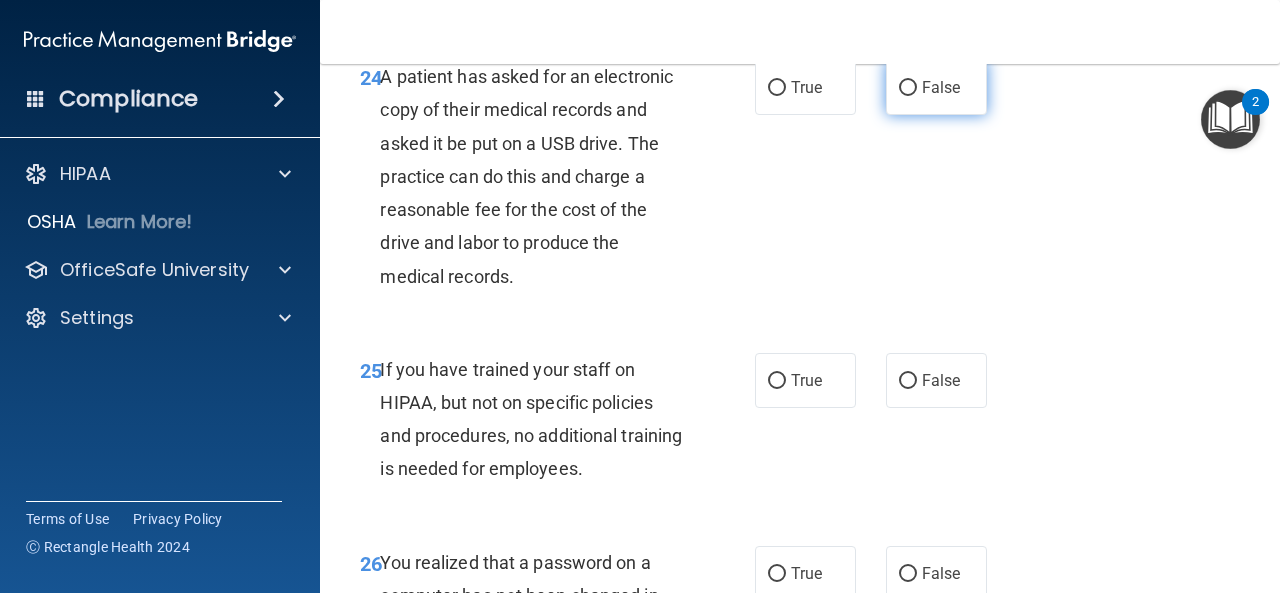 click on "False" at bounding box center (908, 88) 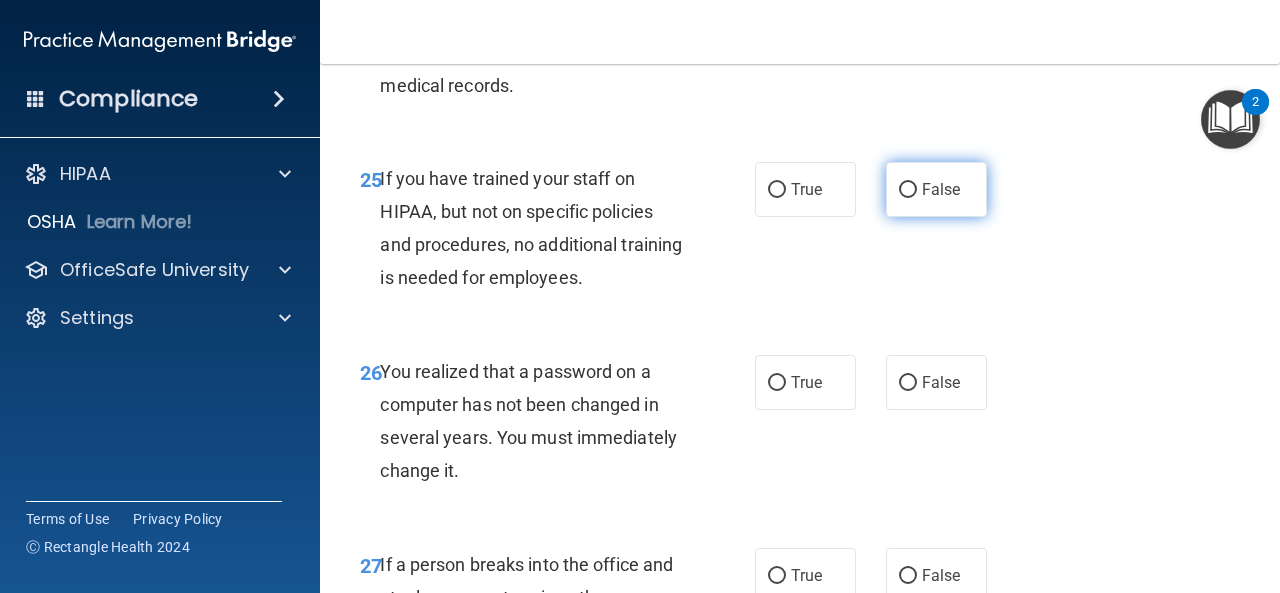 scroll, scrollTop: 5000, scrollLeft: 0, axis: vertical 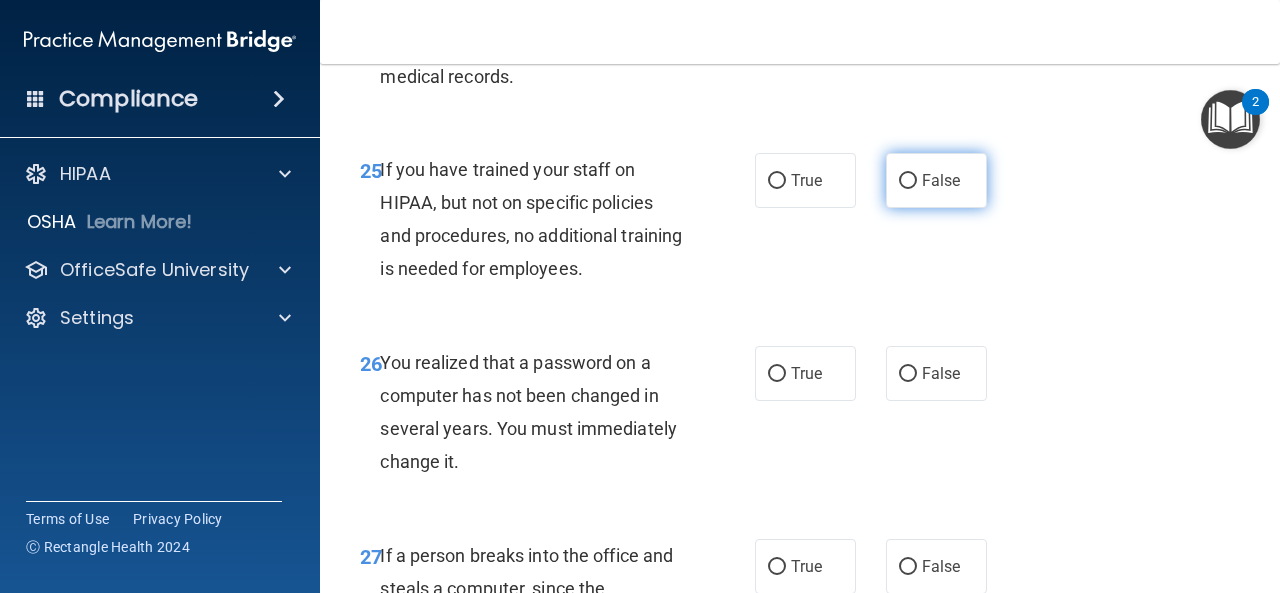 click on "False" at bounding box center [941, 180] 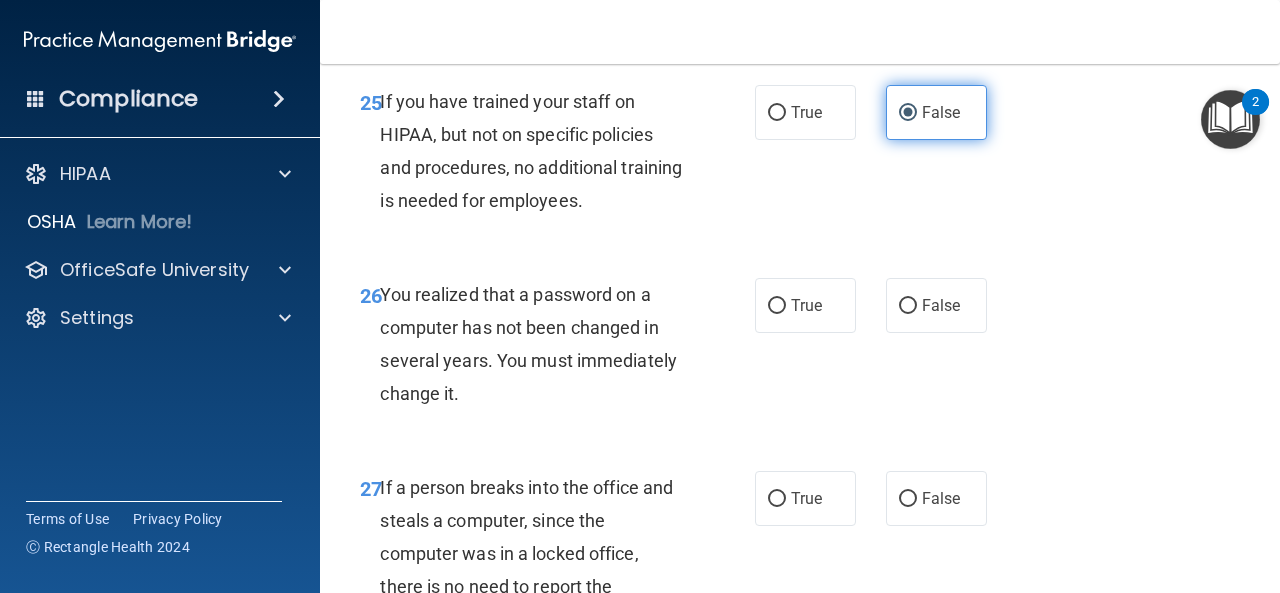 scroll, scrollTop: 5100, scrollLeft: 0, axis: vertical 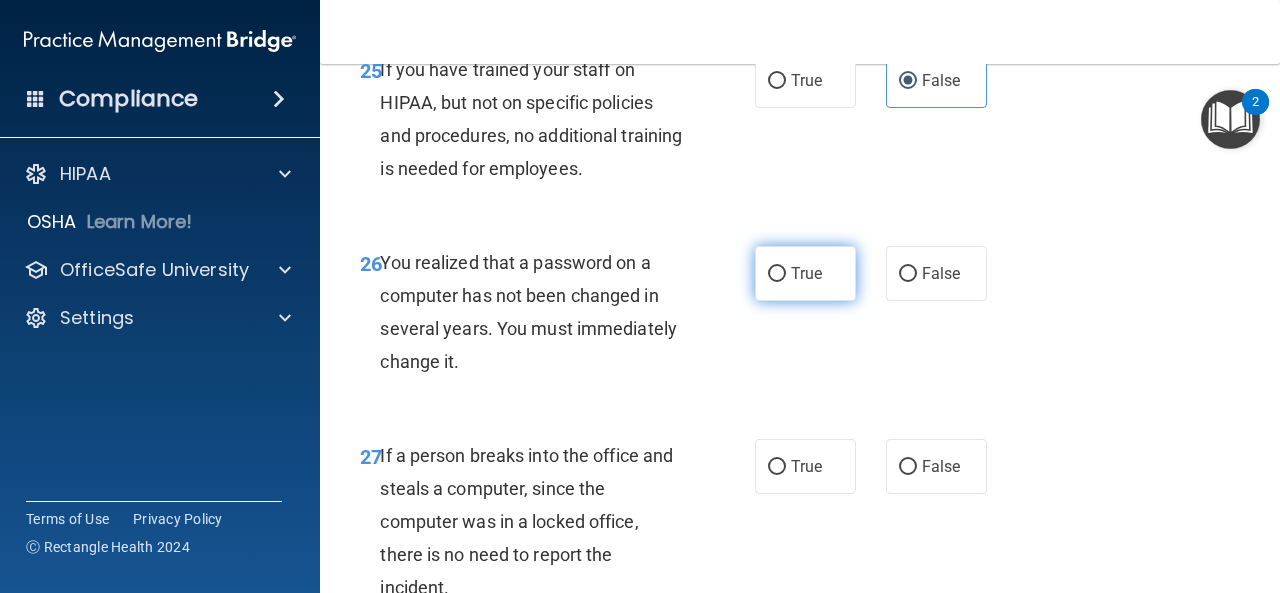 click on "True" at bounding box center (805, 273) 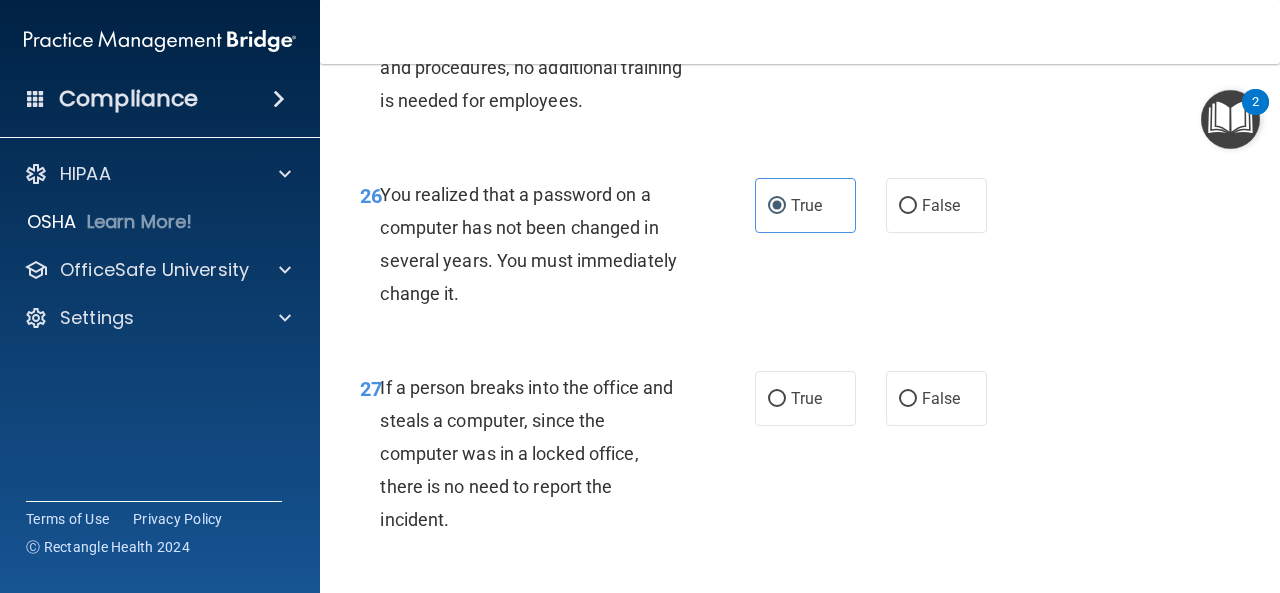 scroll, scrollTop: 5300, scrollLeft: 0, axis: vertical 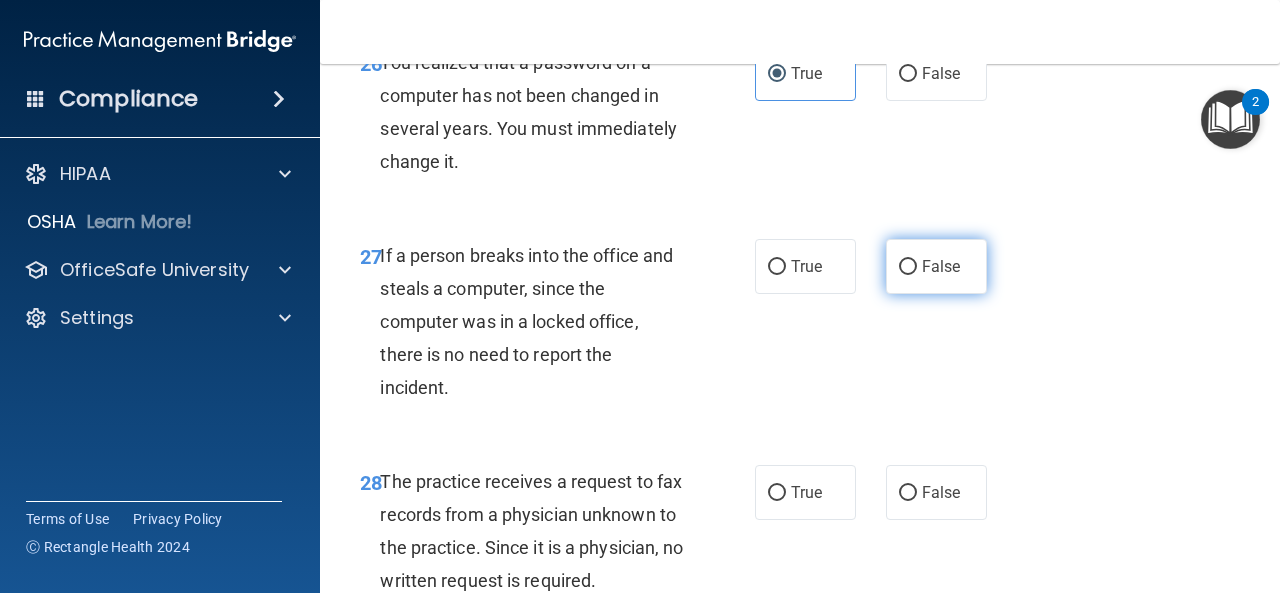 click on "False" at bounding box center [941, 266] 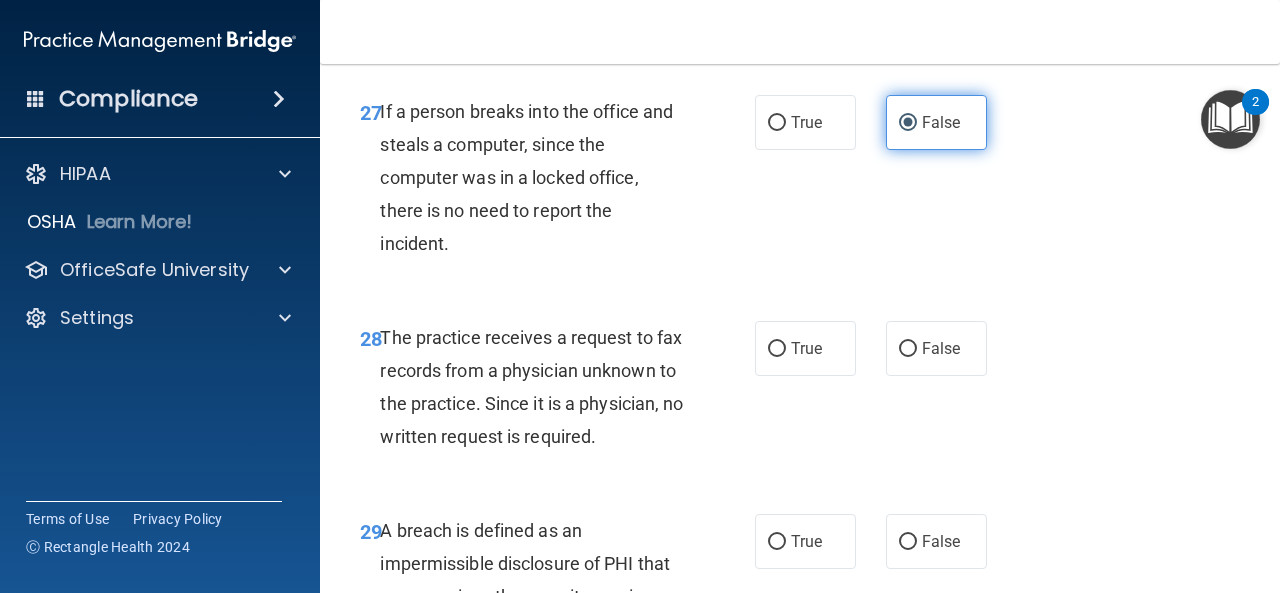 scroll, scrollTop: 5600, scrollLeft: 0, axis: vertical 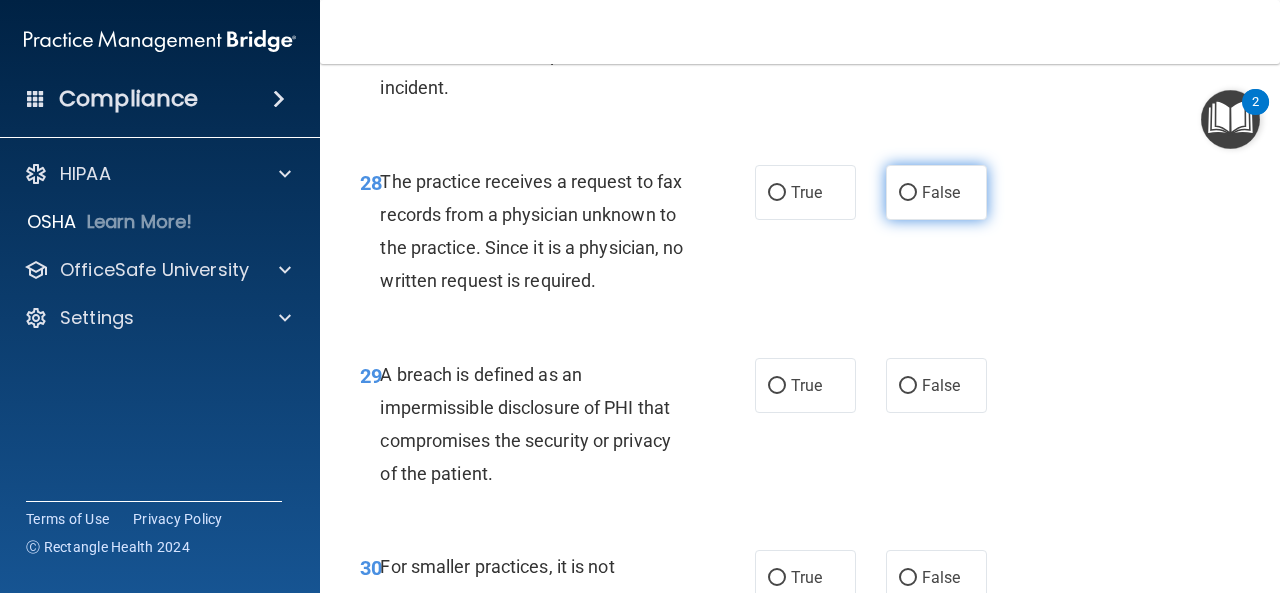 click on "False" at bounding box center (936, 192) 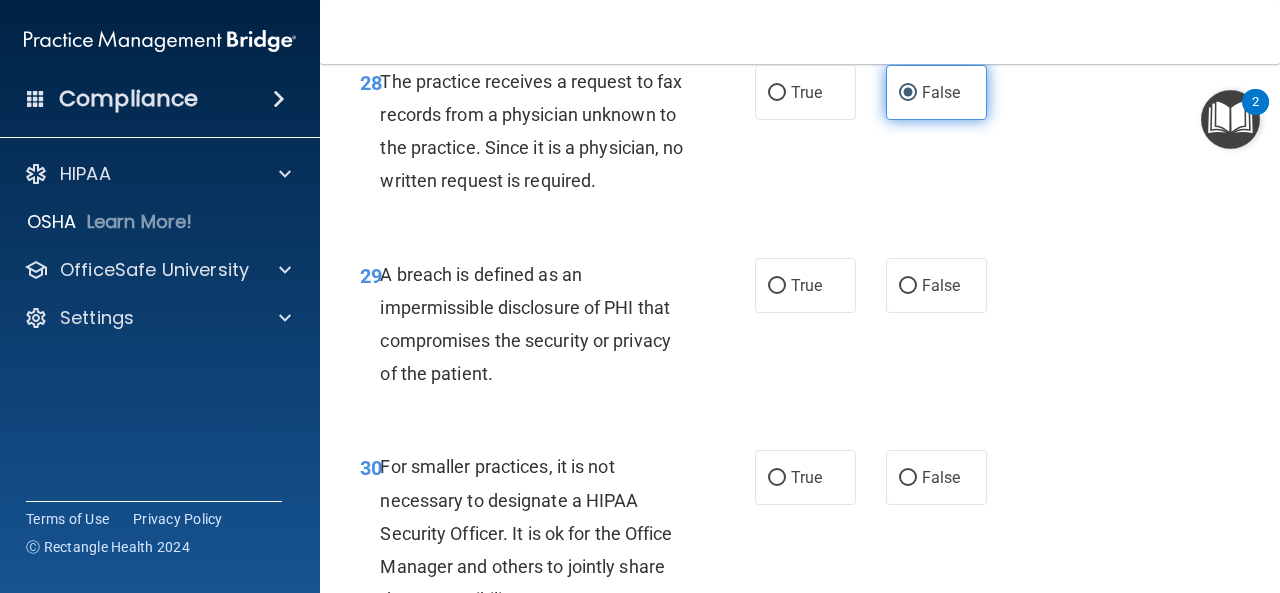 scroll, scrollTop: 5800, scrollLeft: 0, axis: vertical 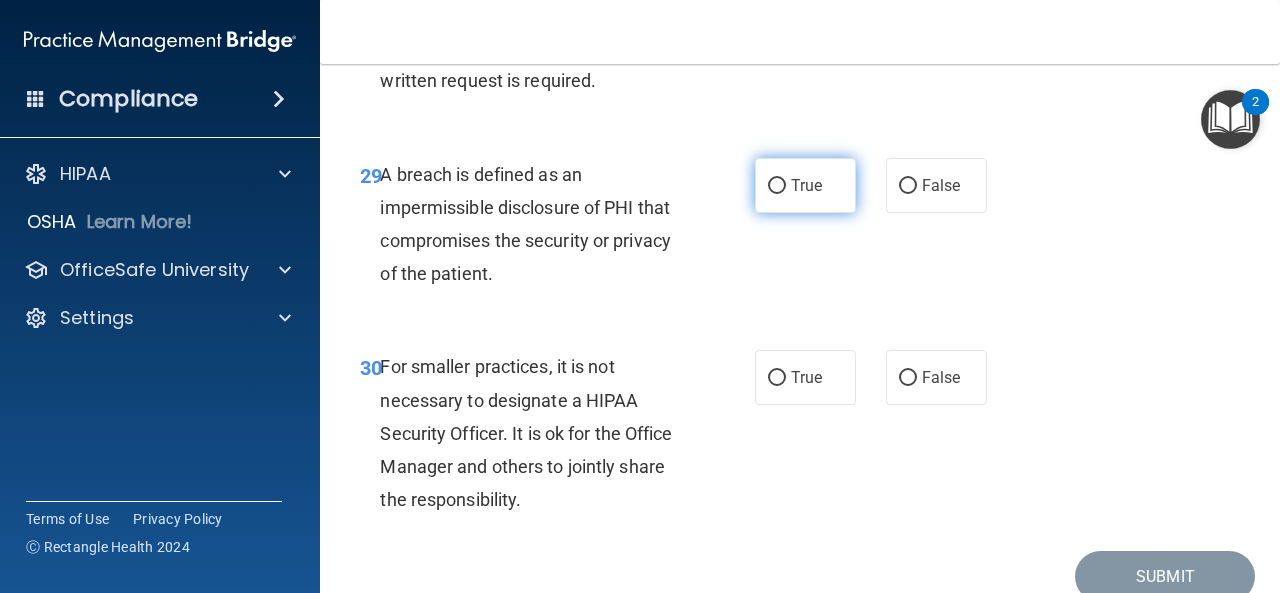 click on "True" at bounding box center [806, 185] 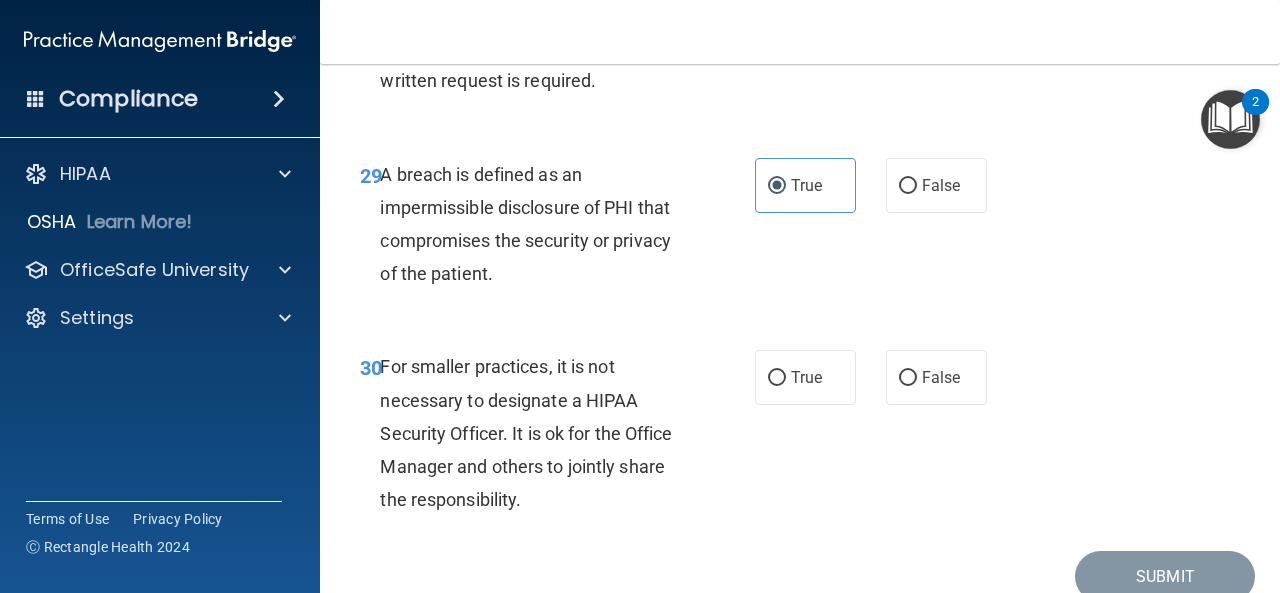 scroll, scrollTop: 5988, scrollLeft: 0, axis: vertical 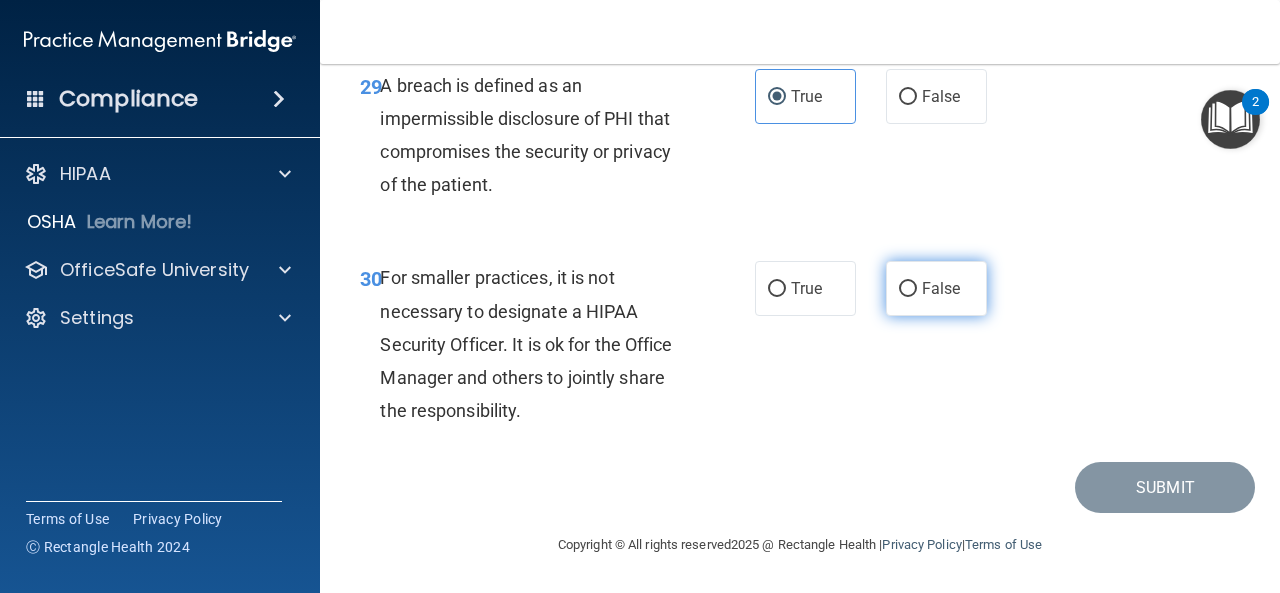click on "False" at bounding box center [941, 288] 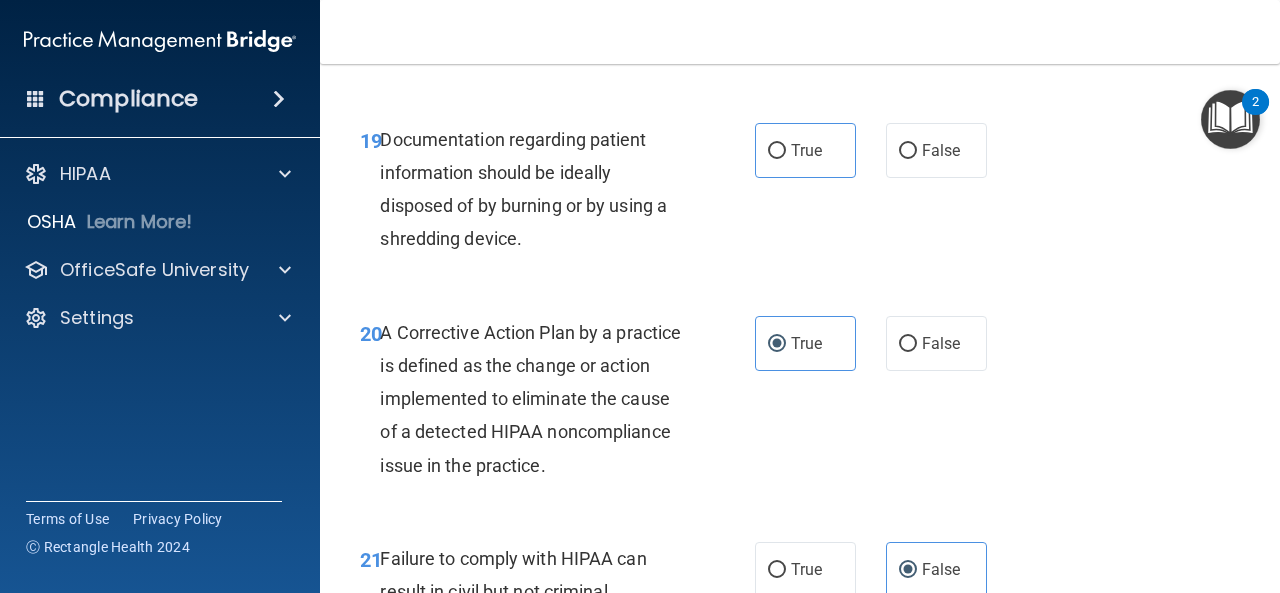 scroll, scrollTop: 3388, scrollLeft: 0, axis: vertical 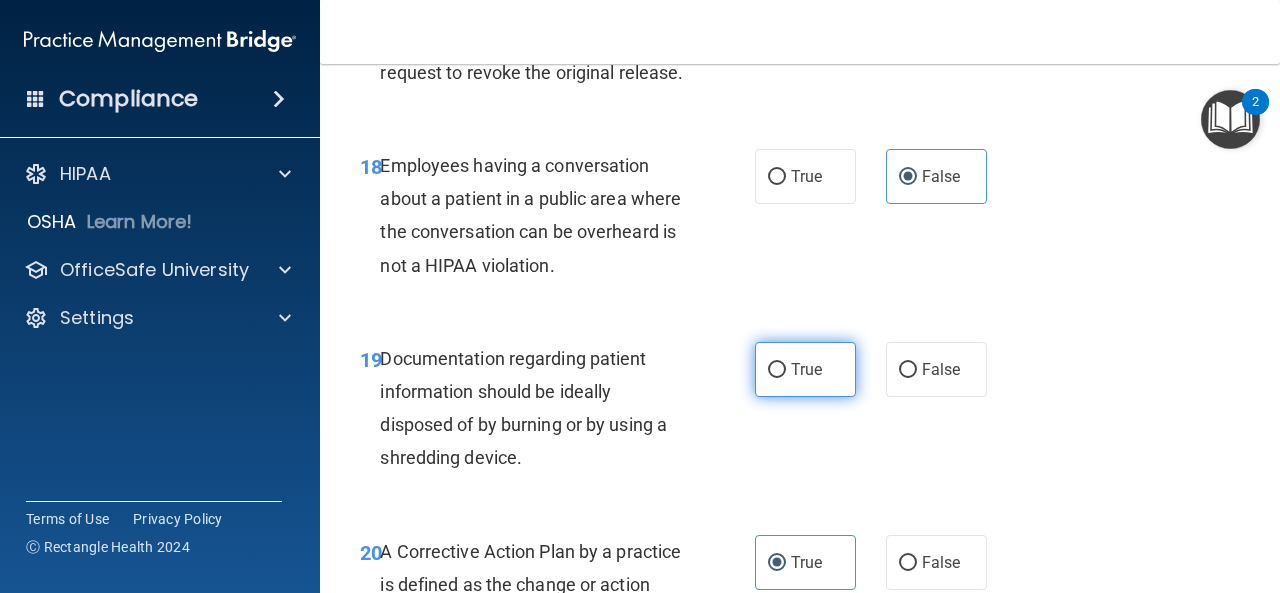 click on "True" at bounding box center [805, 369] 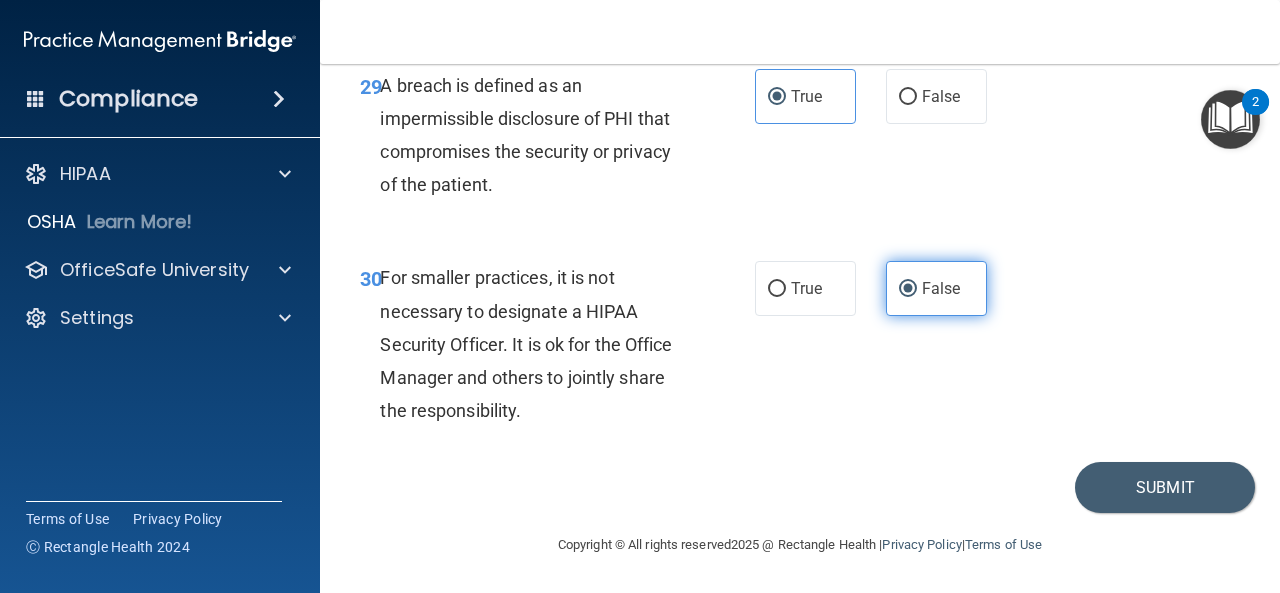scroll, scrollTop: 5988, scrollLeft: 0, axis: vertical 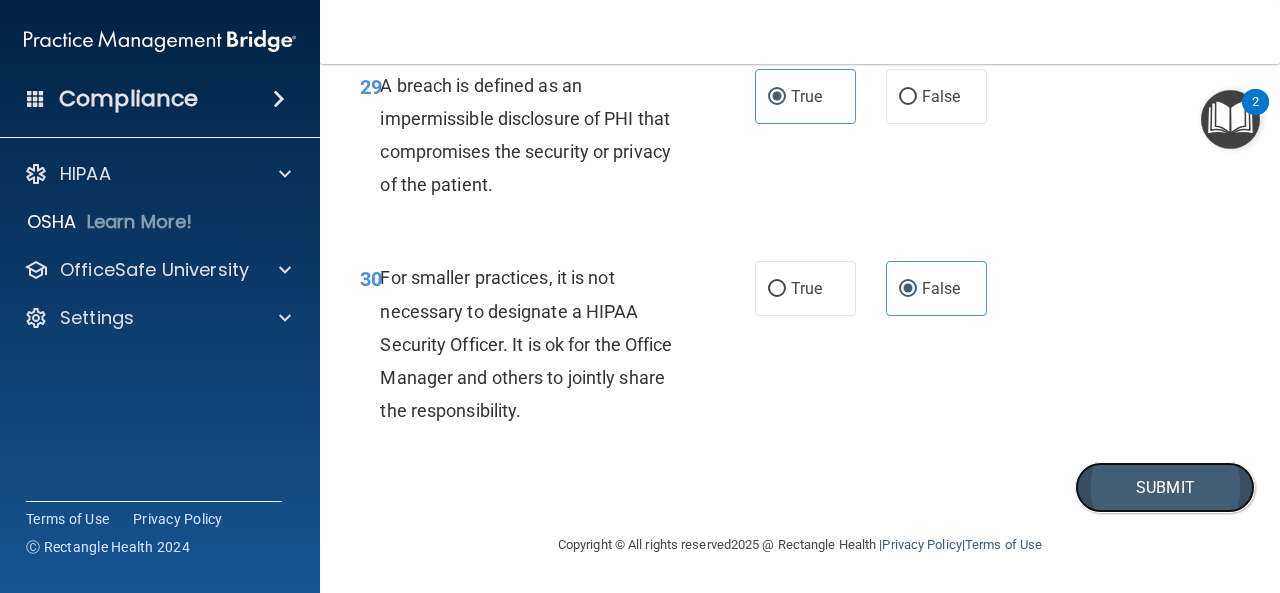 click on "Submit" at bounding box center [1165, 487] 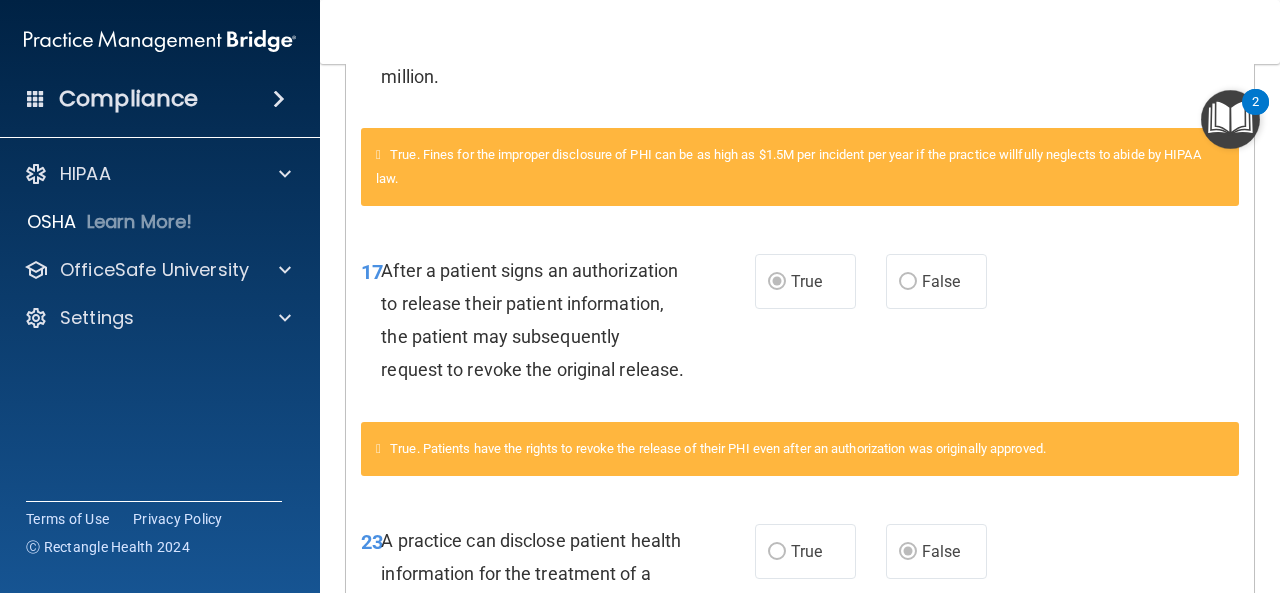 scroll, scrollTop: 1544, scrollLeft: 0, axis: vertical 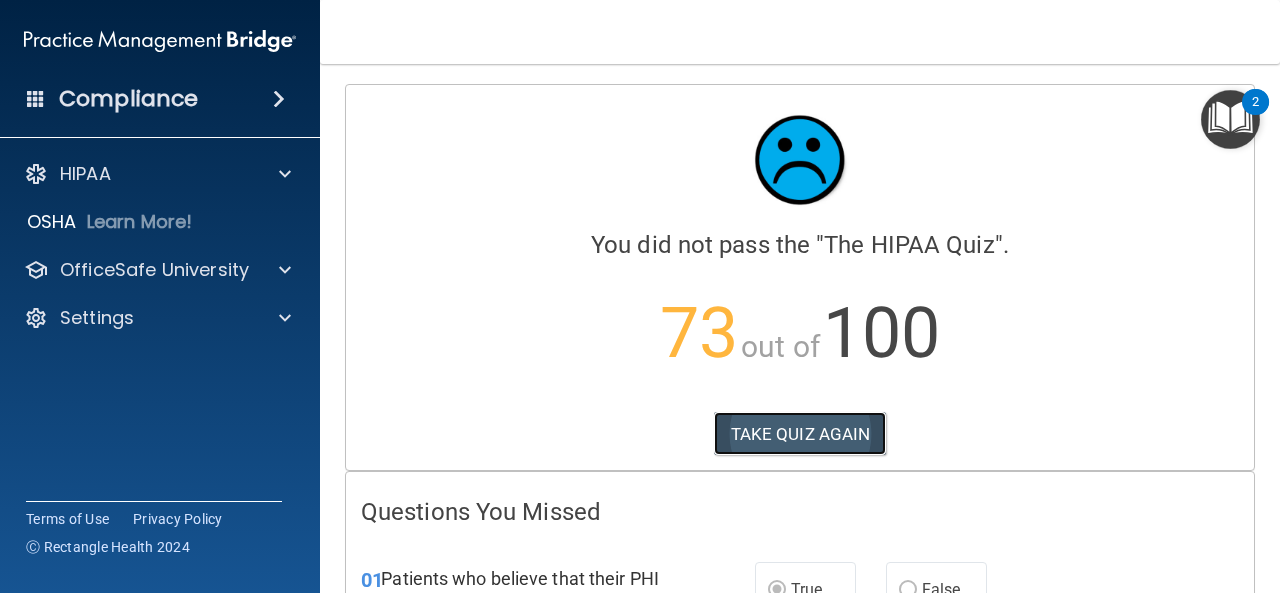 click on "TAKE QUIZ AGAIN" at bounding box center (800, 434) 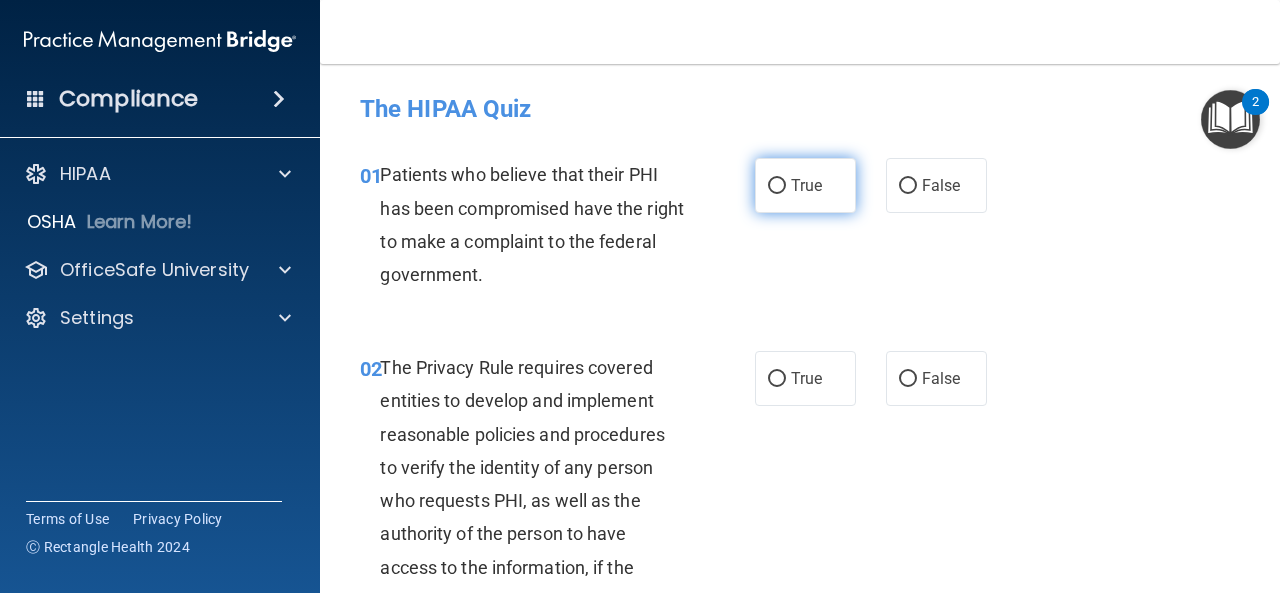 click on "True" at bounding box center [806, 185] 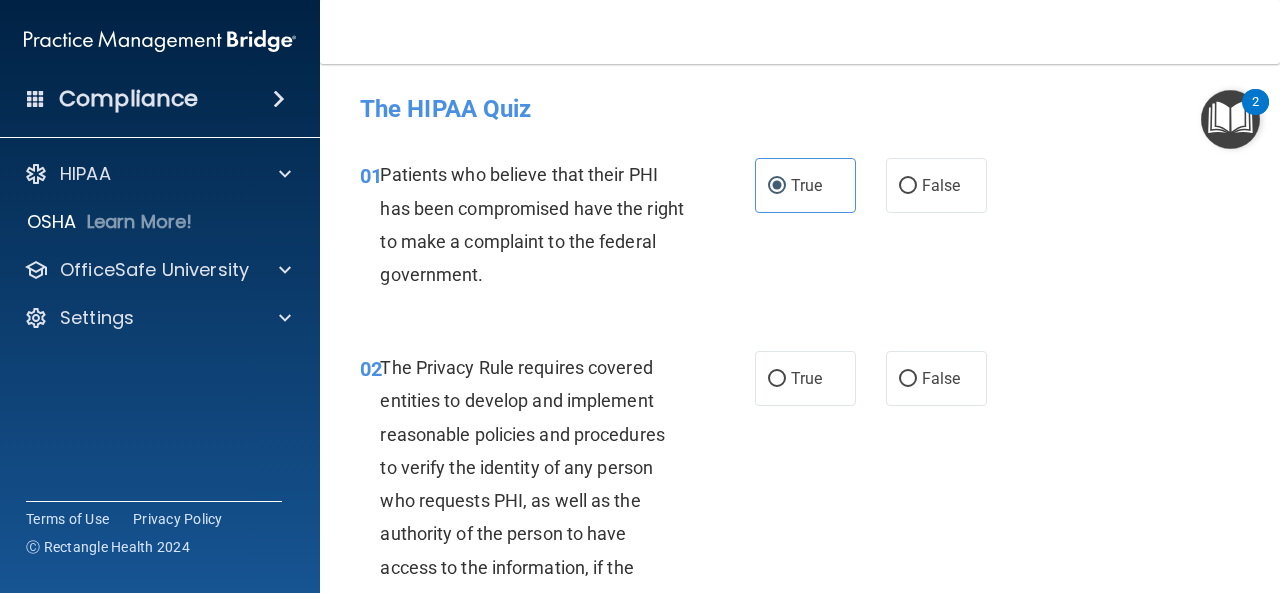 scroll, scrollTop: 200, scrollLeft: 0, axis: vertical 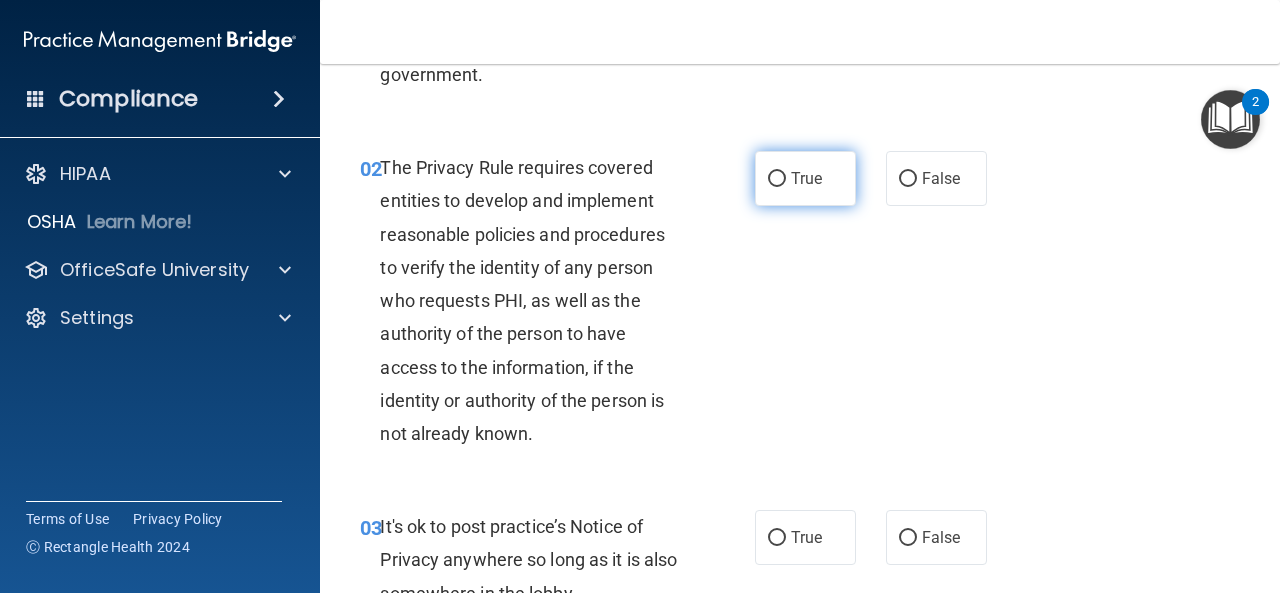 click on "True" at bounding box center (805, 178) 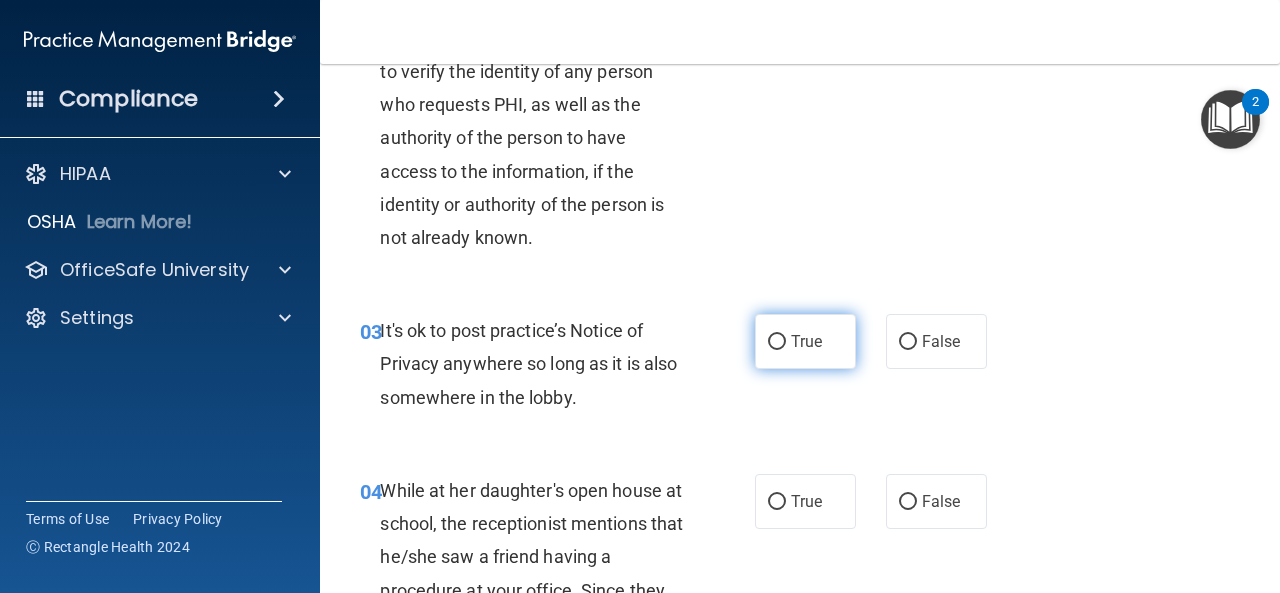 scroll, scrollTop: 400, scrollLeft: 0, axis: vertical 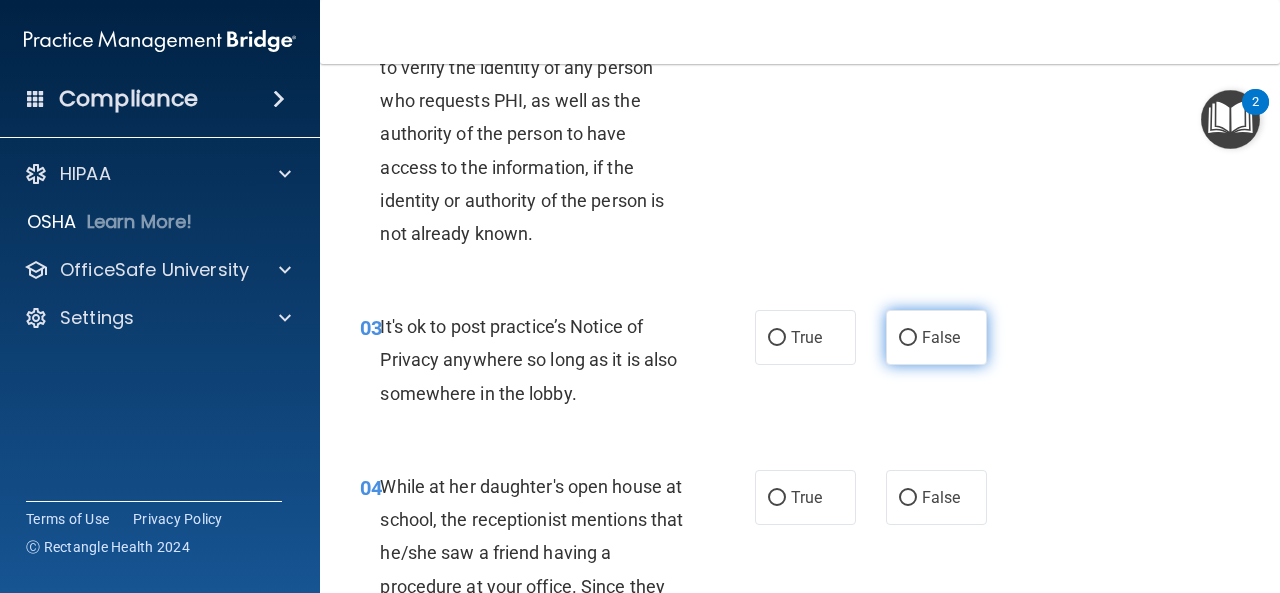 click on "False" at bounding box center [908, 338] 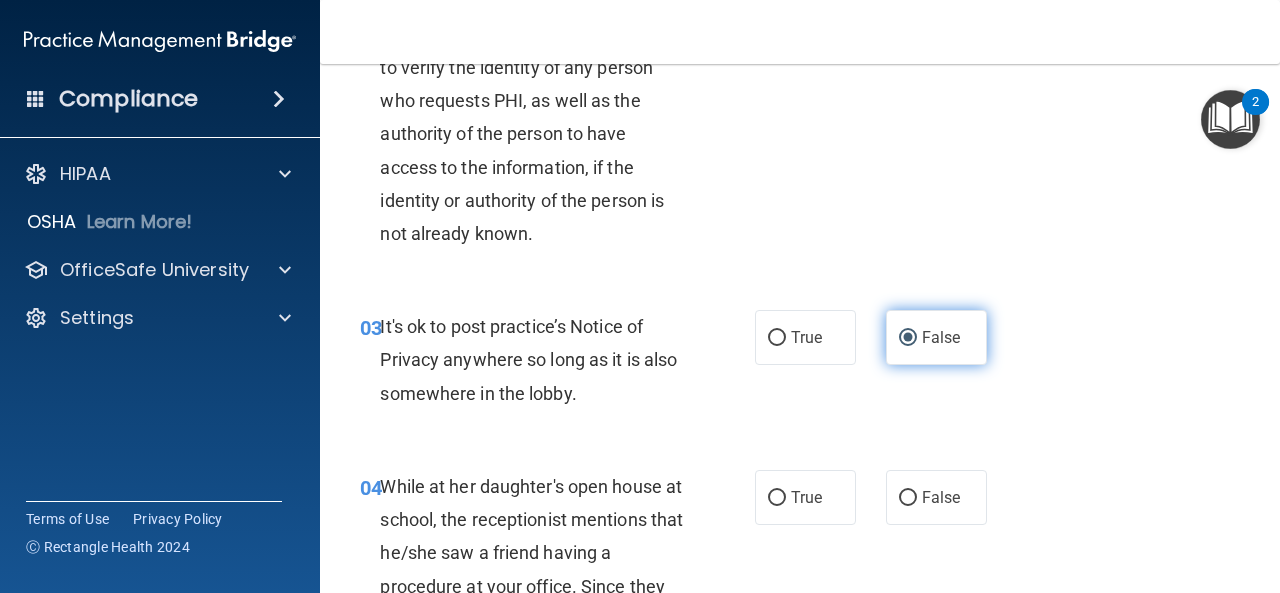 scroll, scrollTop: 600, scrollLeft: 0, axis: vertical 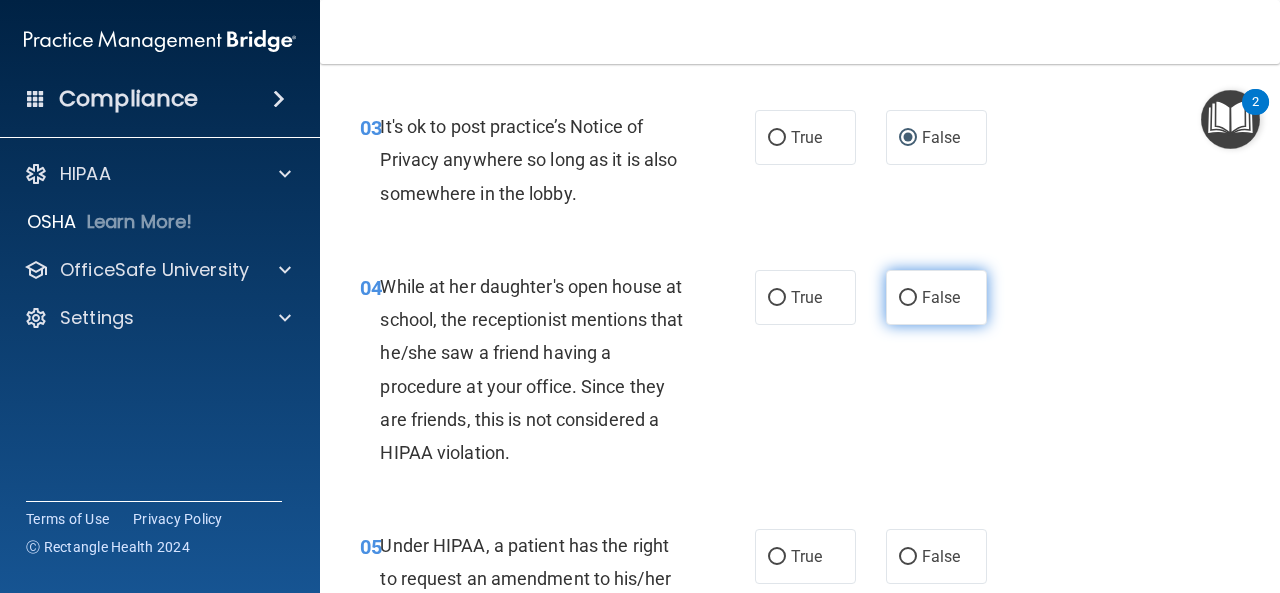 click on "False" at bounding box center [908, 298] 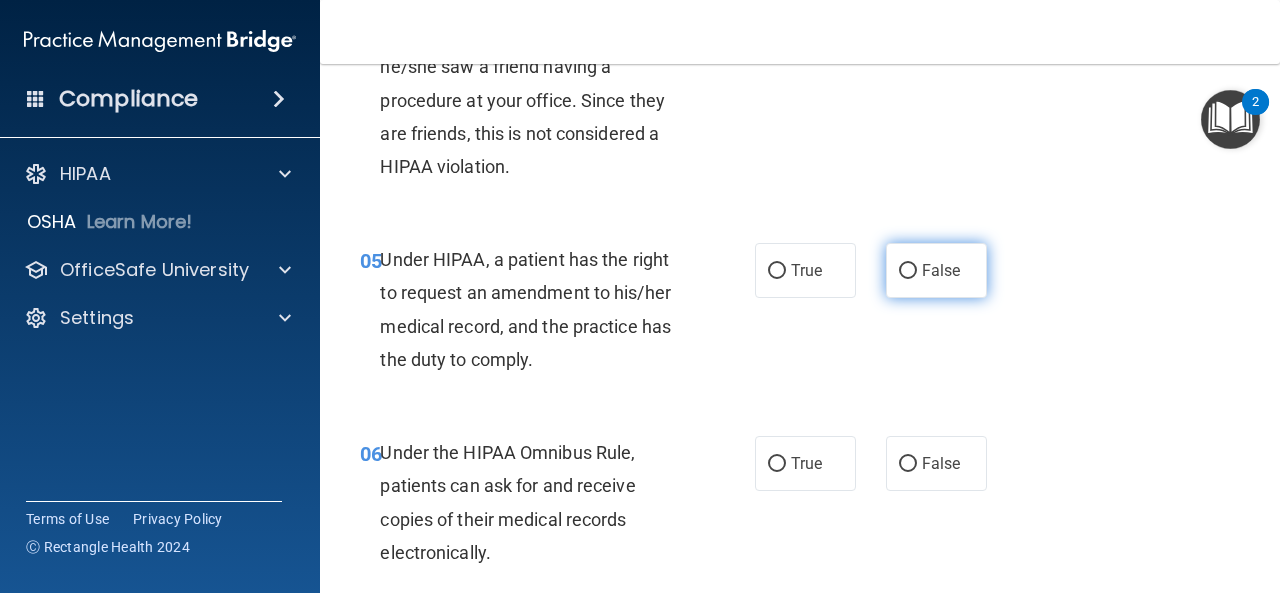 scroll, scrollTop: 1000, scrollLeft: 0, axis: vertical 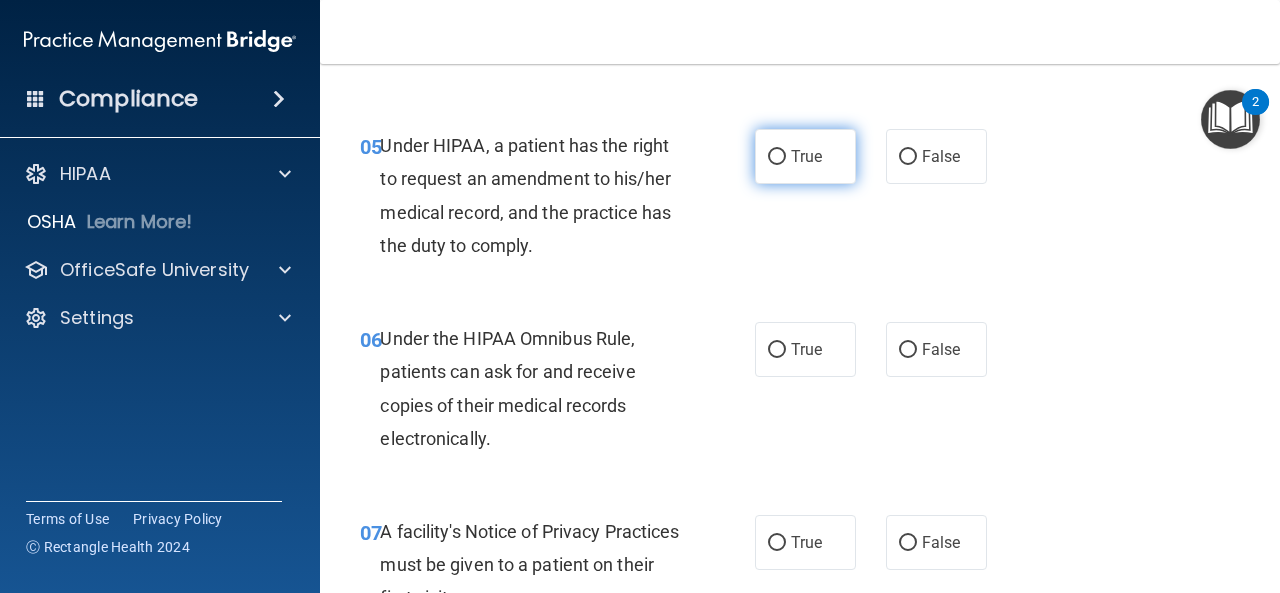 click on "True" at bounding box center [806, 156] 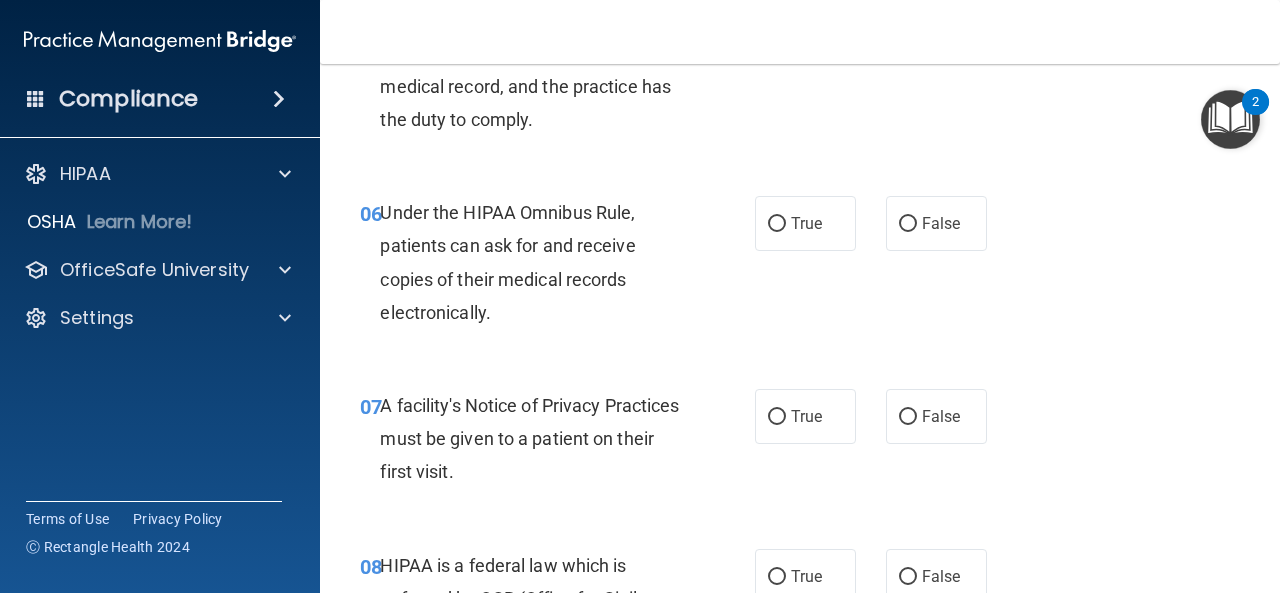scroll, scrollTop: 1200, scrollLeft: 0, axis: vertical 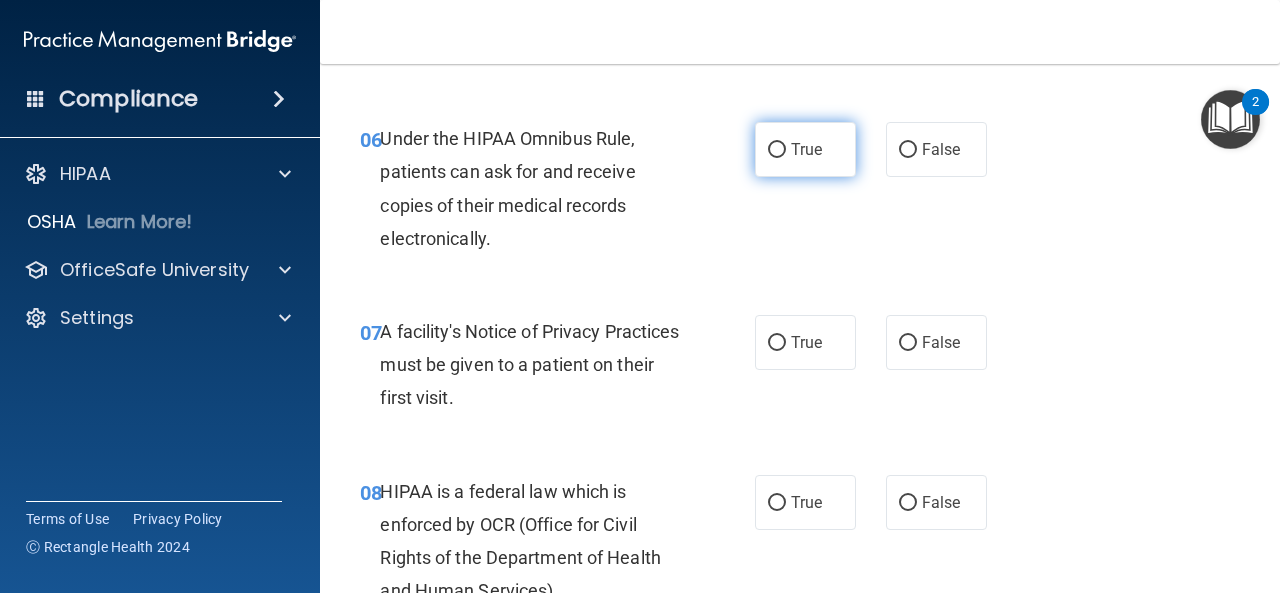 click on "True" at bounding box center (805, 149) 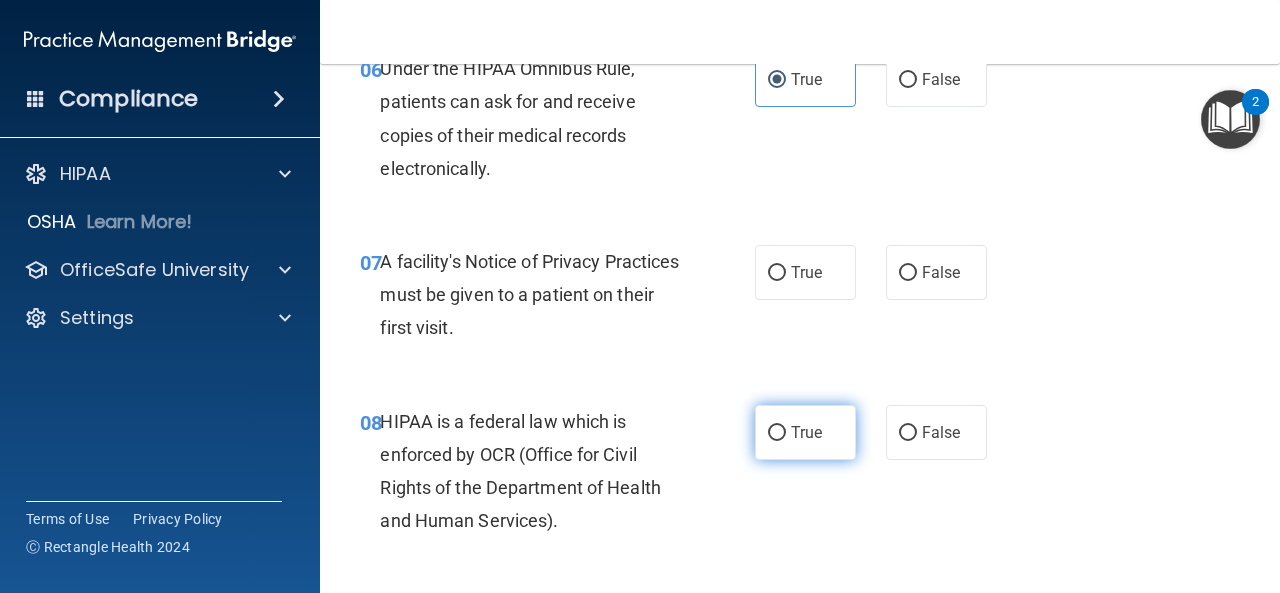 scroll, scrollTop: 1300, scrollLeft: 0, axis: vertical 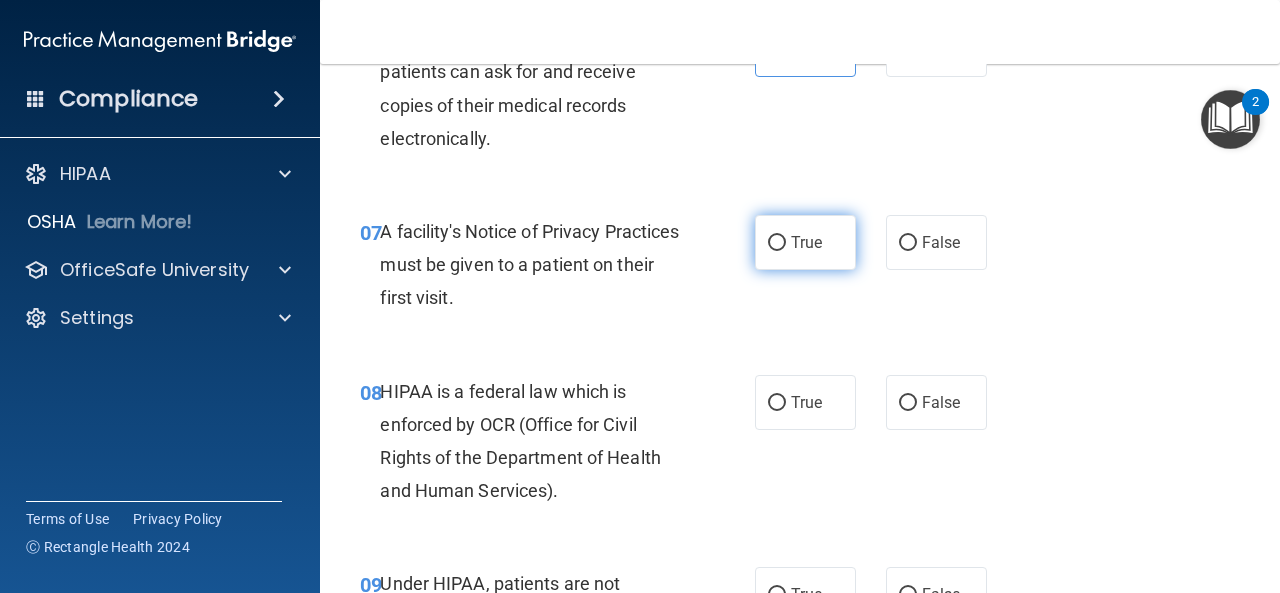click on "True" at bounding box center (805, 242) 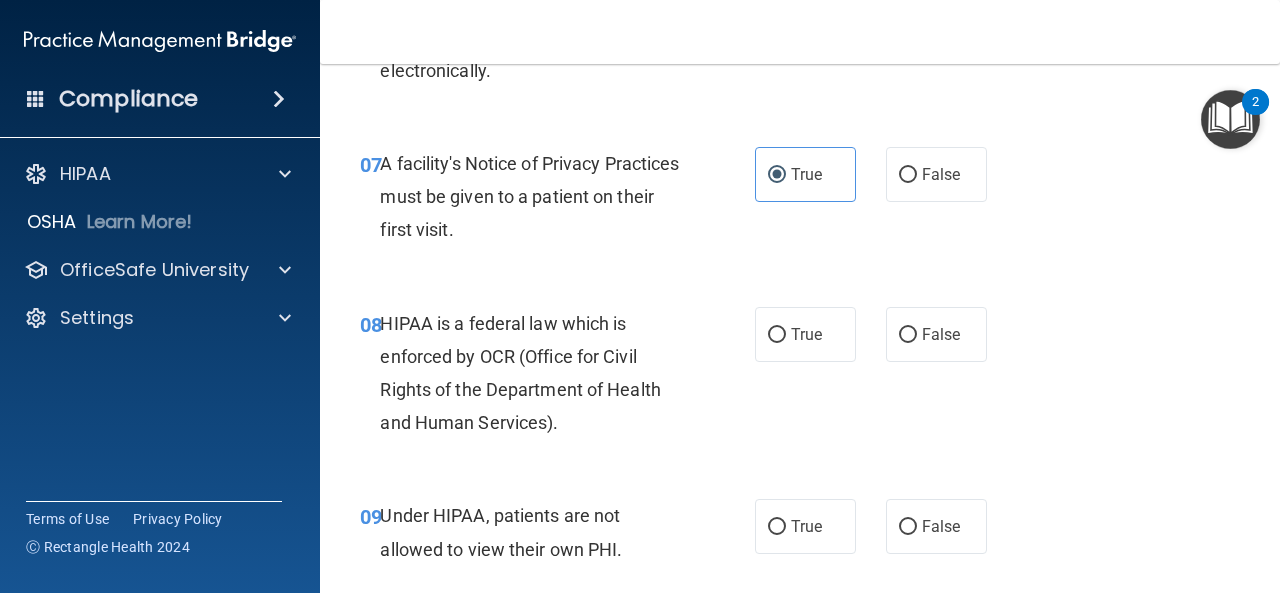 scroll, scrollTop: 1400, scrollLeft: 0, axis: vertical 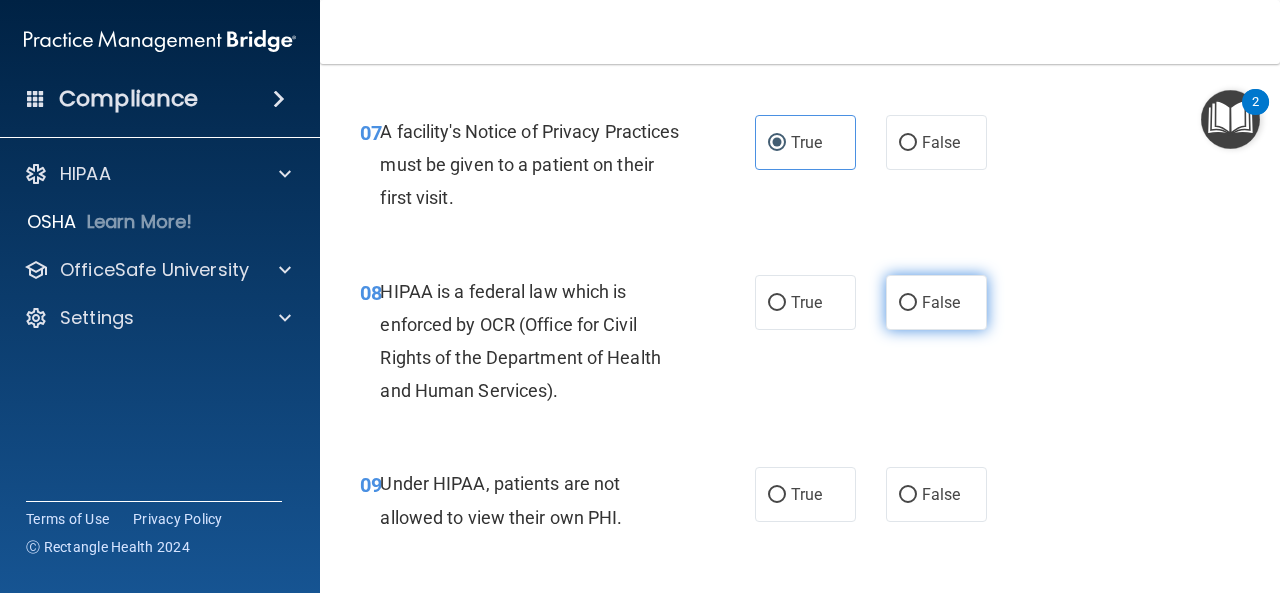 click on "False" at bounding box center [908, 303] 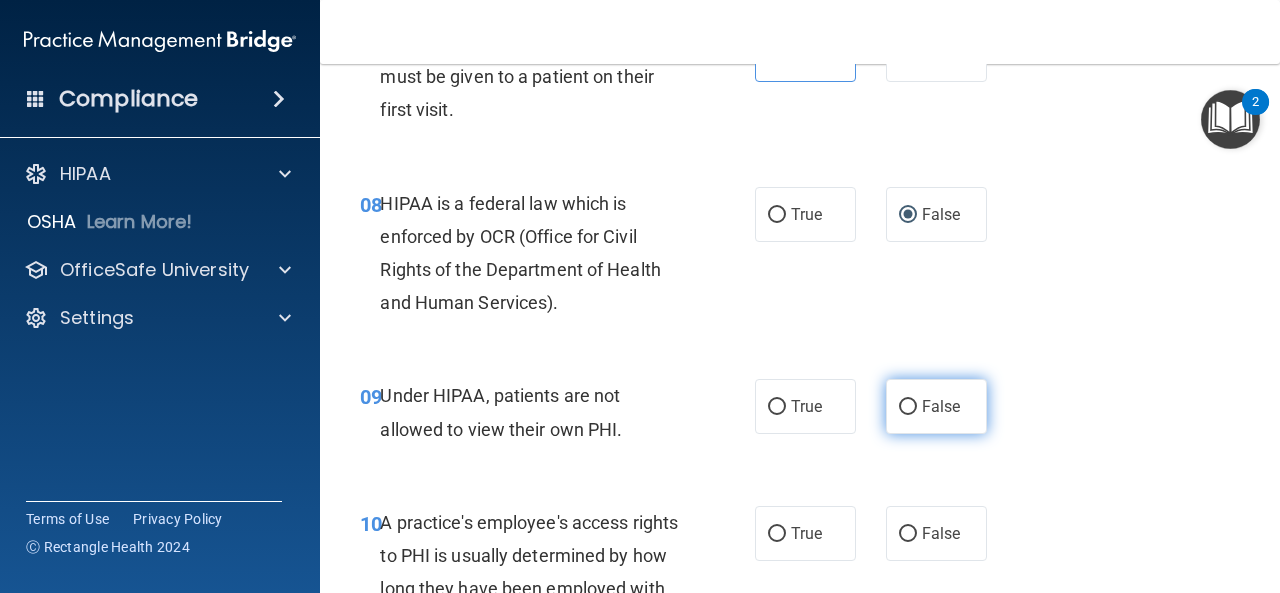 scroll, scrollTop: 1600, scrollLeft: 0, axis: vertical 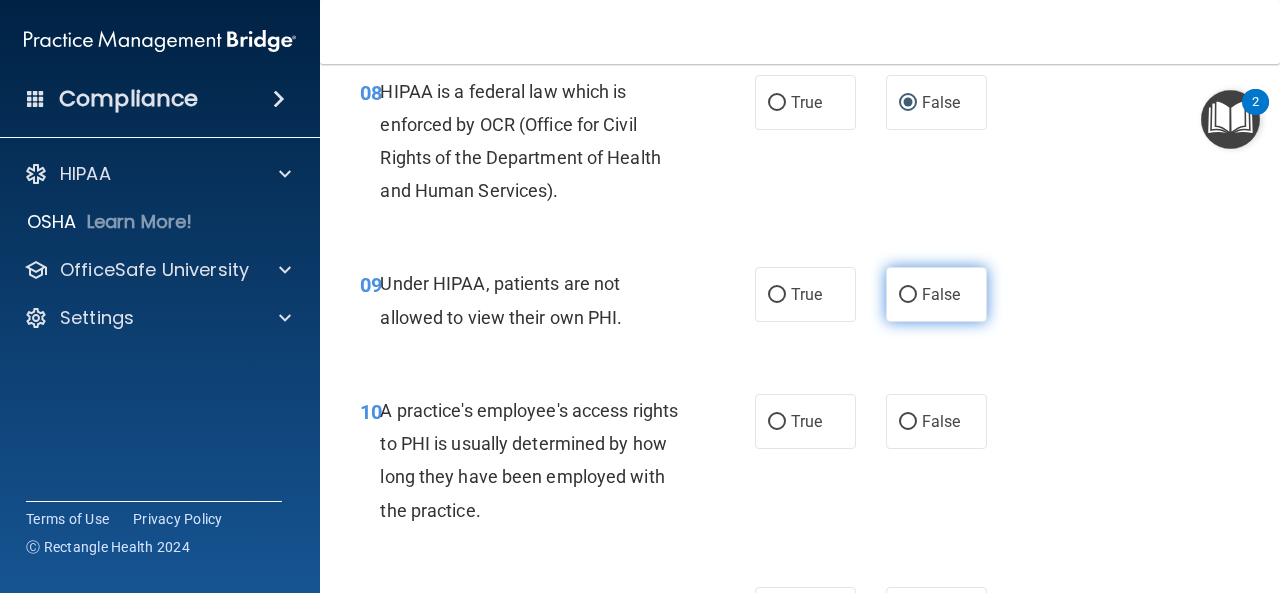 click on "False" at bounding box center (936, 294) 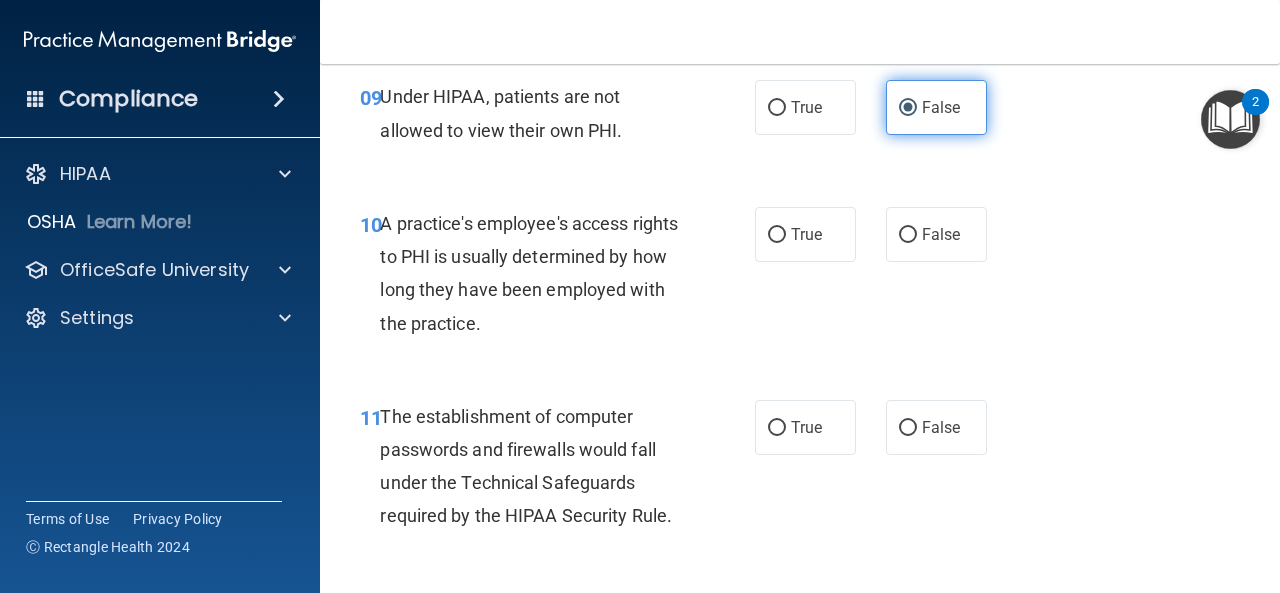 scroll, scrollTop: 1800, scrollLeft: 0, axis: vertical 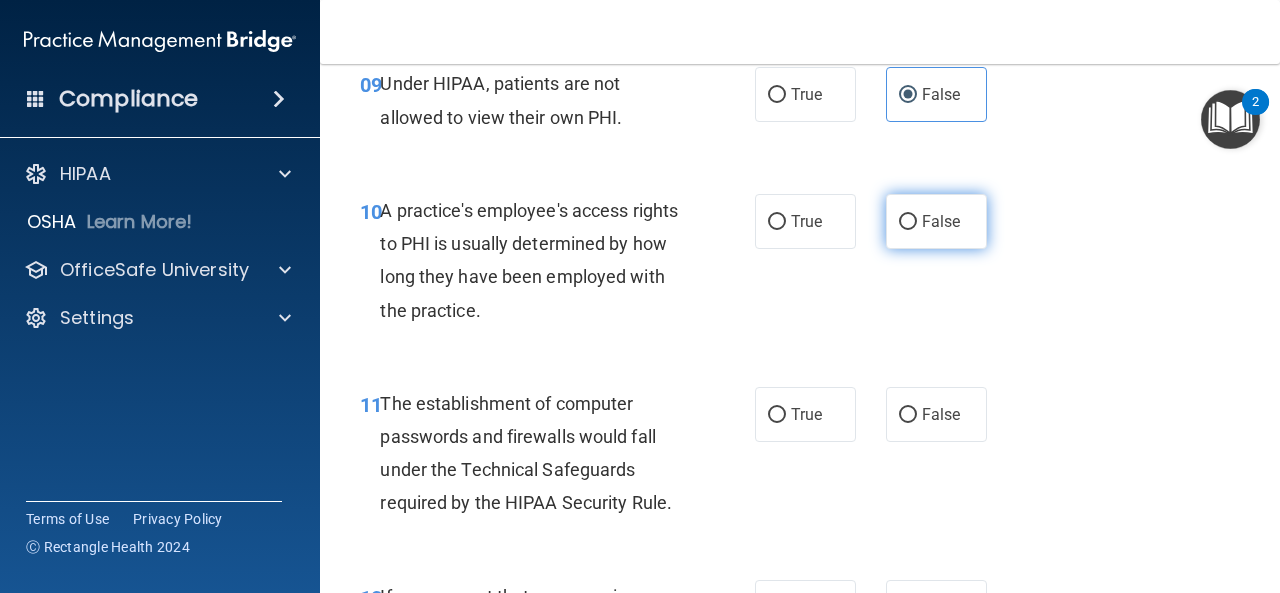 click on "False" at bounding box center [936, 221] 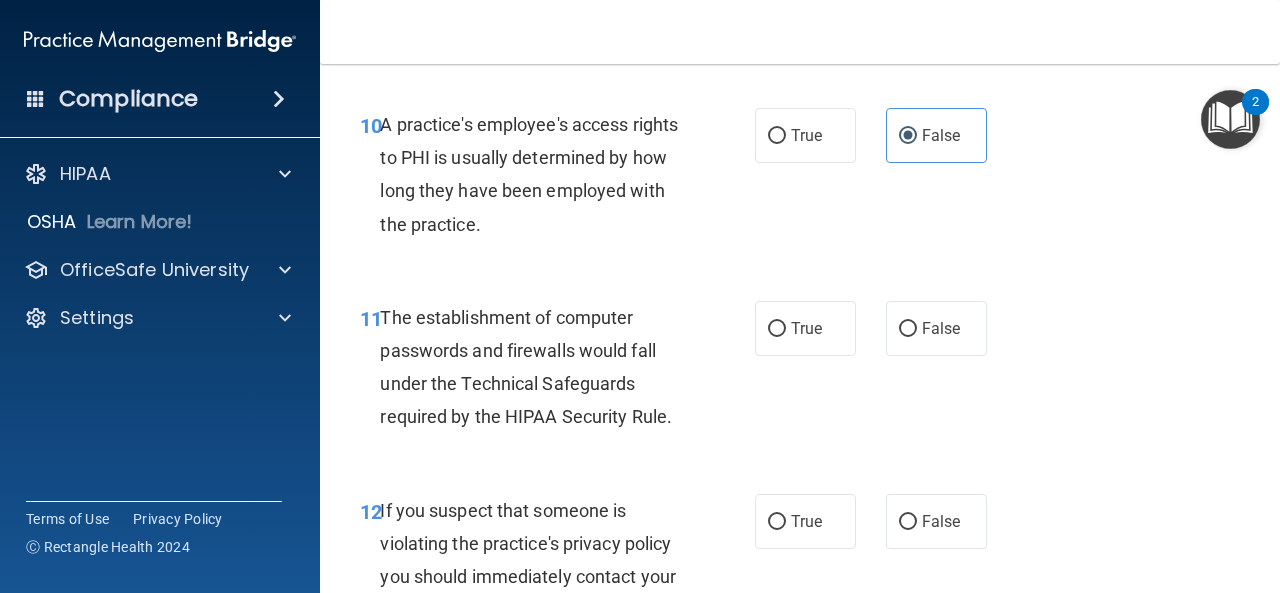 scroll, scrollTop: 2000, scrollLeft: 0, axis: vertical 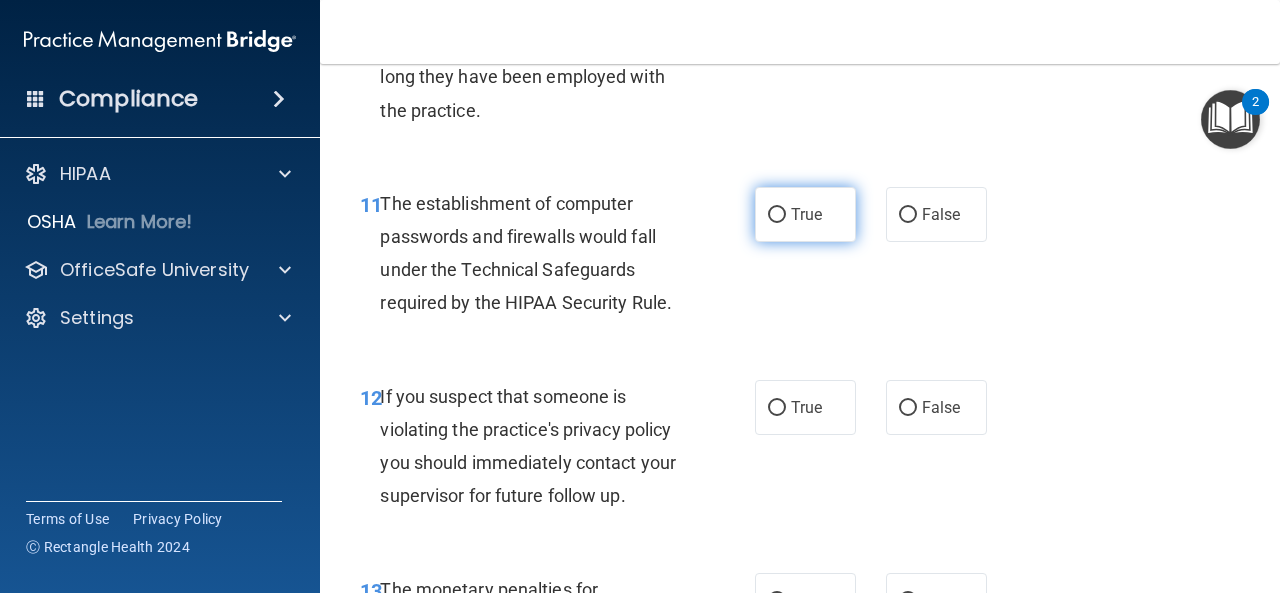 click on "True" at bounding box center (805, 214) 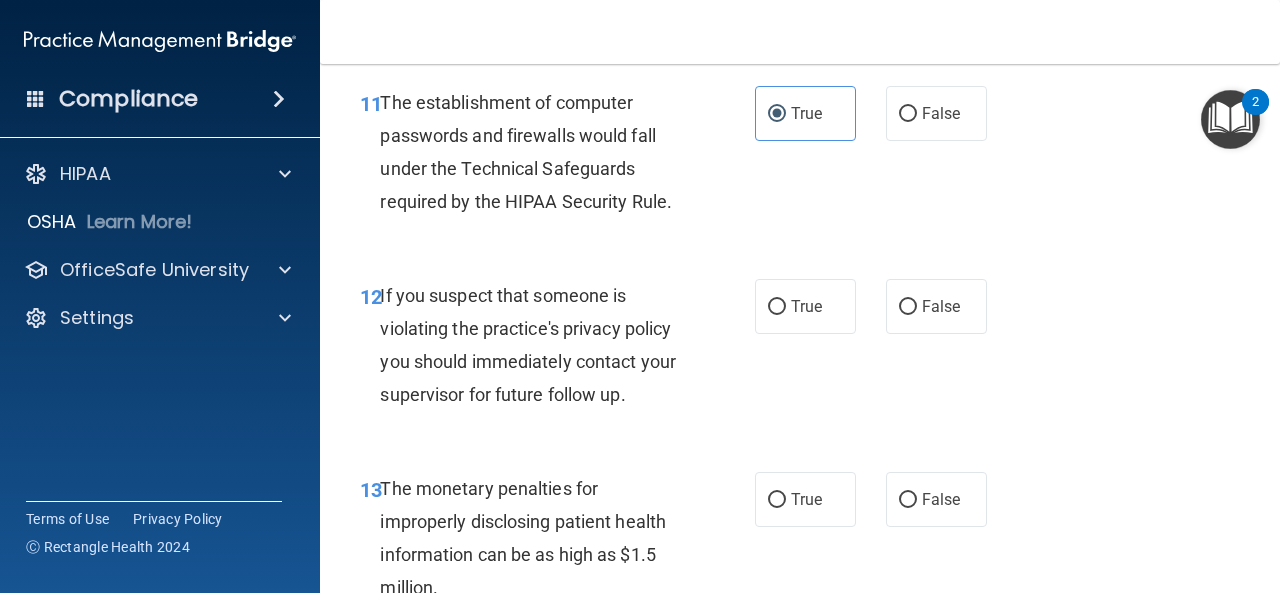 scroll, scrollTop: 2200, scrollLeft: 0, axis: vertical 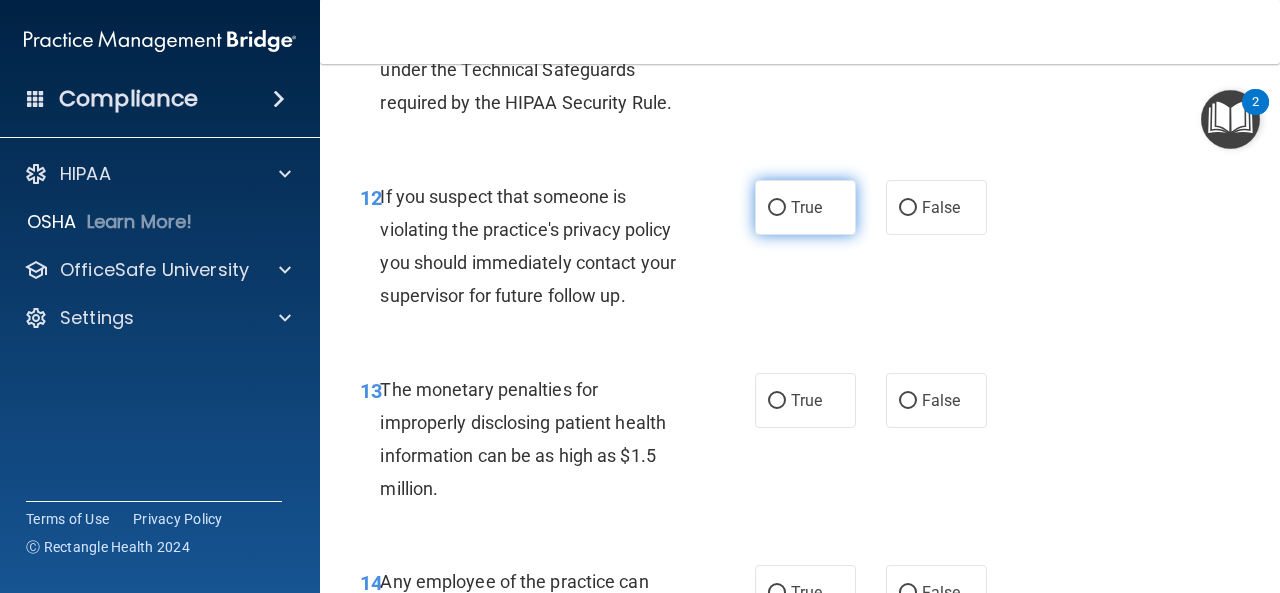 click on "True" at bounding box center [805, 207] 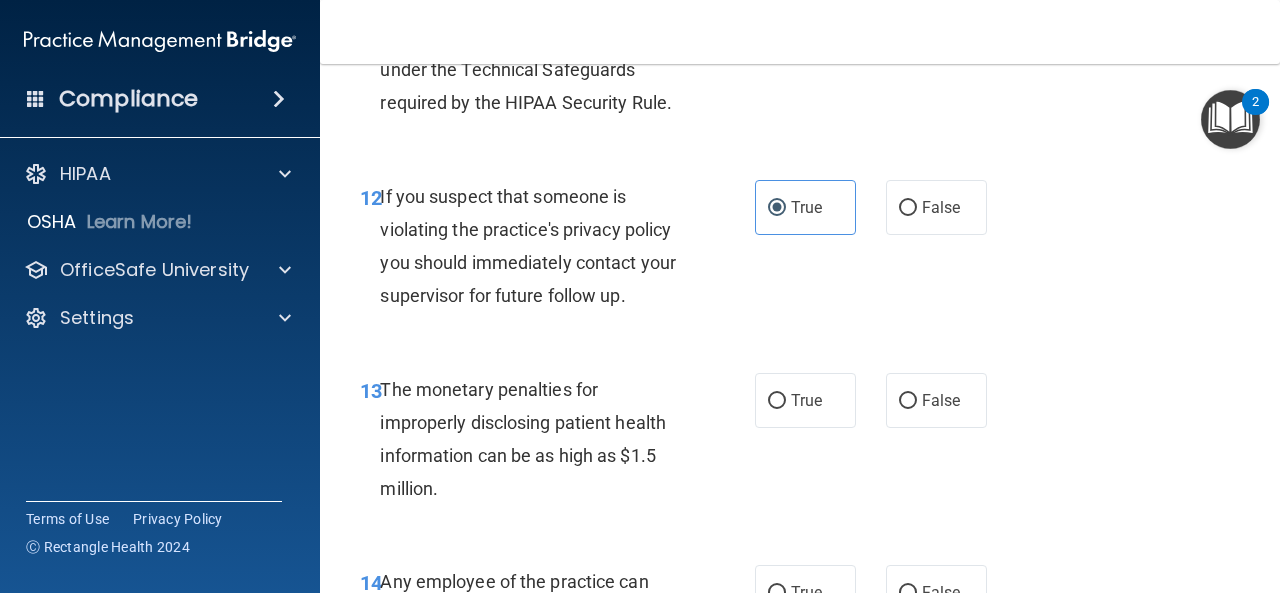 scroll, scrollTop: 2400, scrollLeft: 0, axis: vertical 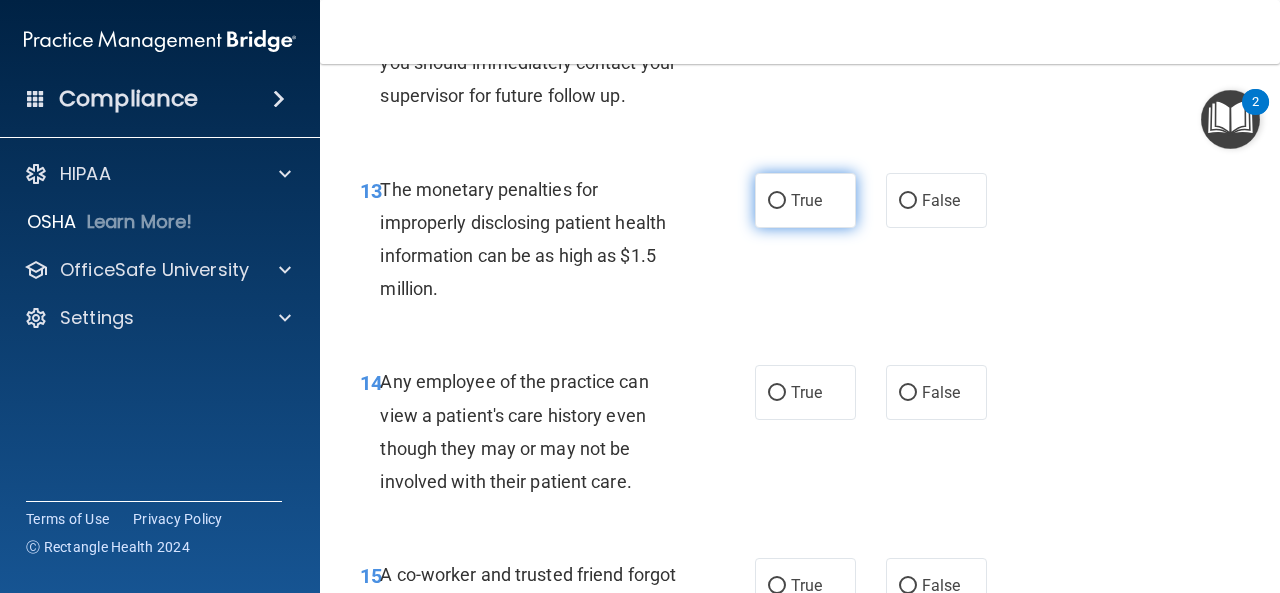 click on "True" at bounding box center (805, 200) 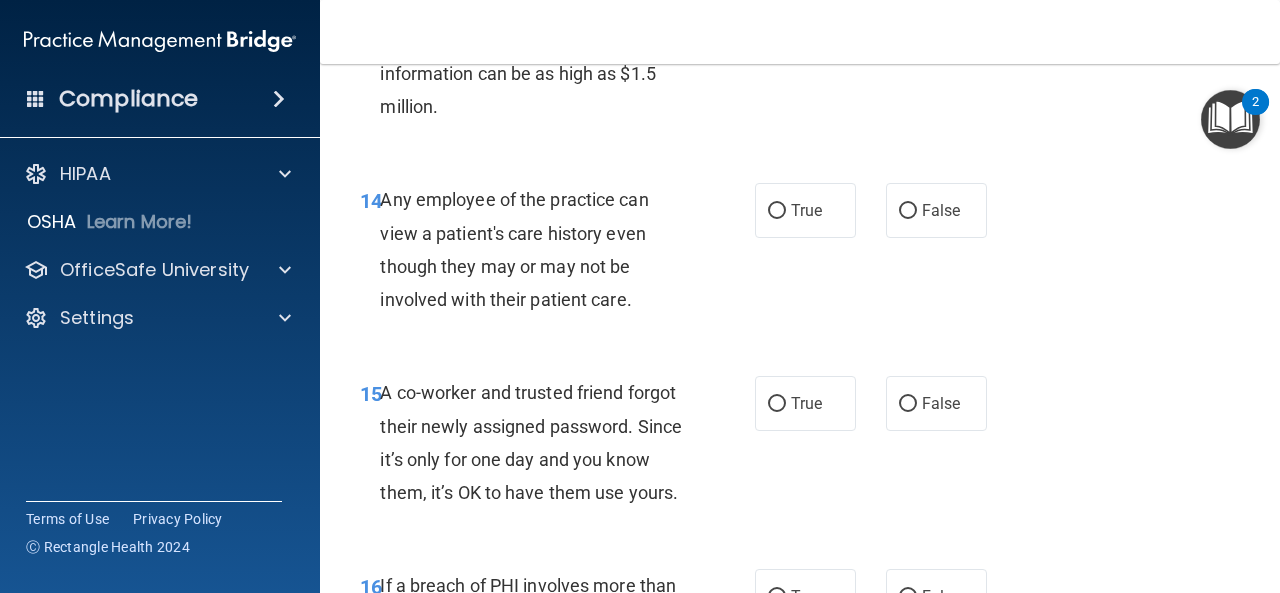 scroll, scrollTop: 2600, scrollLeft: 0, axis: vertical 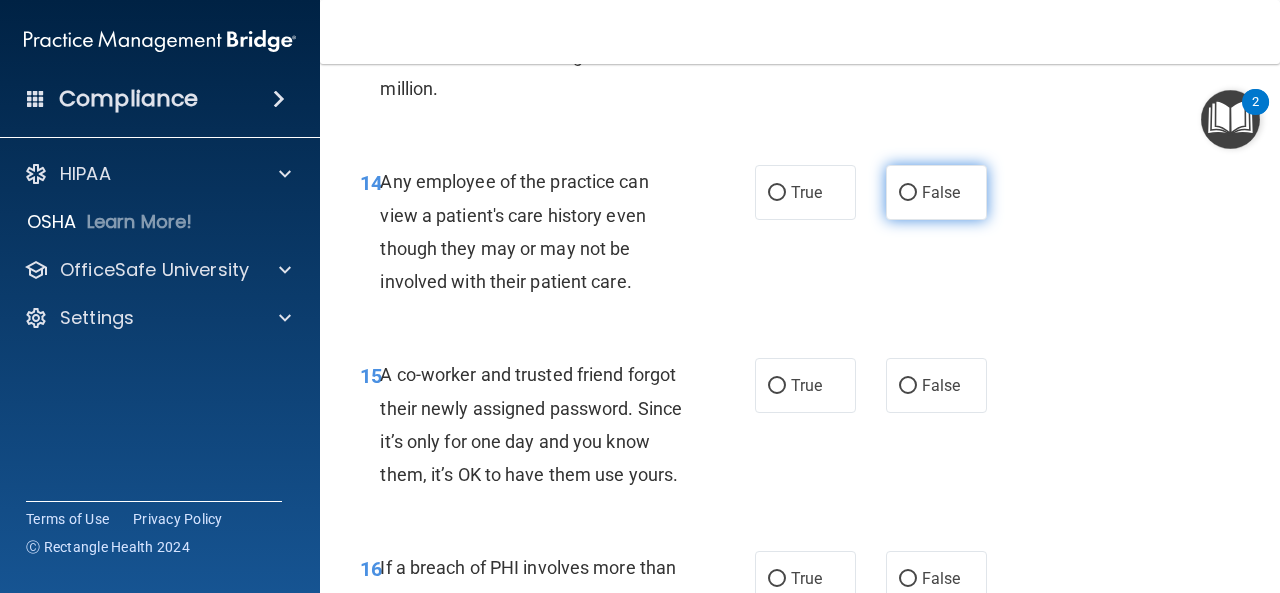 click on "False" at bounding box center (941, 192) 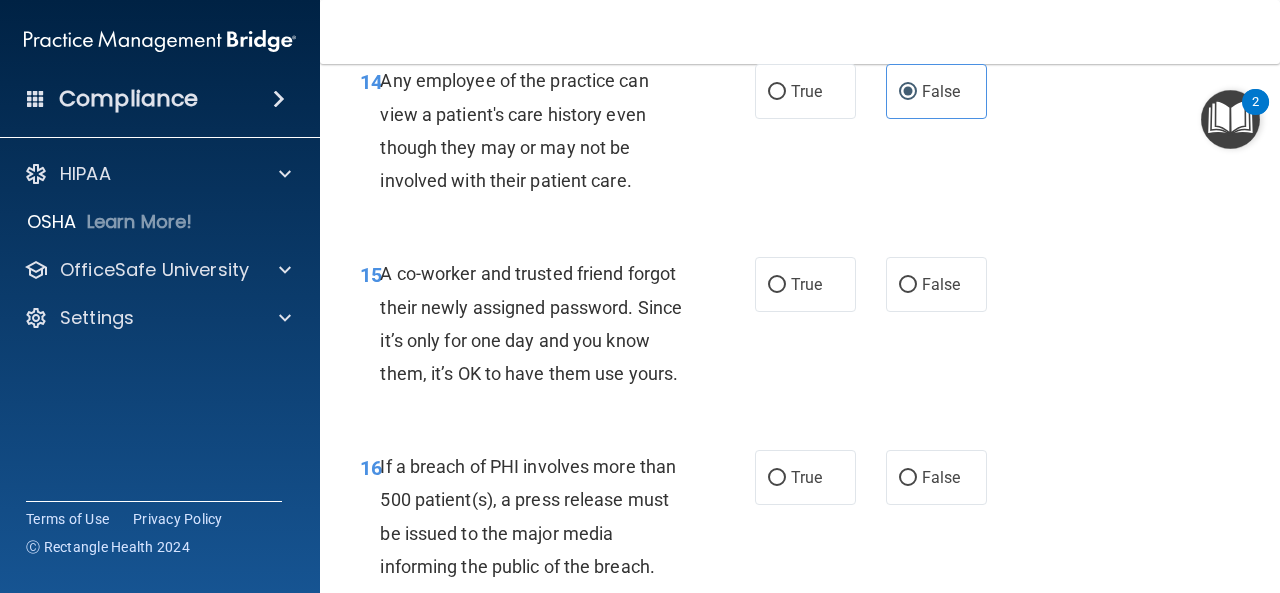 scroll, scrollTop: 2800, scrollLeft: 0, axis: vertical 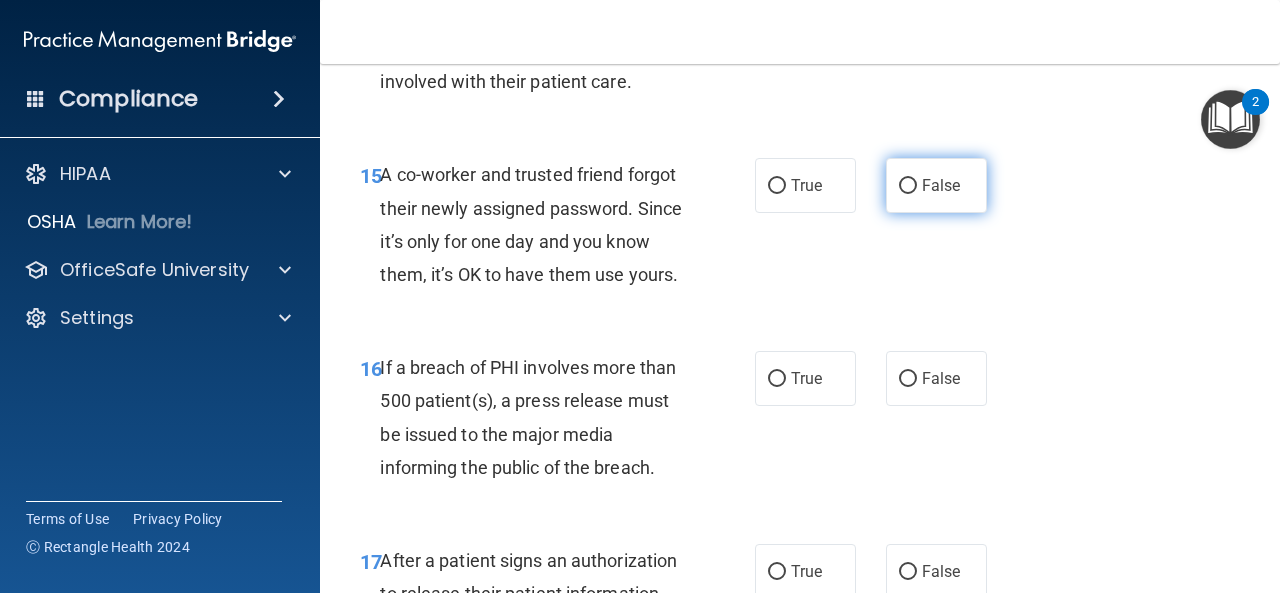 click on "False" at bounding box center (908, 186) 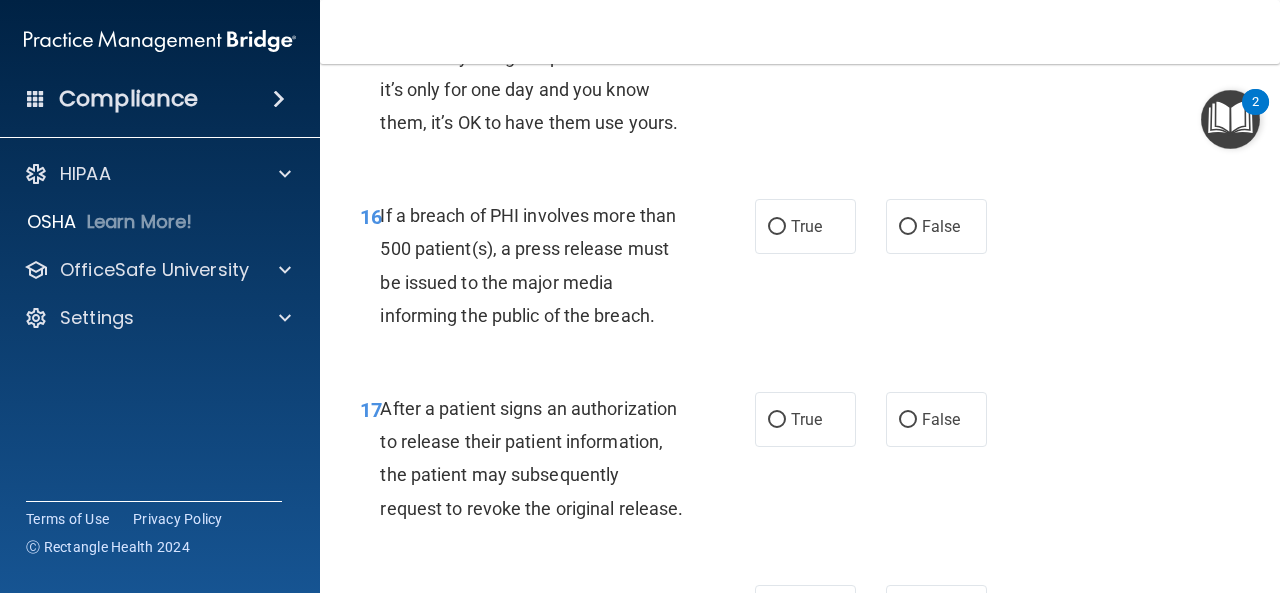 scroll, scrollTop: 3000, scrollLeft: 0, axis: vertical 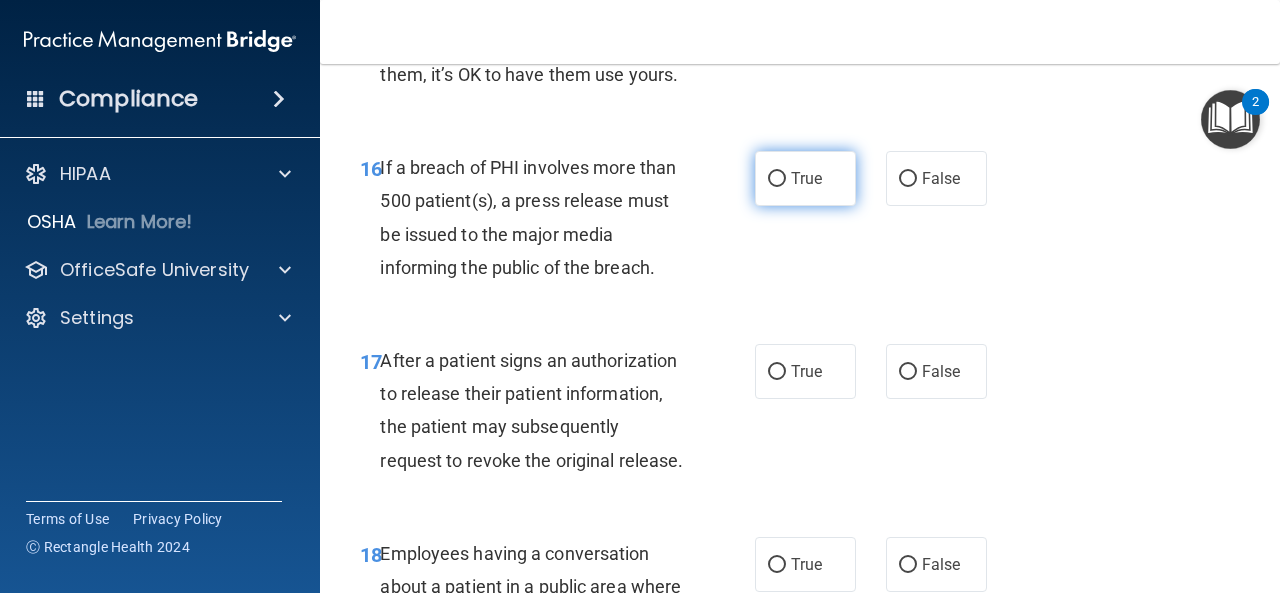 click on "True" at bounding box center (806, 178) 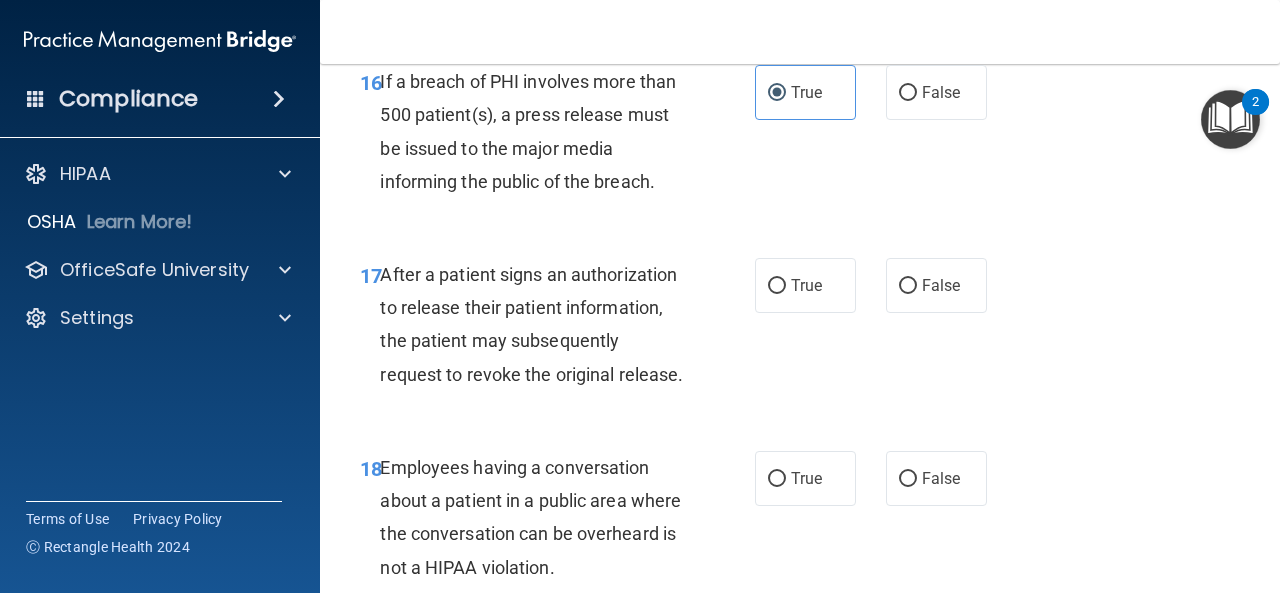 scroll, scrollTop: 3200, scrollLeft: 0, axis: vertical 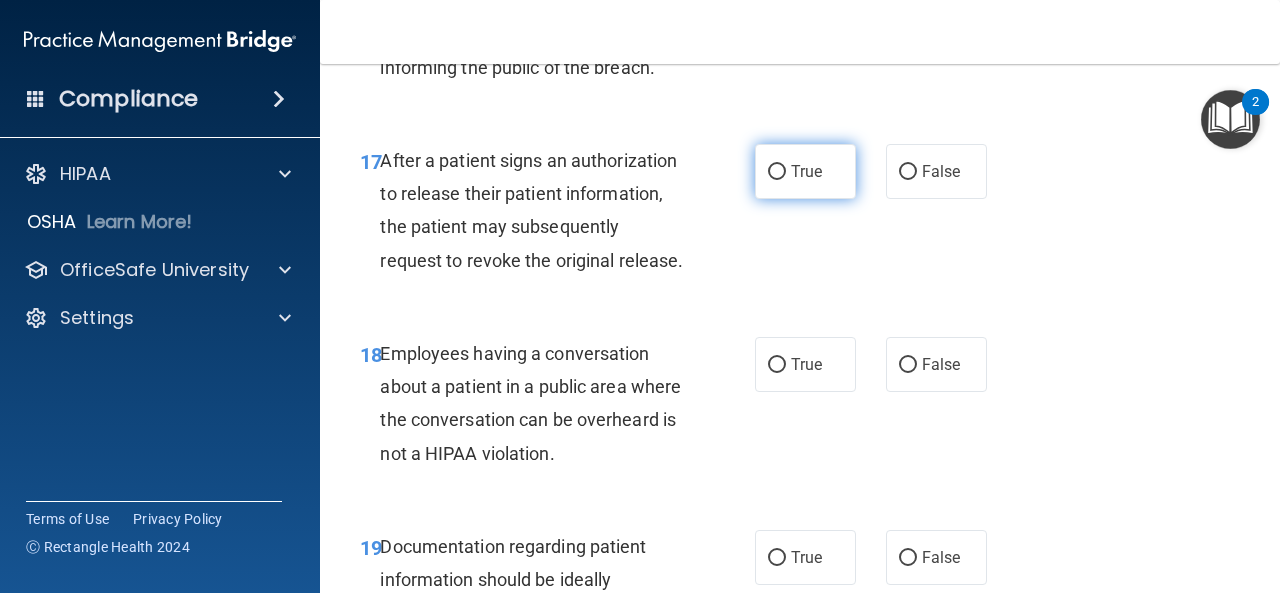 click on "True" at bounding box center [806, 171] 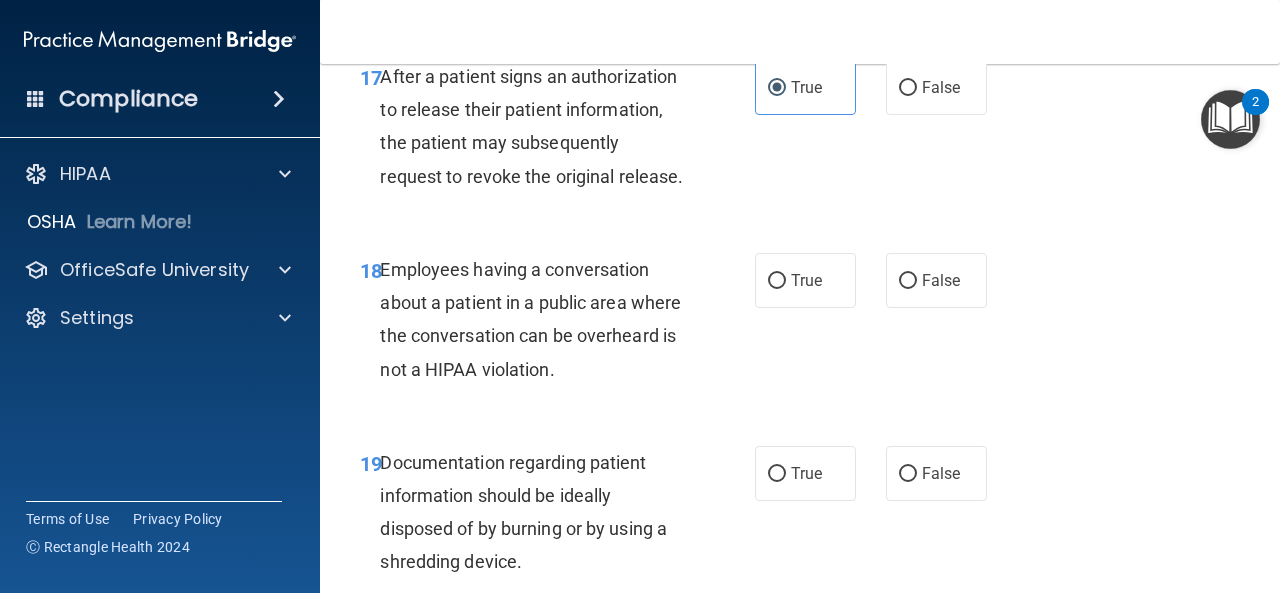 scroll, scrollTop: 3400, scrollLeft: 0, axis: vertical 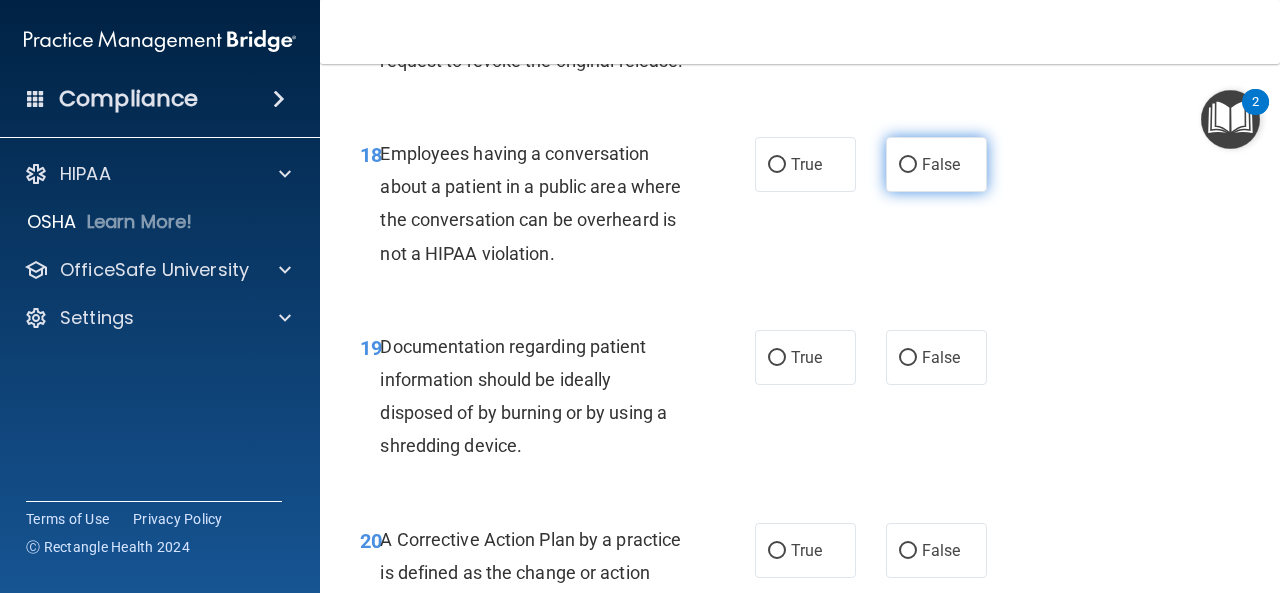 click on "False" at bounding box center (908, 165) 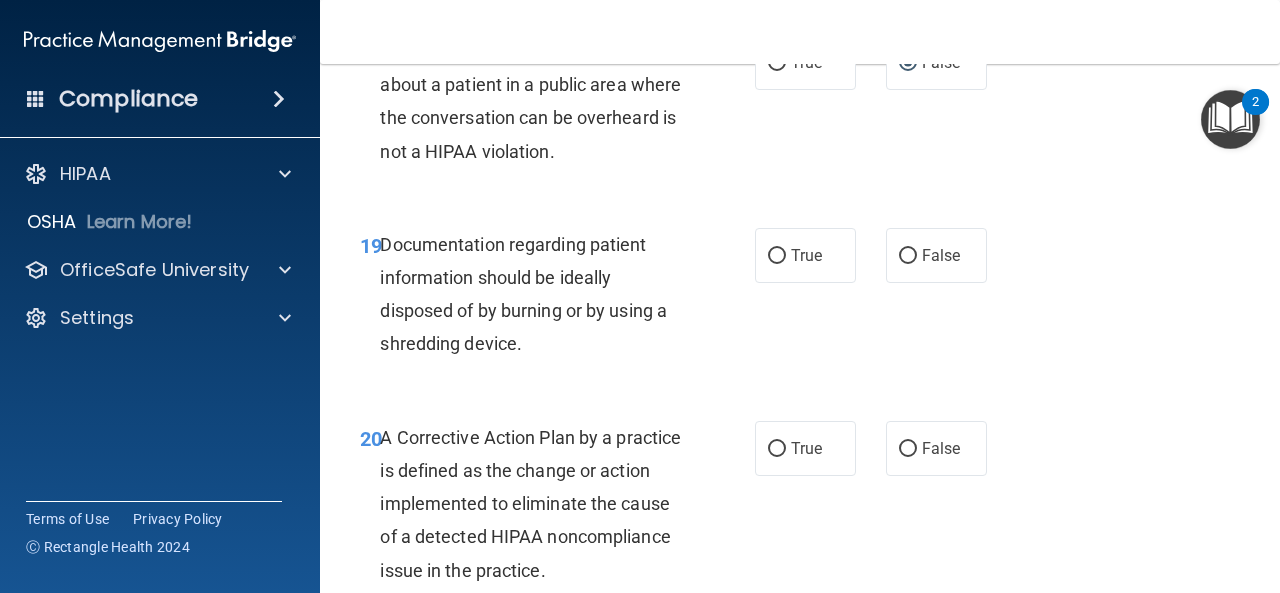 scroll, scrollTop: 3700, scrollLeft: 0, axis: vertical 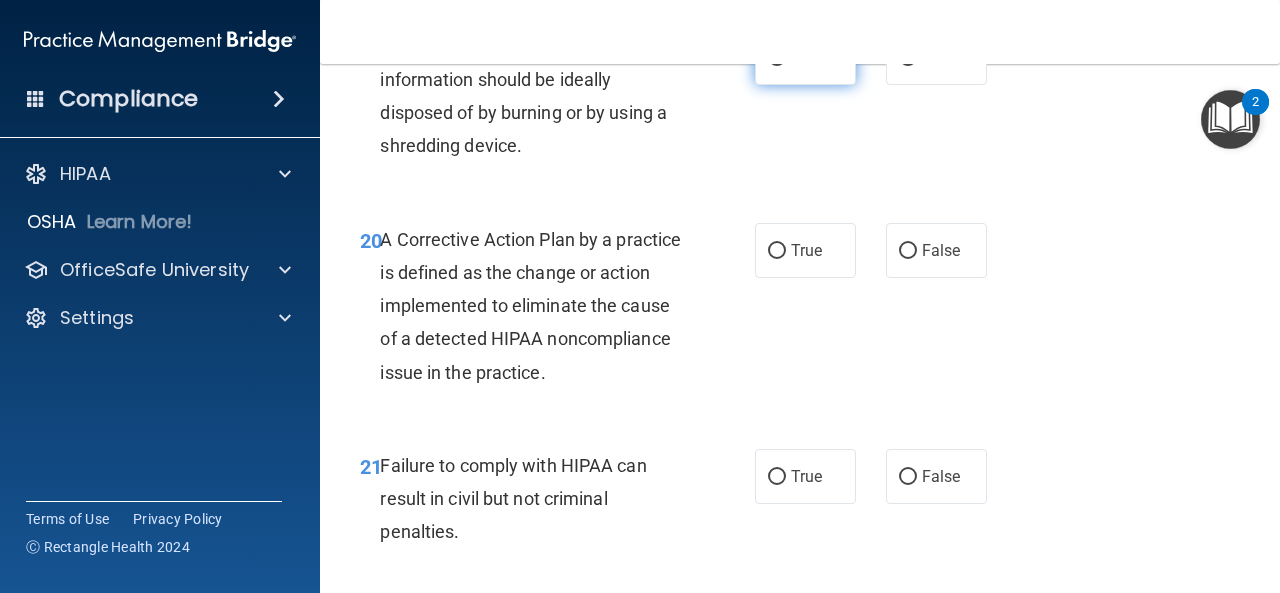 click on "True" at bounding box center [805, 57] 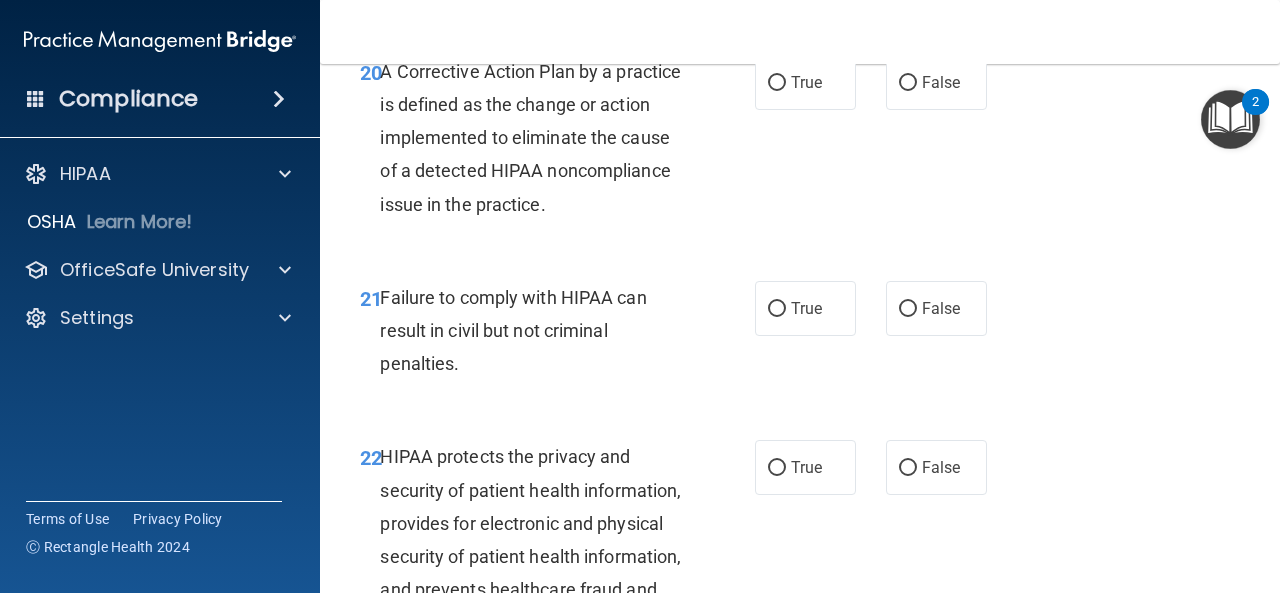 scroll, scrollTop: 3900, scrollLeft: 0, axis: vertical 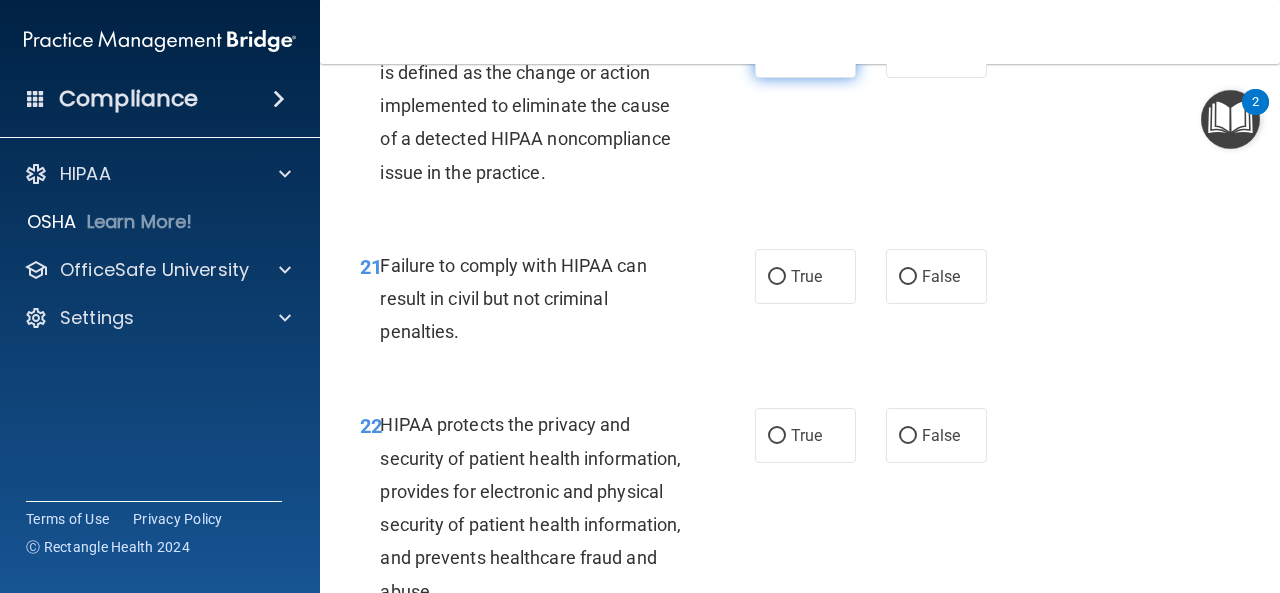 click on "True" at bounding box center (777, 51) 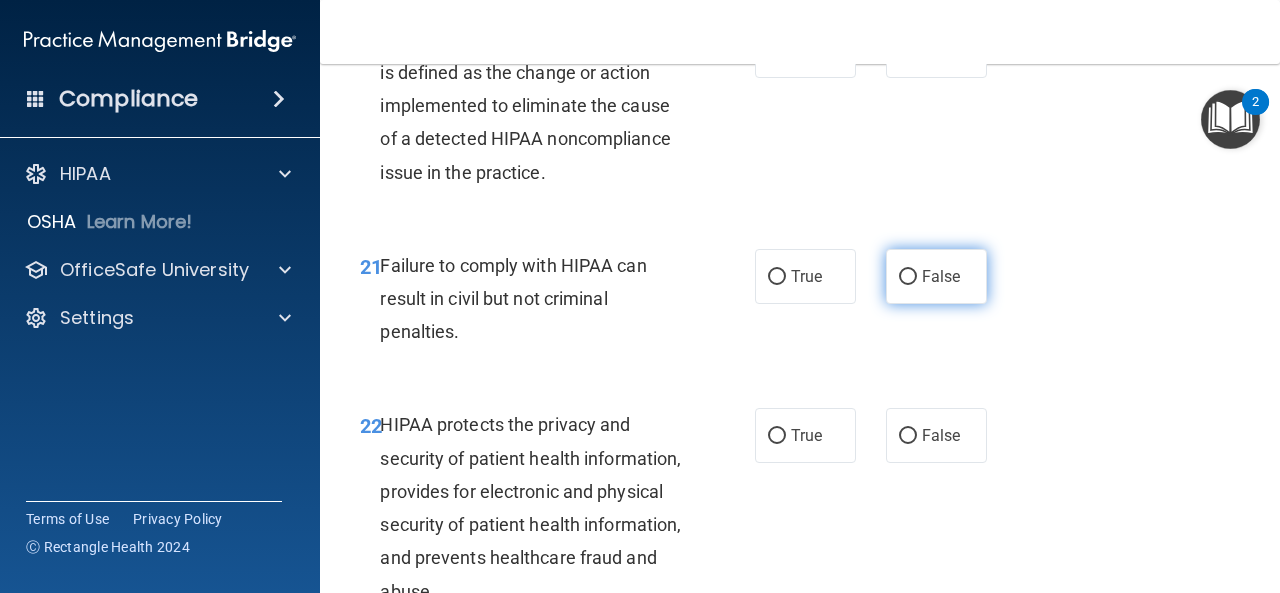 click on "False" at bounding box center [941, 276] 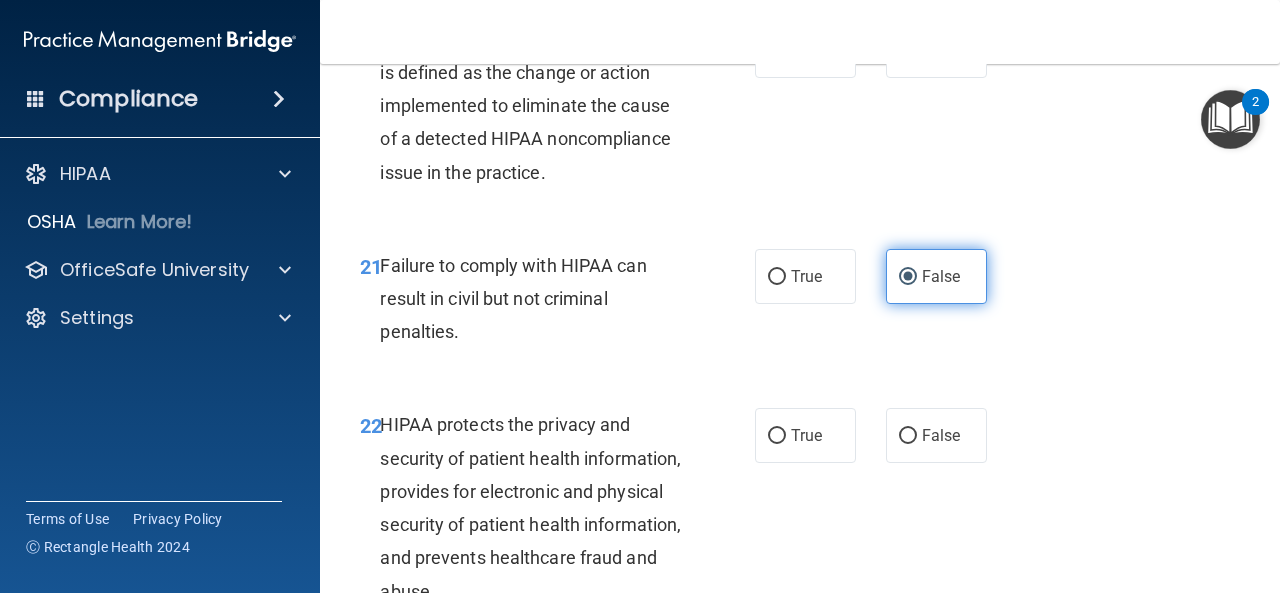 scroll, scrollTop: 4100, scrollLeft: 0, axis: vertical 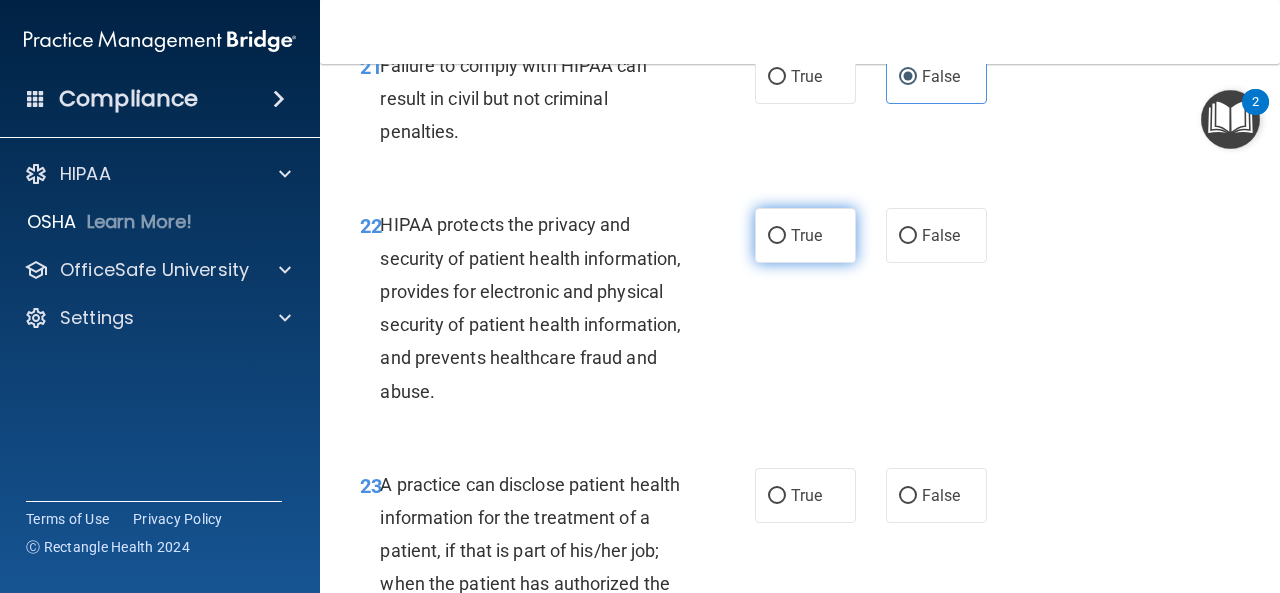 click on "True" at bounding box center [805, 235] 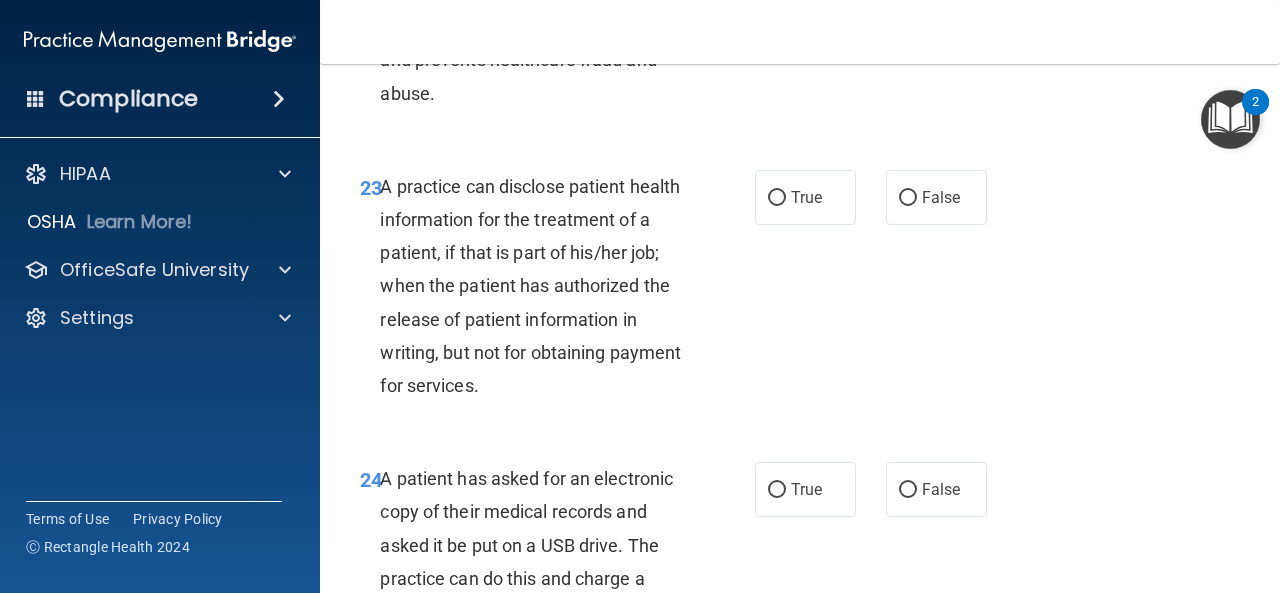 scroll, scrollTop: 4400, scrollLeft: 0, axis: vertical 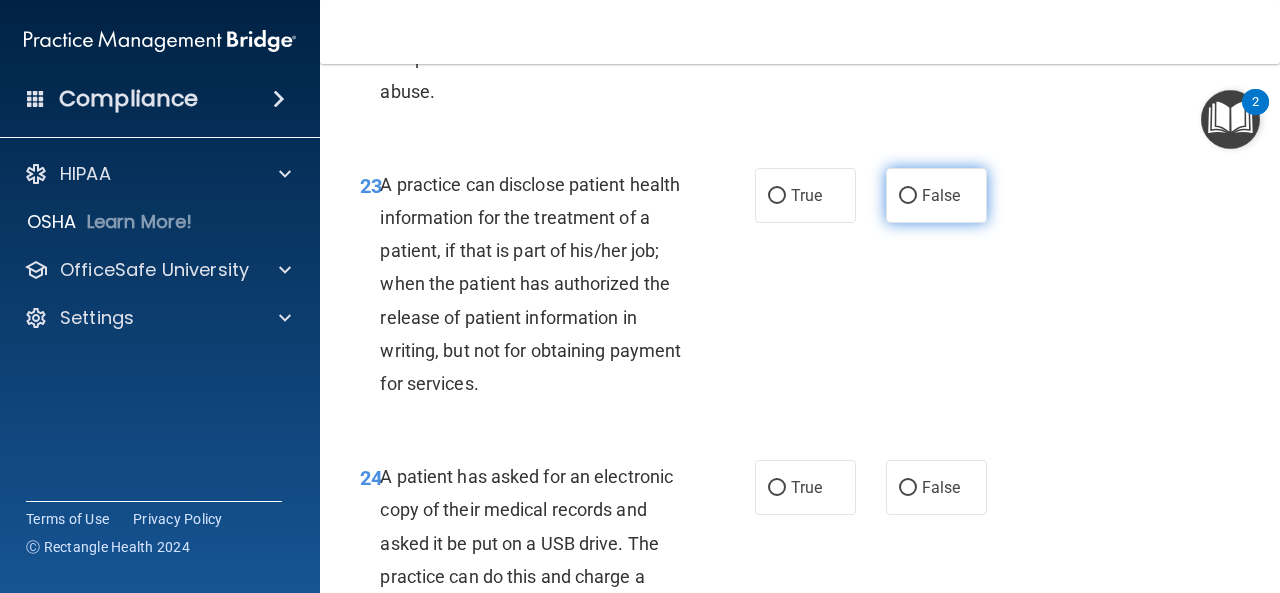 click on "False" at bounding box center (941, 195) 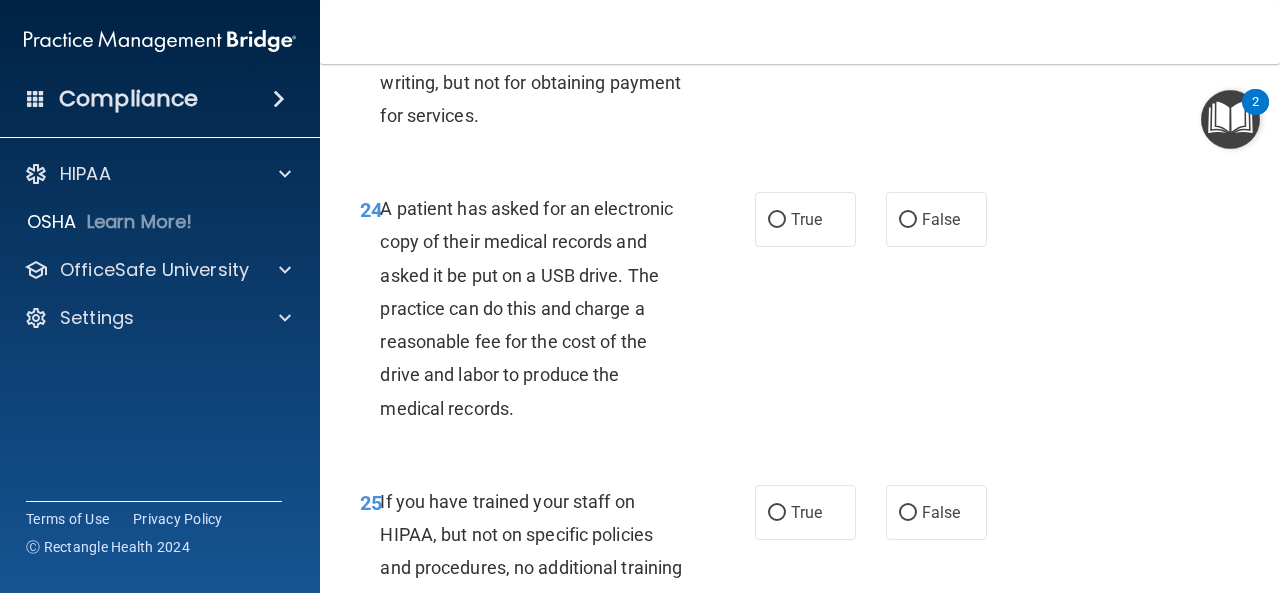 scroll, scrollTop: 4700, scrollLeft: 0, axis: vertical 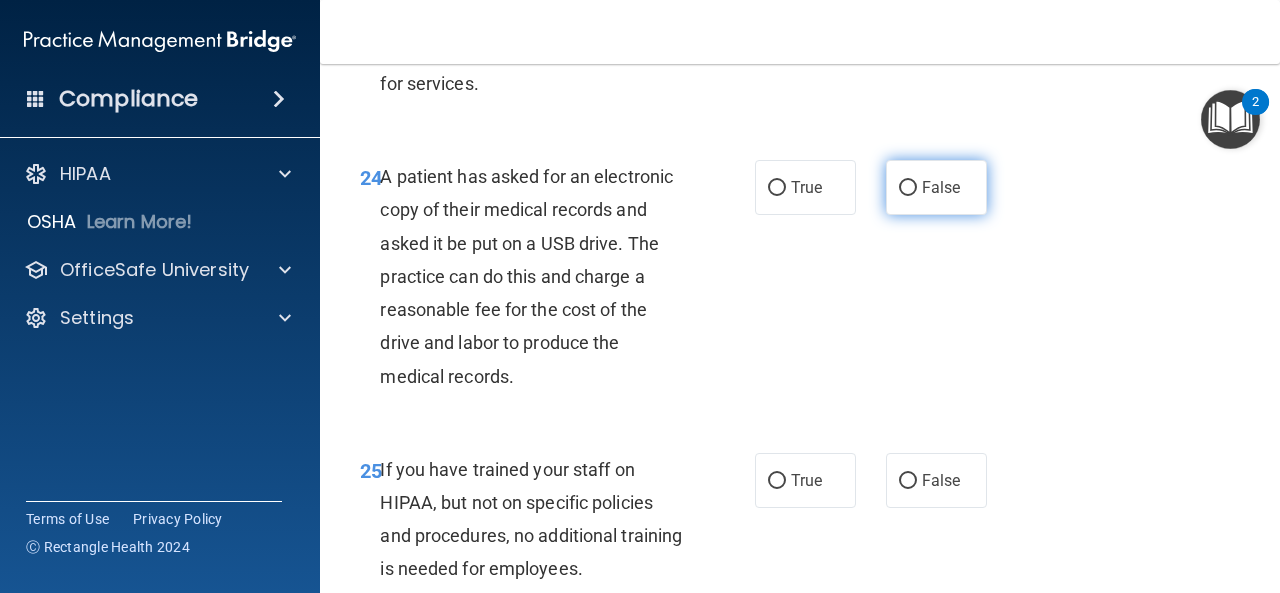 click on "False" at bounding box center (941, 187) 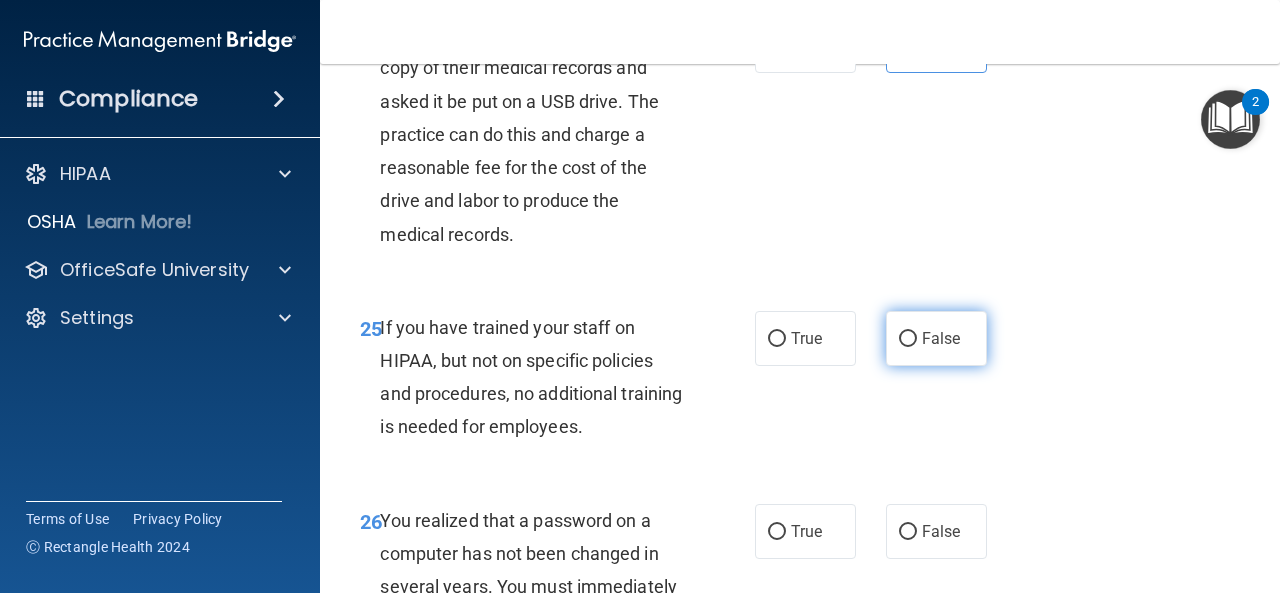 scroll, scrollTop: 5000, scrollLeft: 0, axis: vertical 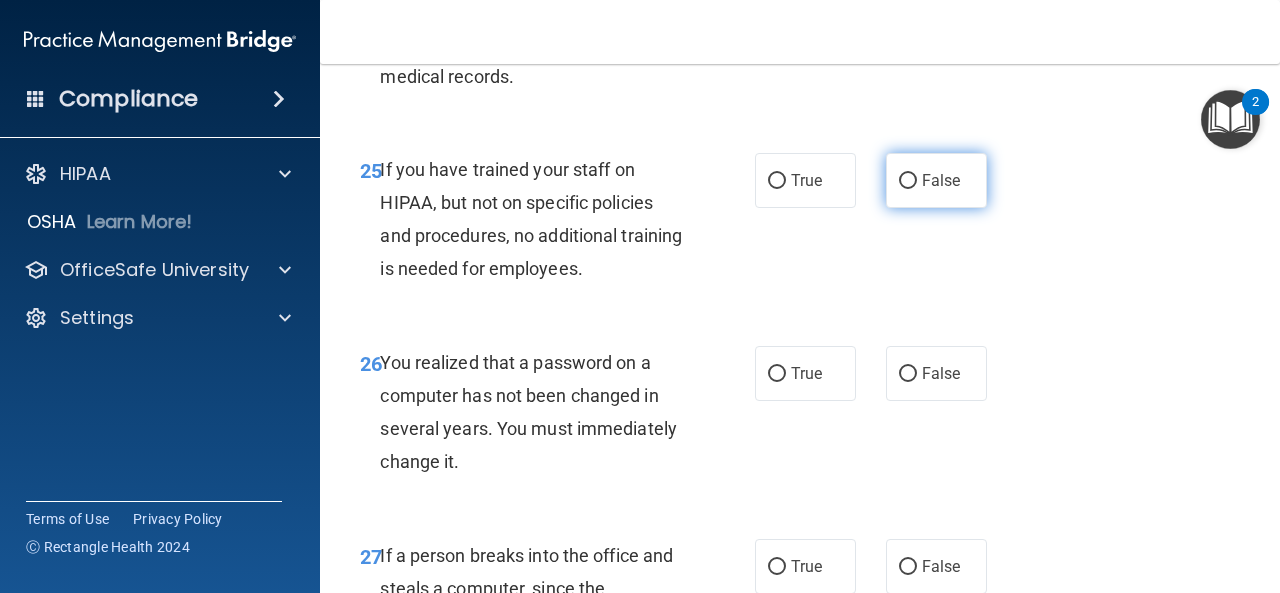 click on "False" at bounding box center (908, 181) 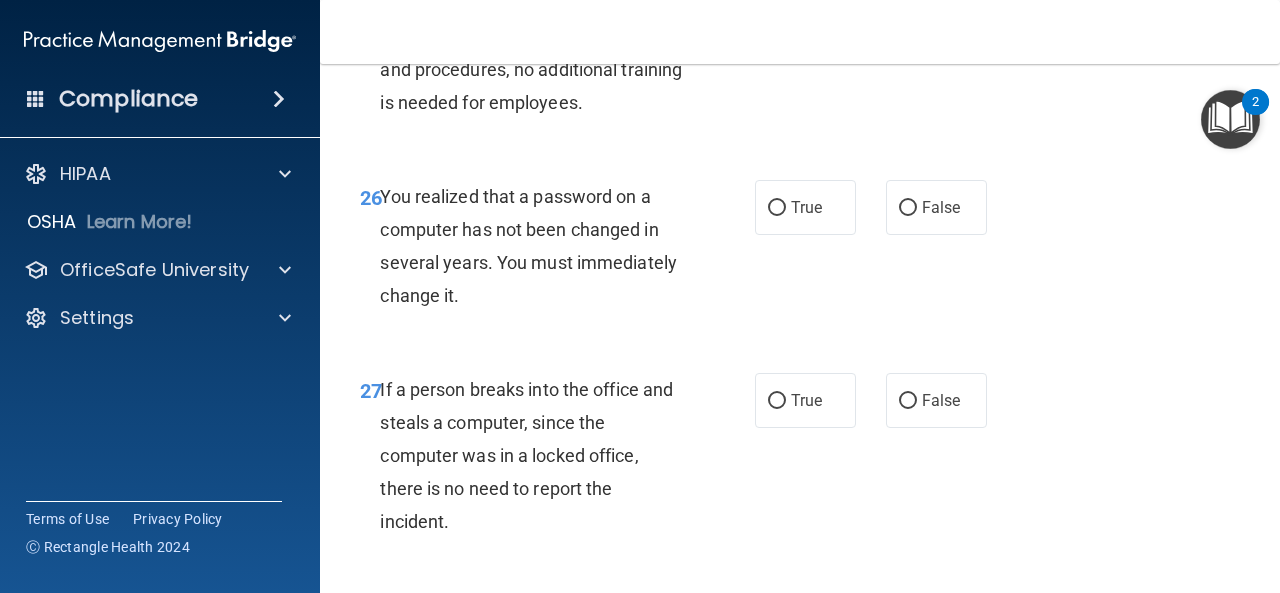 scroll, scrollTop: 5200, scrollLeft: 0, axis: vertical 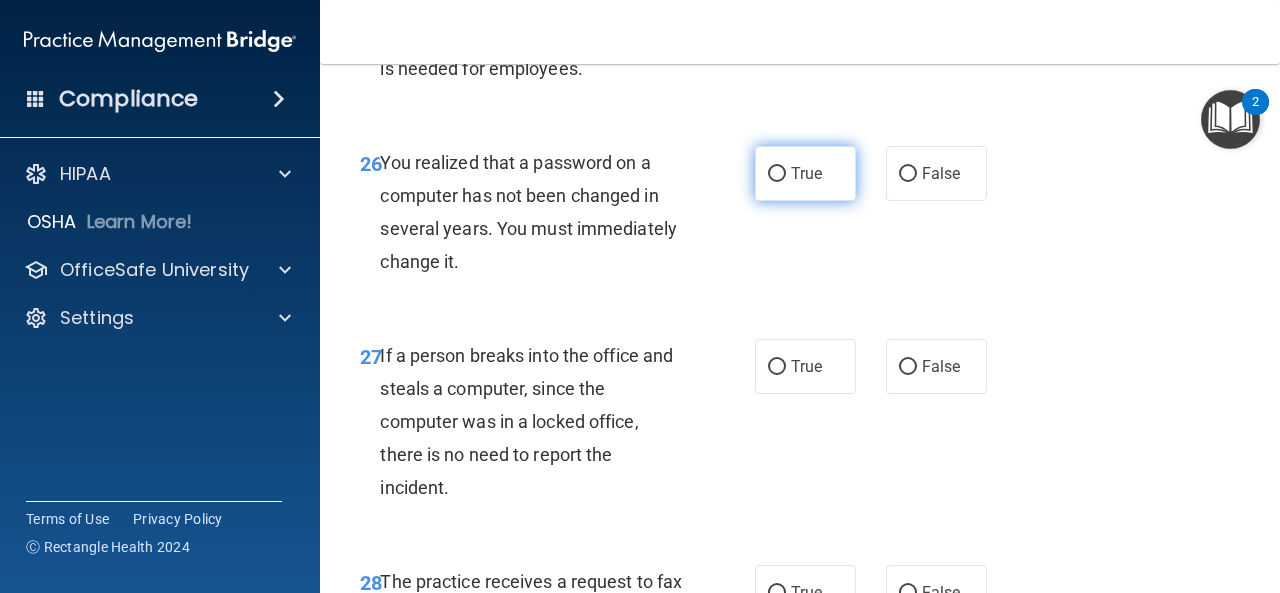 click on "True" at bounding box center (777, 174) 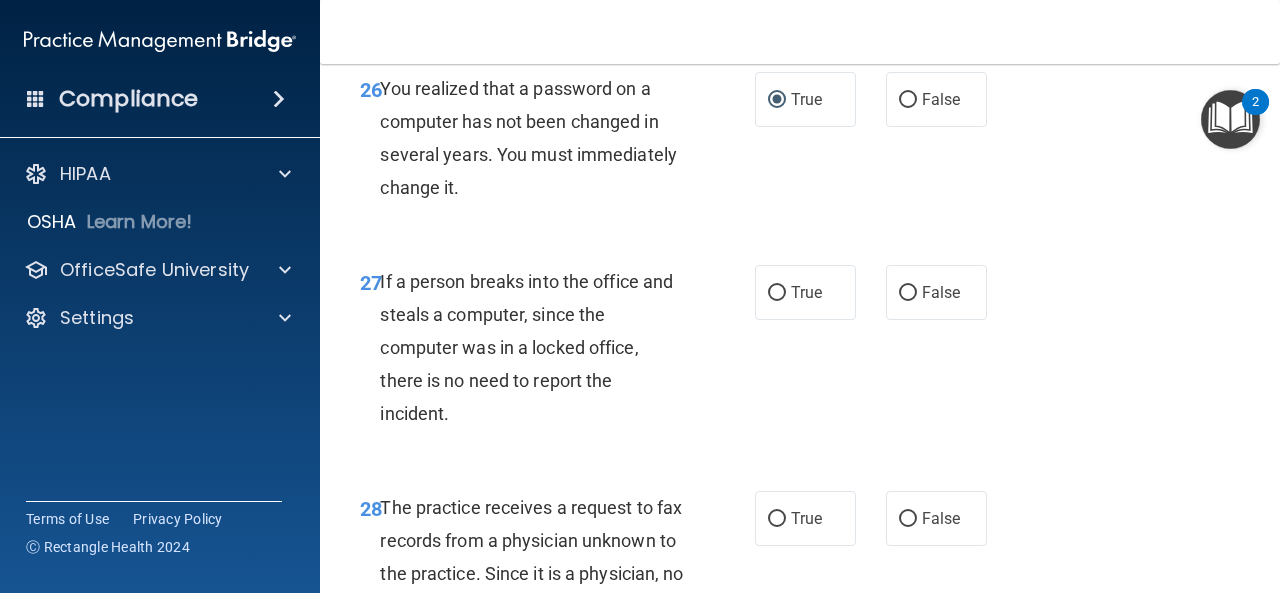 scroll, scrollTop: 5400, scrollLeft: 0, axis: vertical 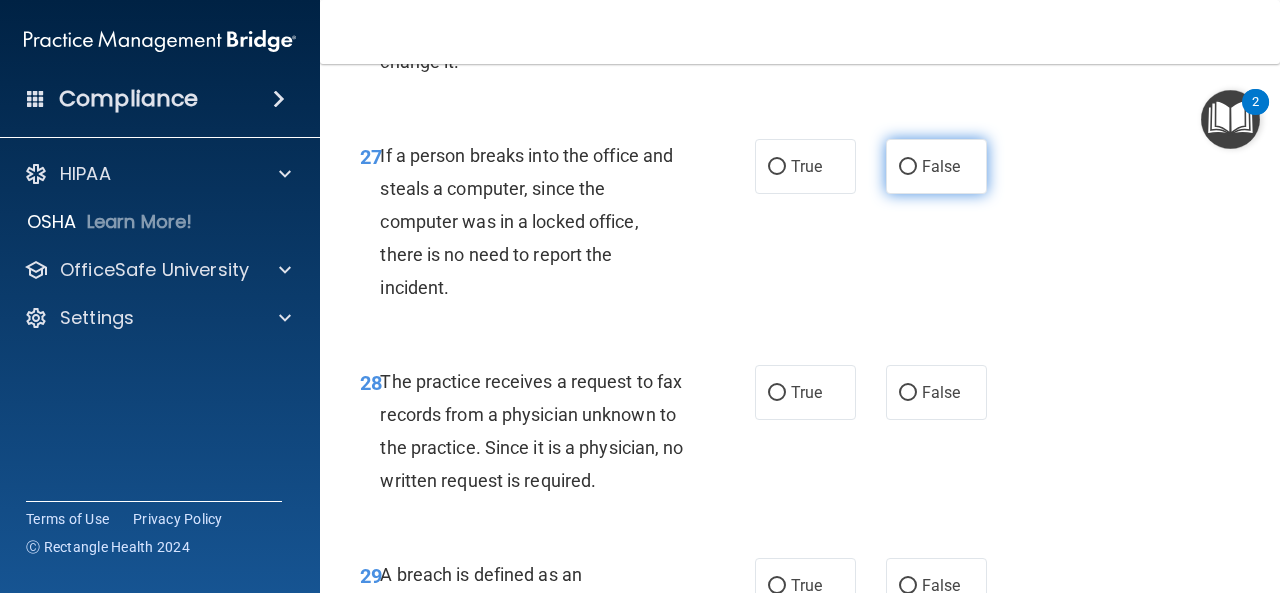 click on "False" at bounding box center (941, 166) 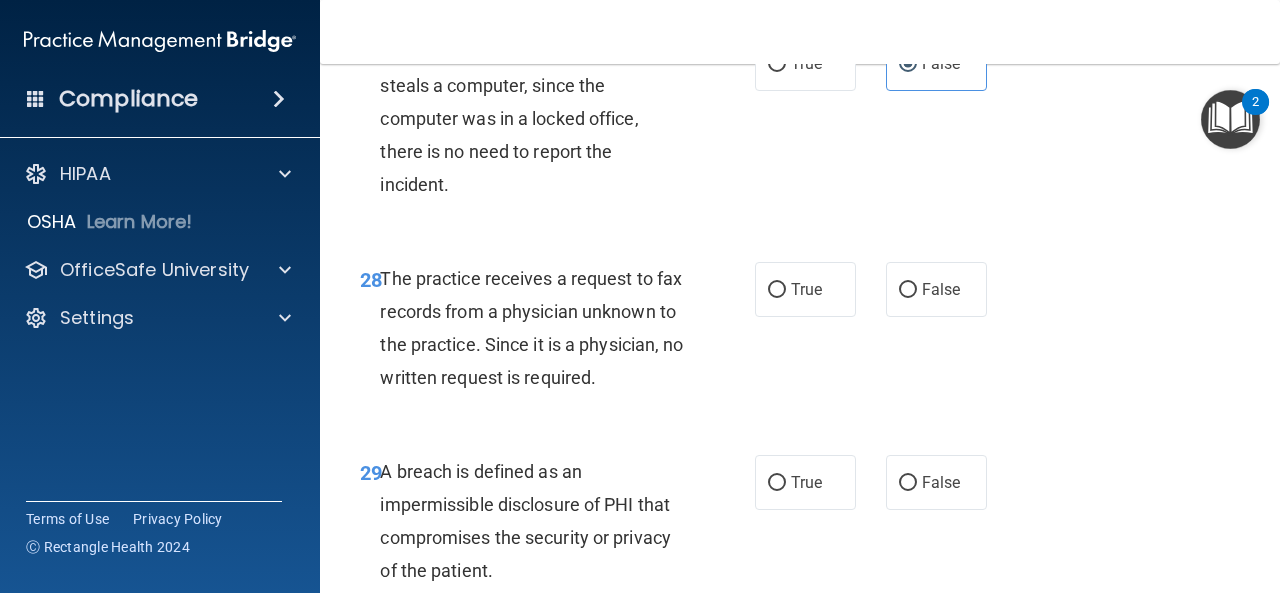 scroll, scrollTop: 5600, scrollLeft: 0, axis: vertical 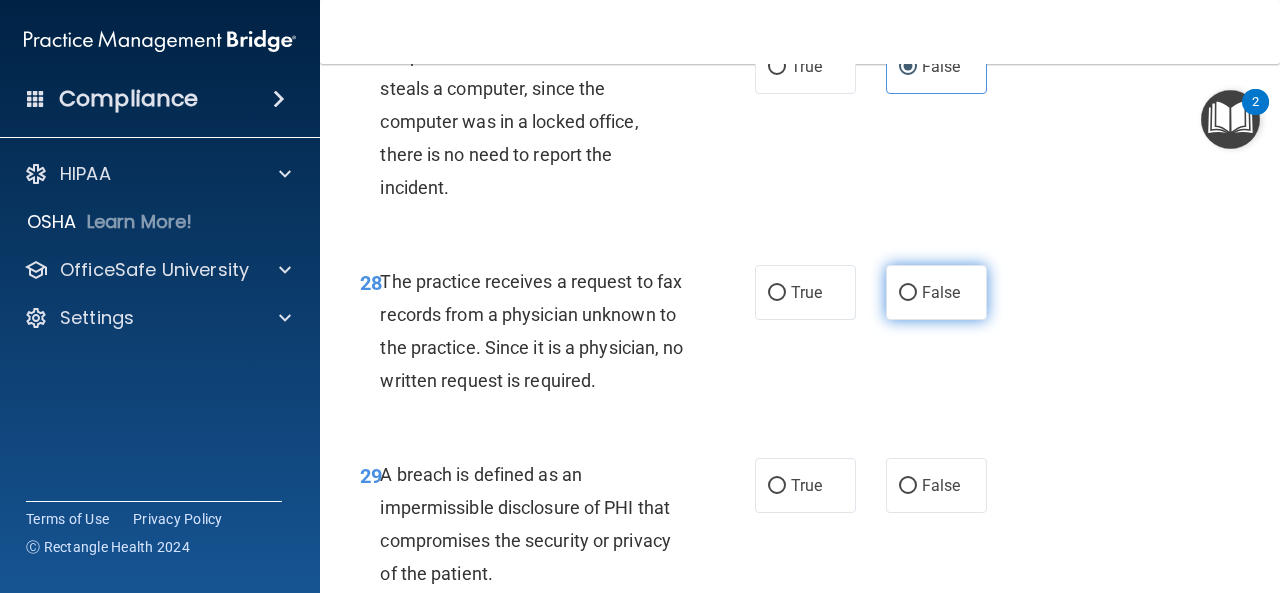 click on "False" at bounding box center (936, 292) 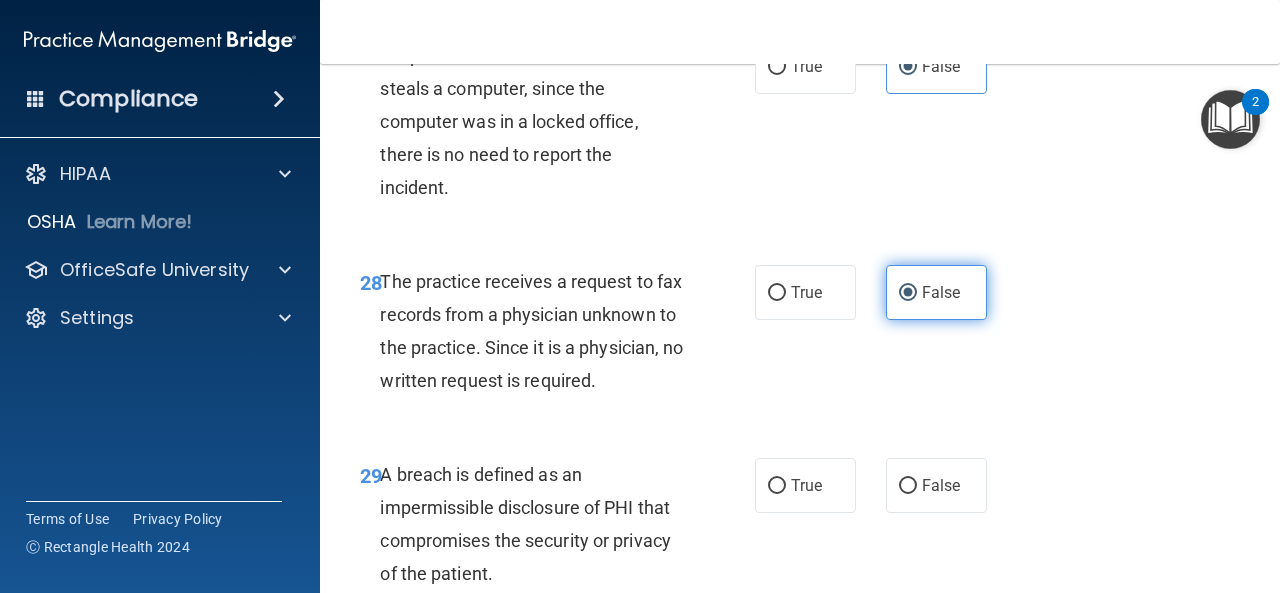 scroll, scrollTop: 5800, scrollLeft: 0, axis: vertical 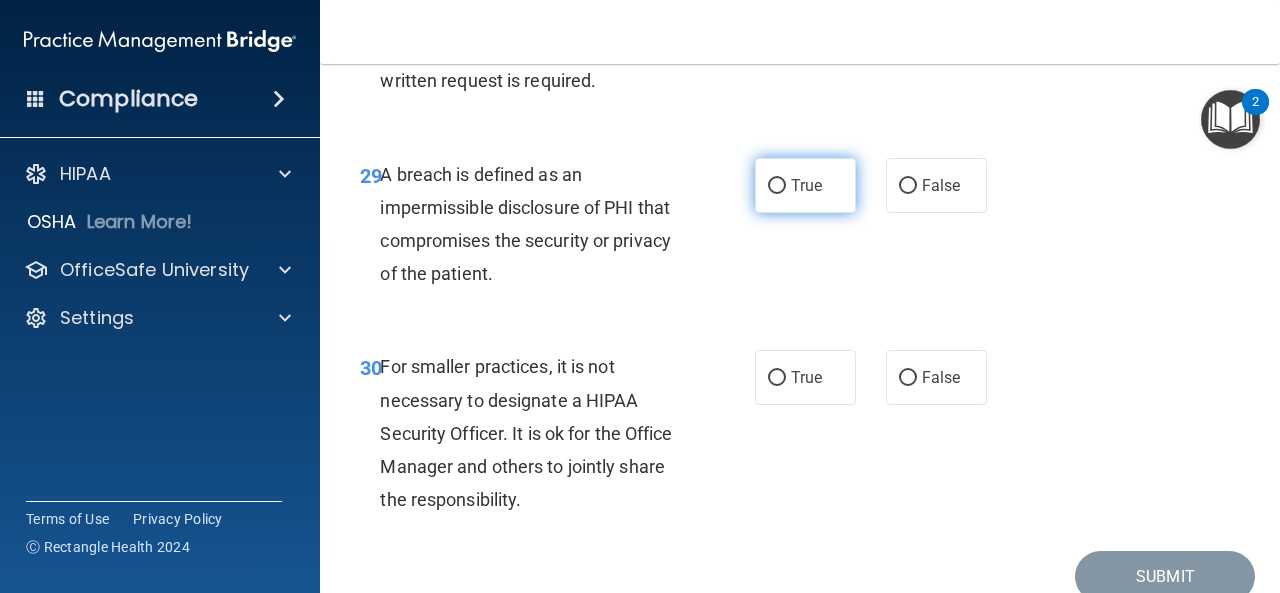 click on "True" at bounding box center [805, 185] 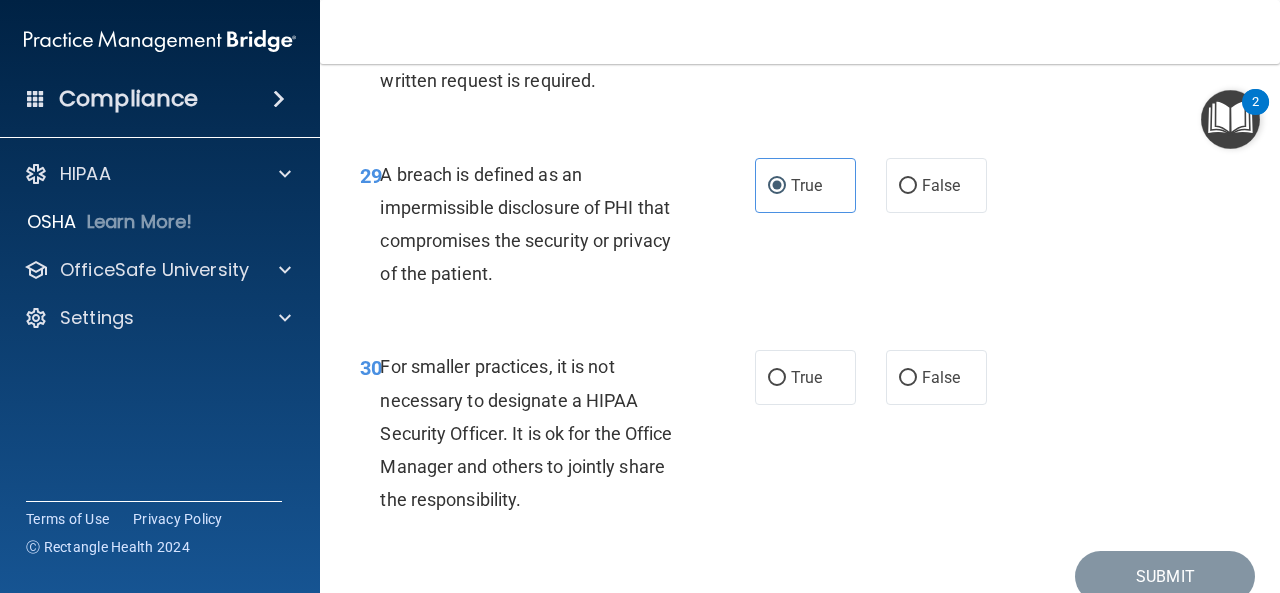 scroll, scrollTop: 5988, scrollLeft: 0, axis: vertical 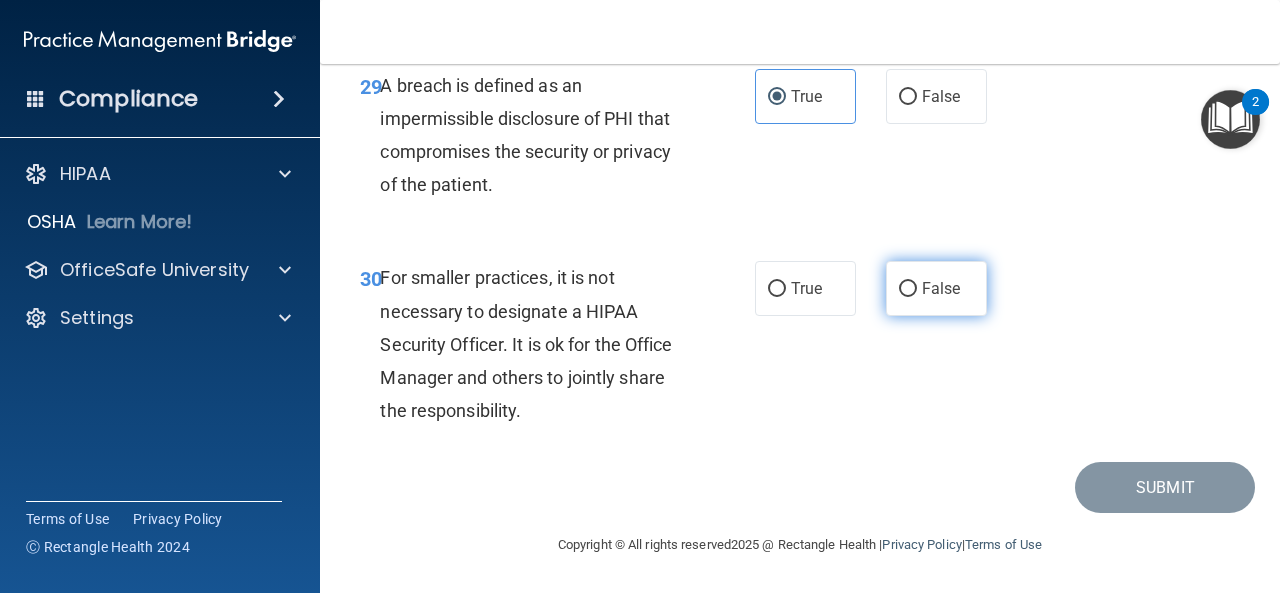 click on "False" at bounding box center [936, 288] 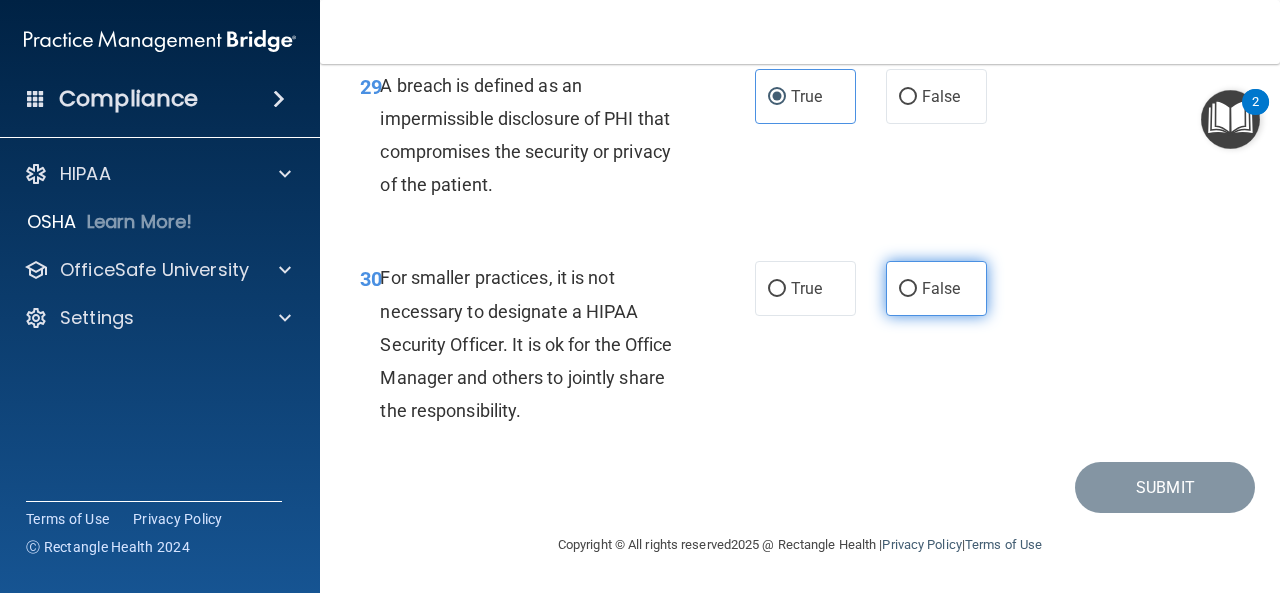 click on "False" at bounding box center [941, 288] 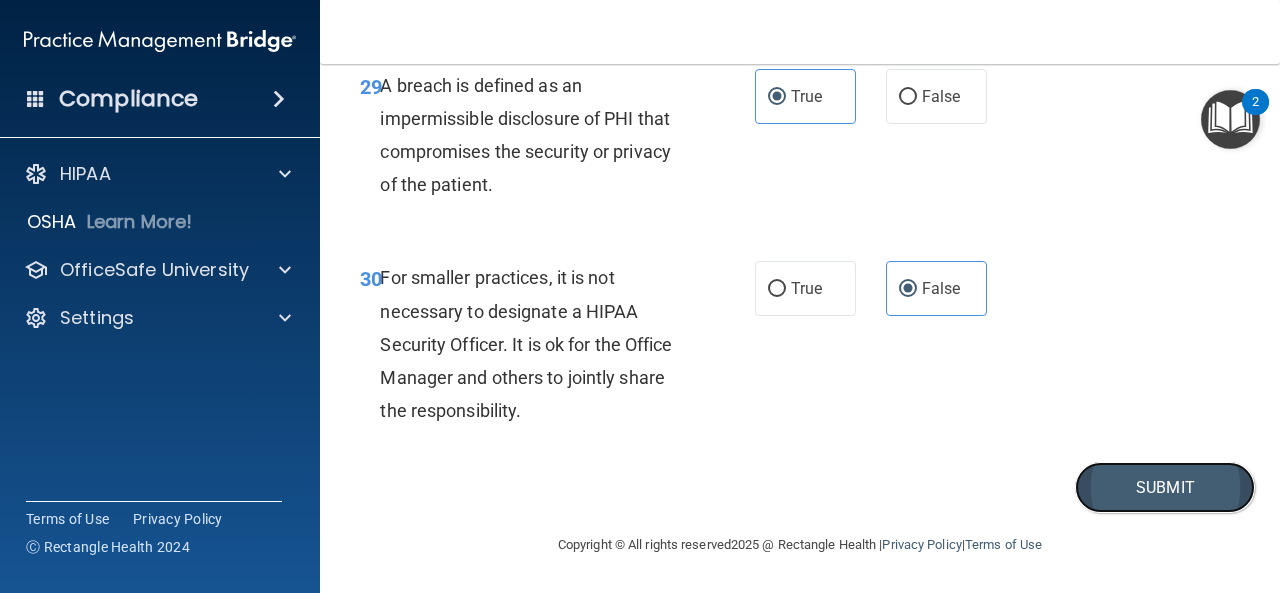 click on "Submit" at bounding box center [1165, 487] 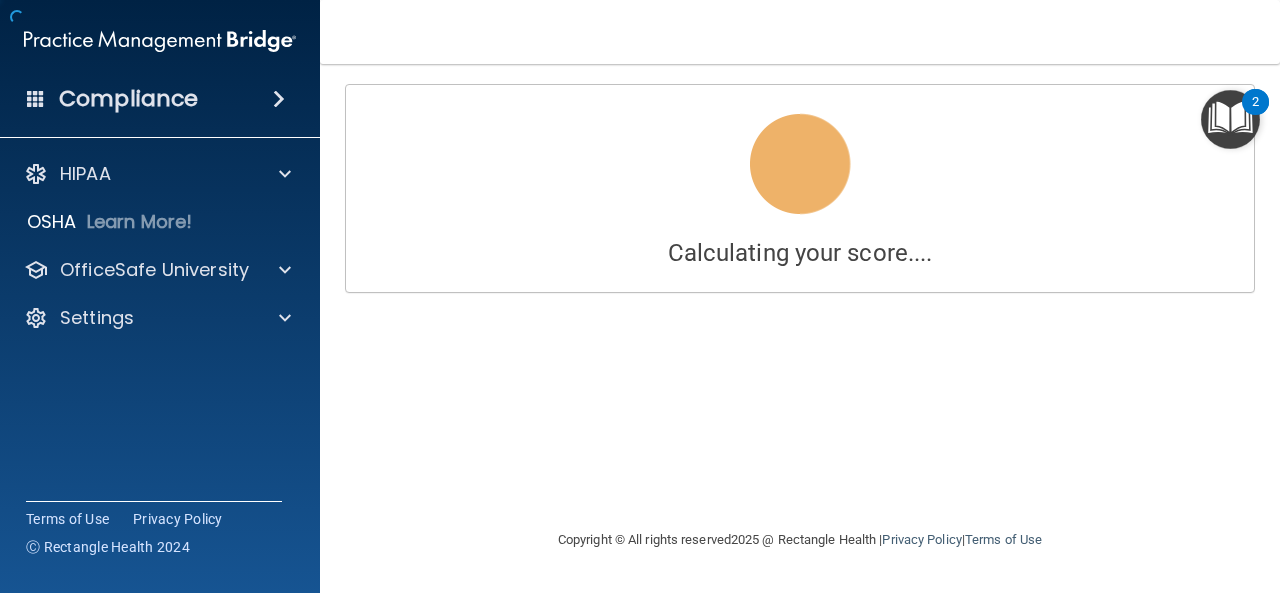 scroll, scrollTop: 0, scrollLeft: 0, axis: both 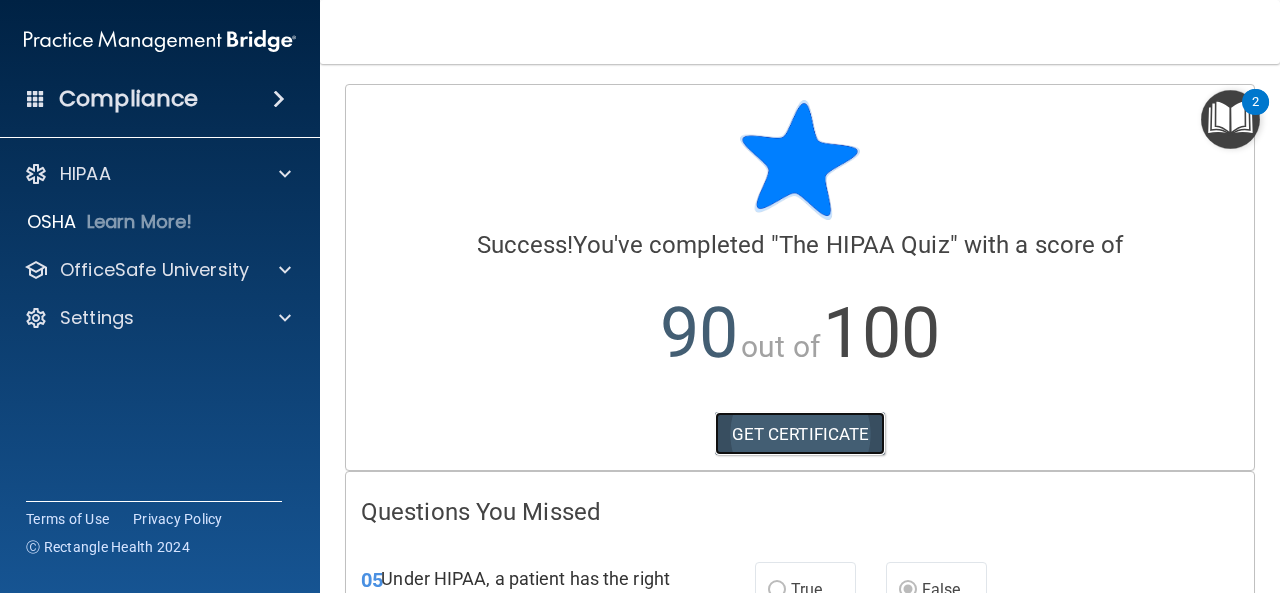 click on "GET CERTIFICATE" at bounding box center [800, 434] 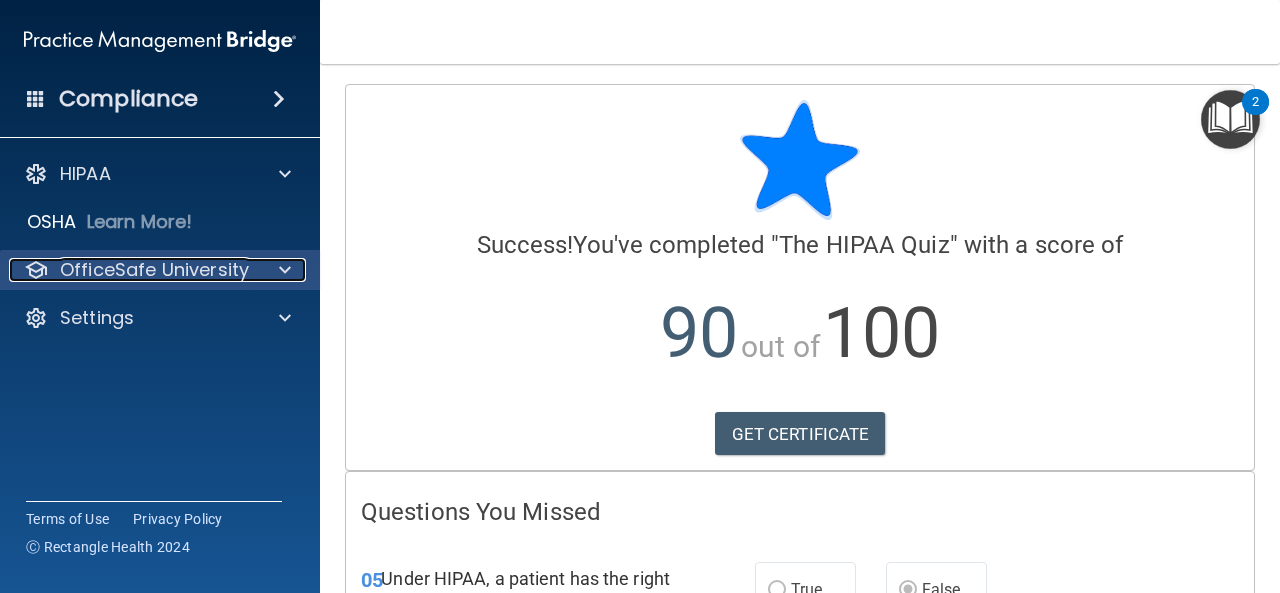 click at bounding box center (285, 270) 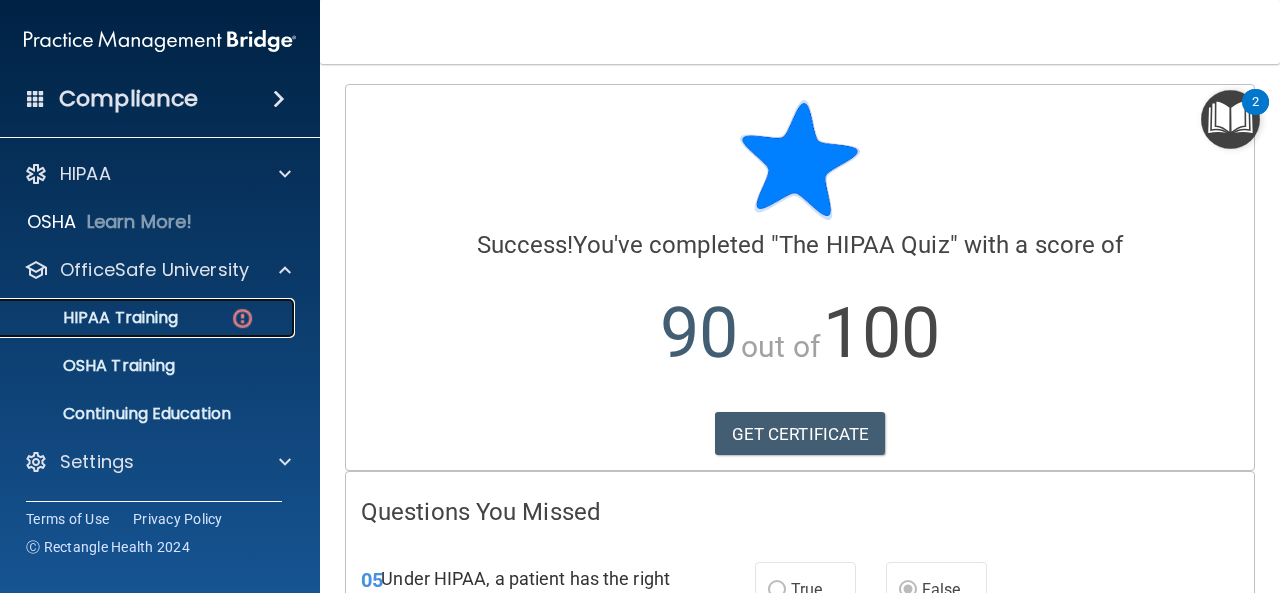 click on "HIPAA Training" at bounding box center (95, 318) 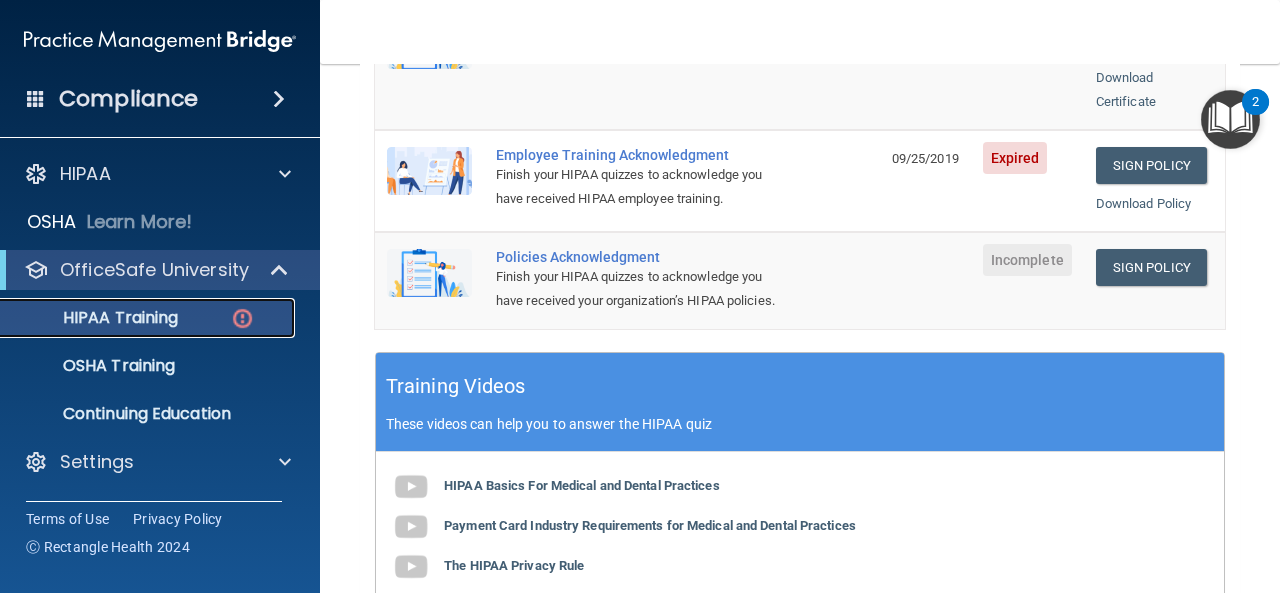 scroll, scrollTop: 500, scrollLeft: 0, axis: vertical 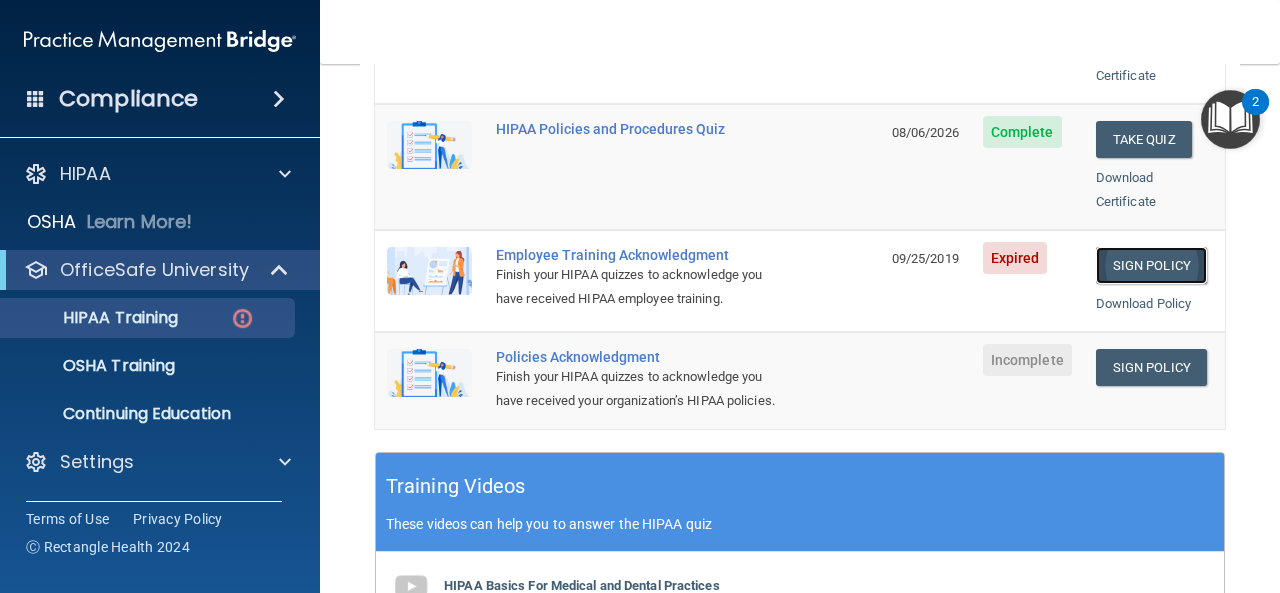 click on "Sign Policy" at bounding box center [1151, 265] 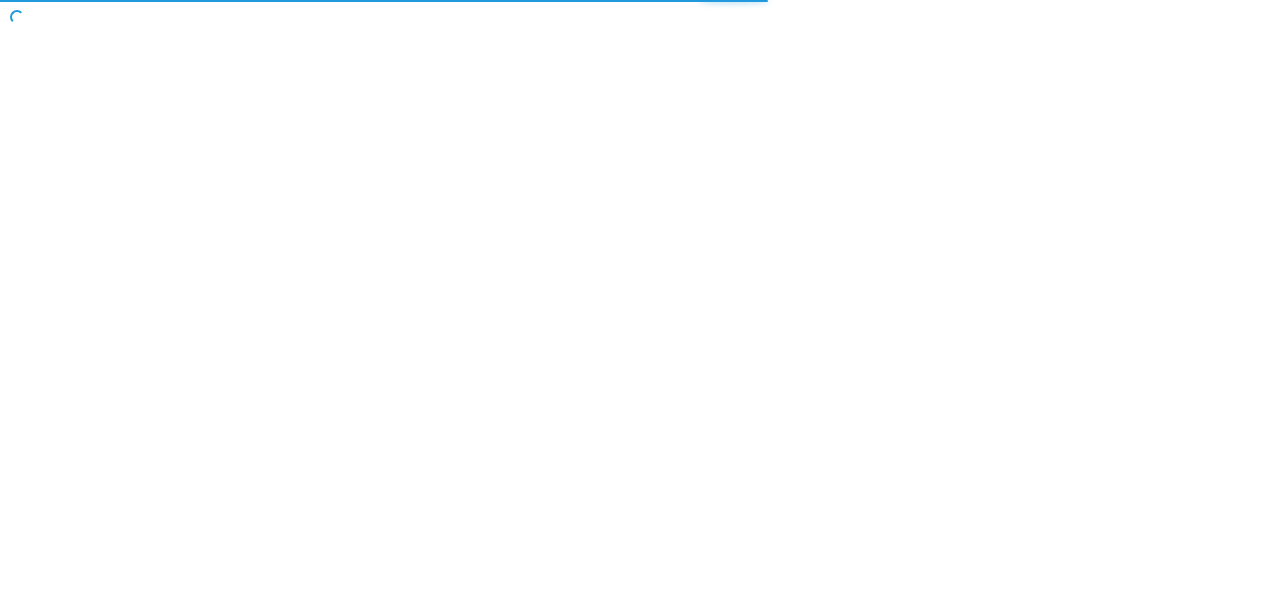 scroll, scrollTop: 0, scrollLeft: 0, axis: both 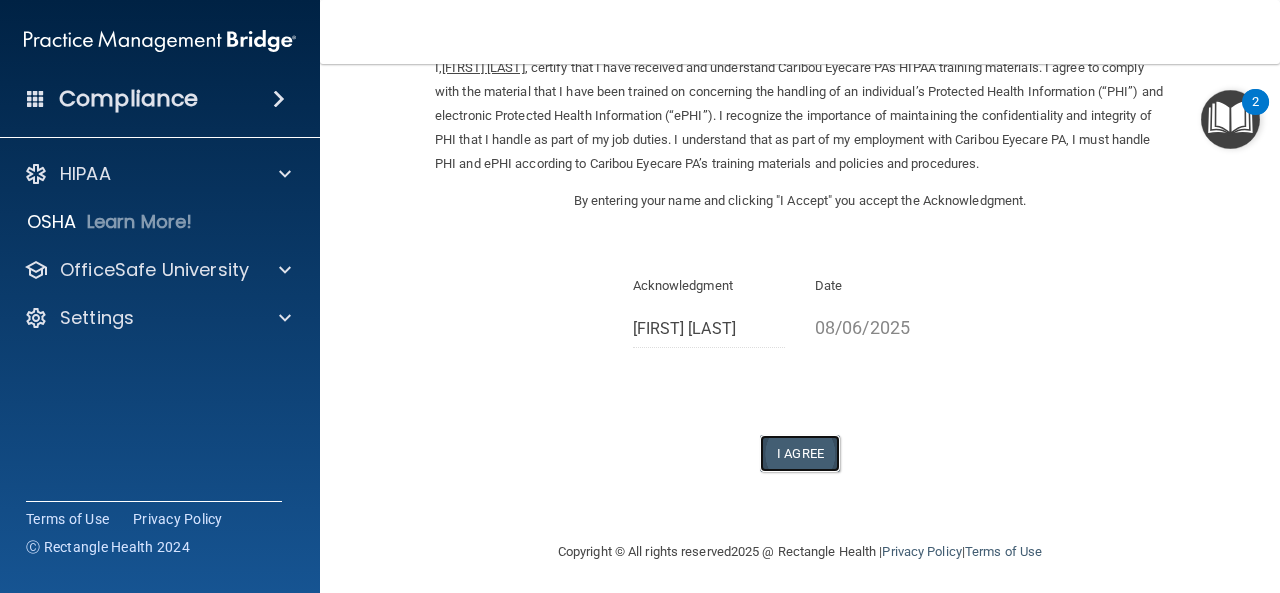 click on "I Agree" at bounding box center (800, 453) 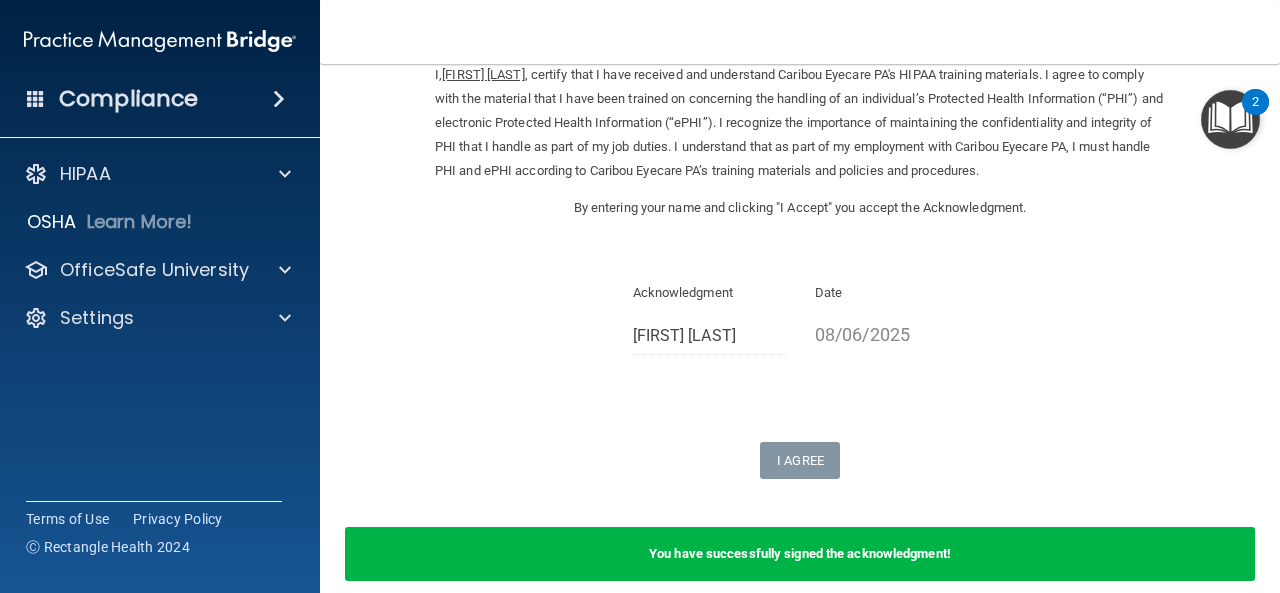 scroll, scrollTop: 0, scrollLeft: 0, axis: both 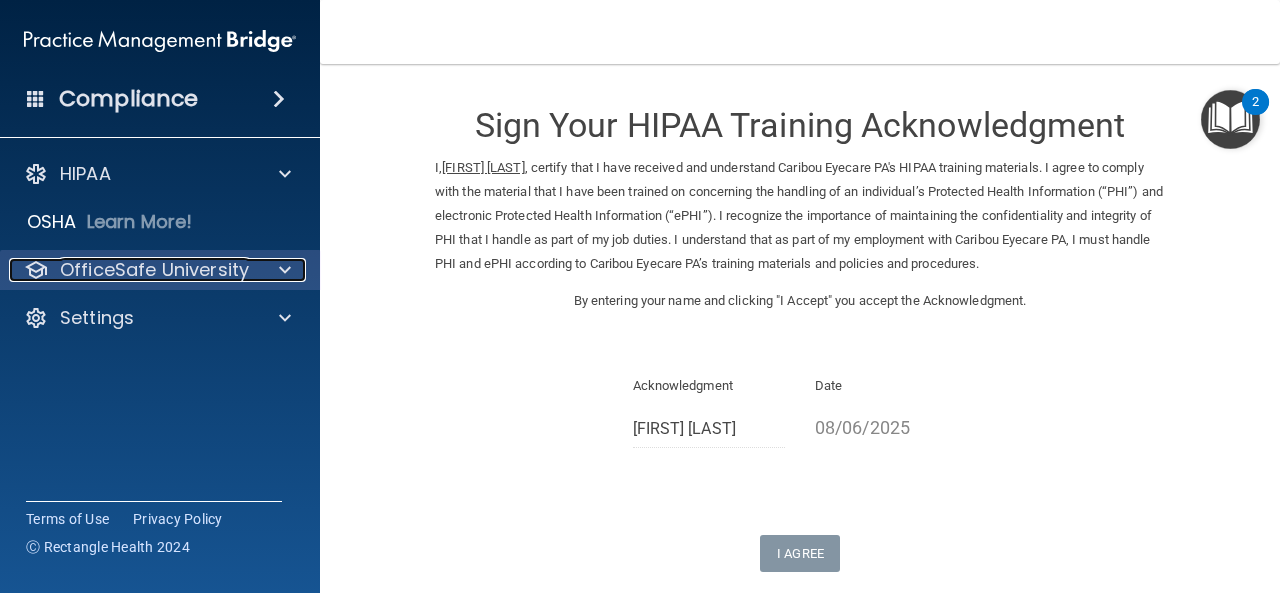 click on "OfficeSafe University" at bounding box center (154, 270) 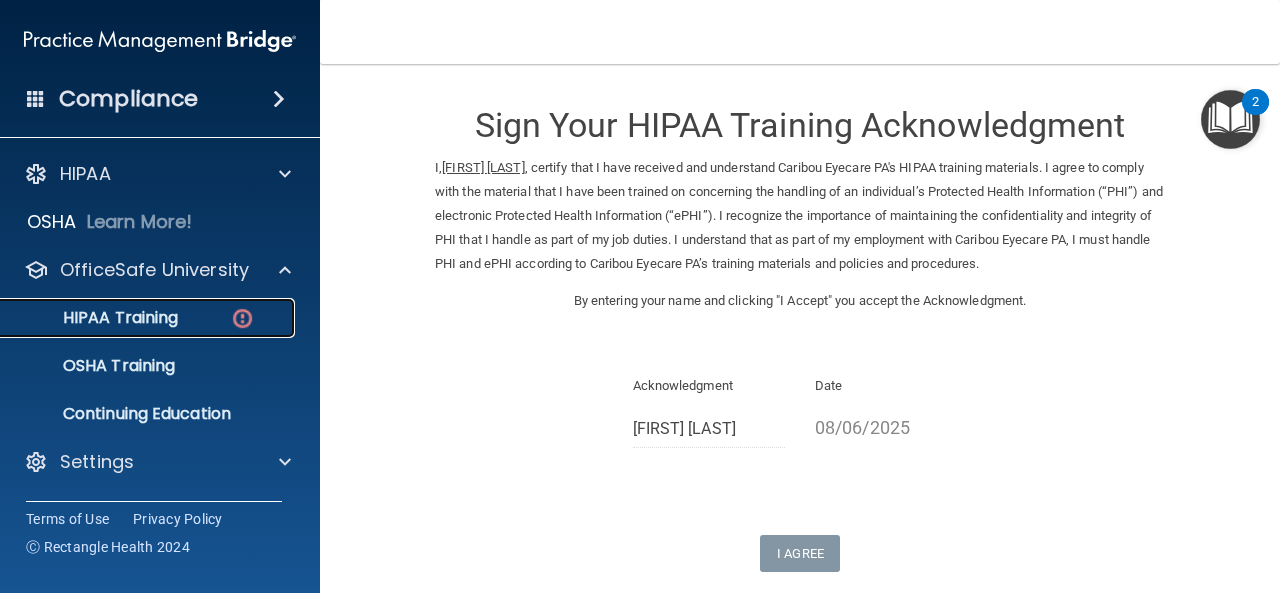 click on "HIPAA Training" at bounding box center (95, 318) 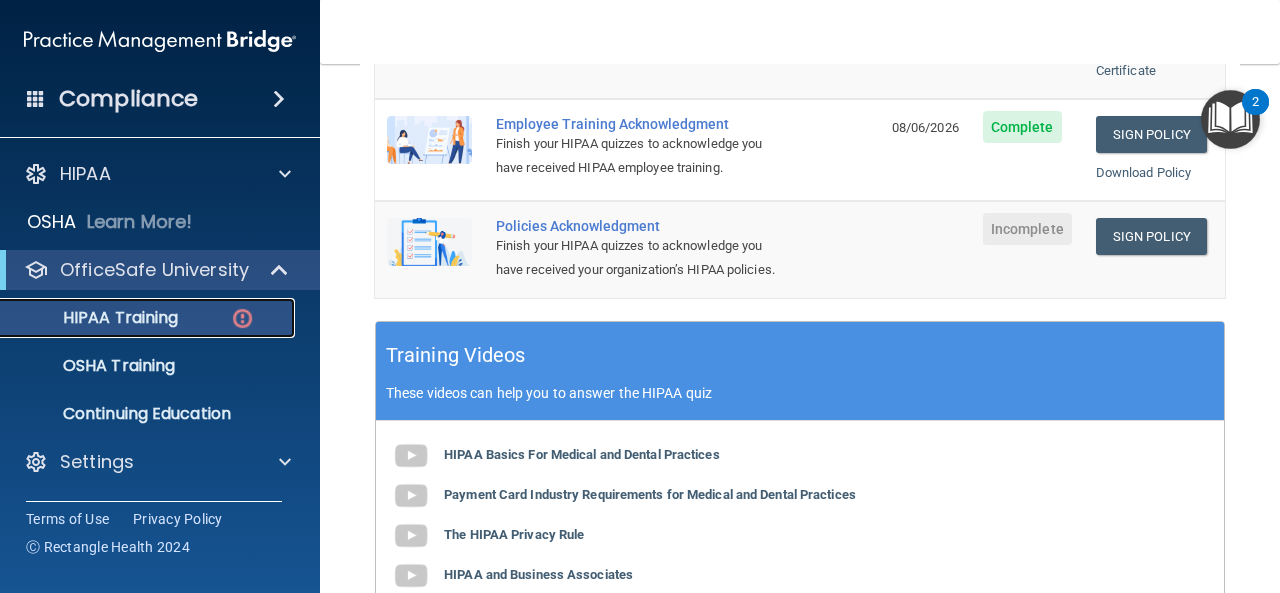 scroll, scrollTop: 600, scrollLeft: 0, axis: vertical 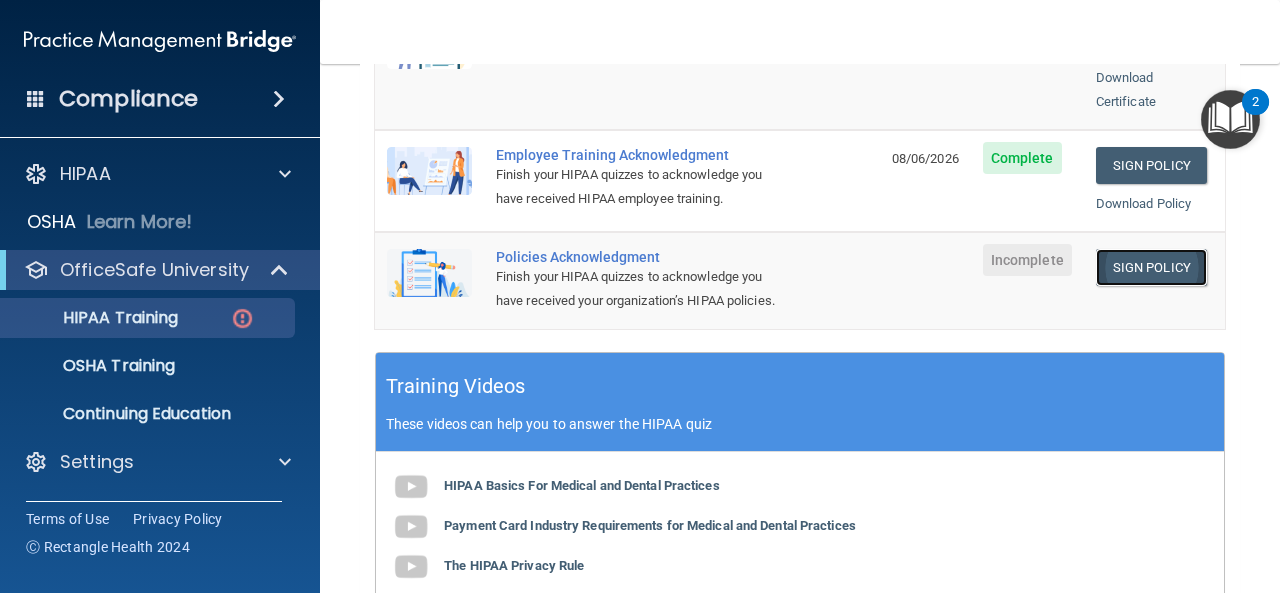 click on "Sign Policy" at bounding box center [1151, 267] 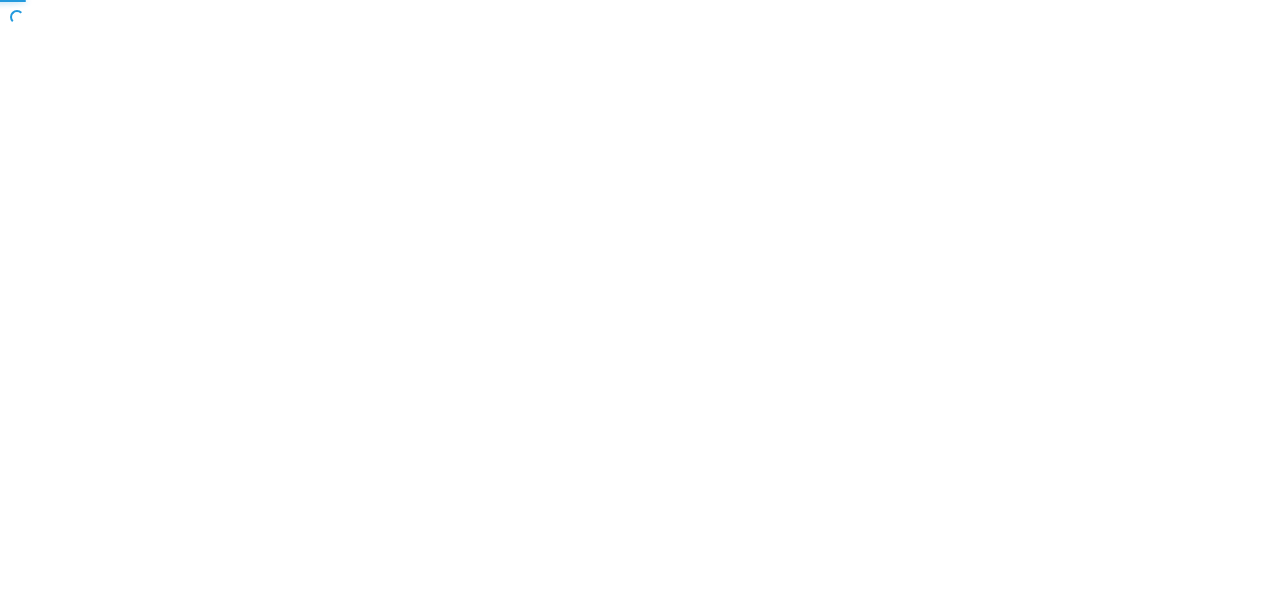 scroll, scrollTop: 0, scrollLeft: 0, axis: both 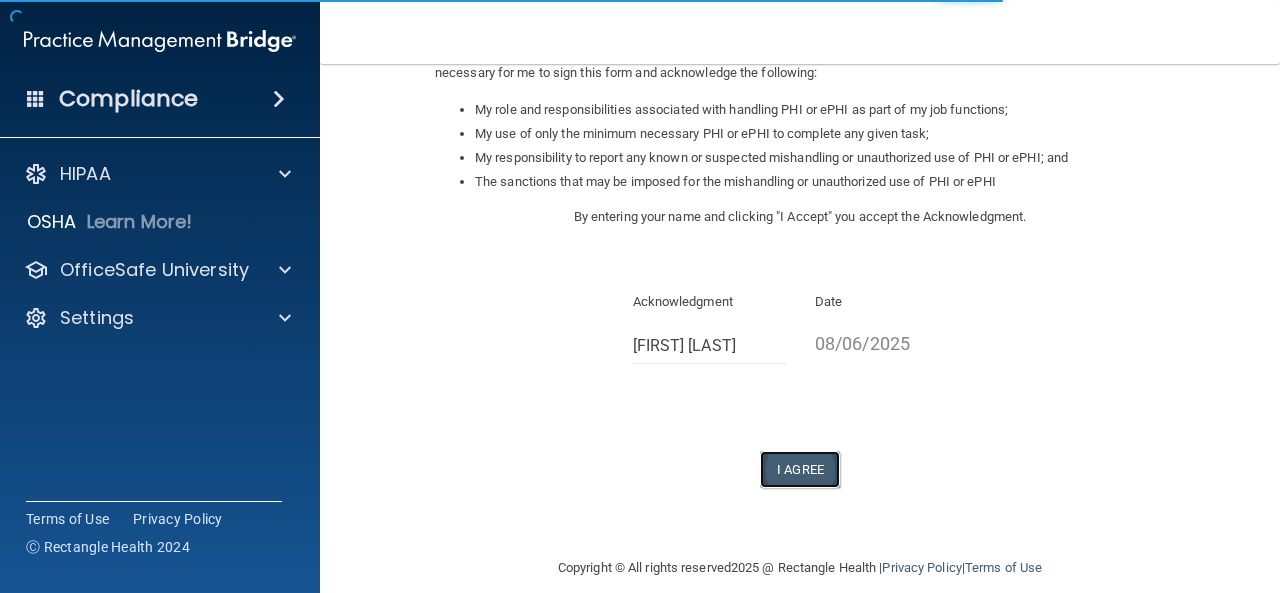 click on "I Agree" at bounding box center [800, 469] 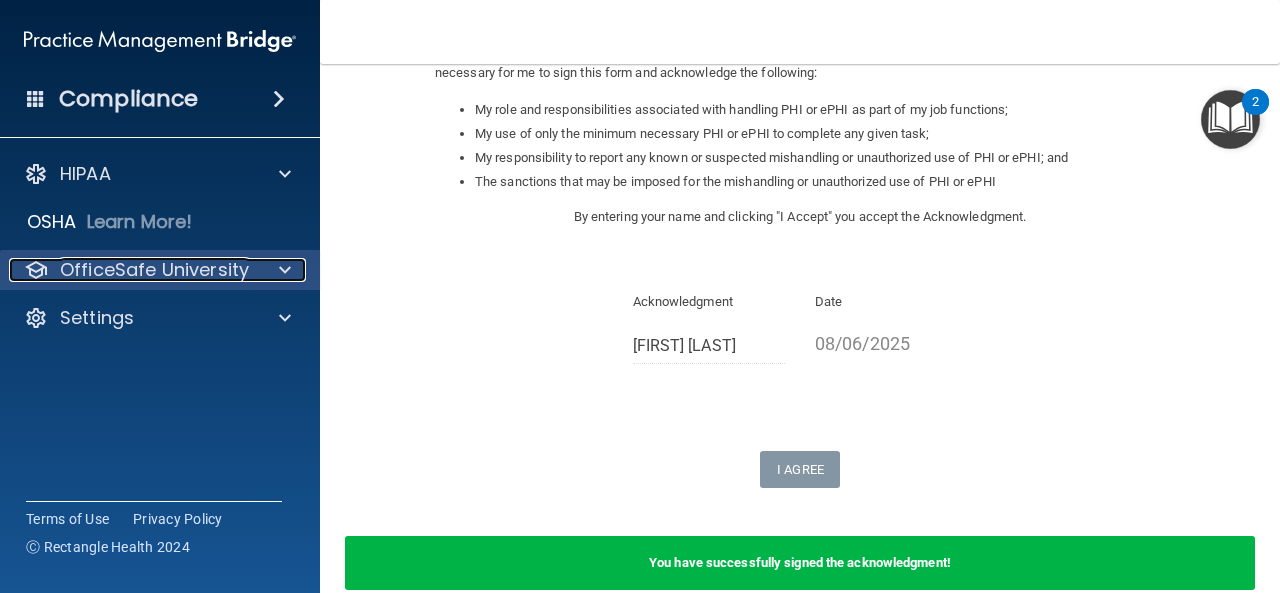 click at bounding box center (285, 270) 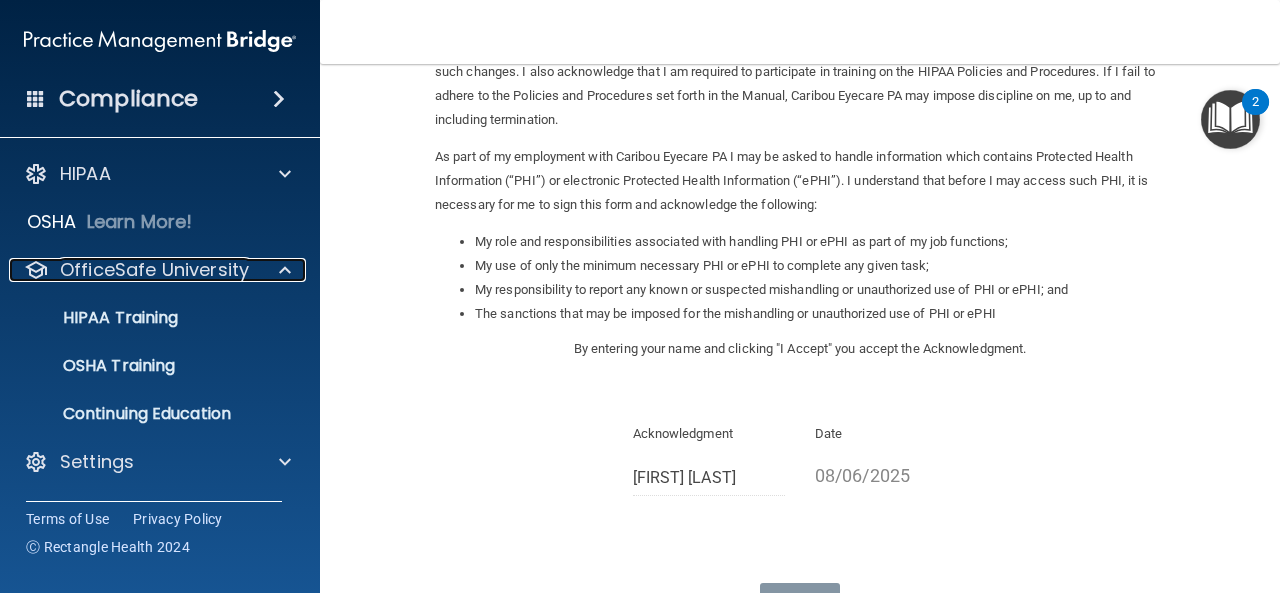 scroll, scrollTop: 0, scrollLeft: 0, axis: both 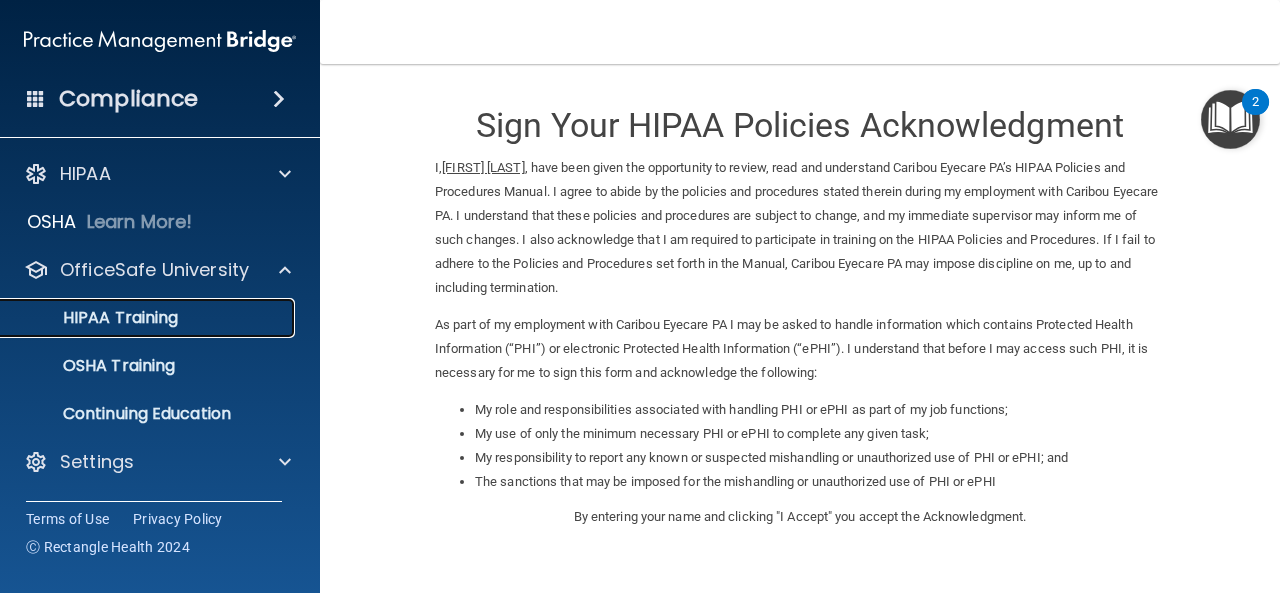 click on "HIPAA Training" at bounding box center (95, 318) 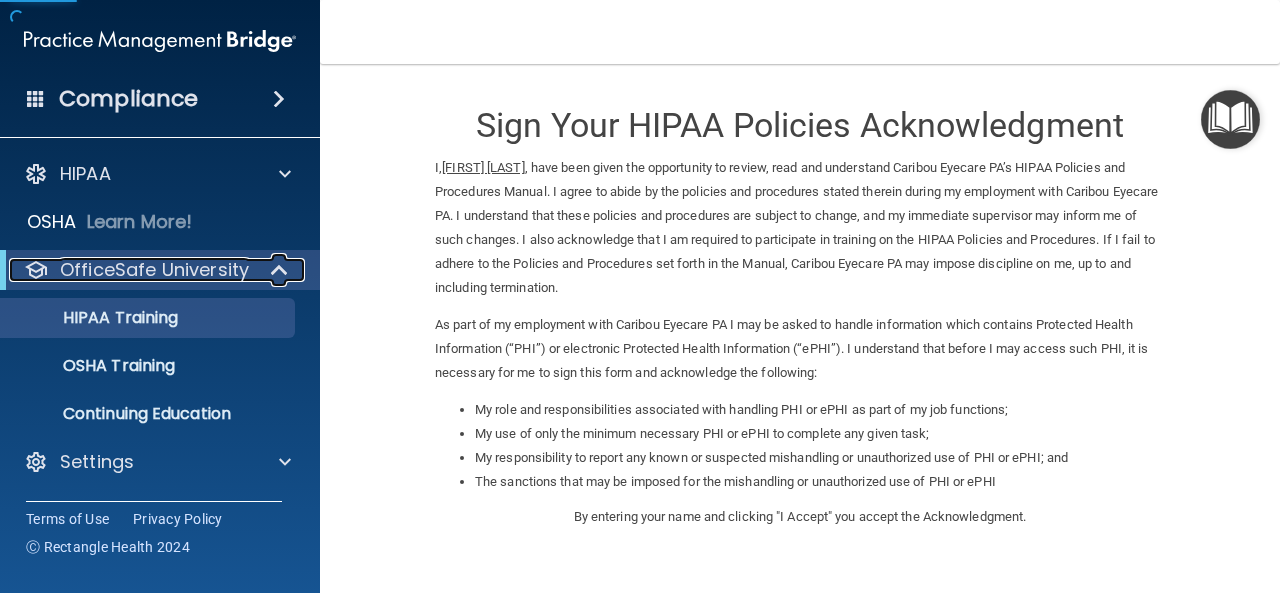 click on "OfficeSafe University" at bounding box center [154, 270] 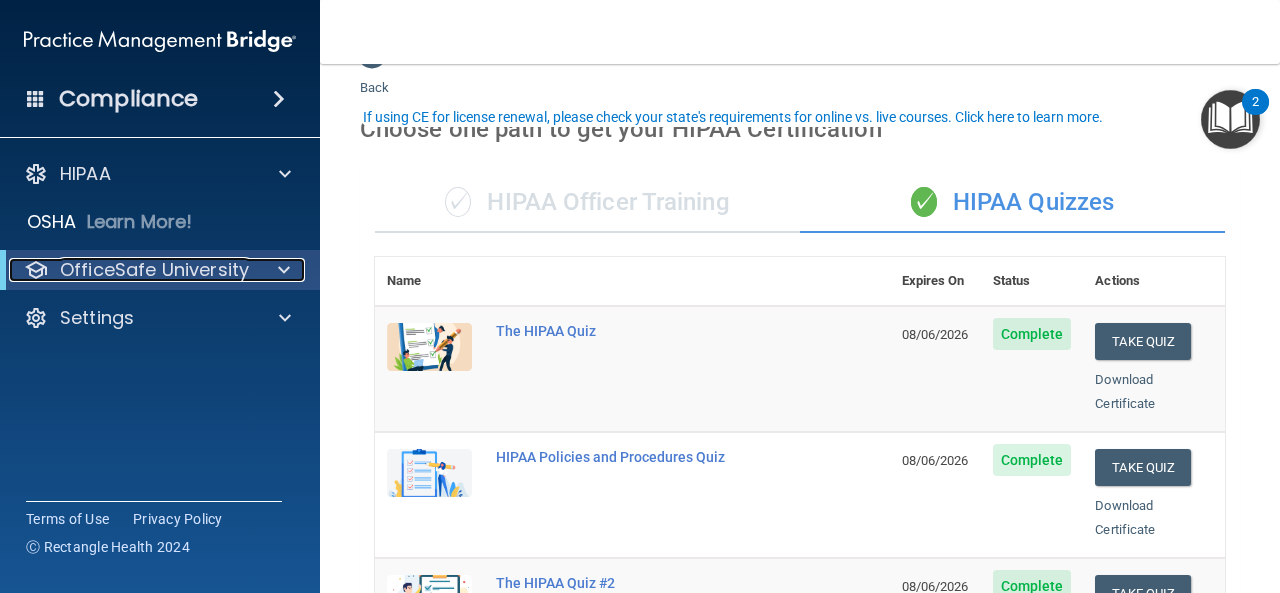 scroll, scrollTop: 0, scrollLeft: 0, axis: both 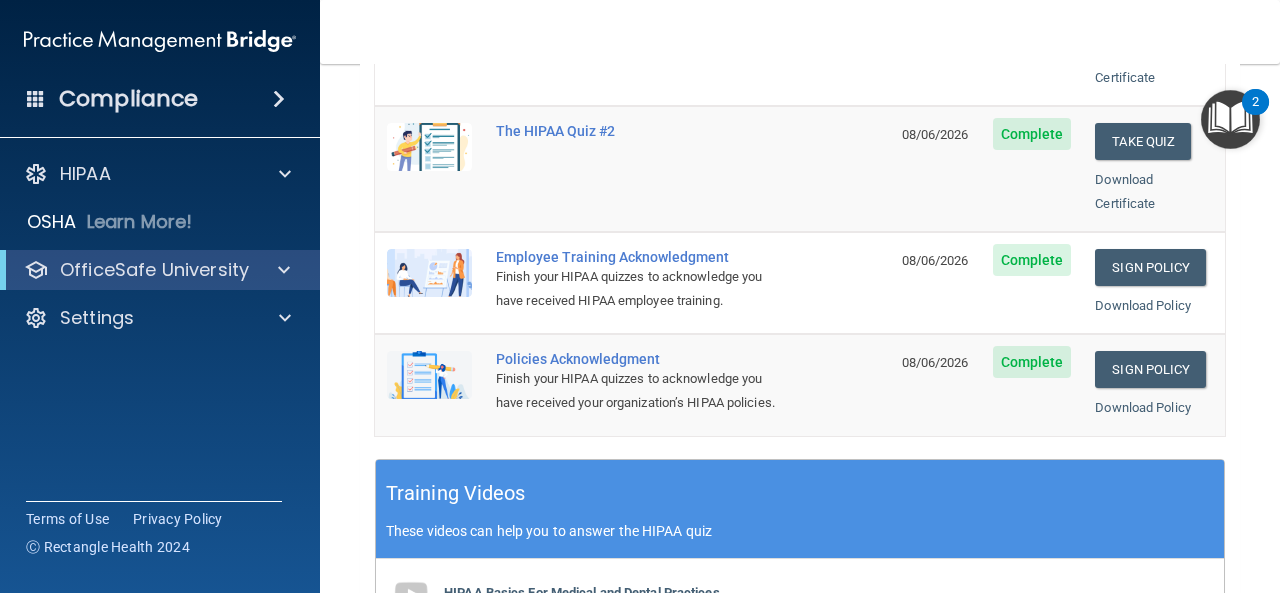 click on "2" at bounding box center [1255, 115] 